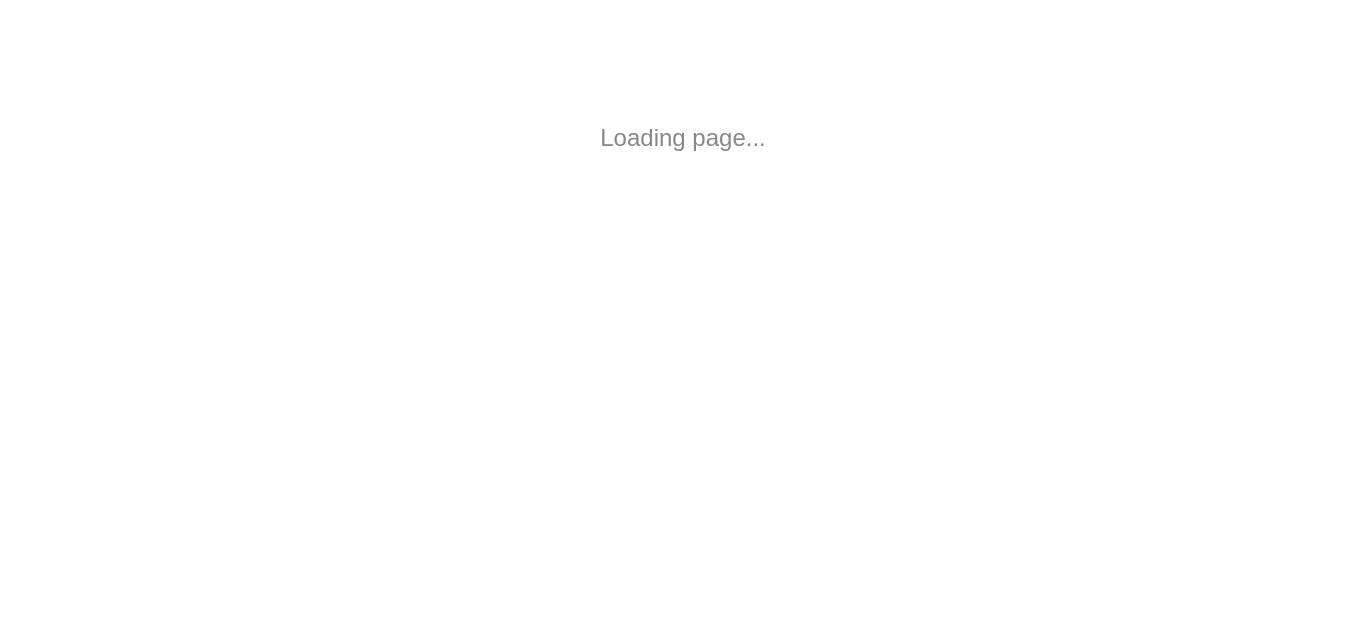 scroll, scrollTop: 0, scrollLeft: 0, axis: both 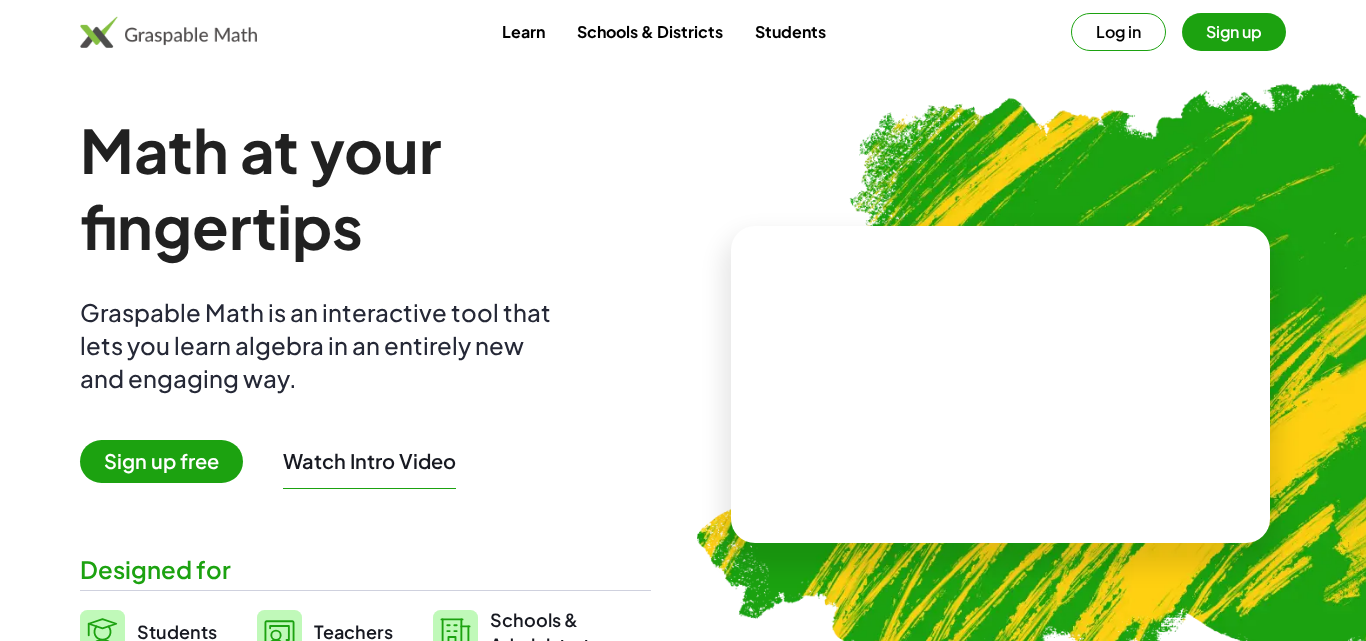 click on "Sign up free" at bounding box center (161, 461) 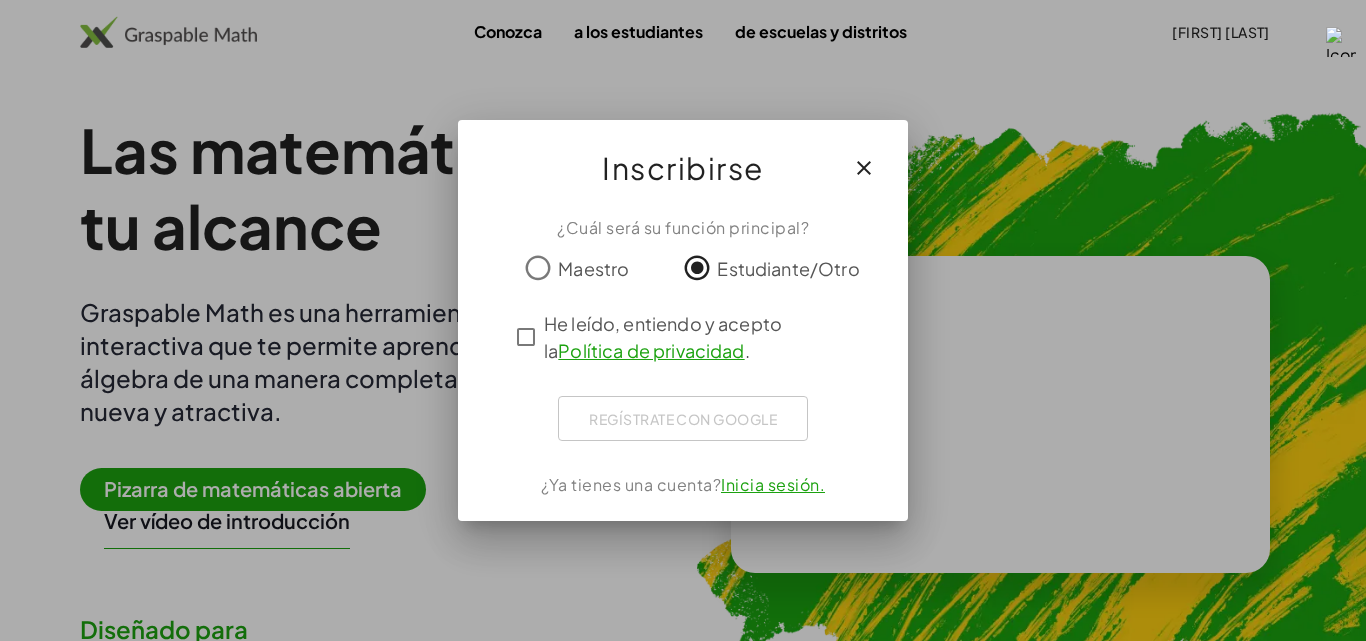 click on "He leído, entiendo y acepto la  Política de privacidad  ." 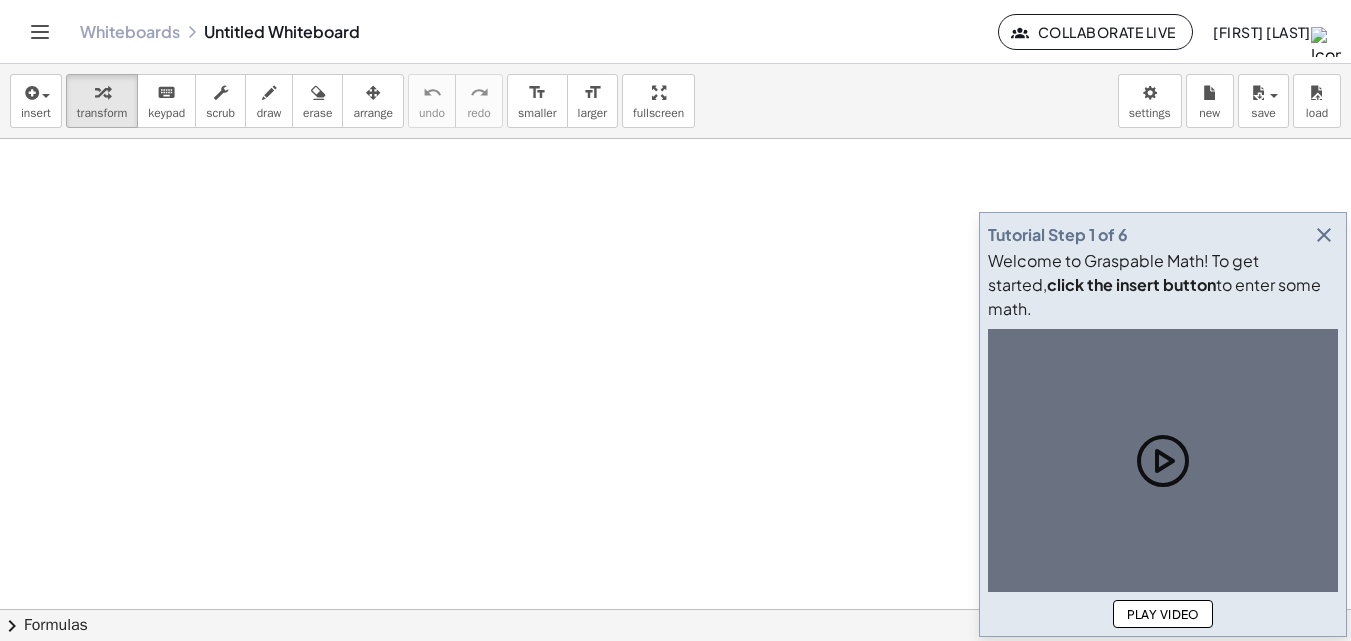 click at bounding box center [675, 609] 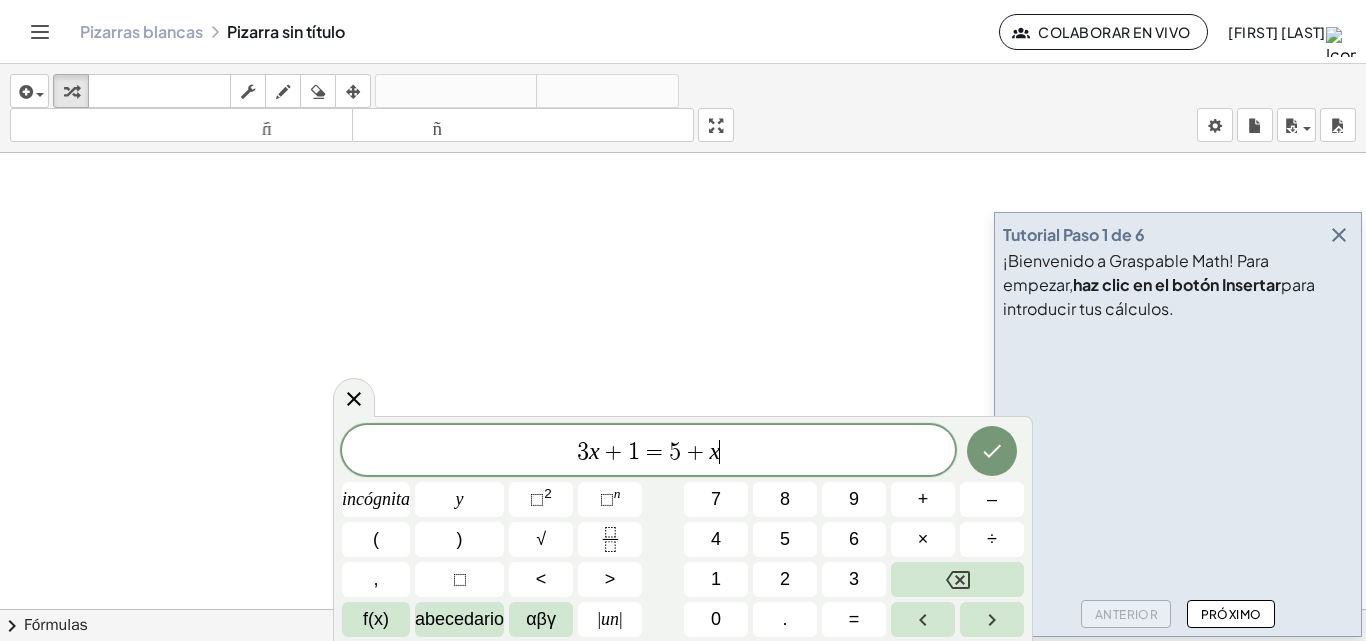 click at bounding box center (1339, 235) 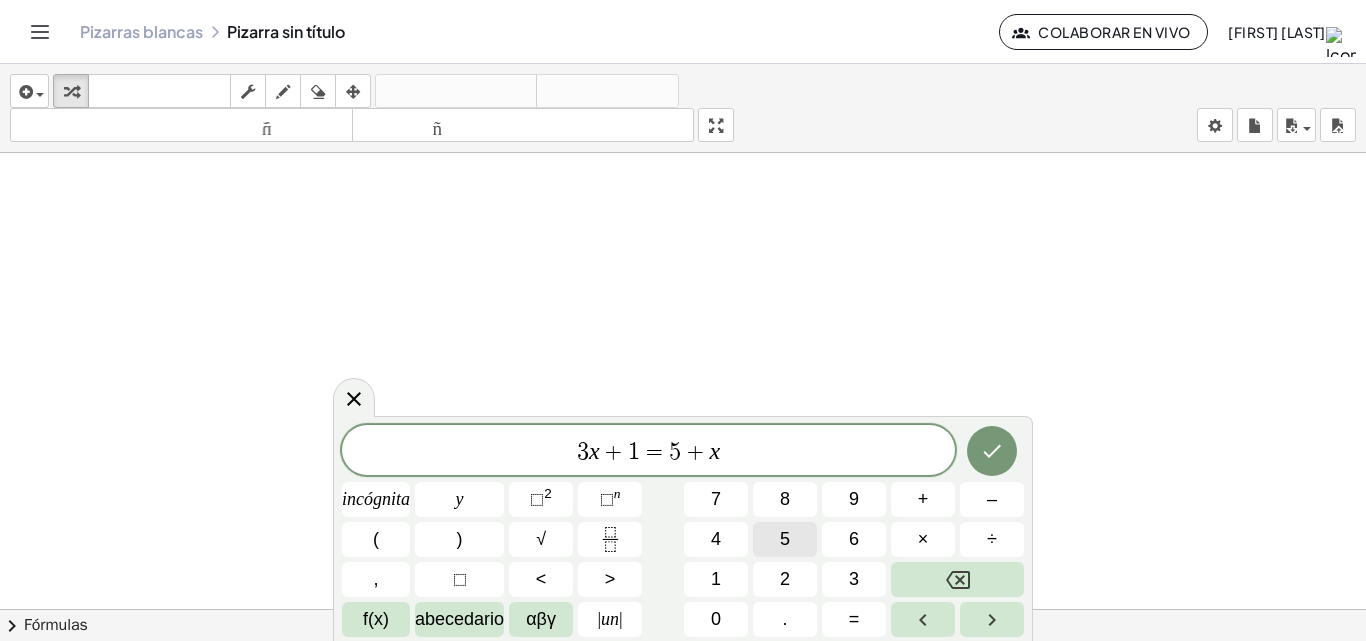 click on "5" at bounding box center [785, 539] 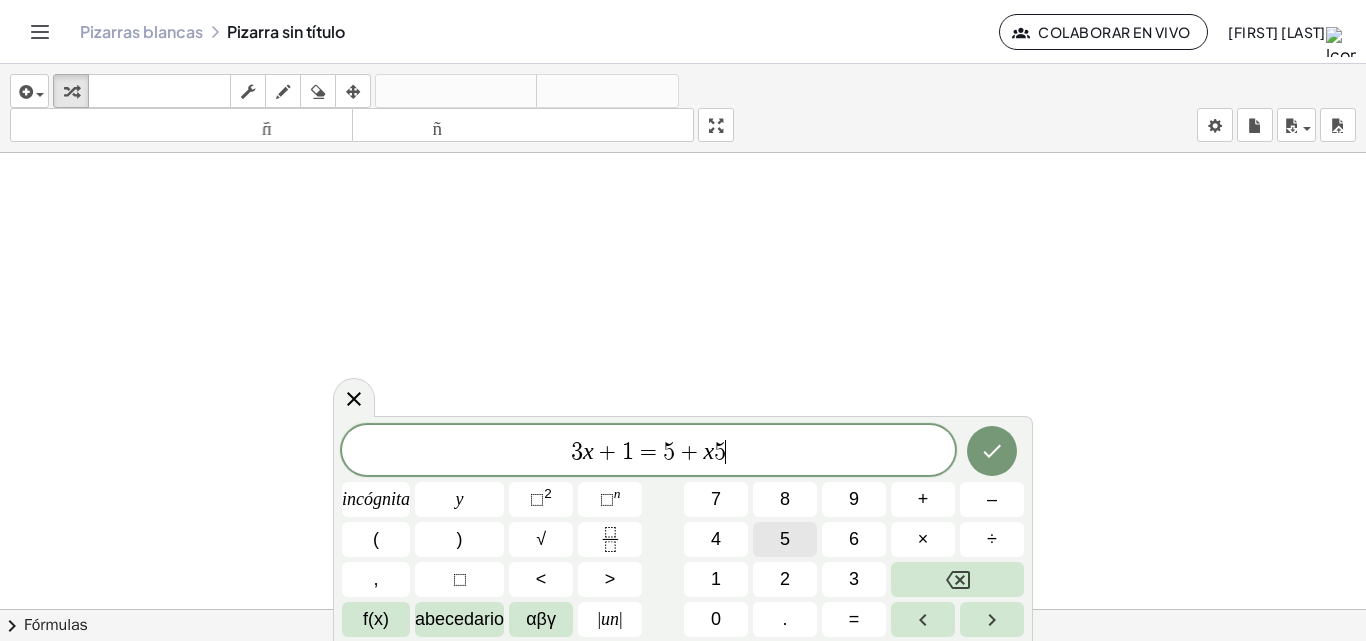 click on "Actividades  matemáticas fáciles de comprender Pizarras blancas Cuenta versión 1.26.3 | Política de privacidad © 2025 | Graspable, Inc. Pizarras blancas Pizarra sin título Colaborar en vivo [NAME]  insertar Seleccione uno: Expresión matemática Función Texto Vídeo de YouTube Graficando Geometría Geometría 3D transformar teclado teclado fregar dibujar borrar arreglar deshacer deshacer rehacer rehacer tamaño_del_formato menor tamaño_del_formato más grande pantalla completa carga   ahorrar nuevo ajustes × chevron_right Fórmulas
Arrastre un lado de una fórmula sobre una expresión resaltada en el lienzo para aplicarla.
Fórmula cuadrática
+ · a · x 2 + · b · x + c = 0
⇔
x = · ( − b ± 2 √ ( + b 2 − · 4 · a · c ) ) · 2 · a
+ x 2 + · p · x + q = 0
x" at bounding box center [683, 320] 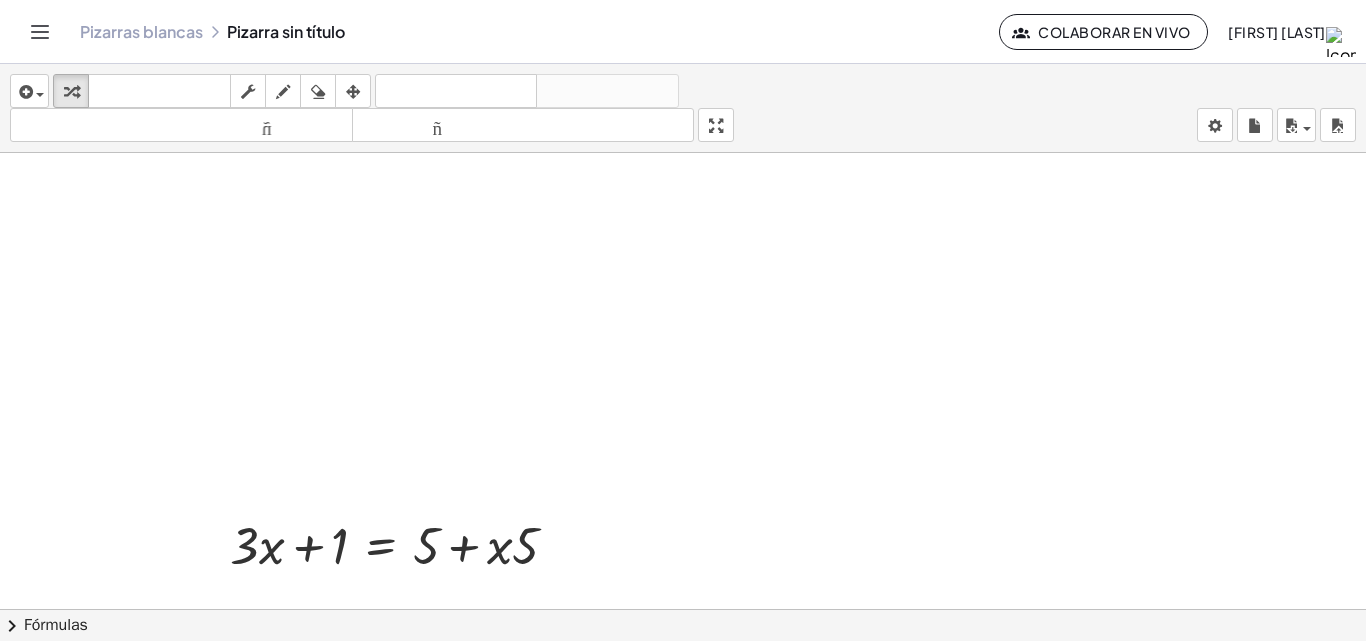 click at bounding box center [683, 623] 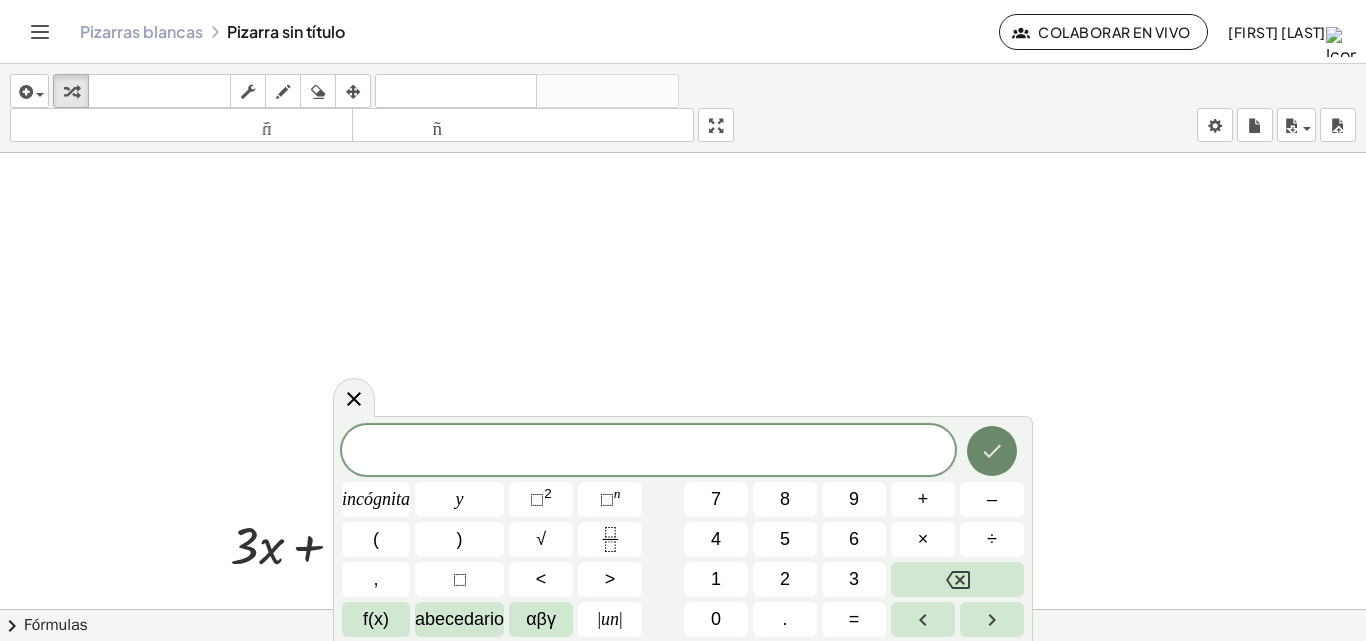 click 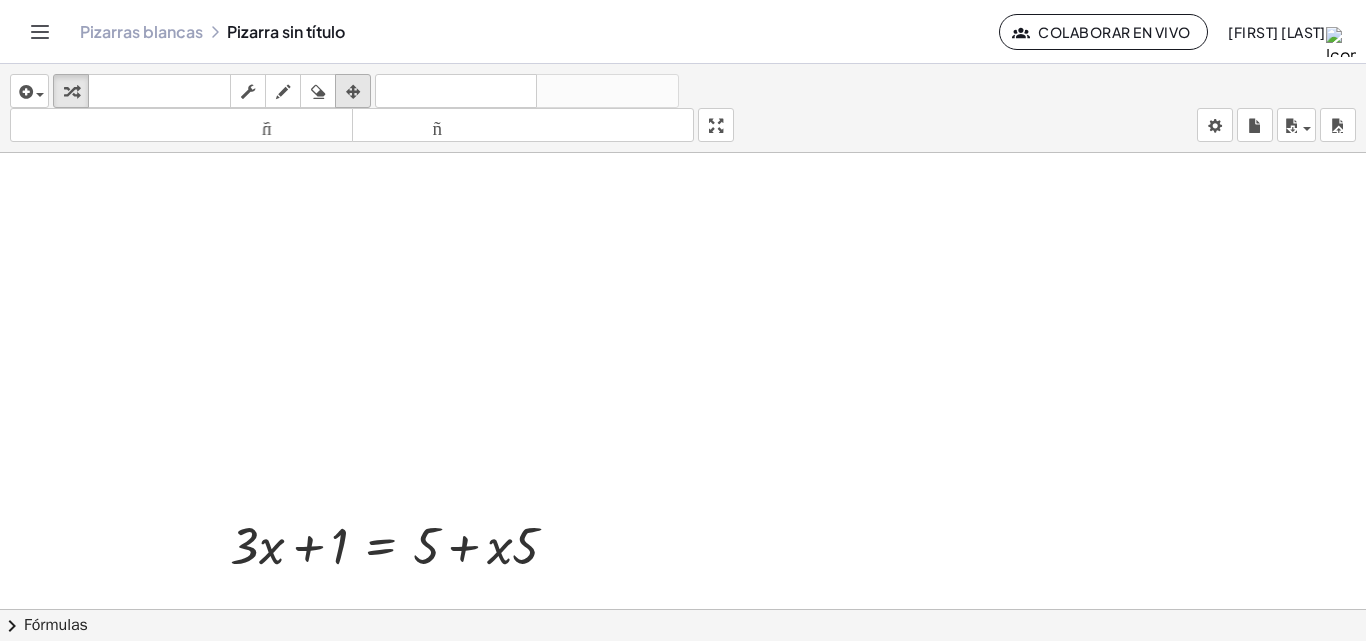 click at bounding box center (353, 91) 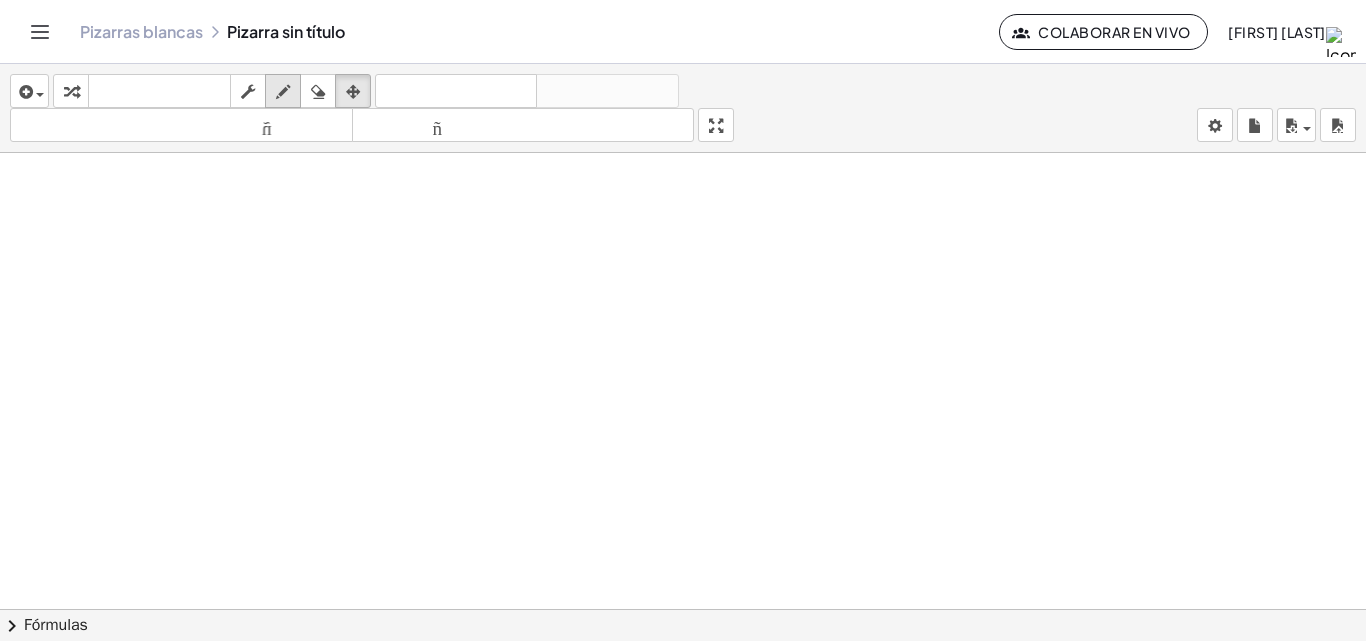 click at bounding box center (283, 92) 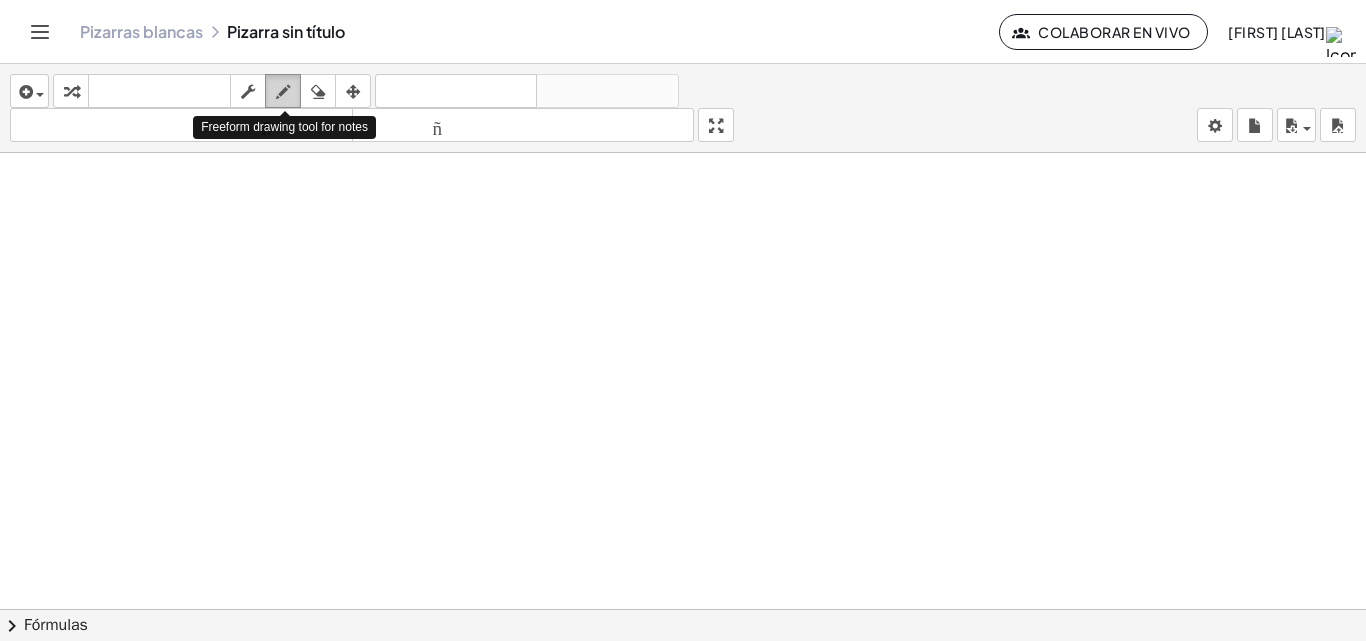 click at bounding box center (283, 92) 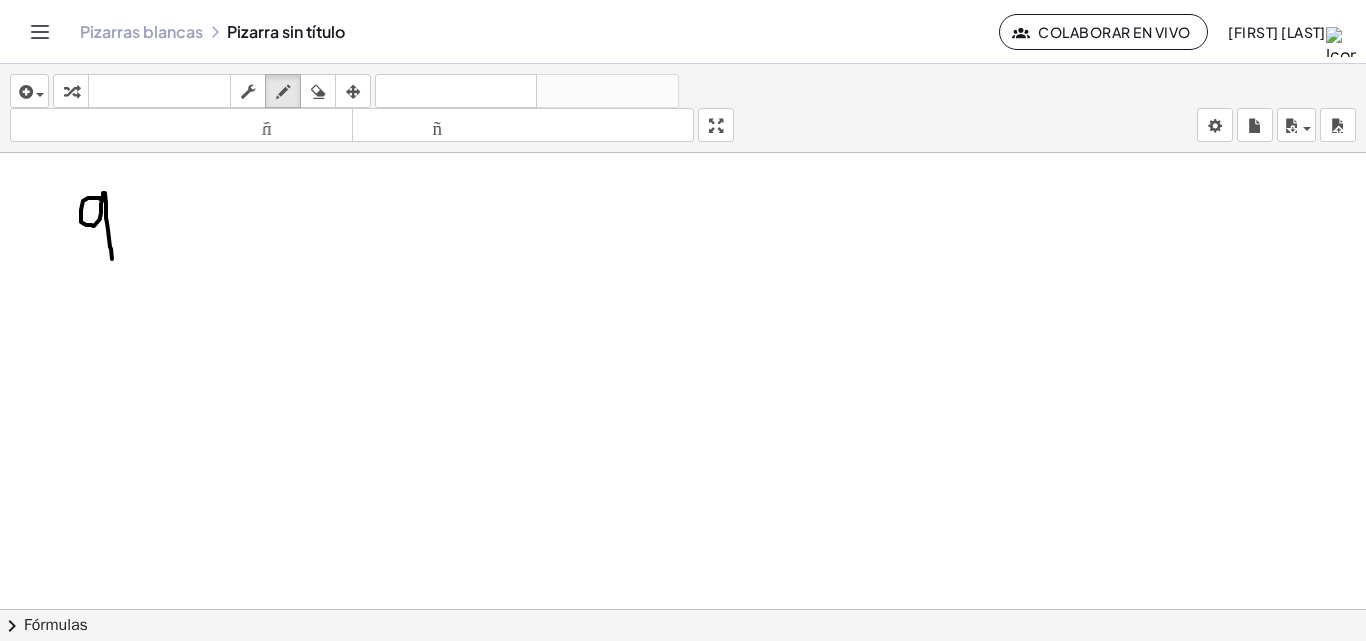 drag, startPoint x: 100, startPoint y: 199, endPoint x: 112, endPoint y: 259, distance: 61.188232 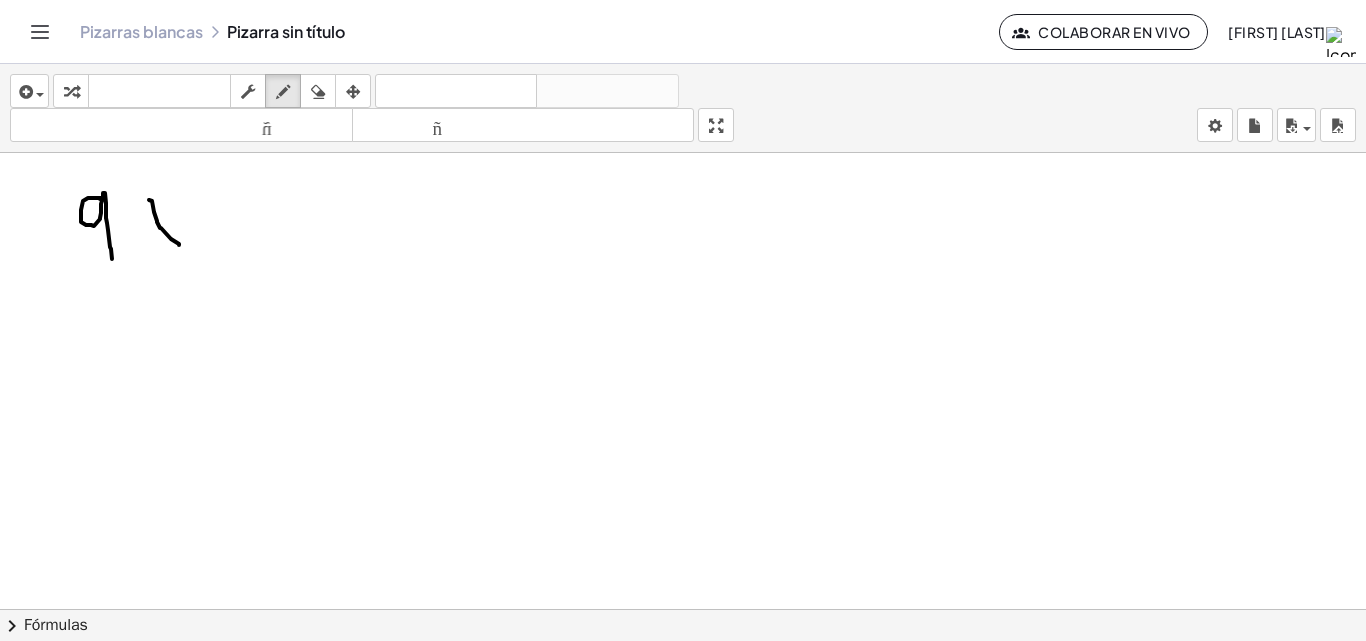 drag, startPoint x: 149, startPoint y: 200, endPoint x: 182, endPoint y: 241, distance: 52.63079 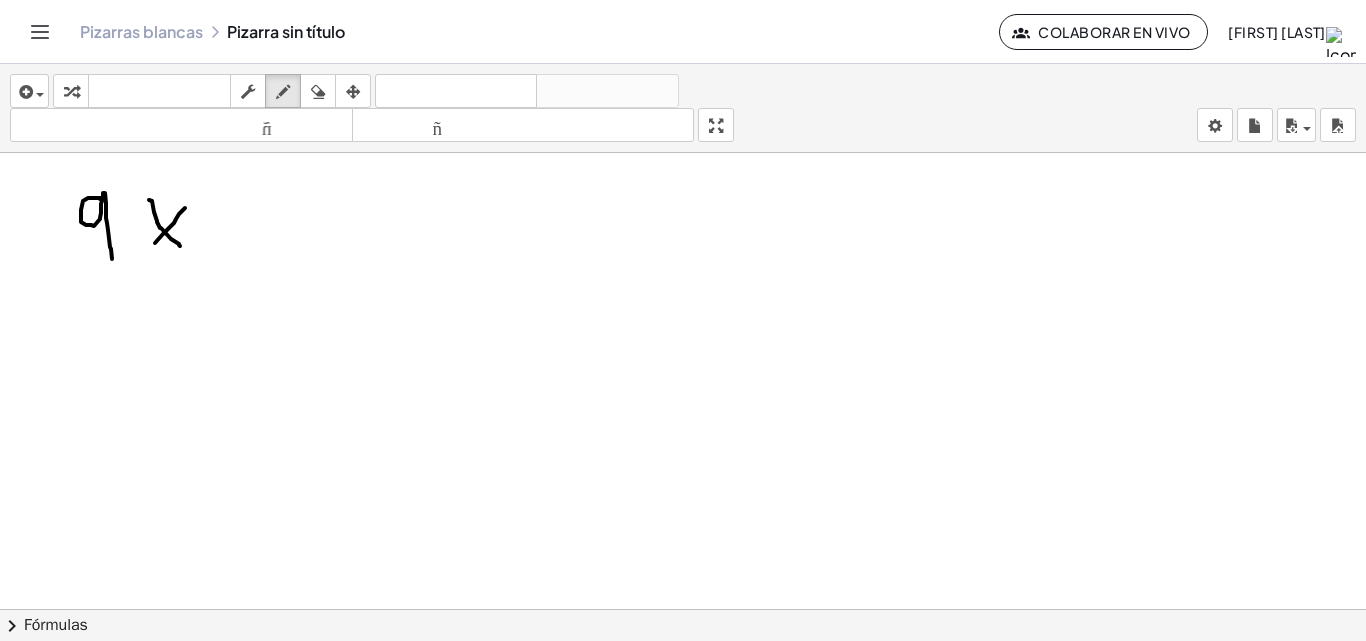 drag, startPoint x: 185, startPoint y: 208, endPoint x: 155, endPoint y: 243, distance: 46.09772 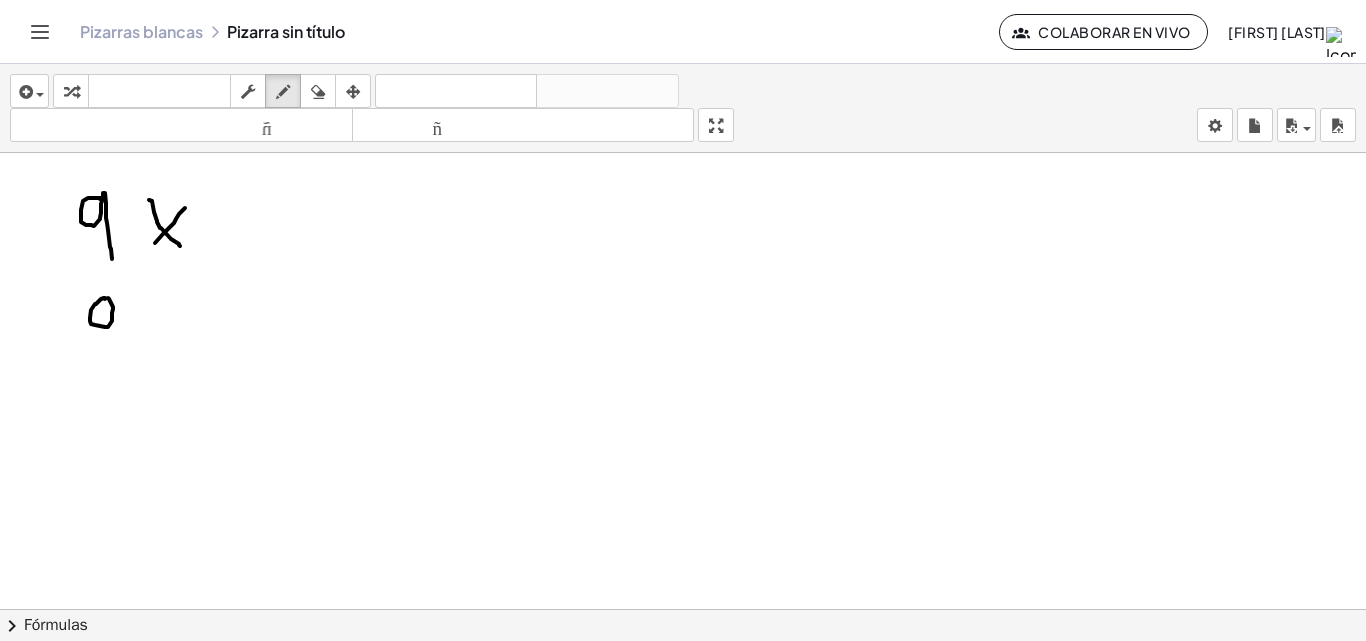 click at bounding box center (683, 623) 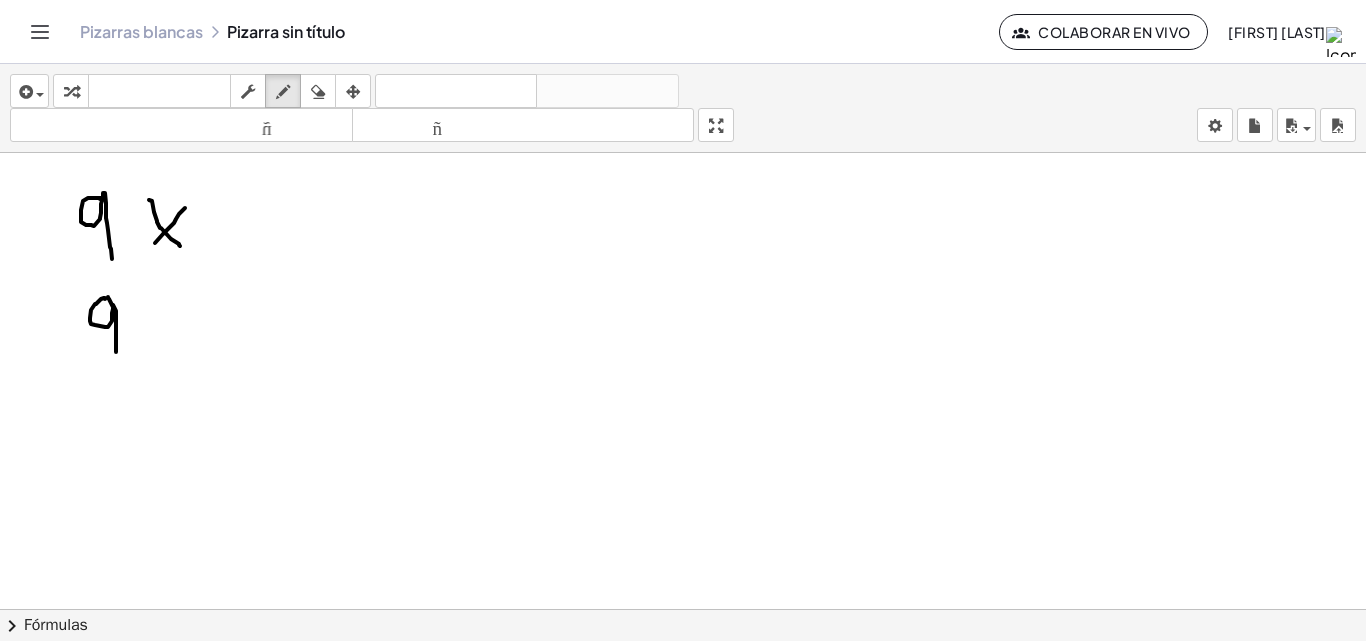 drag, startPoint x: 116, startPoint y: 324, endPoint x: 119, endPoint y: 363, distance: 39.115215 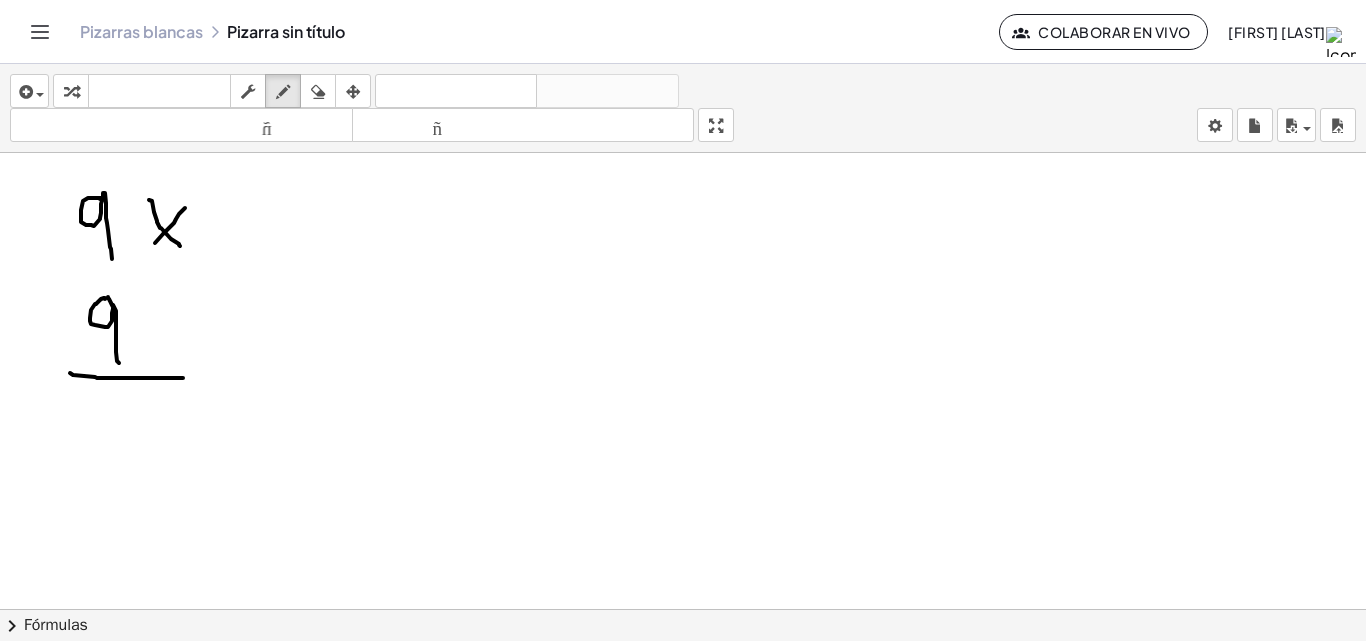 drag, startPoint x: 70, startPoint y: 373, endPoint x: 188, endPoint y: 378, distance: 118.10589 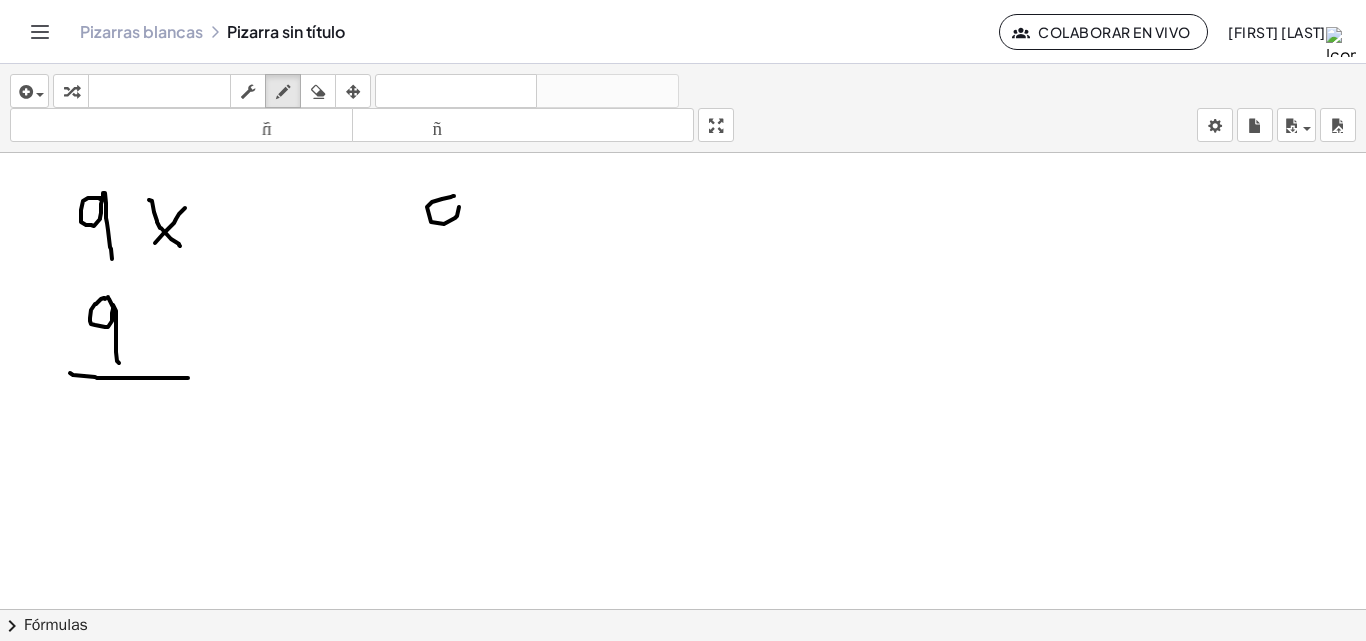 drag, startPoint x: 453, startPoint y: 196, endPoint x: 459, endPoint y: 207, distance: 12.529964 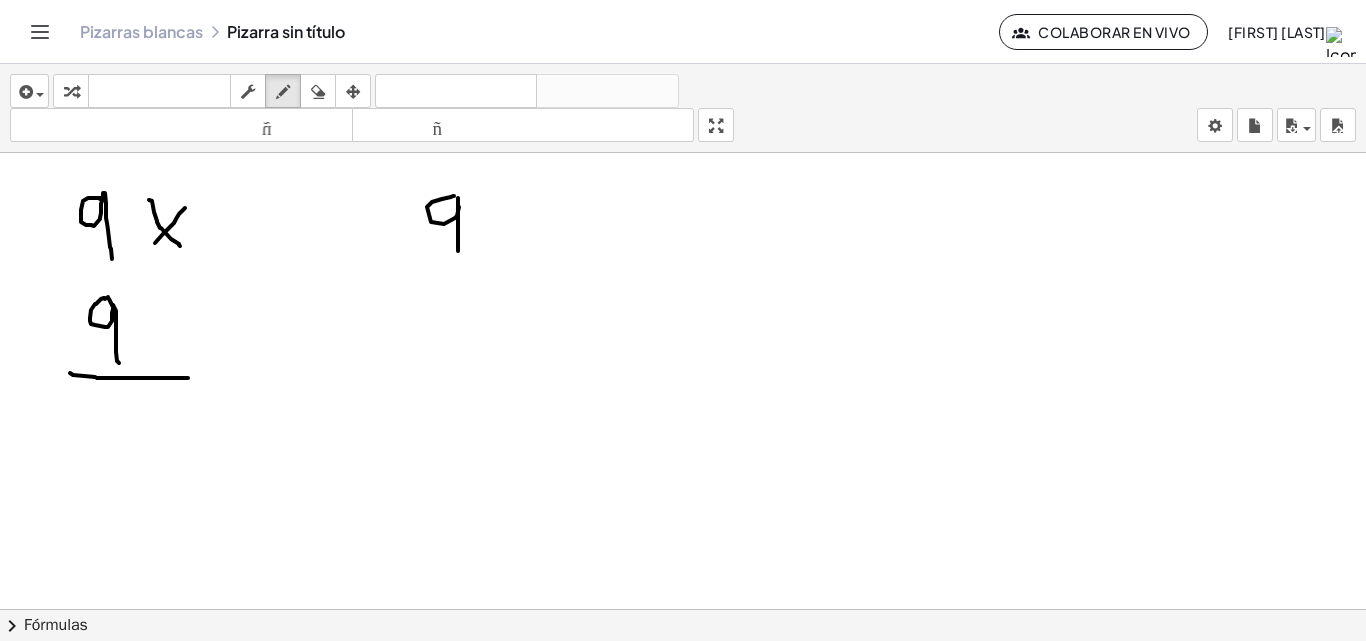 drag, startPoint x: 458, startPoint y: 198, endPoint x: 458, endPoint y: 251, distance: 53 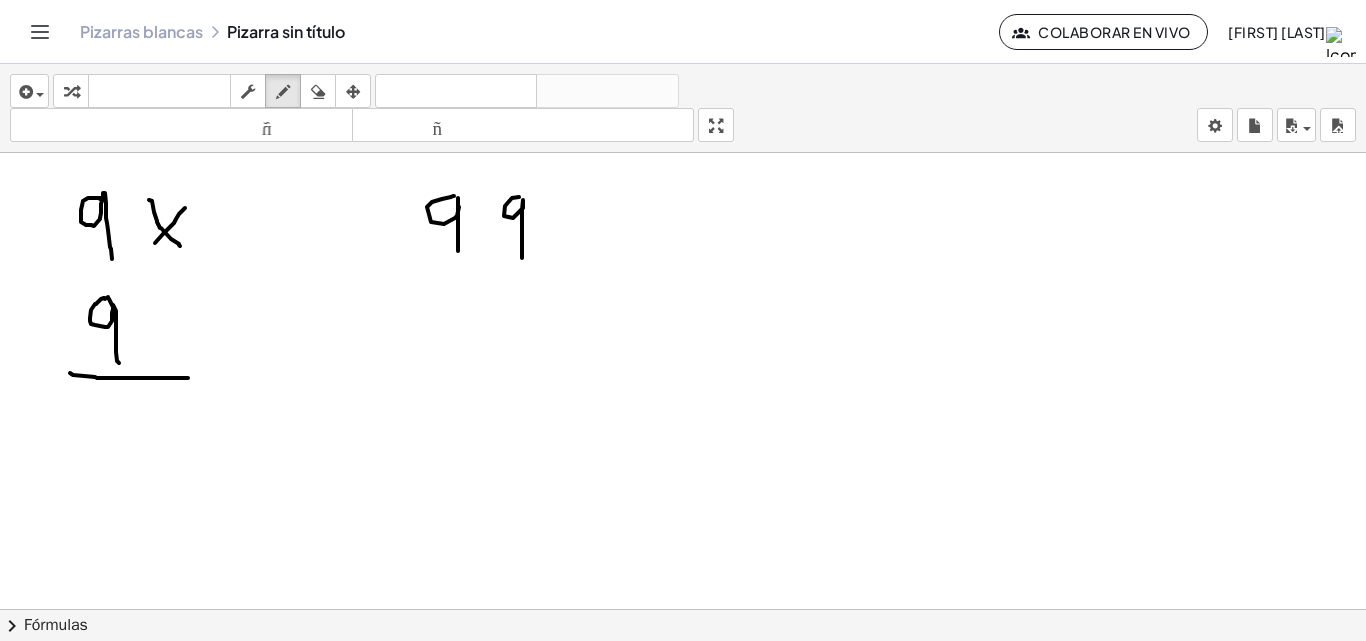 drag, startPoint x: 512, startPoint y: 198, endPoint x: 545, endPoint y: 211, distance: 35.468296 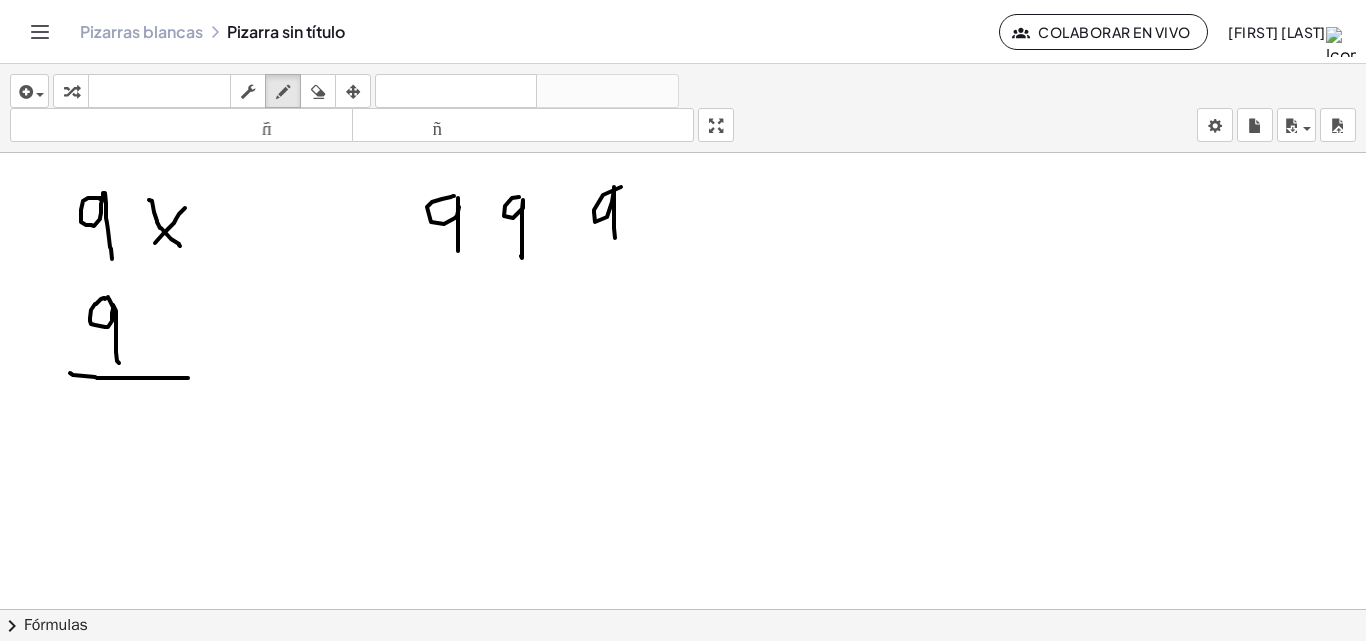 drag, startPoint x: 621, startPoint y: 187, endPoint x: 652, endPoint y: 214, distance: 41.109608 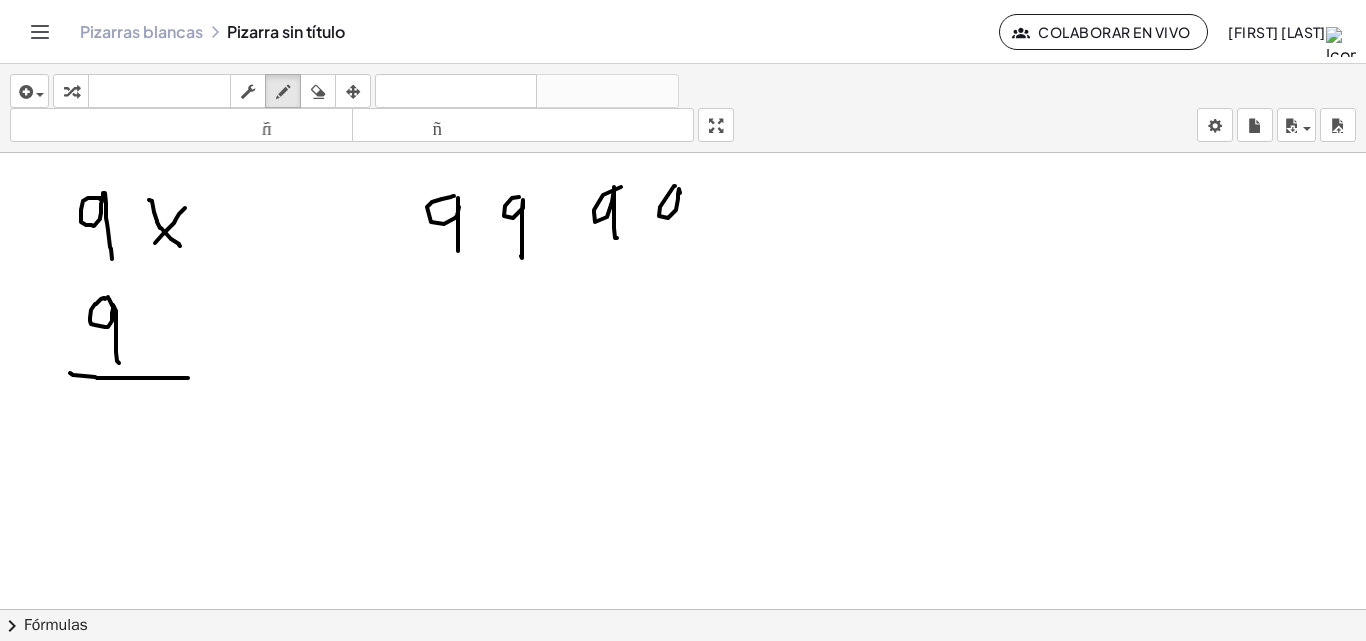 drag, startPoint x: 660, startPoint y: 207, endPoint x: 742, endPoint y: 231, distance: 85.44004 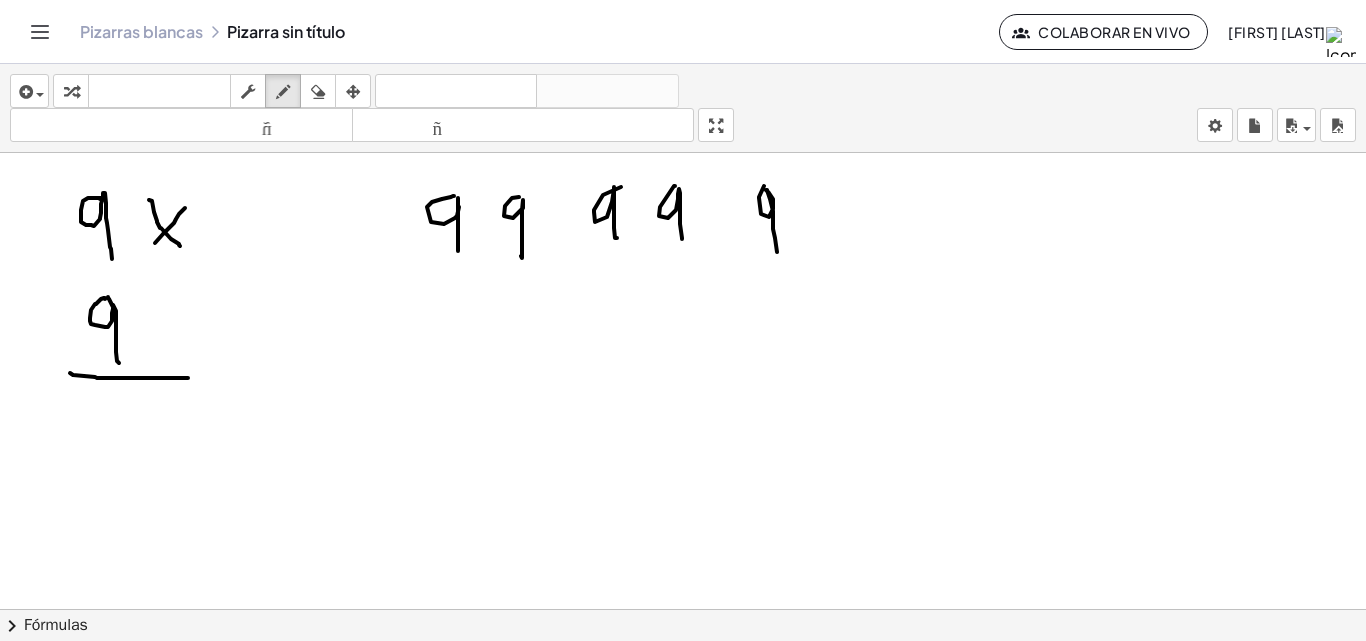 drag, startPoint x: 759, startPoint y: 198, endPoint x: 799, endPoint y: 217, distance: 44.28318 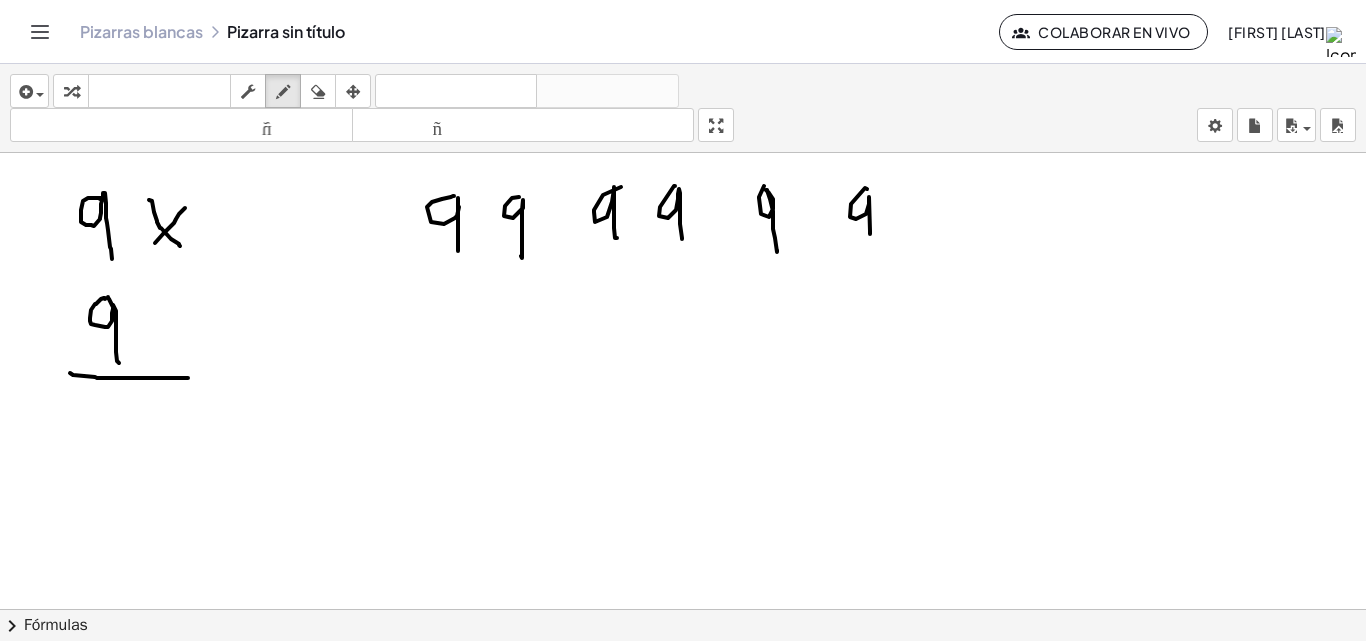 drag, startPoint x: 865, startPoint y: 188, endPoint x: 911, endPoint y: 243, distance: 71.70077 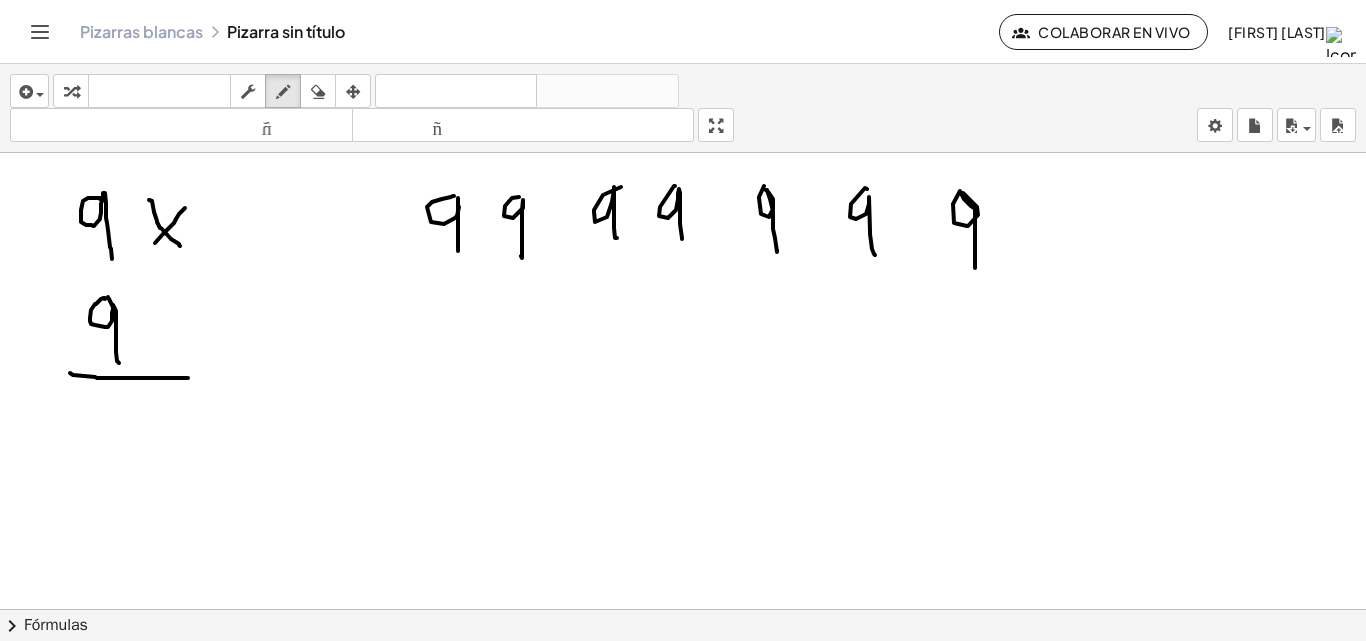 drag, startPoint x: 953, startPoint y: 204, endPoint x: 911, endPoint y: 287, distance: 93.0215 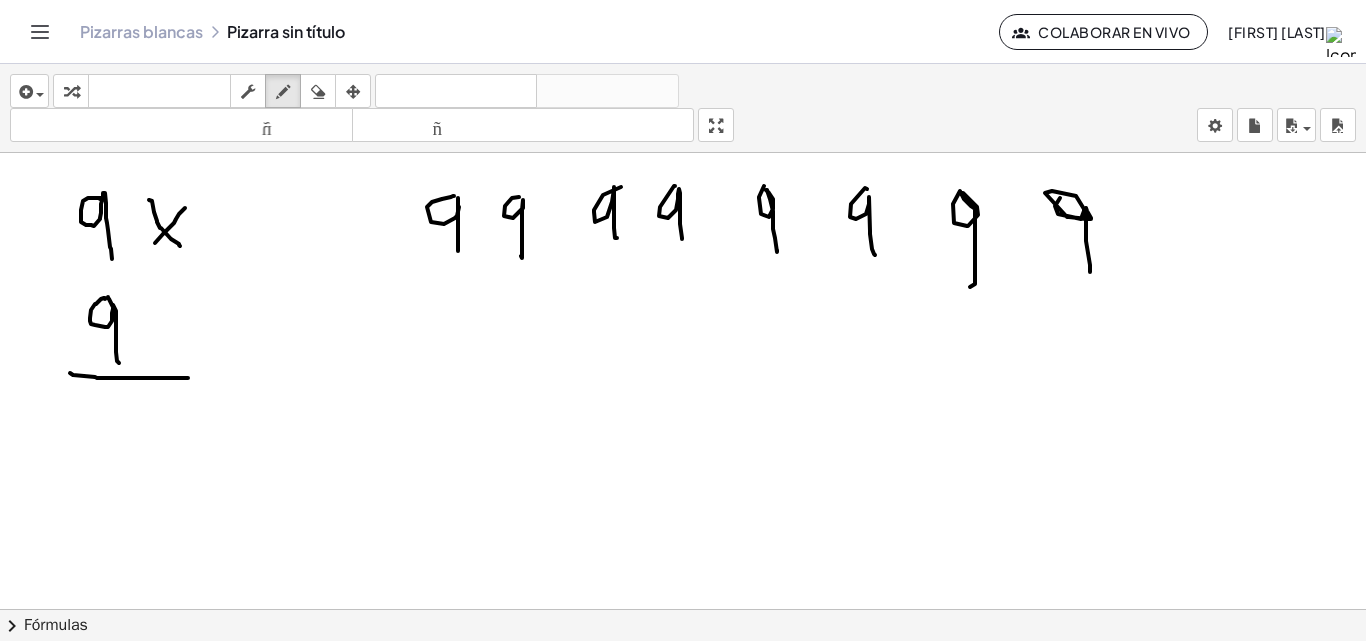 drag, startPoint x: 1058, startPoint y: 214, endPoint x: 1090, endPoint y: 272, distance: 66.24198 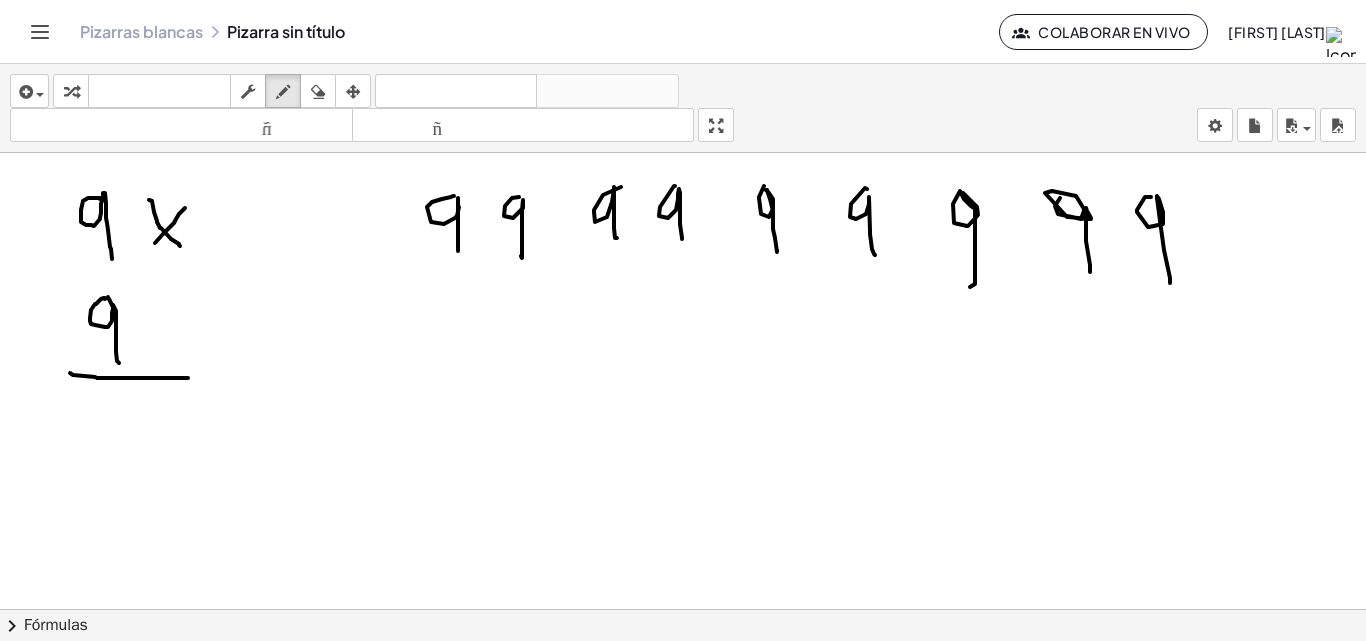 drag, startPoint x: 1137, startPoint y: 210, endPoint x: 1094, endPoint y: 268, distance: 72.20111 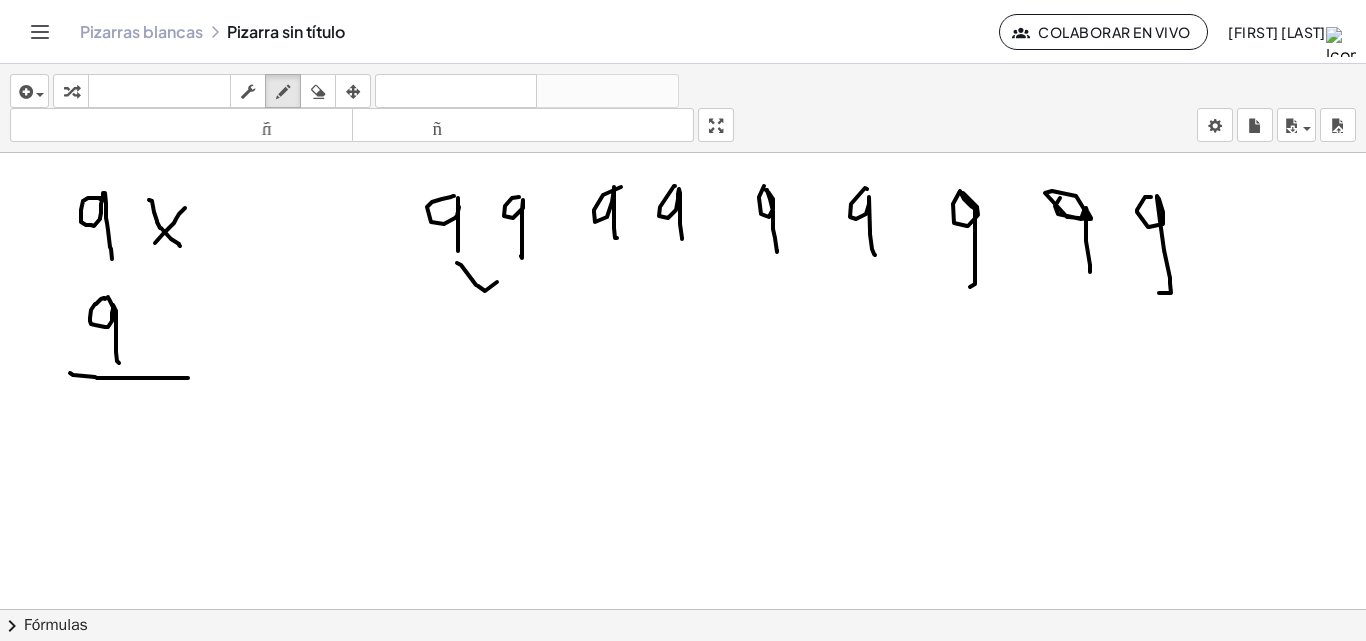 drag, startPoint x: 457, startPoint y: 263, endPoint x: 533, endPoint y: 272, distance: 76.53104 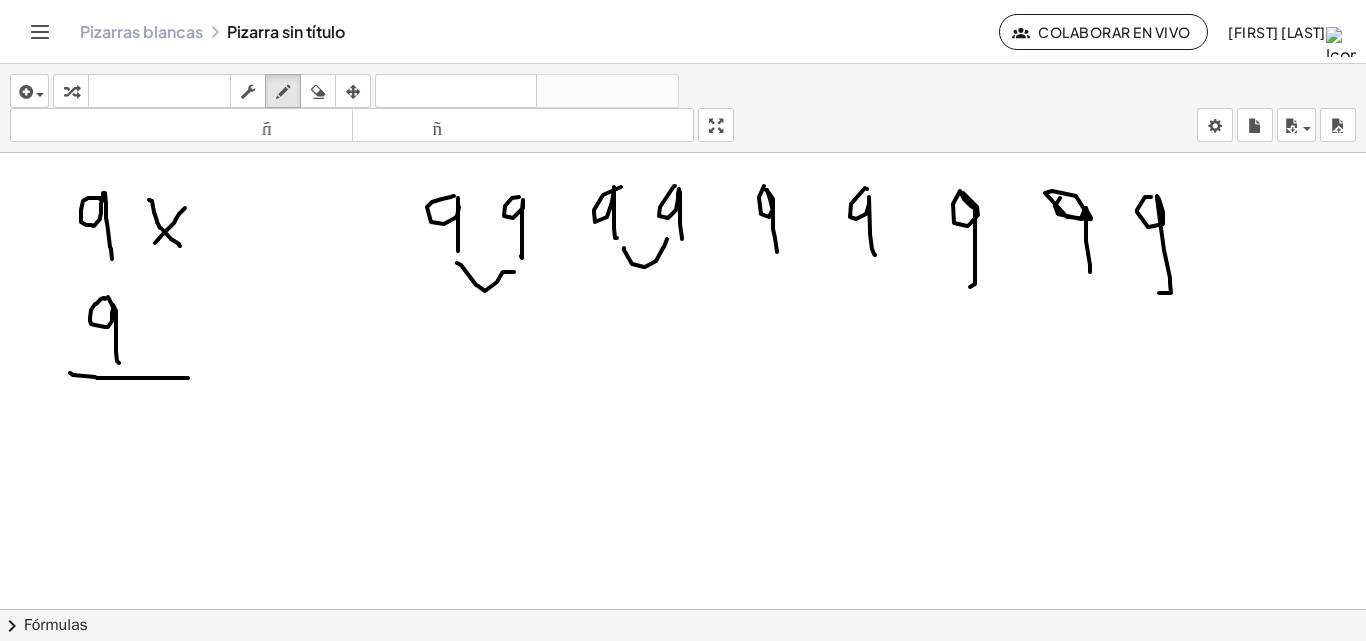drag, startPoint x: 632, startPoint y: 264, endPoint x: 667, endPoint y: 239, distance: 43.011627 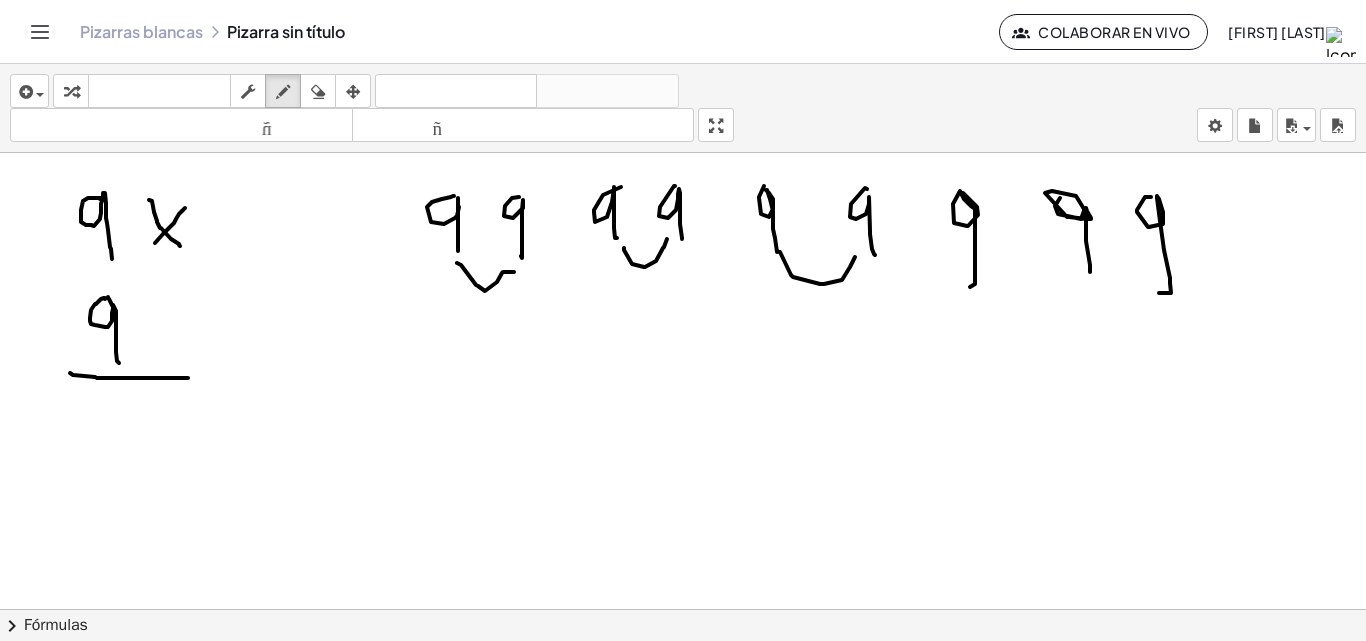 drag, startPoint x: 793, startPoint y: 277, endPoint x: 855, endPoint y: 257, distance: 65.14599 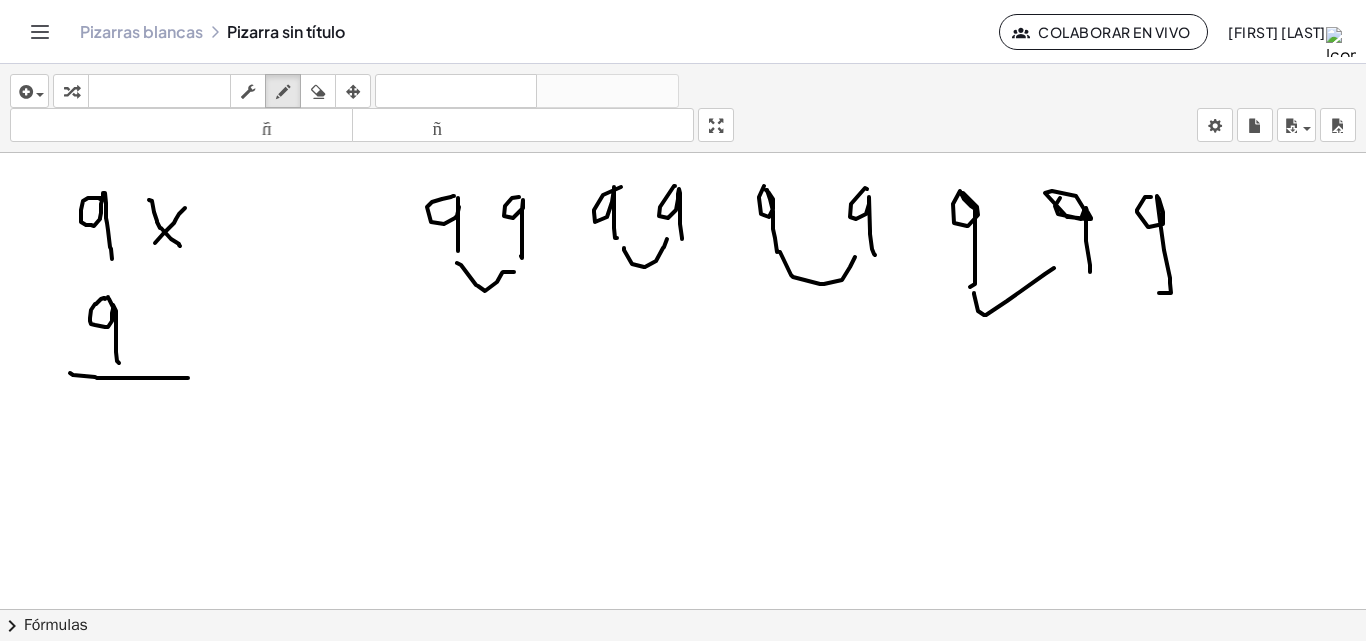 drag, startPoint x: 978, startPoint y: 311, endPoint x: 1060, endPoint y: 266, distance: 93.53609 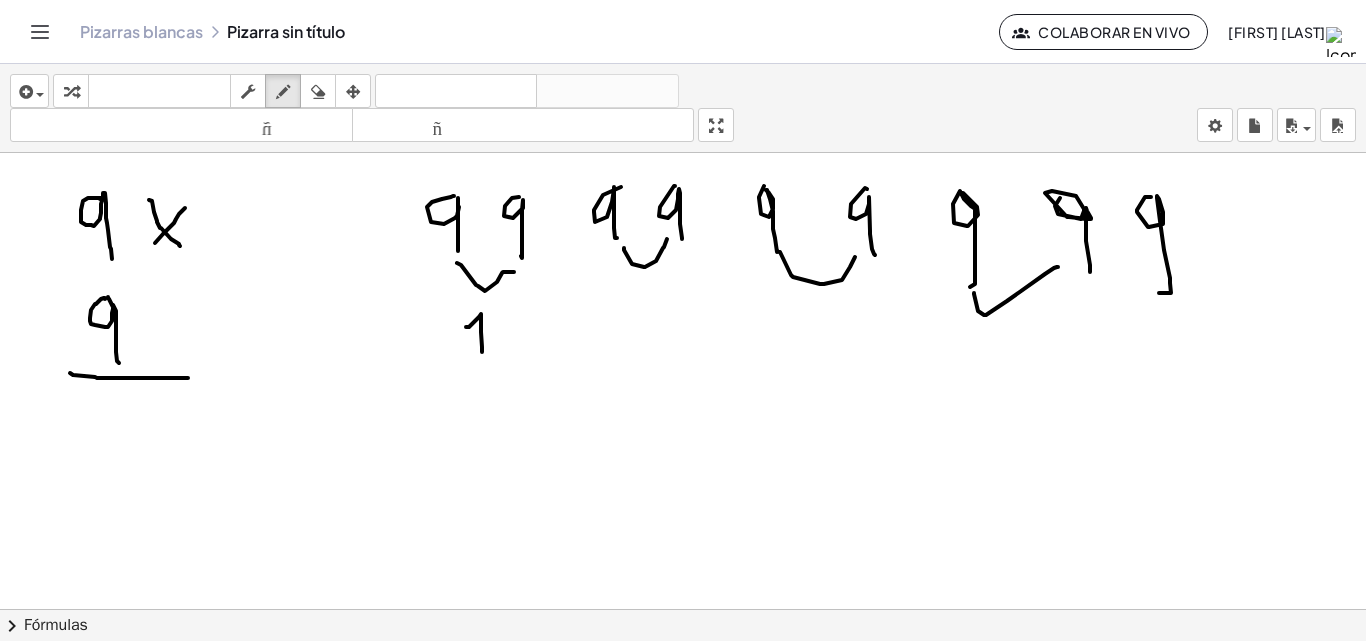 drag, startPoint x: 466, startPoint y: 327, endPoint x: 482, endPoint y: 352, distance: 29.681644 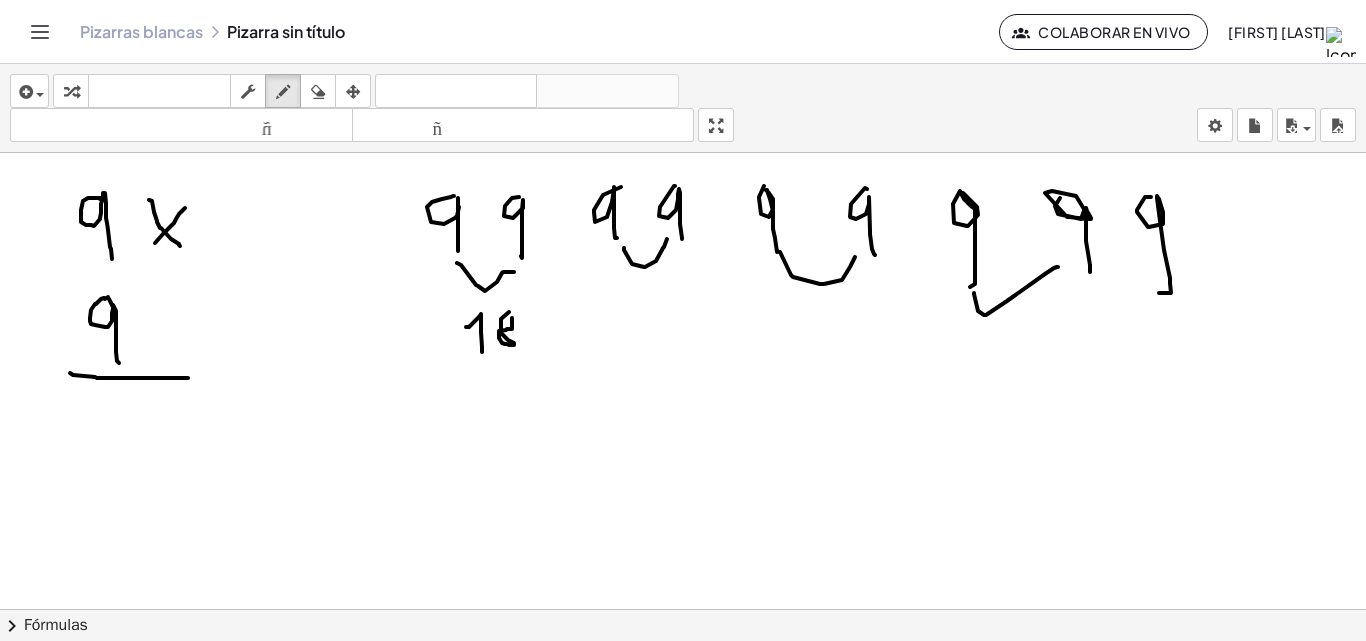 click at bounding box center (683, 623) 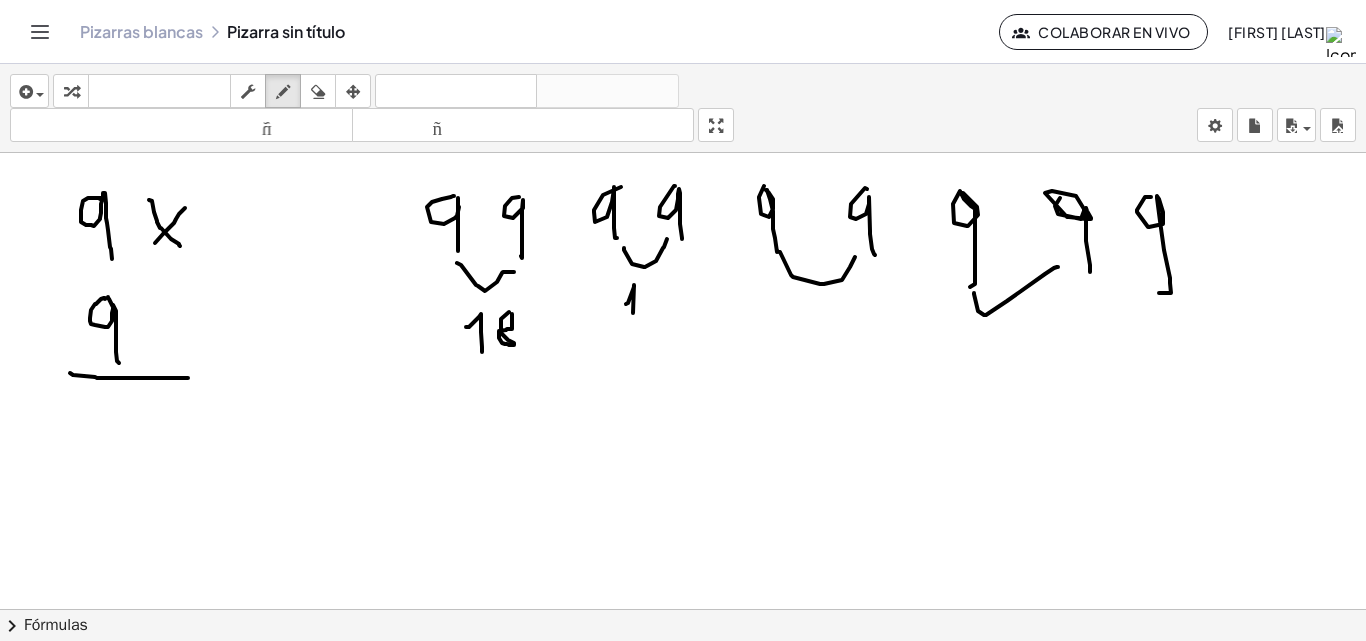 click at bounding box center [683, 623] 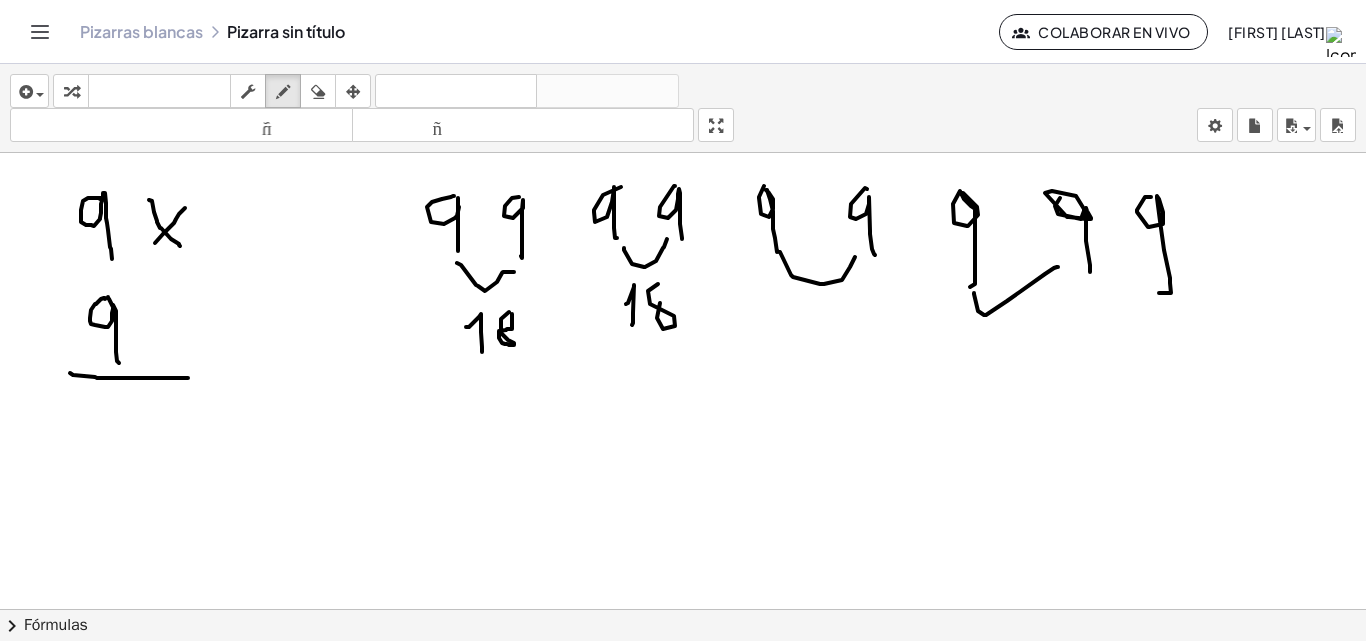 drag, startPoint x: 648, startPoint y: 291, endPoint x: 708, endPoint y: 293, distance: 60.033325 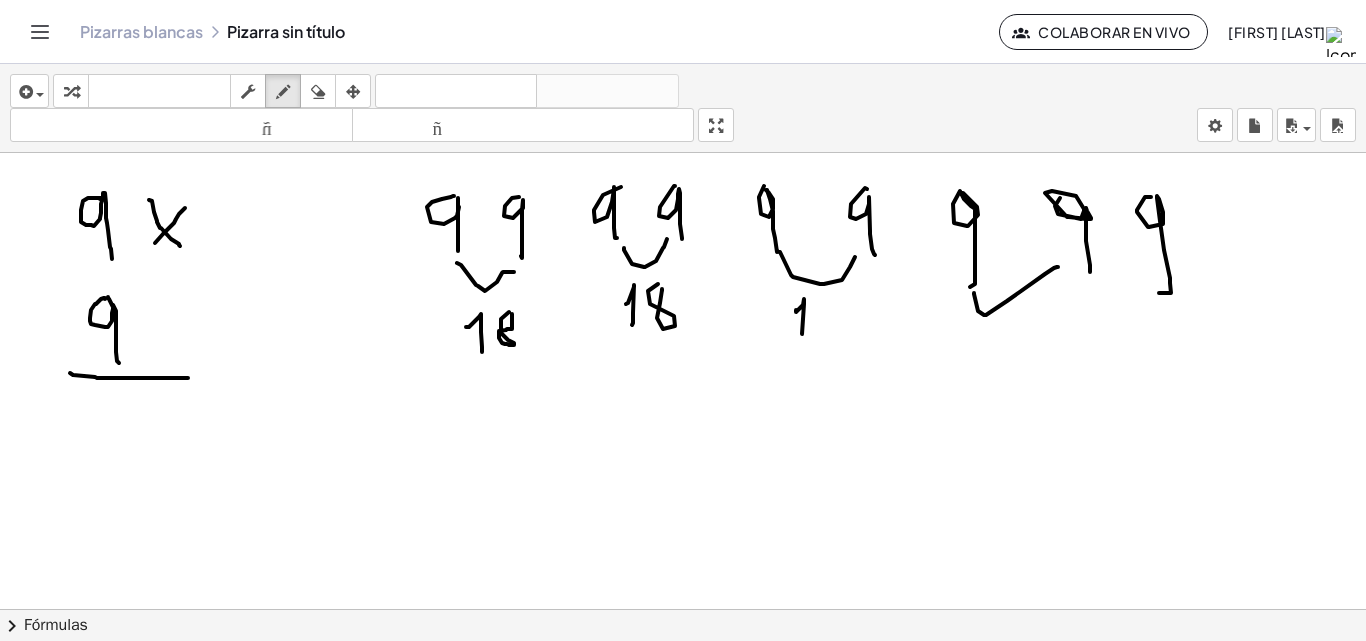 drag, startPoint x: 796, startPoint y: 310, endPoint x: 800, endPoint y: 336, distance: 26.305893 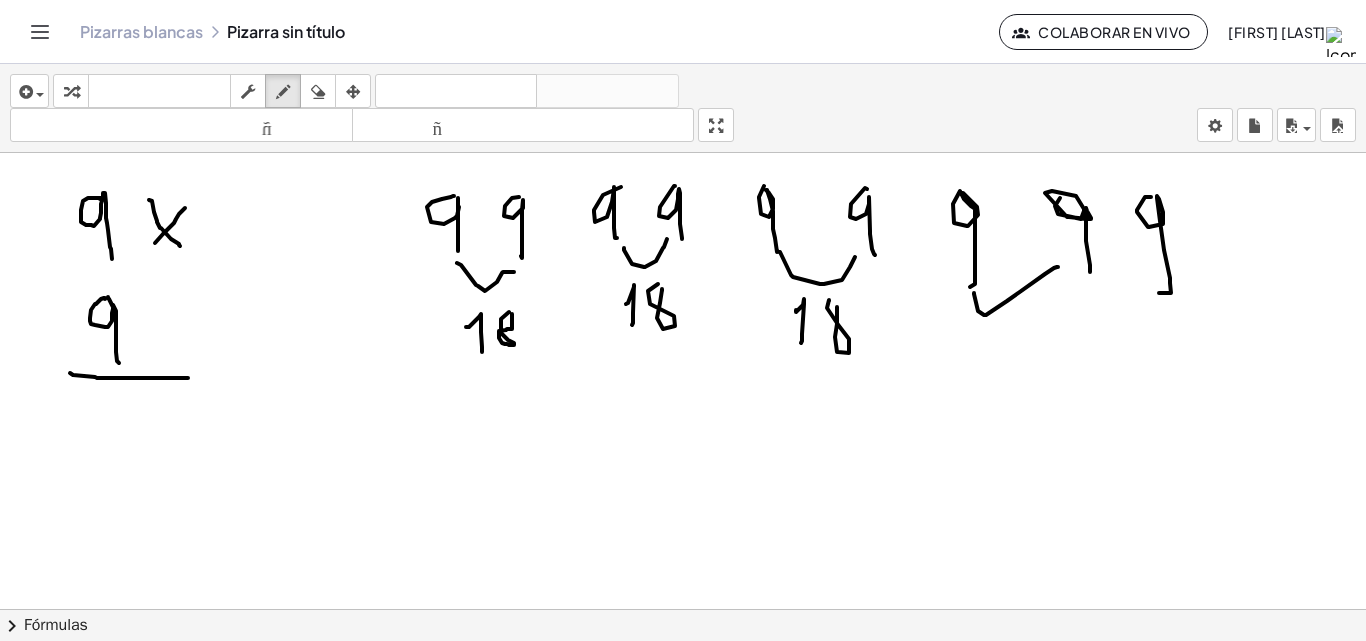 click at bounding box center (683, 623) 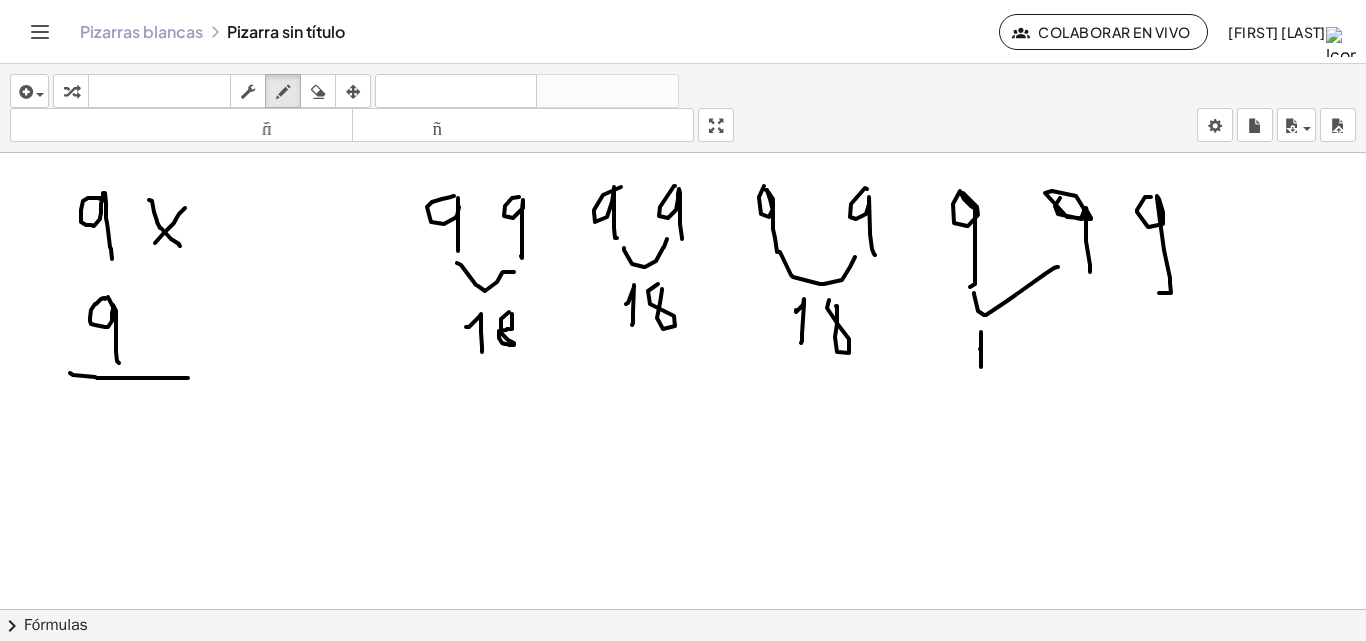 drag, startPoint x: 980, startPoint y: 349, endPoint x: 998, endPoint y: 350, distance: 18.027756 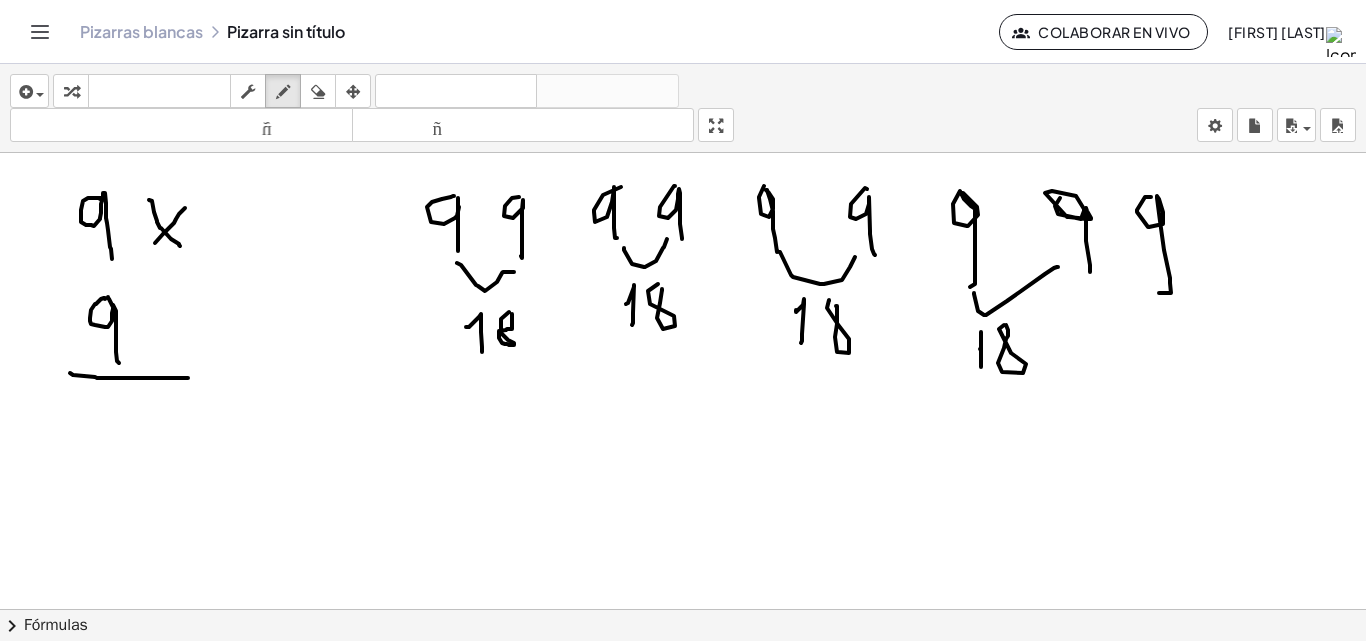 click at bounding box center (683, 623) 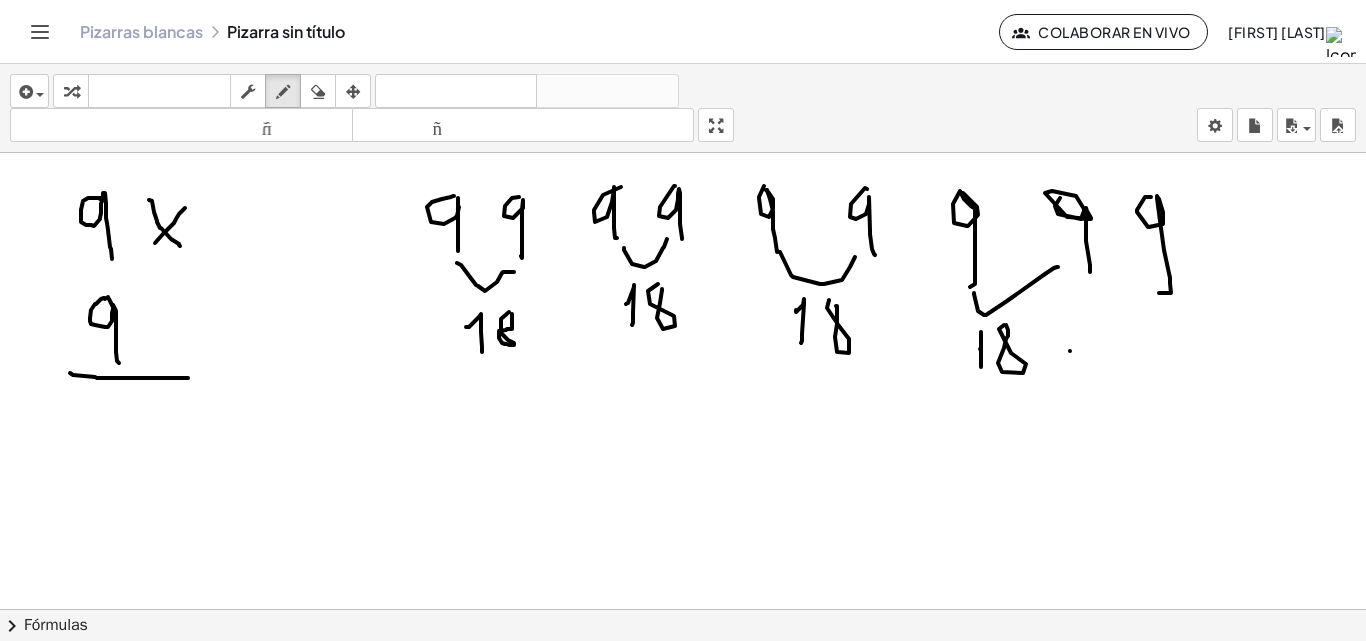 drag, startPoint x: 1070, startPoint y: 351, endPoint x: 1081, endPoint y: 346, distance: 12.083046 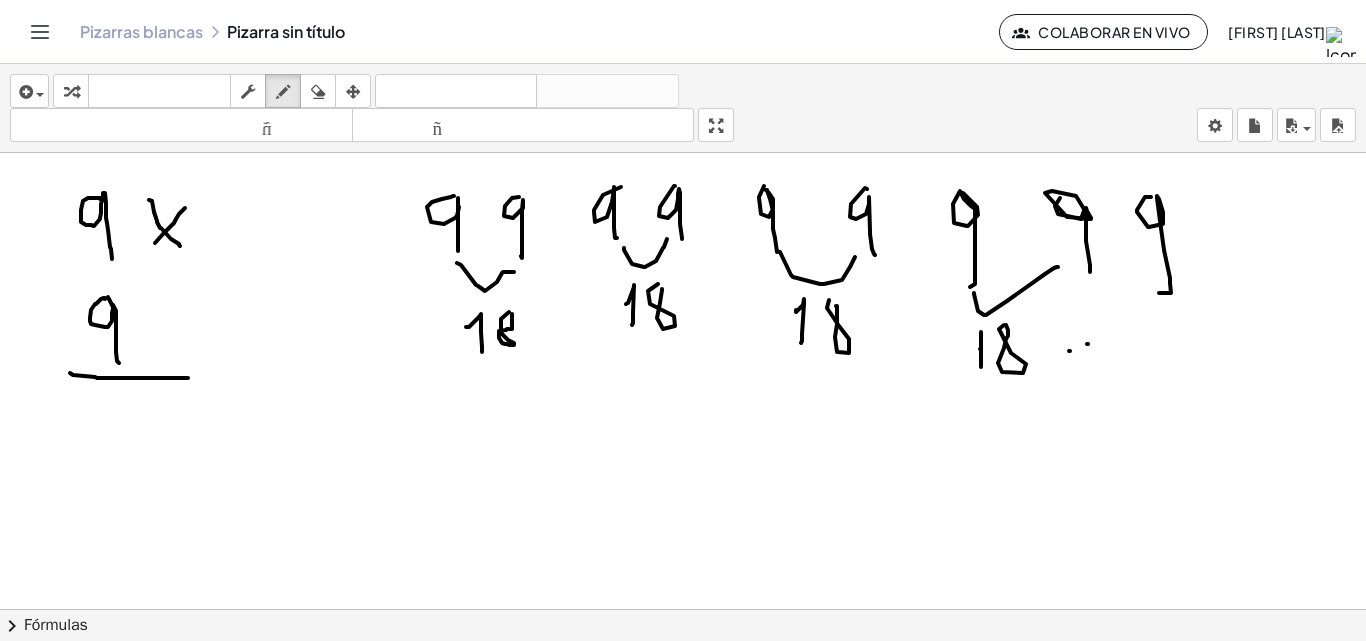 click at bounding box center [683, 623] 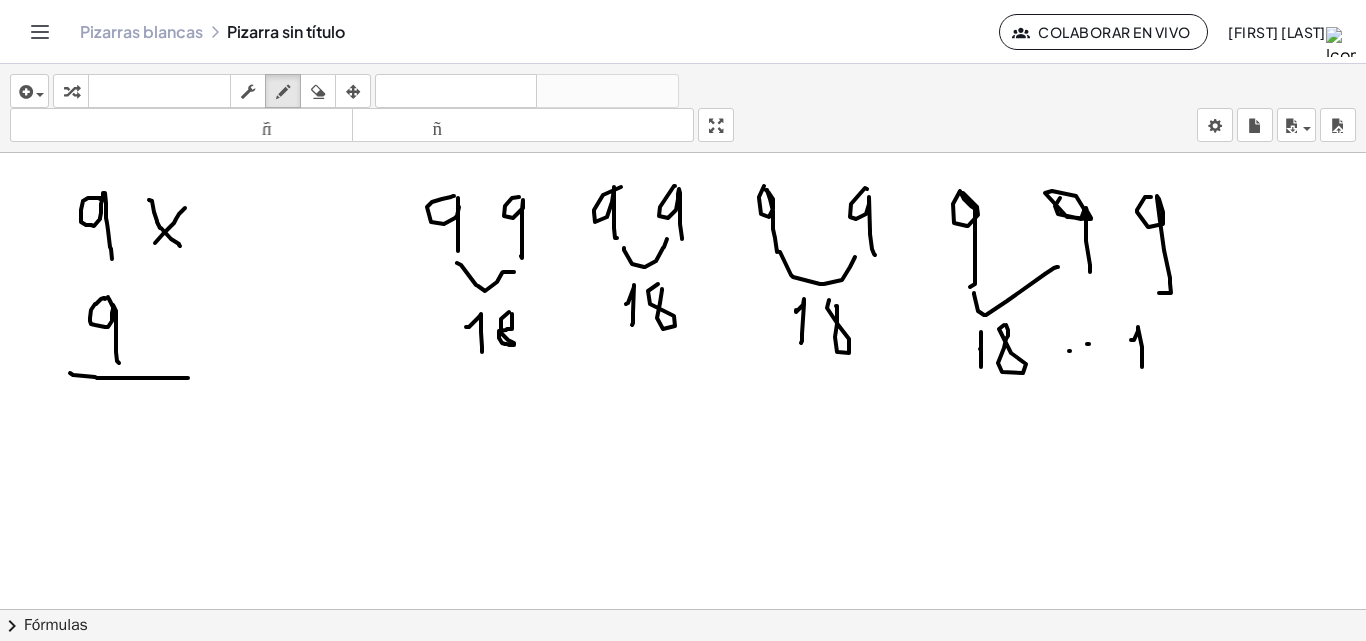 drag, startPoint x: 1138, startPoint y: 330, endPoint x: 1125, endPoint y: 363, distance: 35.468296 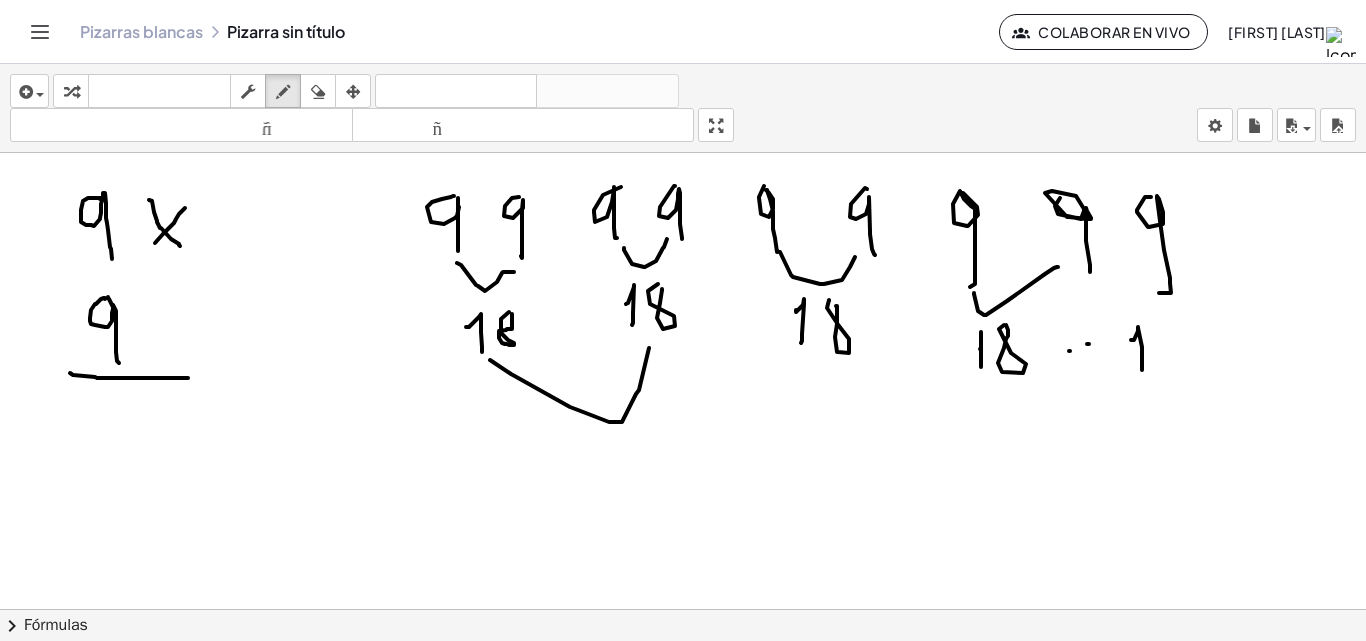 drag, startPoint x: 490, startPoint y: 360, endPoint x: 650, endPoint y: 337, distance: 161.64467 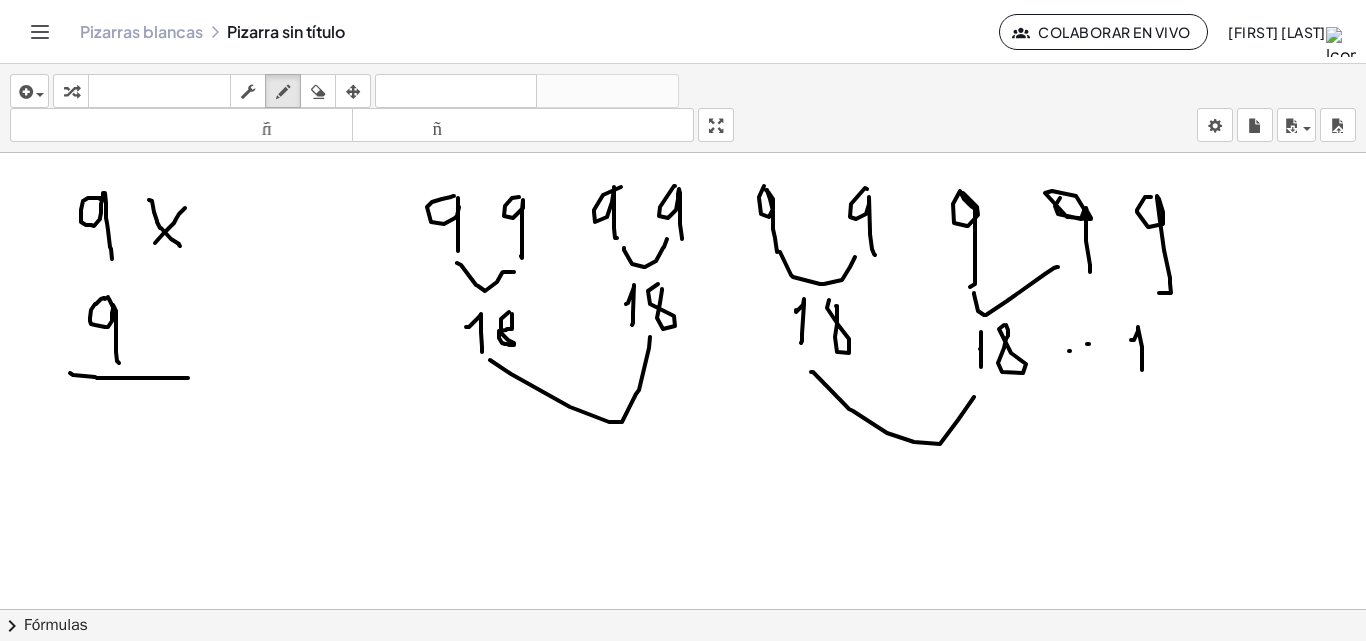drag, startPoint x: 887, startPoint y: 433, endPoint x: 991, endPoint y: 383, distance: 115.39497 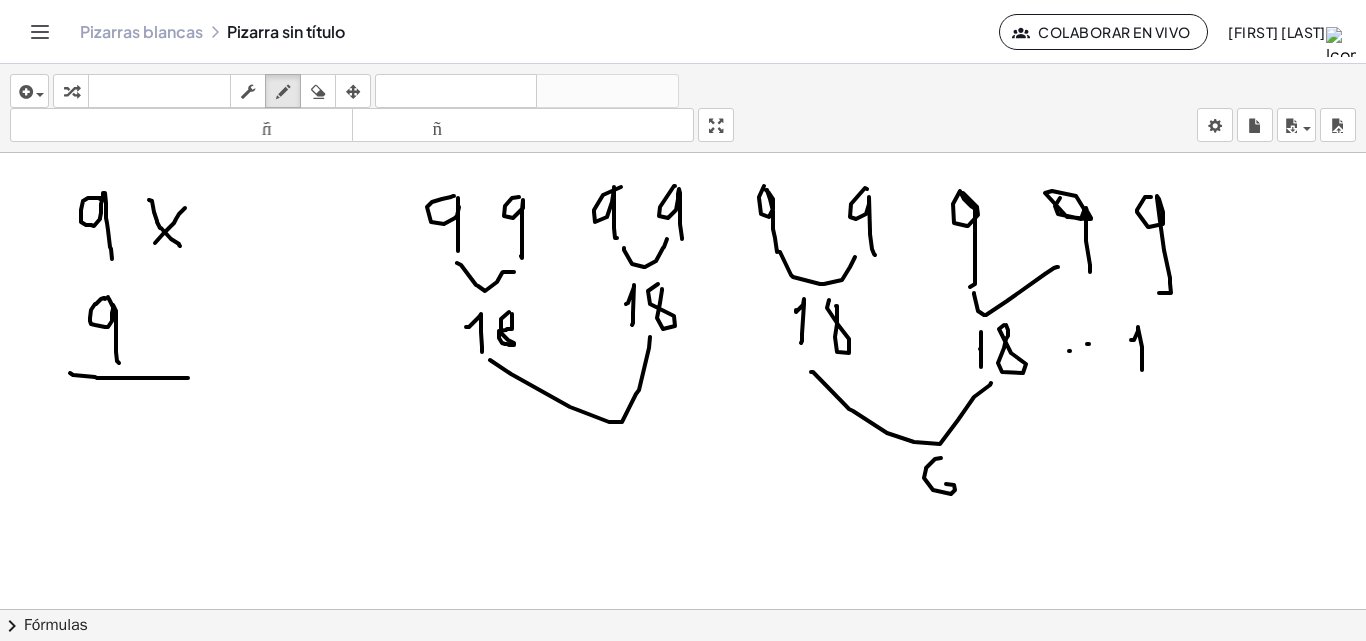 drag, startPoint x: 941, startPoint y: 458, endPoint x: 940, endPoint y: 484, distance: 26.019224 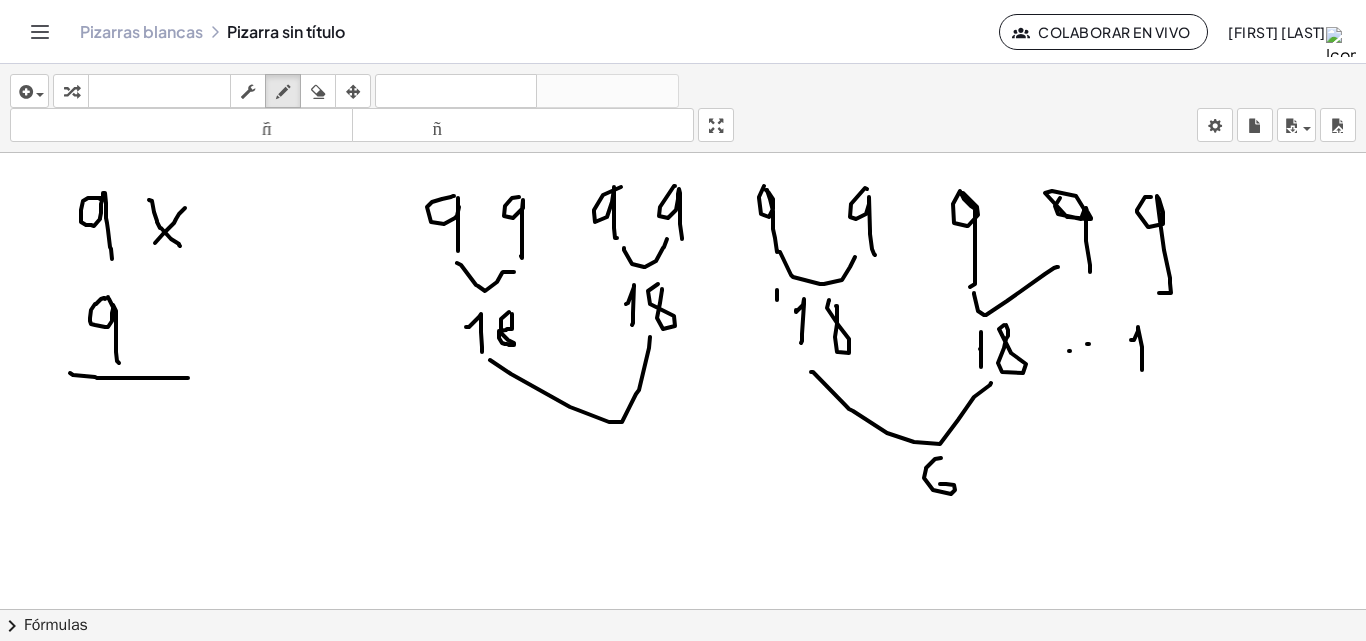 click at bounding box center [683, 623] 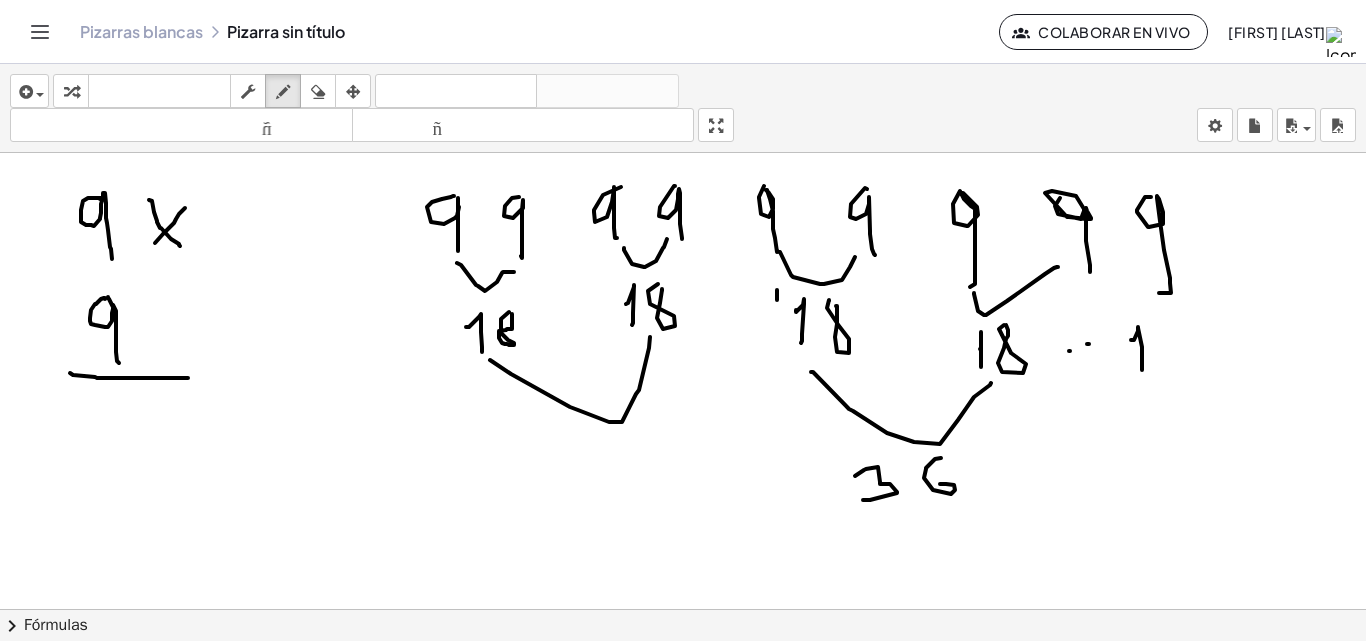 drag, startPoint x: 855, startPoint y: 476, endPoint x: 889, endPoint y: 459, distance: 38.013157 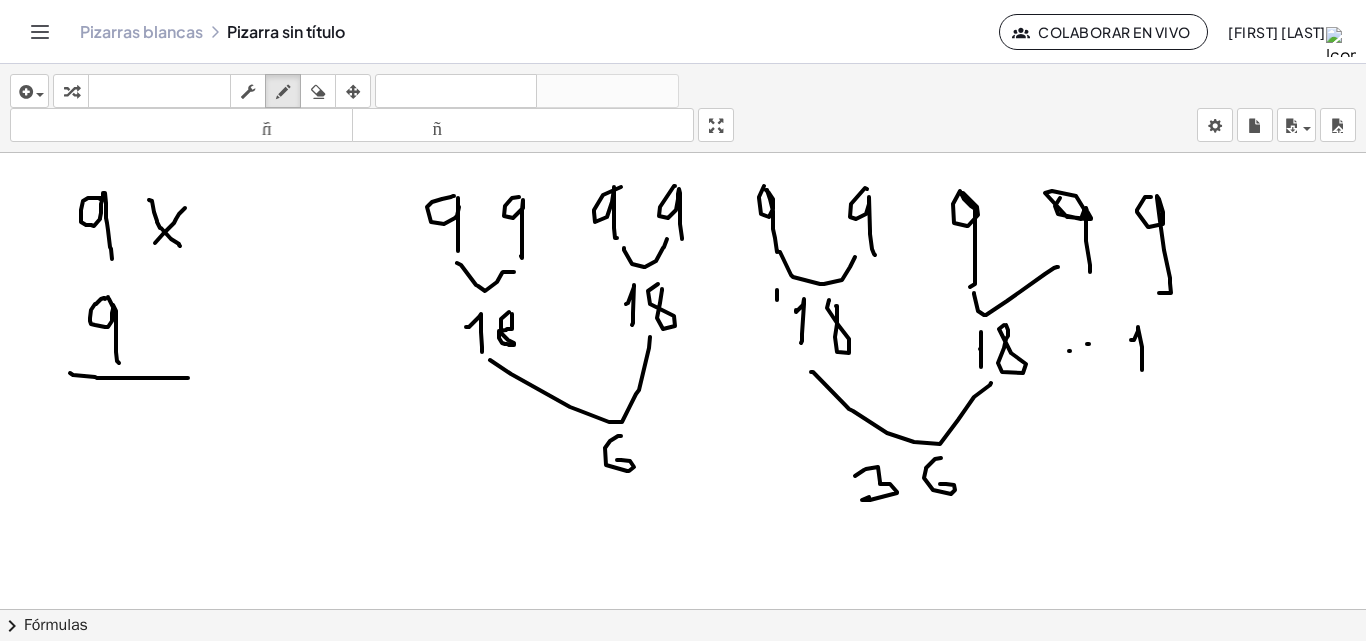 drag, startPoint x: 621, startPoint y: 436, endPoint x: 617, endPoint y: 460, distance: 24.33105 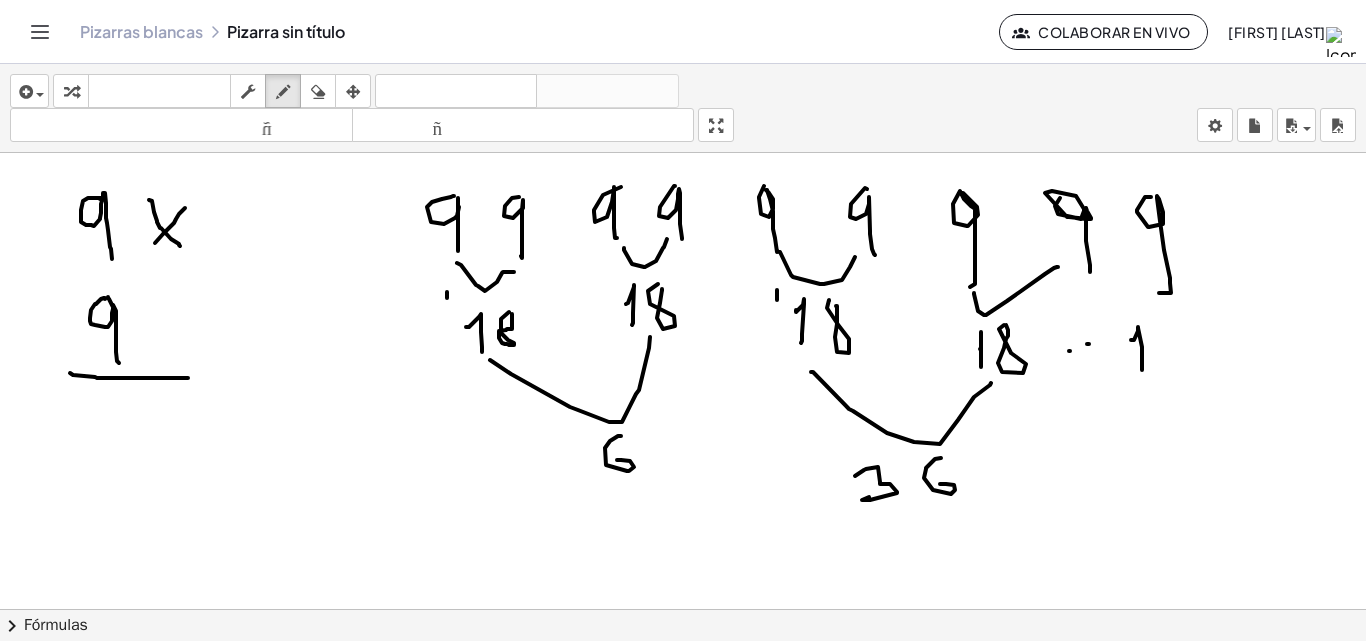click at bounding box center (683, 623) 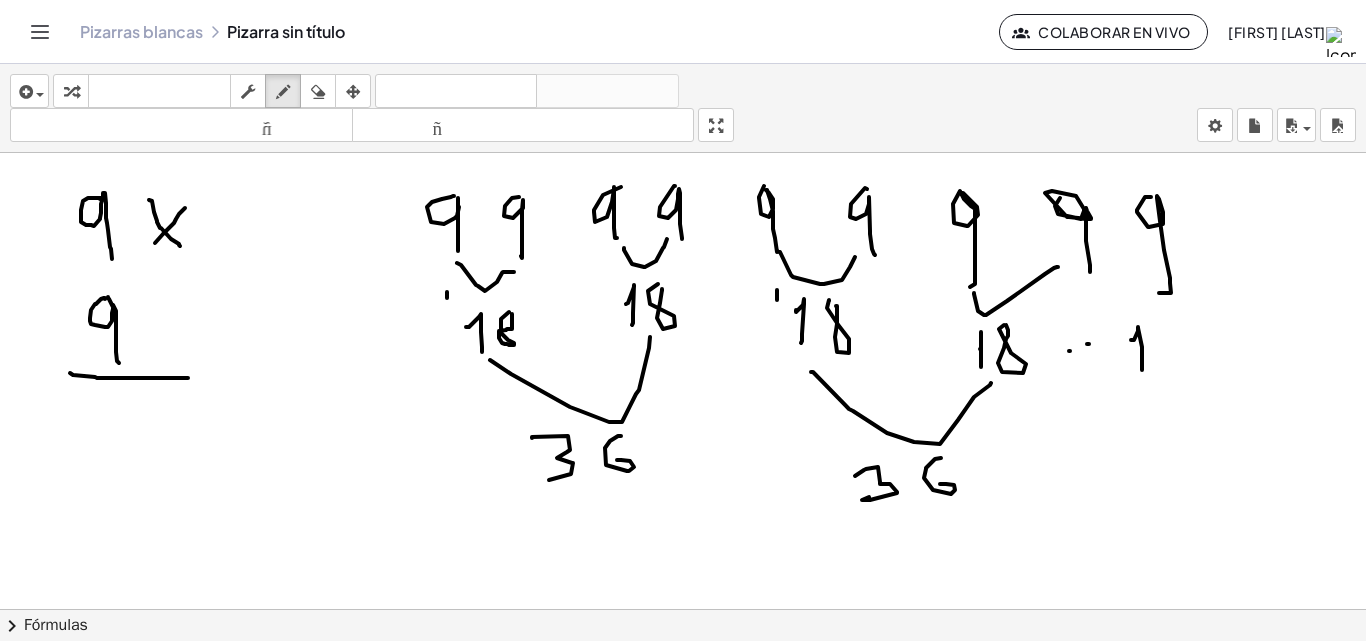 drag, startPoint x: 532, startPoint y: 438, endPoint x: 1000, endPoint y: 465, distance: 468.7782 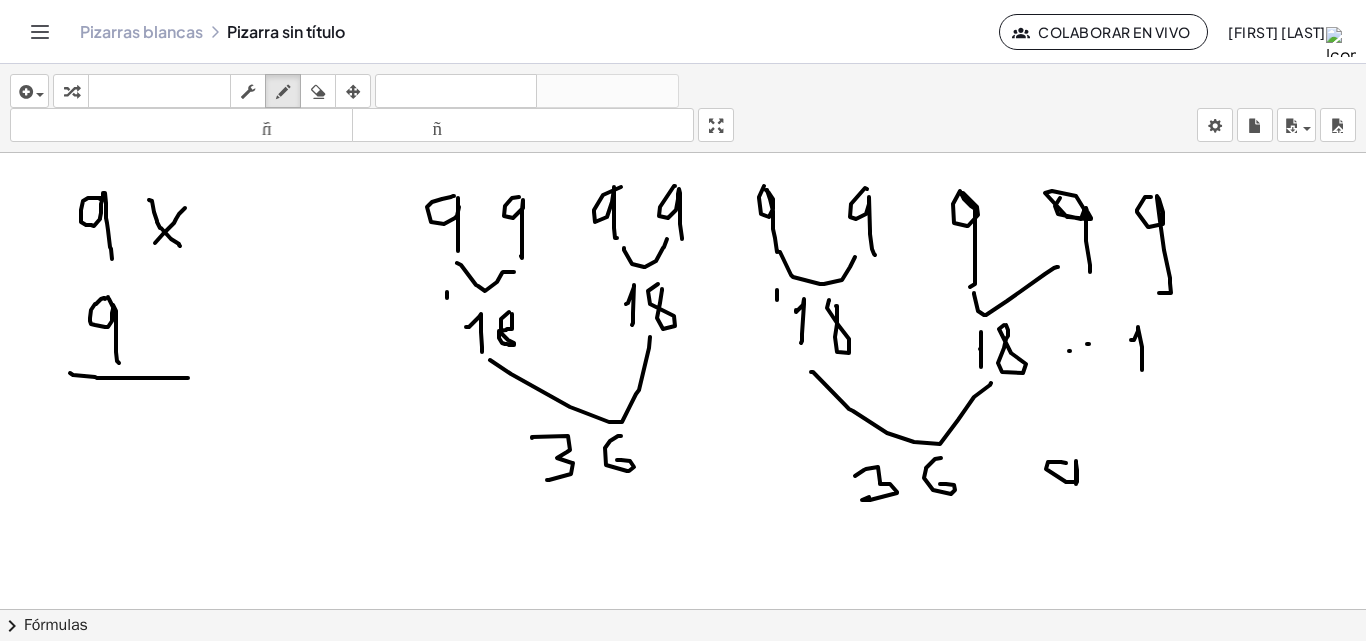 drag, startPoint x: 1066, startPoint y: 463, endPoint x: 1067, endPoint y: 521, distance: 58.00862 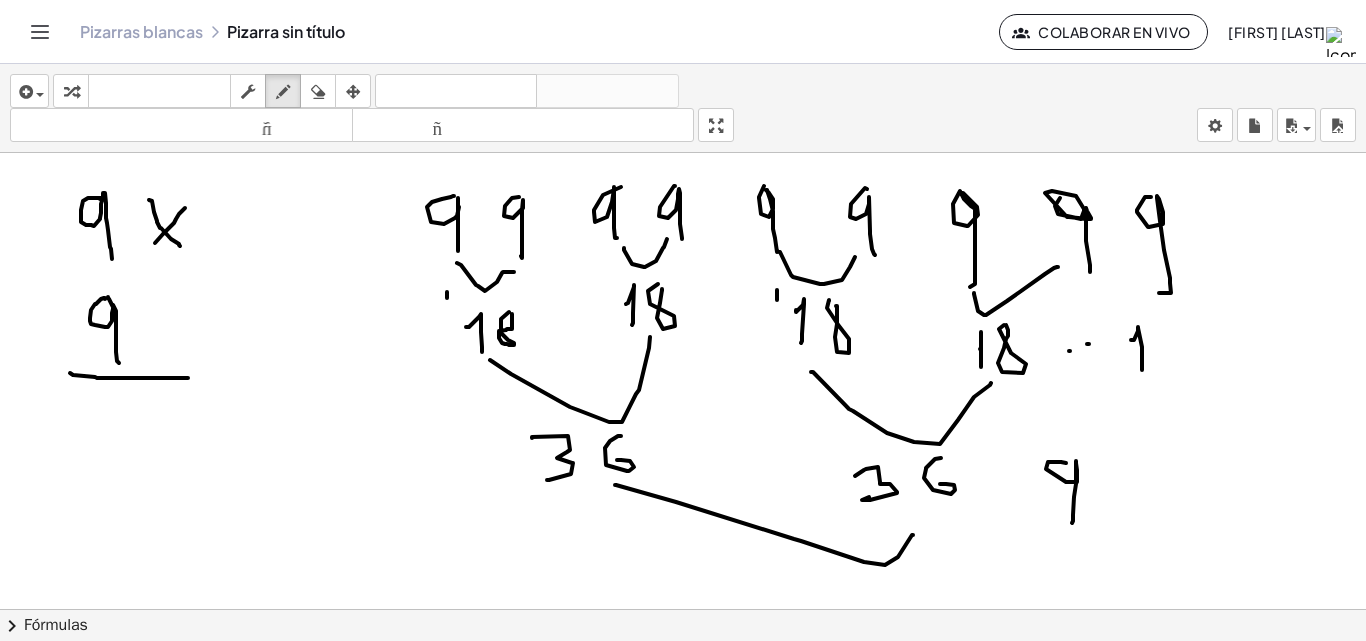 drag, startPoint x: 801, startPoint y: 541, endPoint x: 917, endPoint y: 527, distance: 116.841774 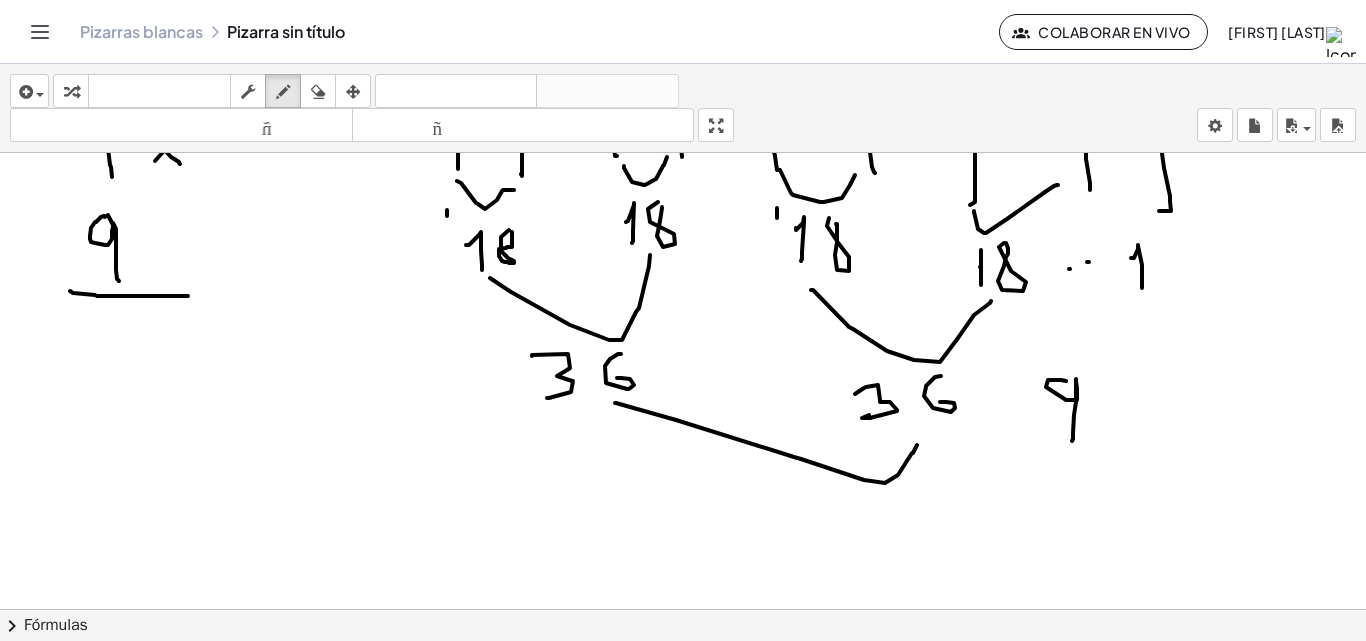 scroll, scrollTop: 100, scrollLeft: 0, axis: vertical 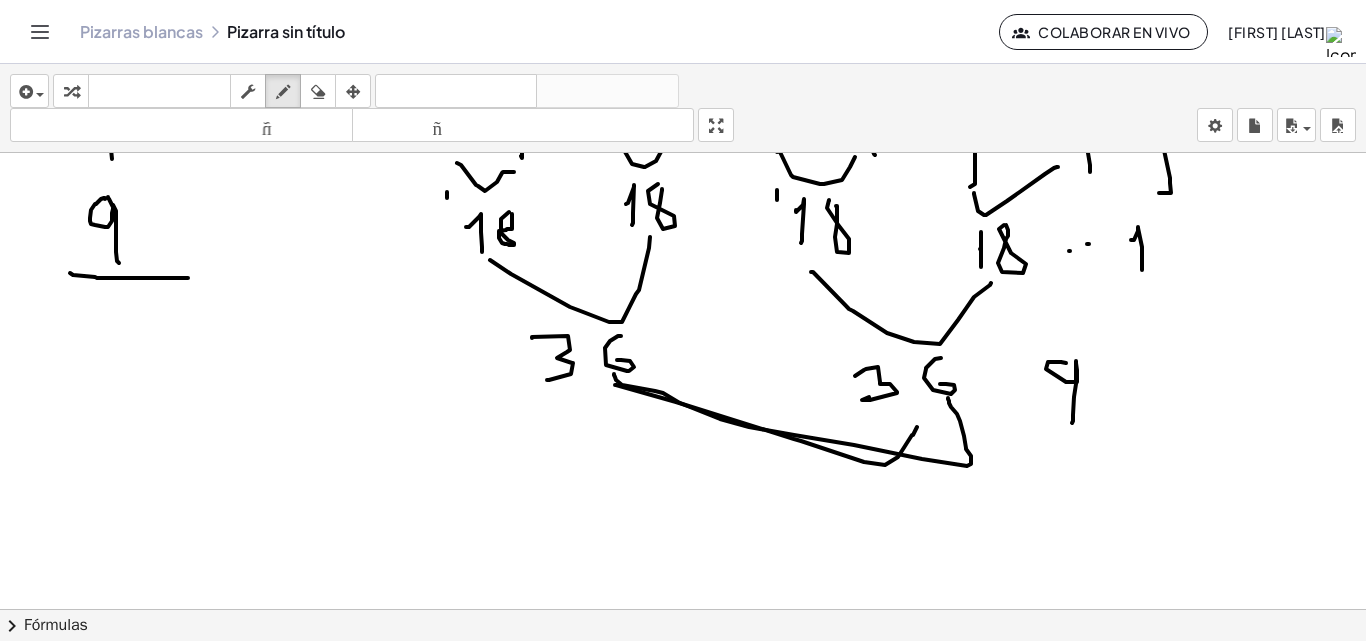 drag, startPoint x: 614, startPoint y: 374, endPoint x: 948, endPoint y: 398, distance: 334.86118 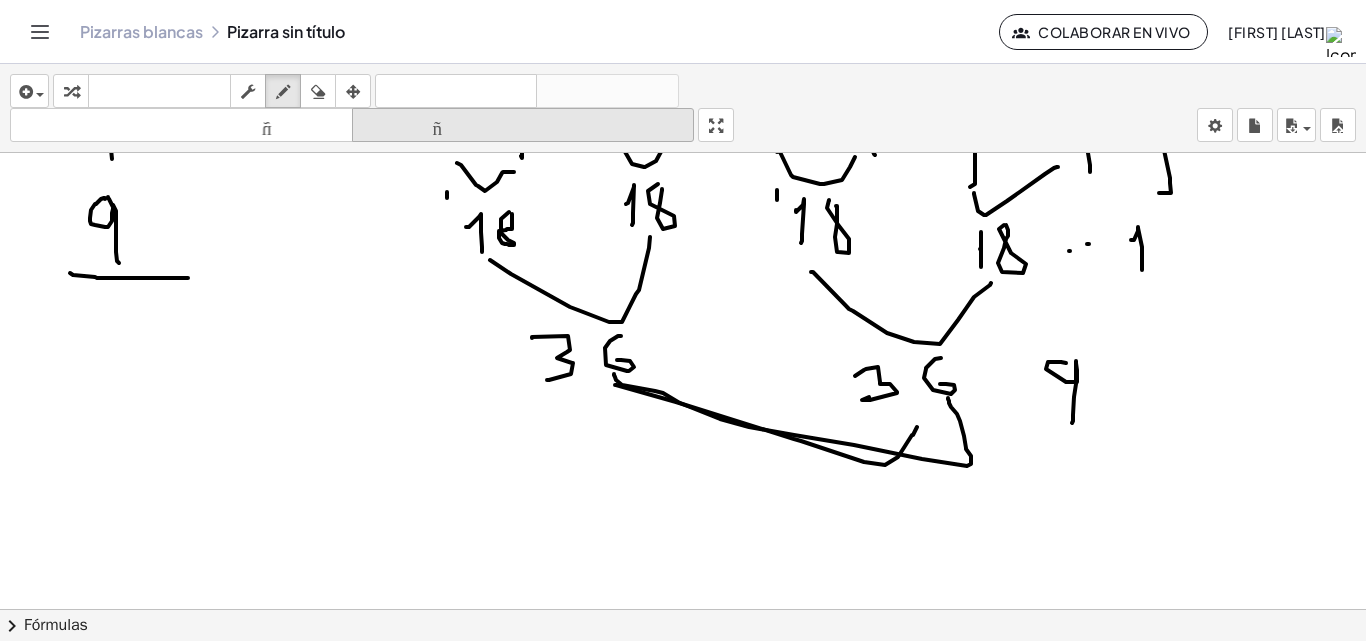 click at bounding box center [318, 91] 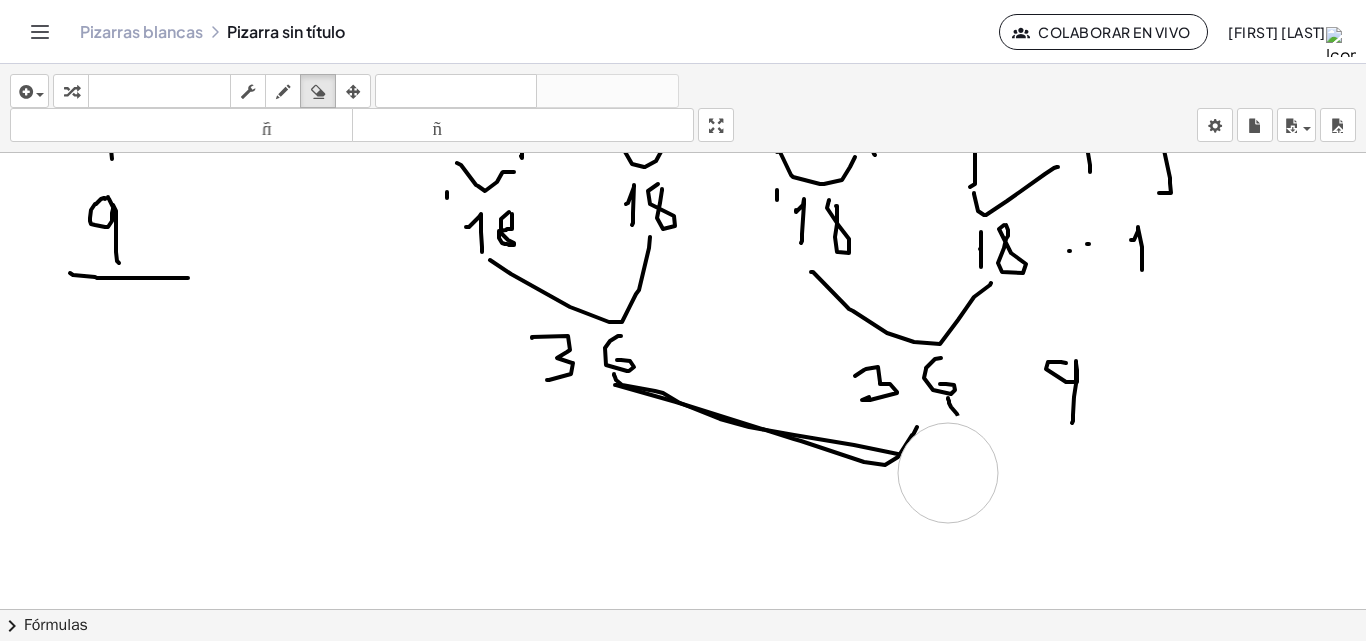 drag, startPoint x: 1031, startPoint y: 518, endPoint x: 935, endPoint y: 488, distance: 100.57833 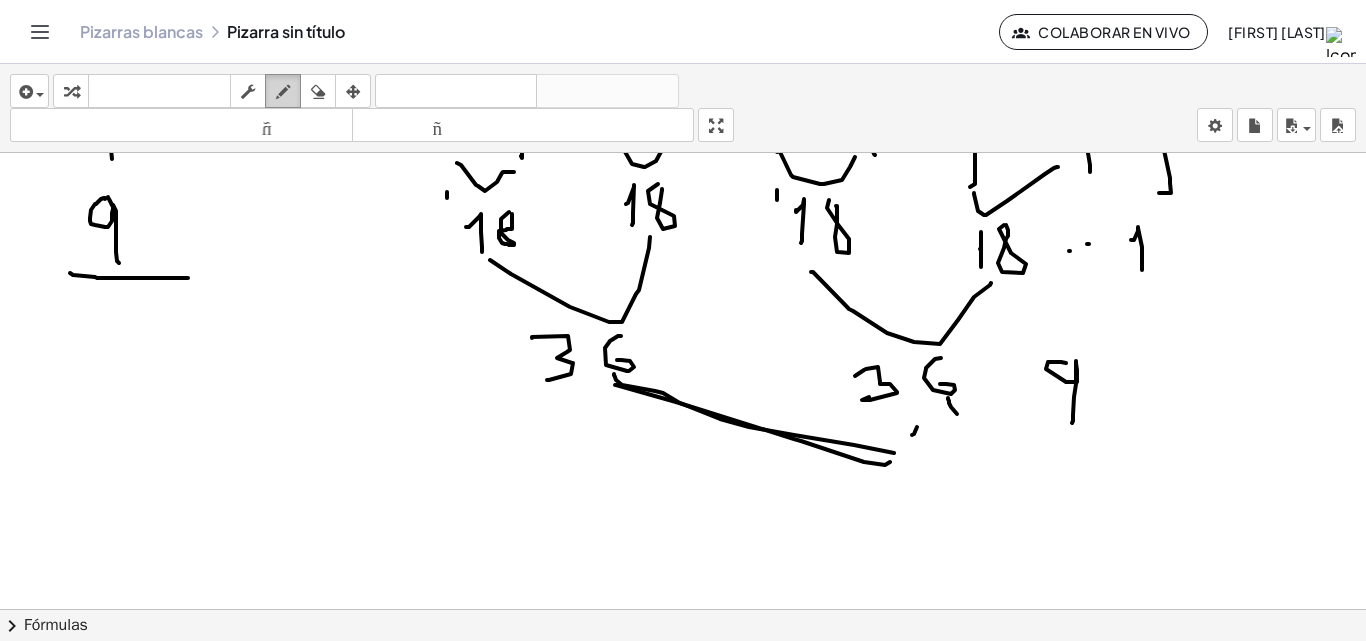 click at bounding box center [283, 91] 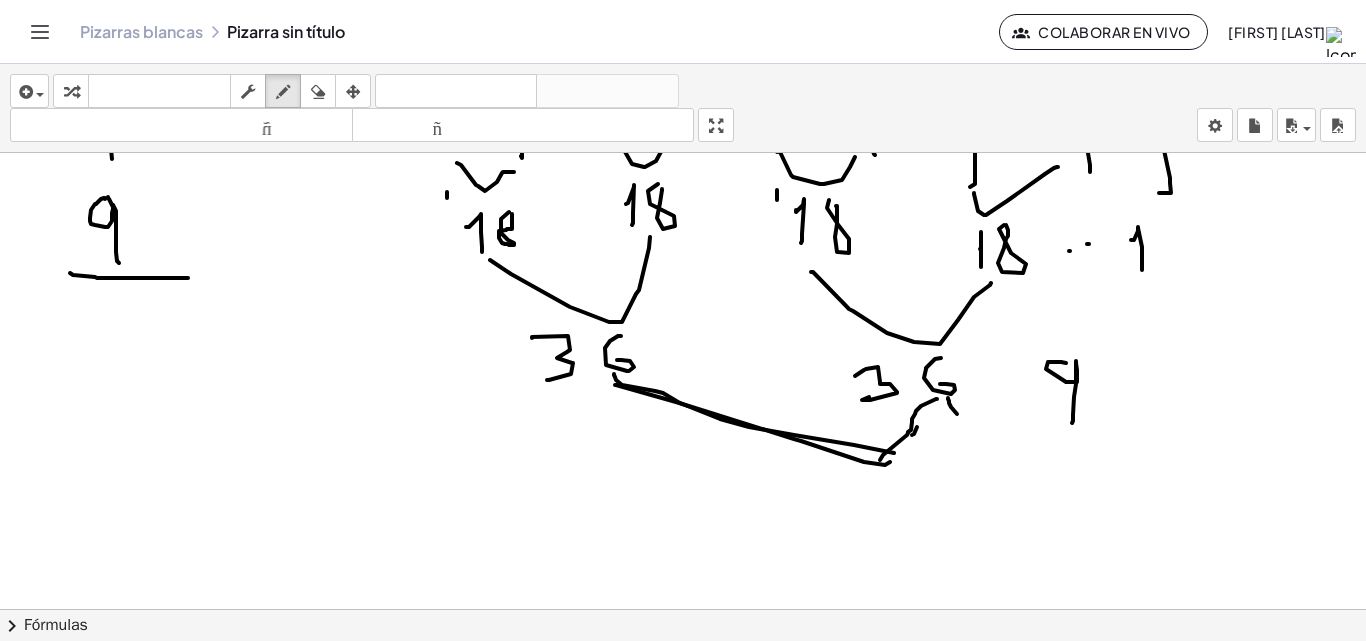 drag, startPoint x: 937, startPoint y: 399, endPoint x: 883, endPoint y: 494, distance: 109.27488 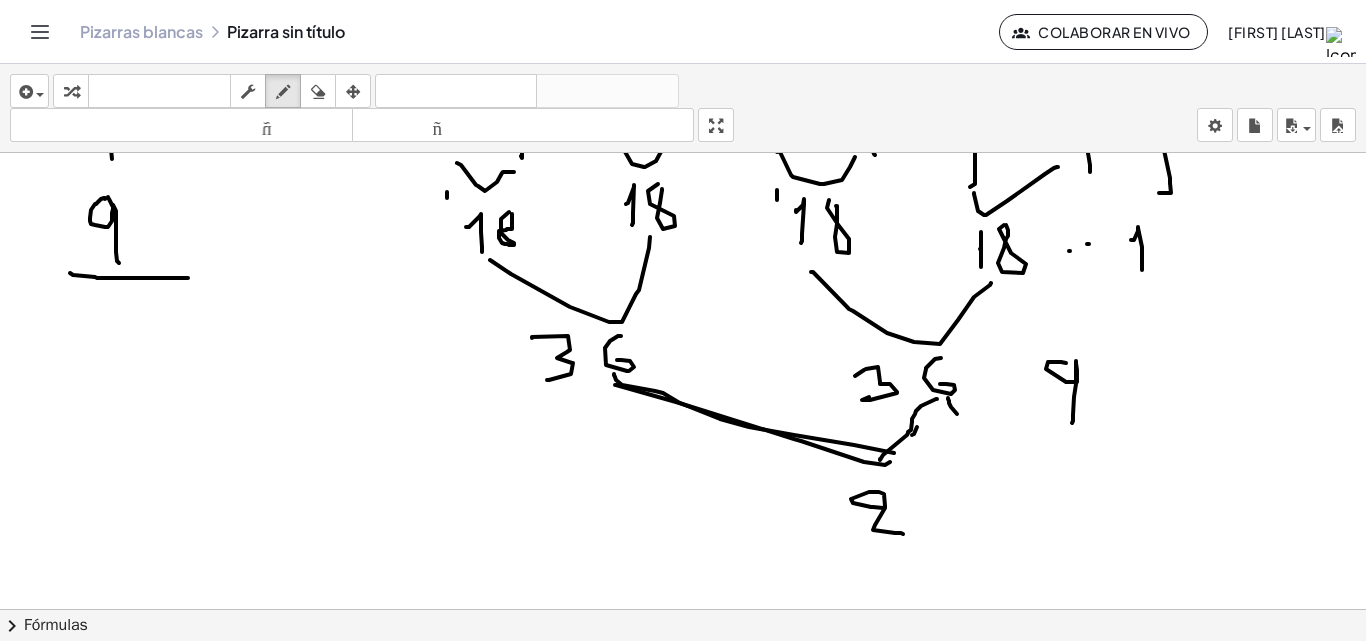 drag, startPoint x: 883, startPoint y: 508, endPoint x: 903, endPoint y: 534, distance: 32.80244 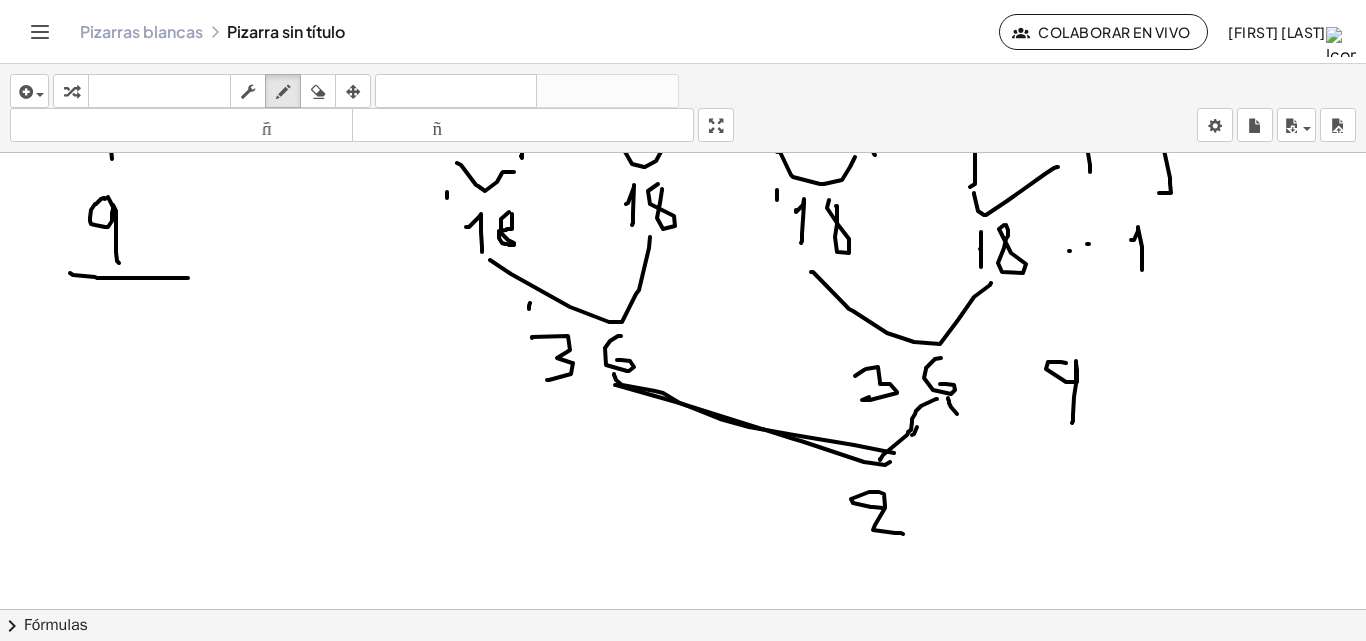 click at bounding box center (683, 523) 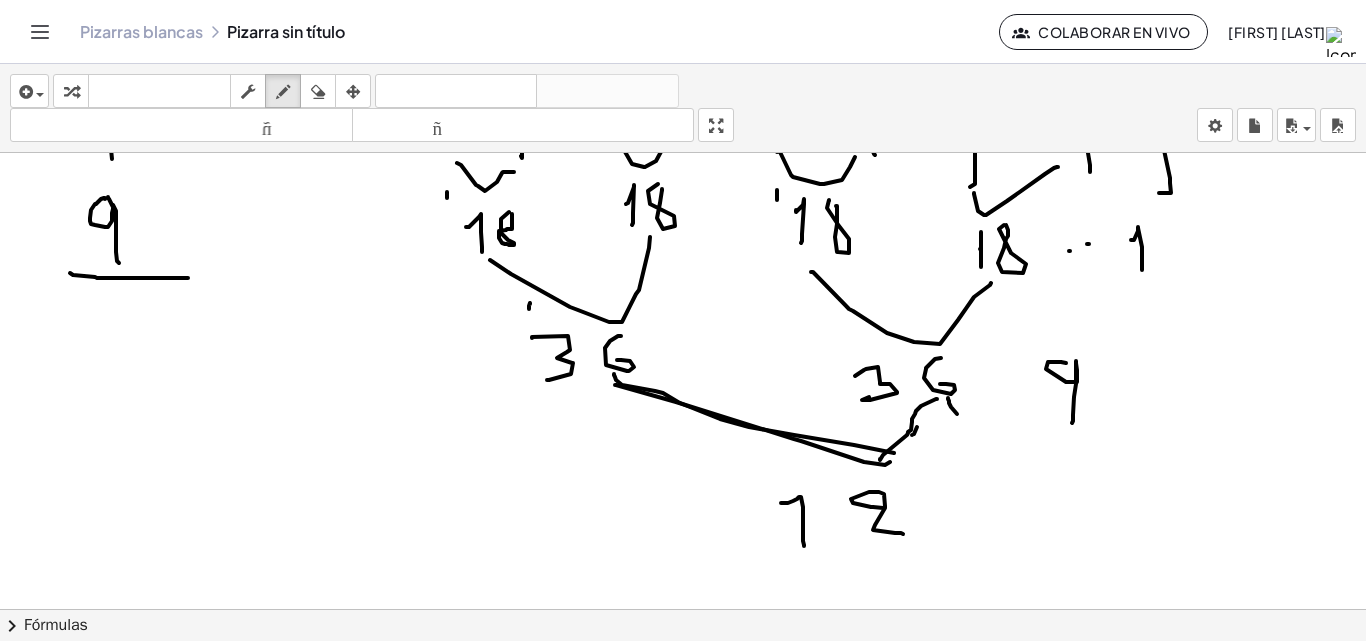 drag, startPoint x: 781, startPoint y: 503, endPoint x: 804, endPoint y: 546, distance: 48.76474 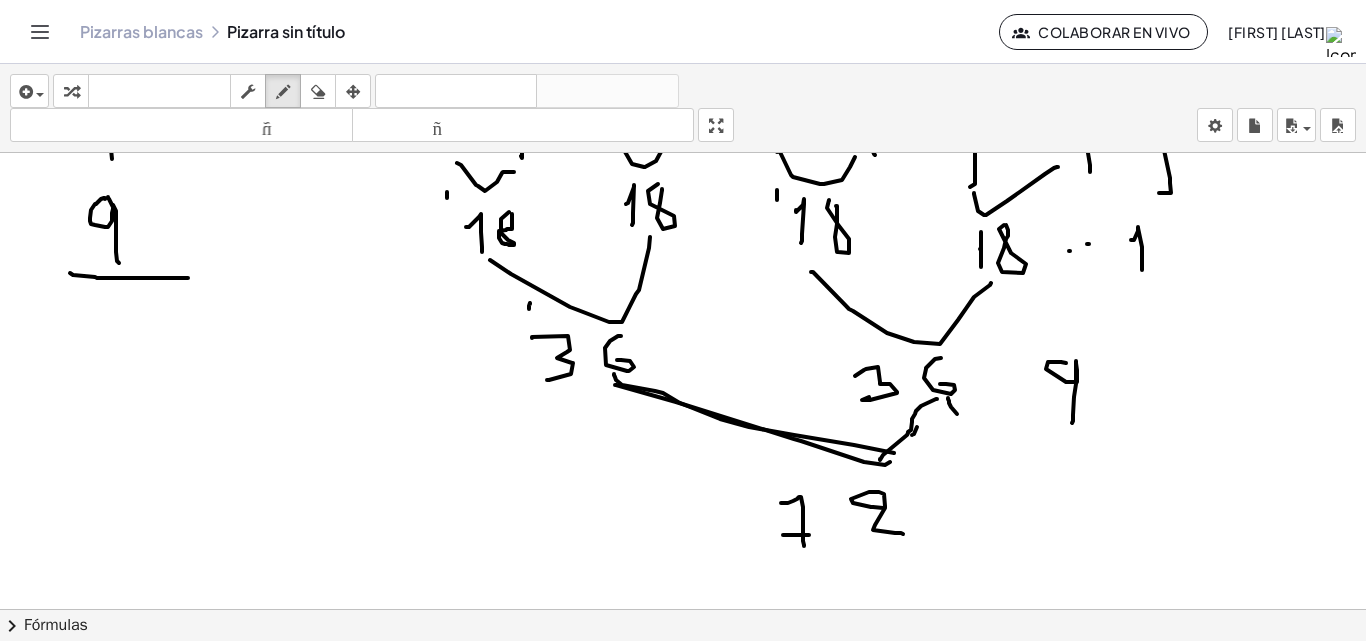 drag, startPoint x: 783, startPoint y: 535, endPoint x: 1040, endPoint y: 467, distance: 265.84393 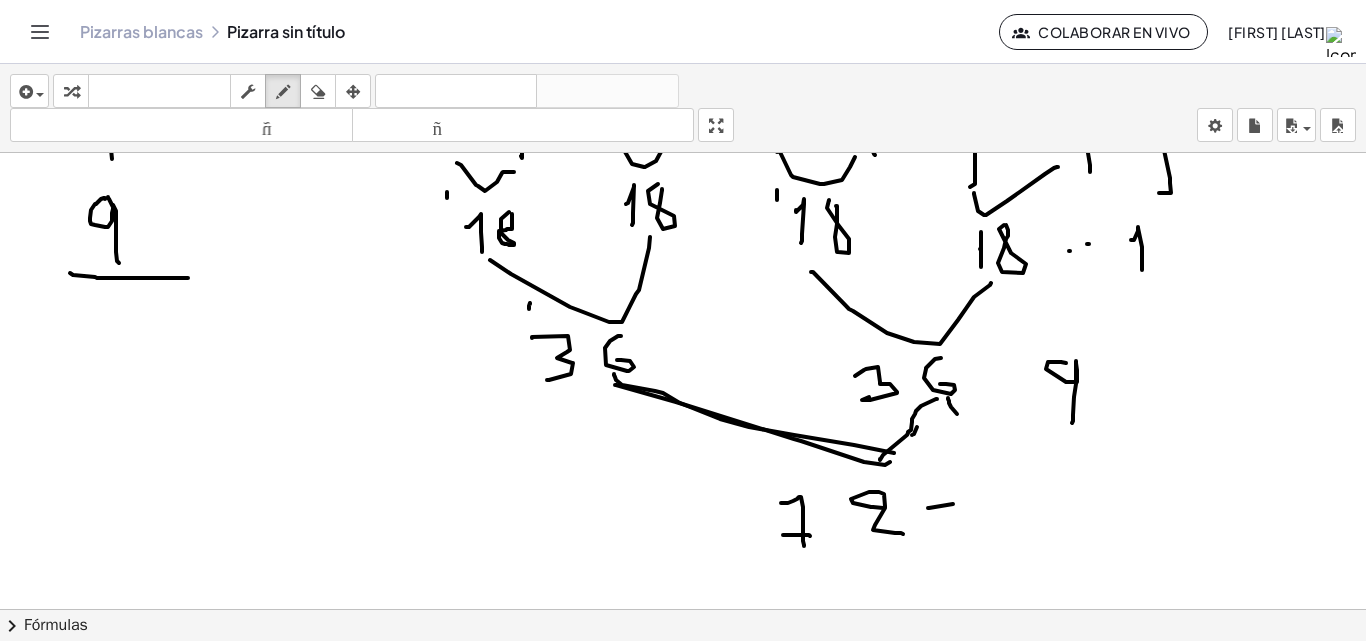 drag, startPoint x: 928, startPoint y: 508, endPoint x: 963, endPoint y: 487, distance: 40.81666 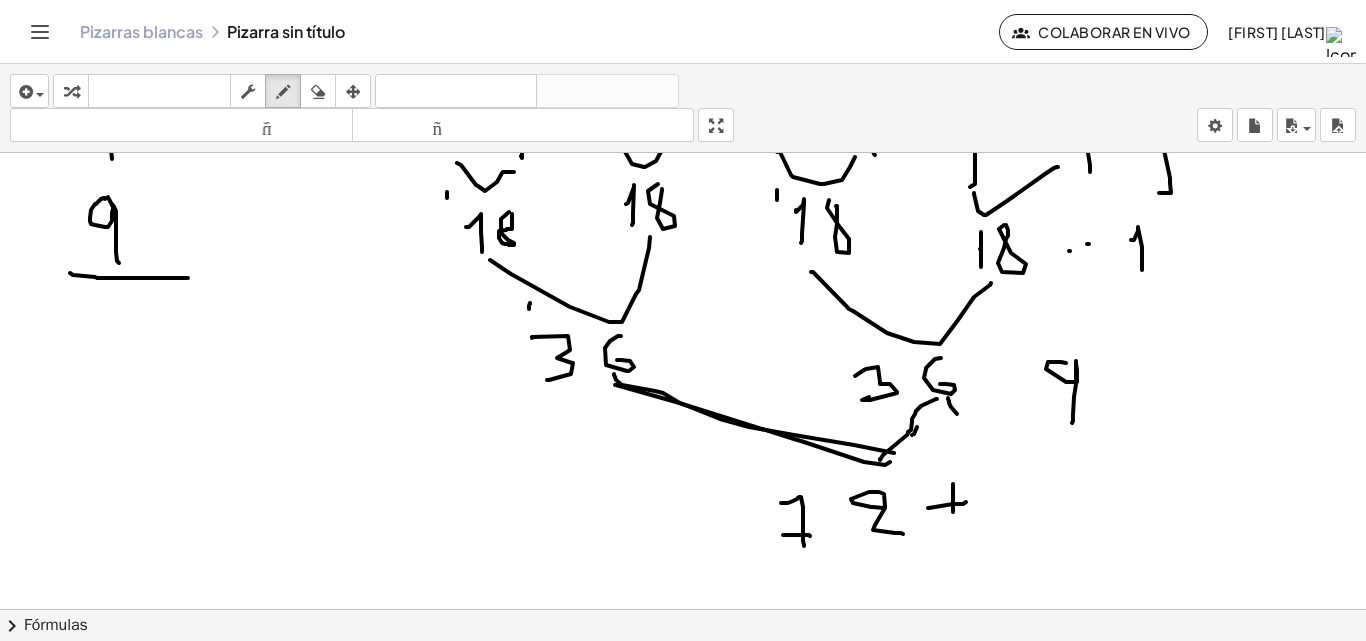 drag, startPoint x: 953, startPoint y: 485, endPoint x: 987, endPoint y: 511, distance: 42.80187 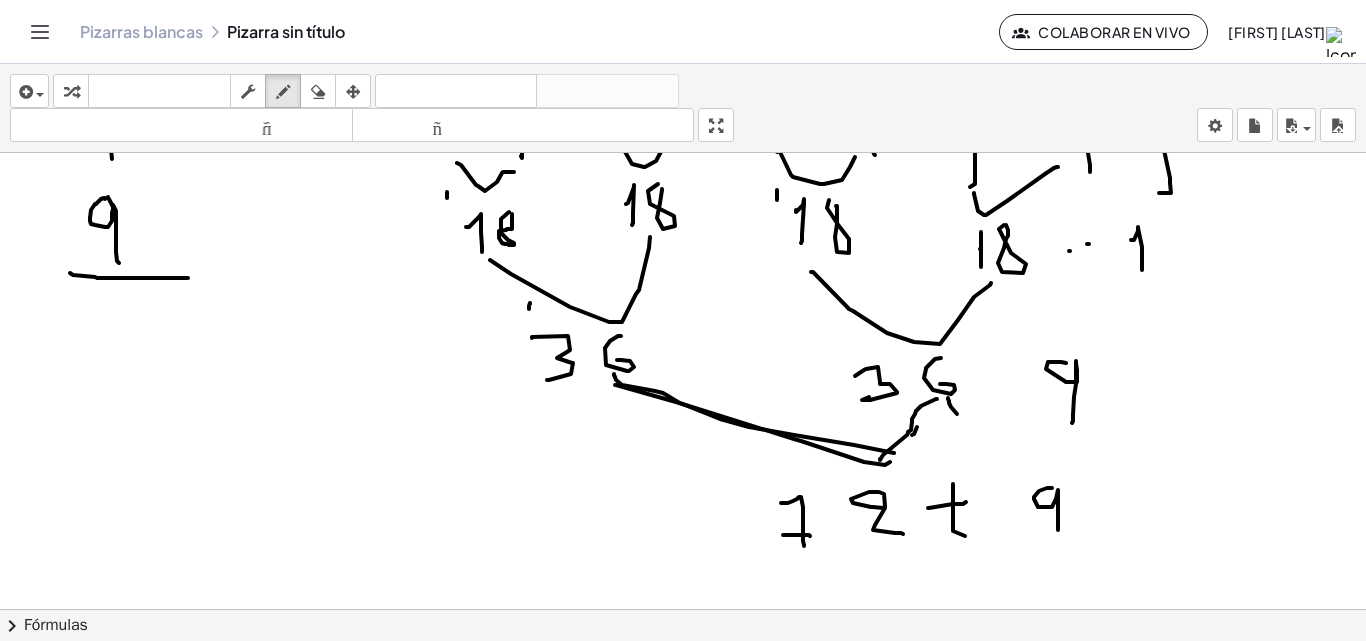 drag, startPoint x: 1047, startPoint y: 488, endPoint x: 1058, endPoint y: 535, distance: 48.270073 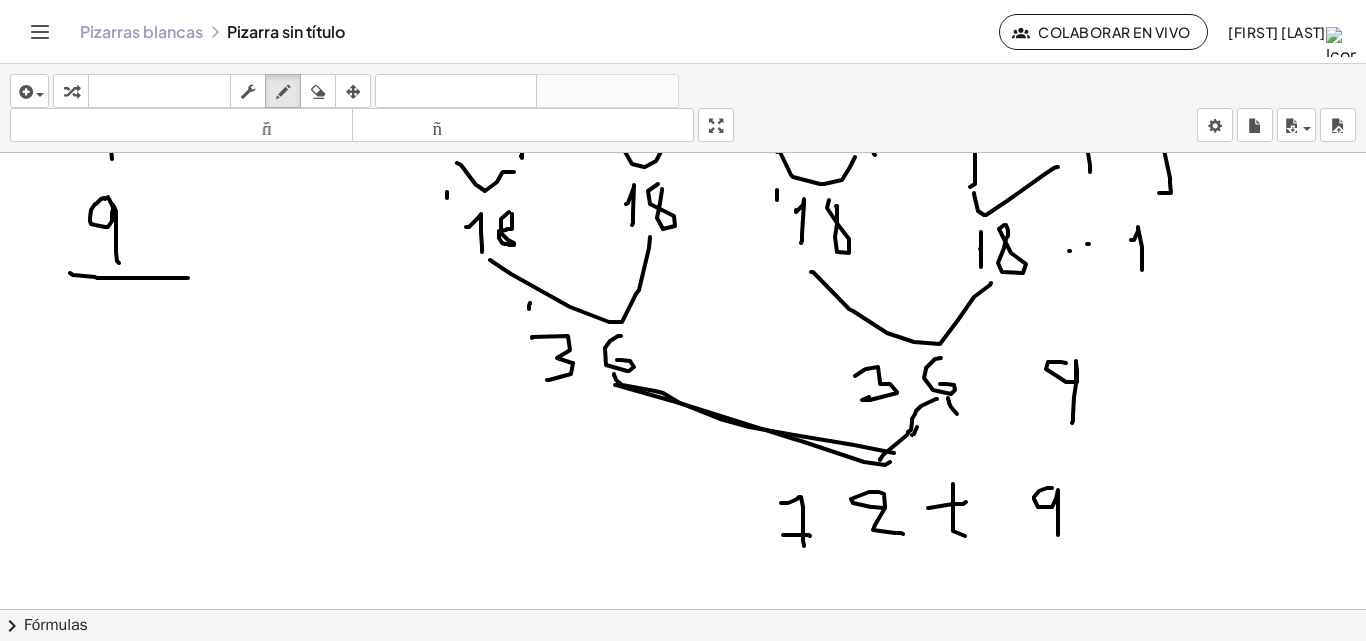 scroll, scrollTop: 300, scrollLeft: 0, axis: vertical 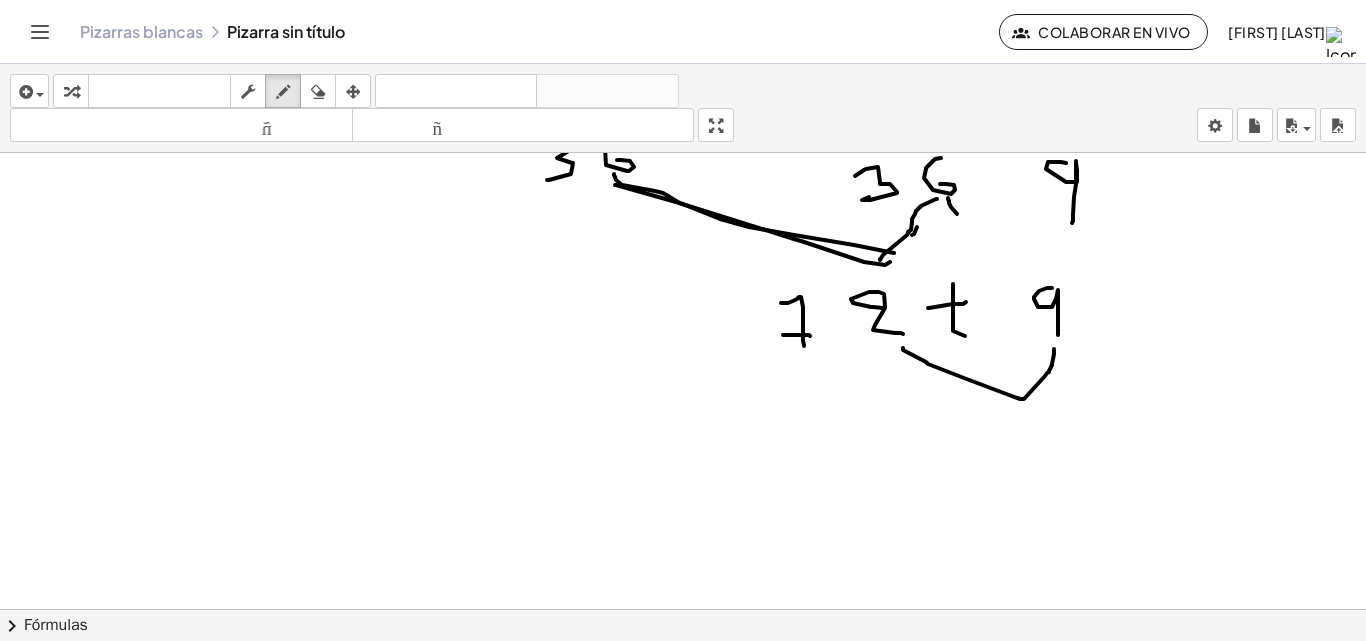 drag, startPoint x: 903, startPoint y: 348, endPoint x: 1054, endPoint y: 349, distance: 151.00331 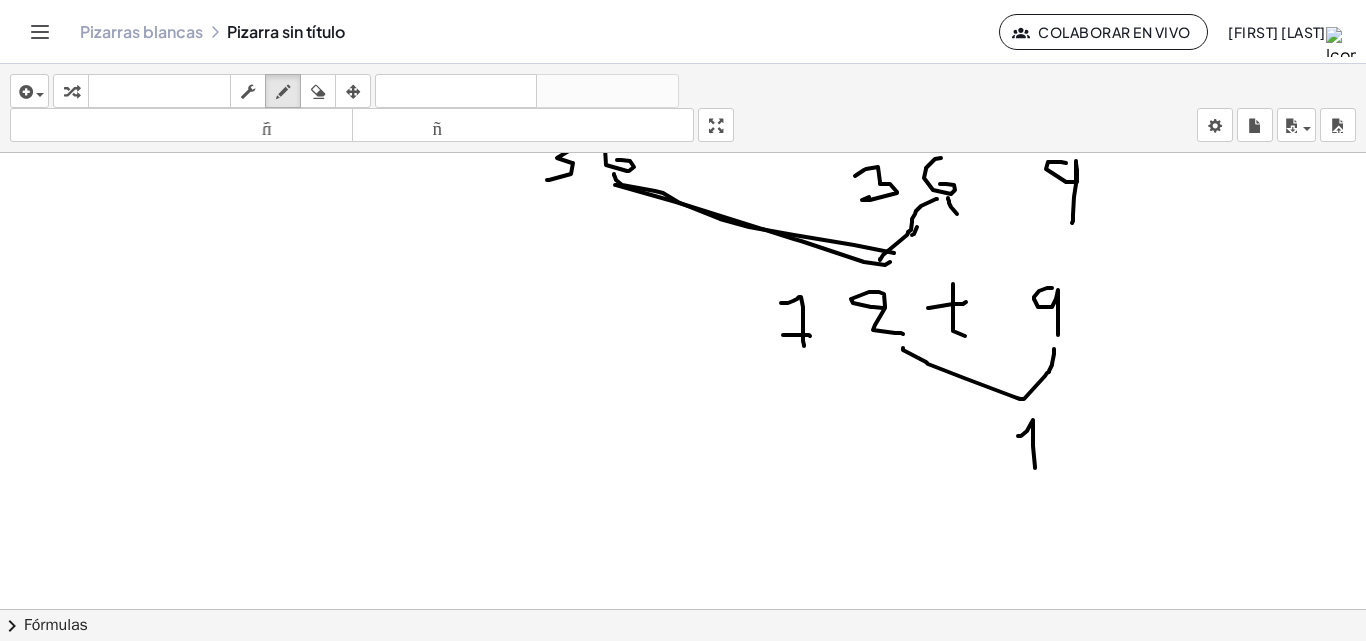 drag, startPoint x: 1021, startPoint y: 436, endPoint x: 1035, endPoint y: 468, distance: 34.928497 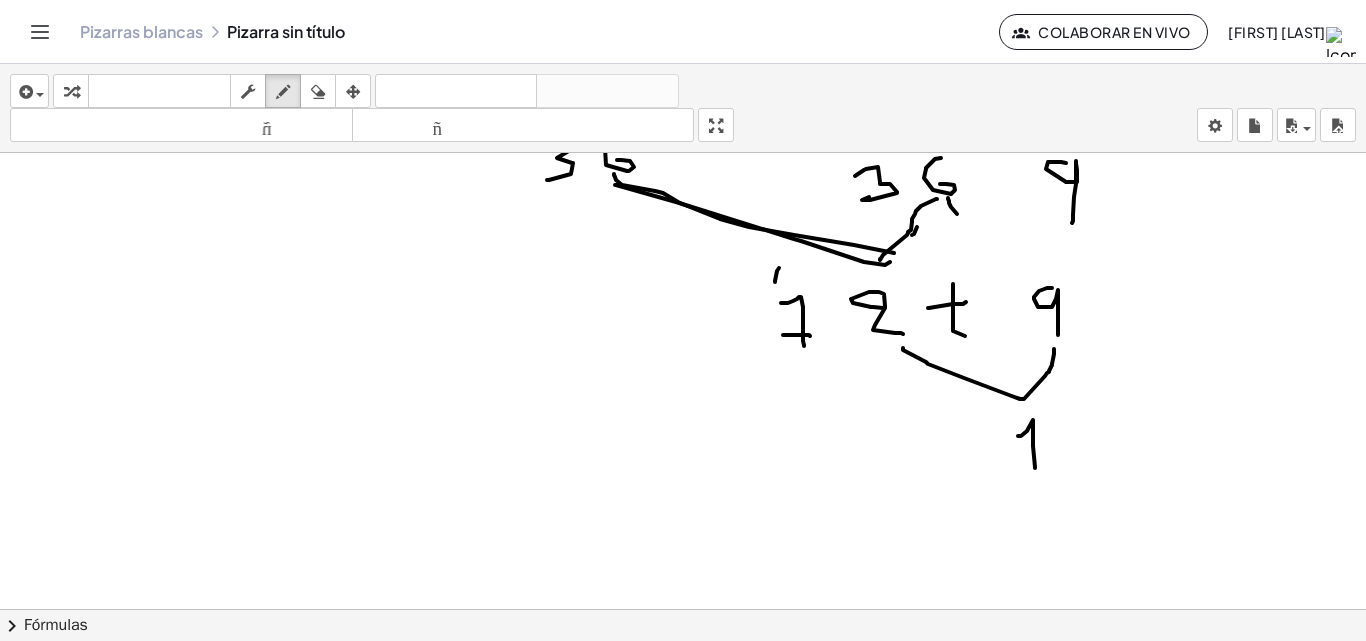 drag, startPoint x: 775, startPoint y: 281, endPoint x: 789, endPoint y: 279, distance: 14.142136 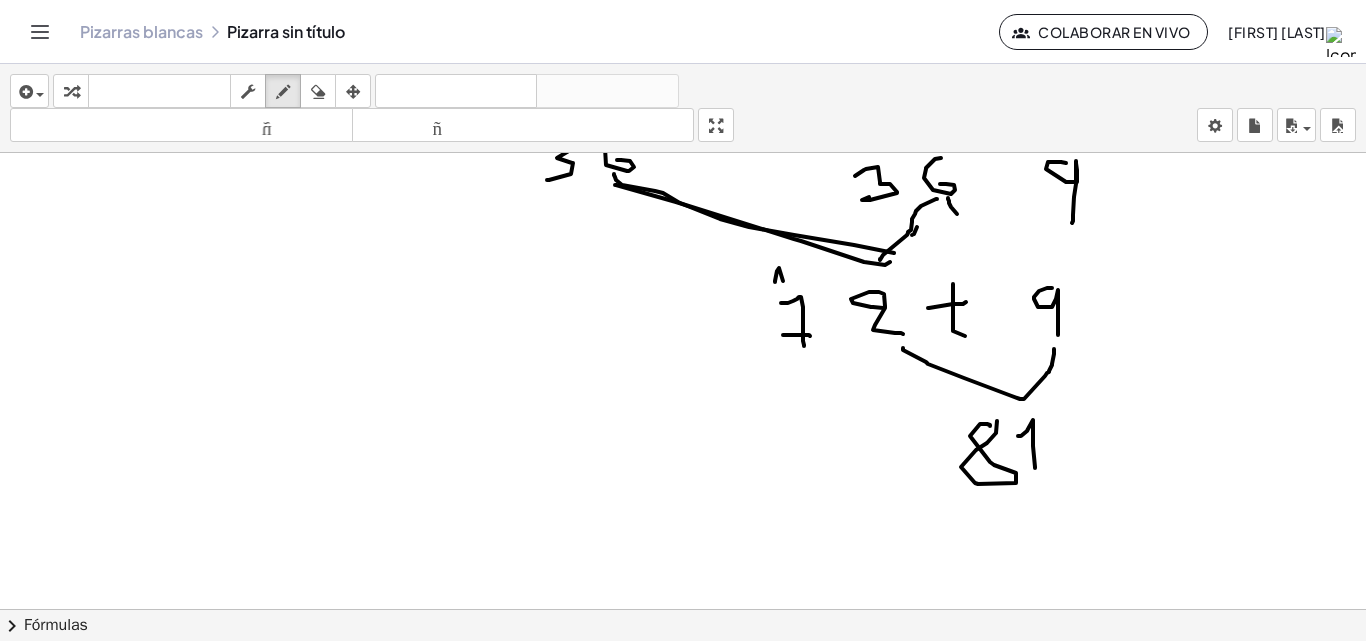 click at bounding box center [683, 323] 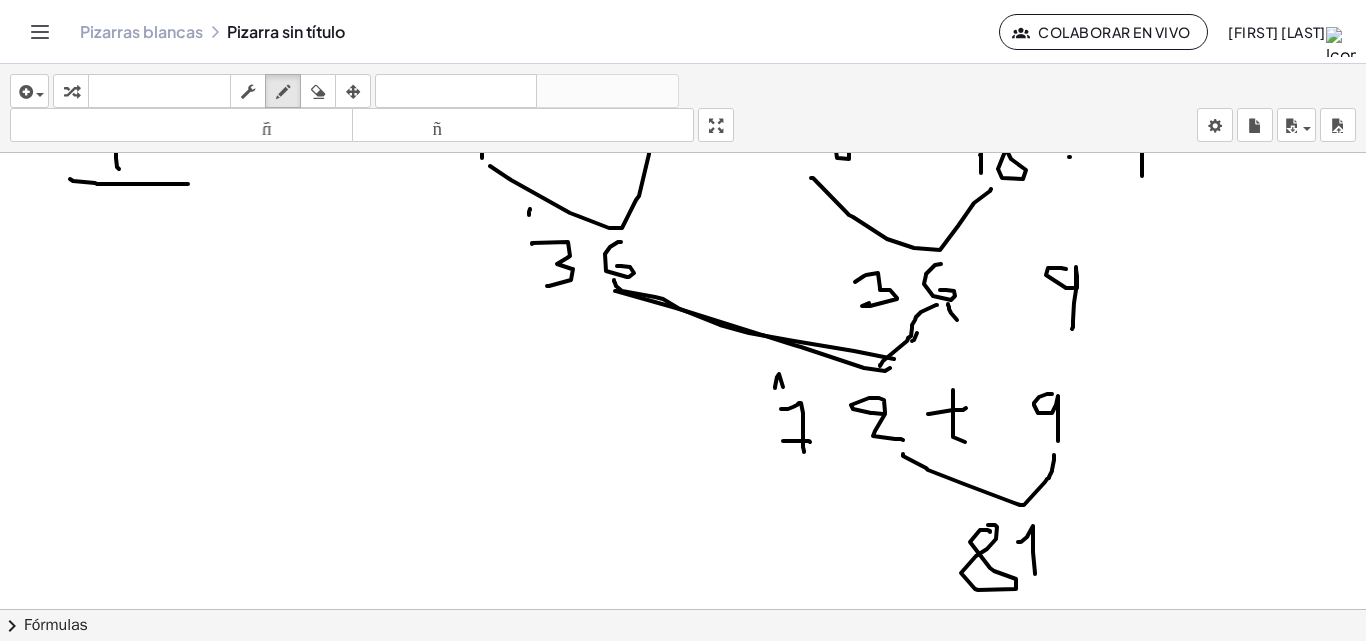 scroll, scrollTop: 0, scrollLeft: 0, axis: both 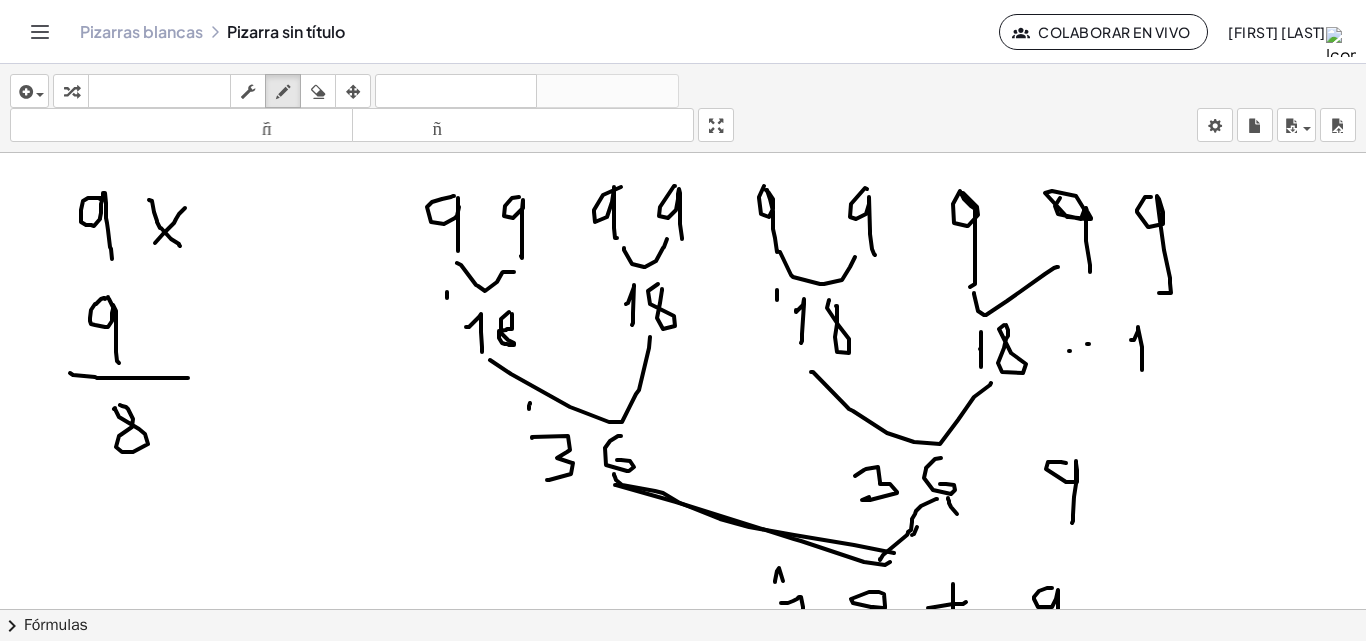 drag, startPoint x: 115, startPoint y: 408, endPoint x: 127, endPoint y: 401, distance: 13.892444 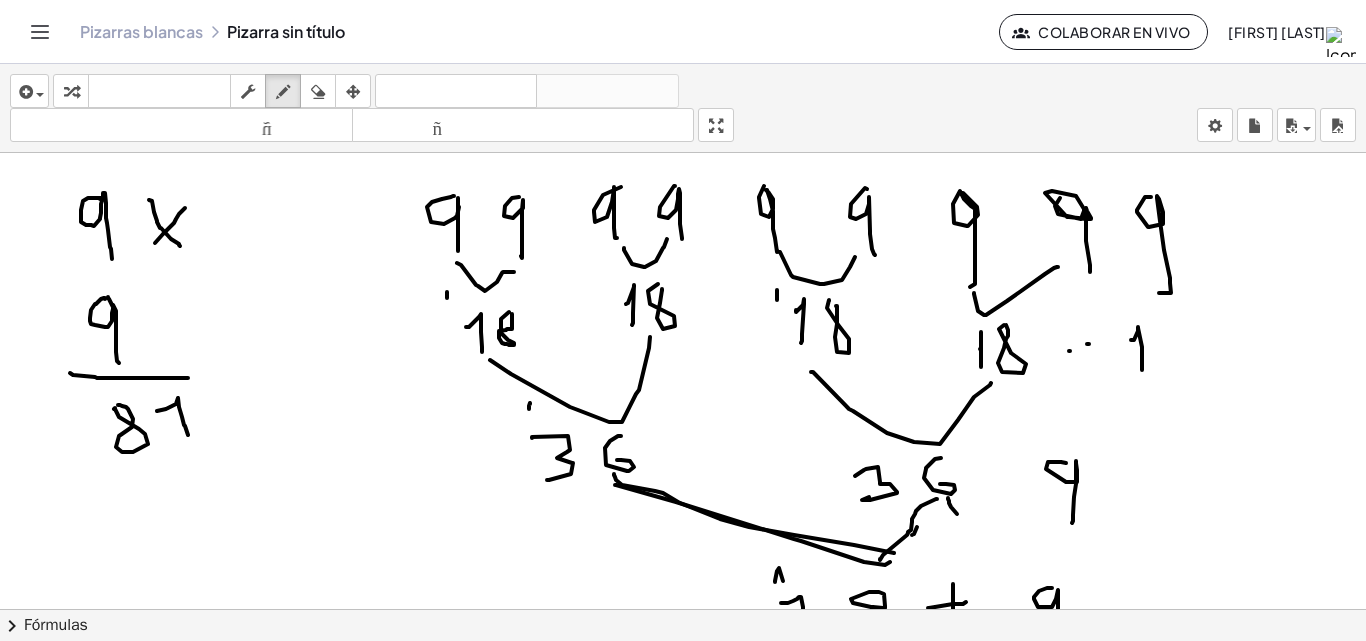 click at bounding box center (683, 623) 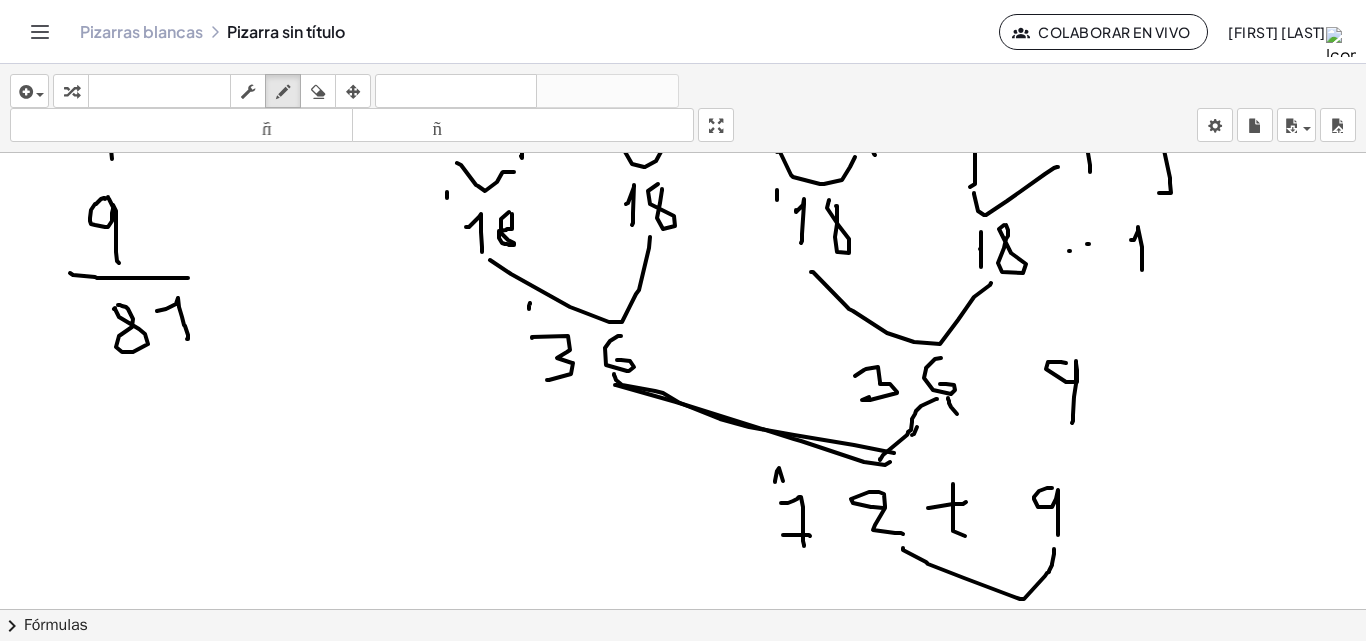 scroll, scrollTop: 0, scrollLeft: 0, axis: both 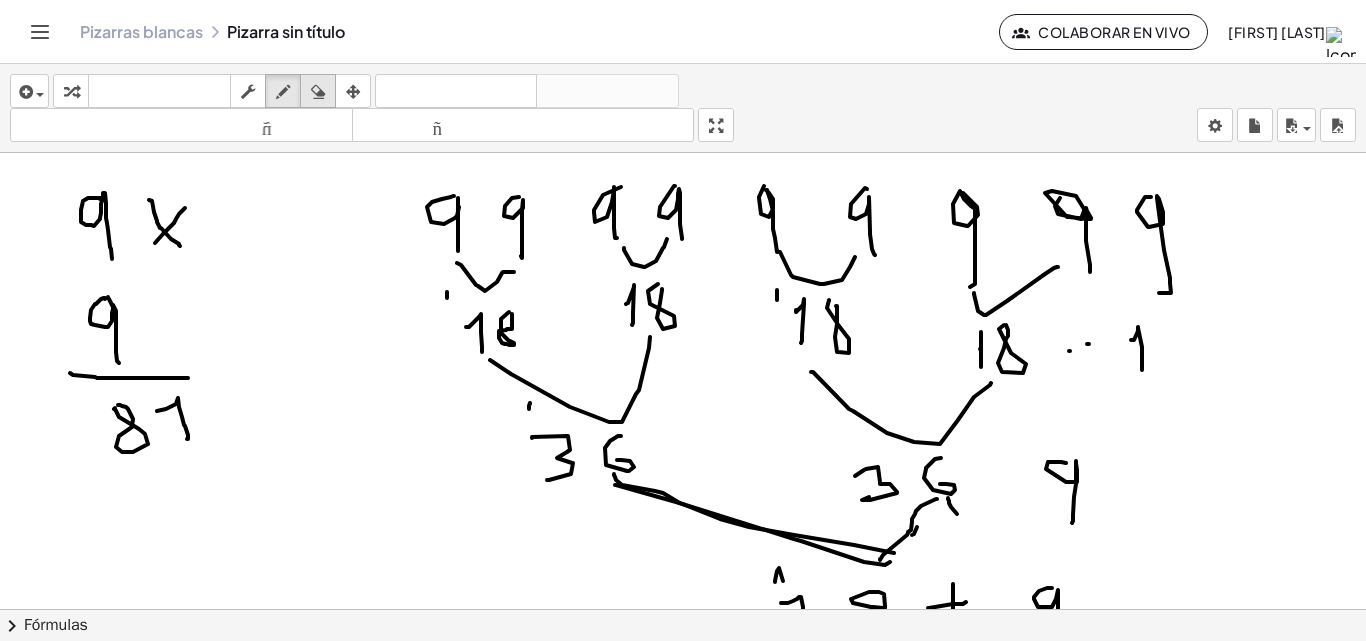 click at bounding box center [318, 92] 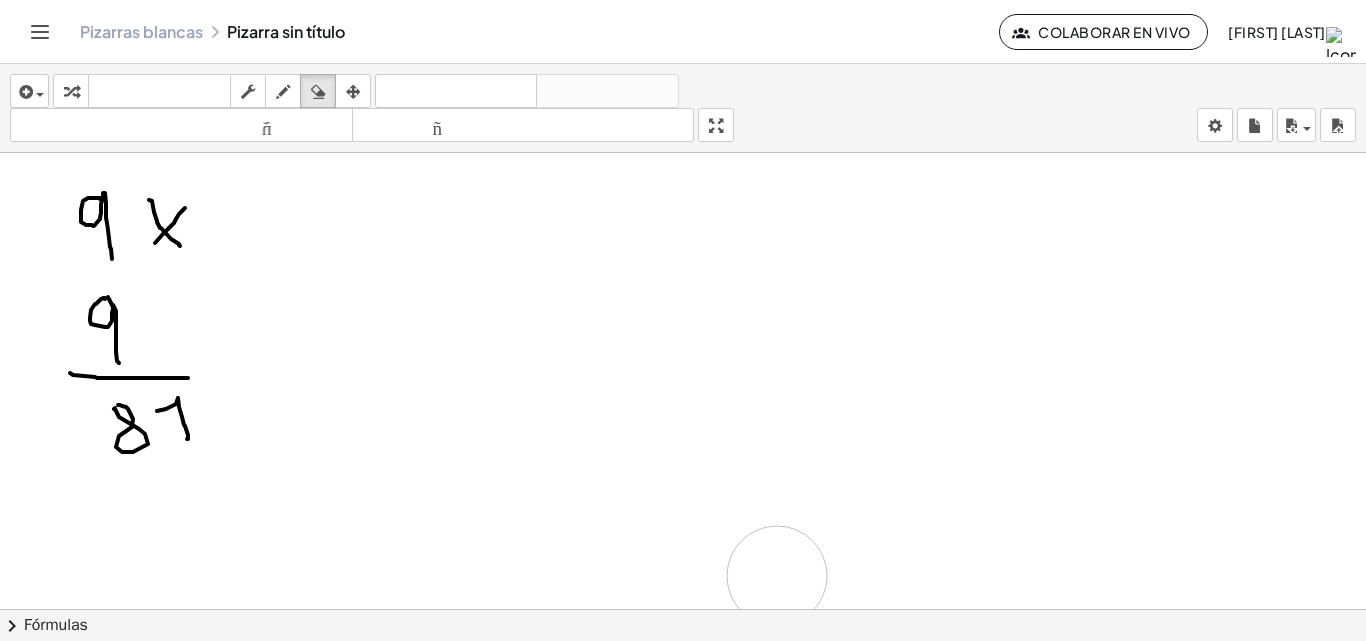 drag, startPoint x: 445, startPoint y: 216, endPoint x: 42, endPoint y: 263, distance: 405.73145 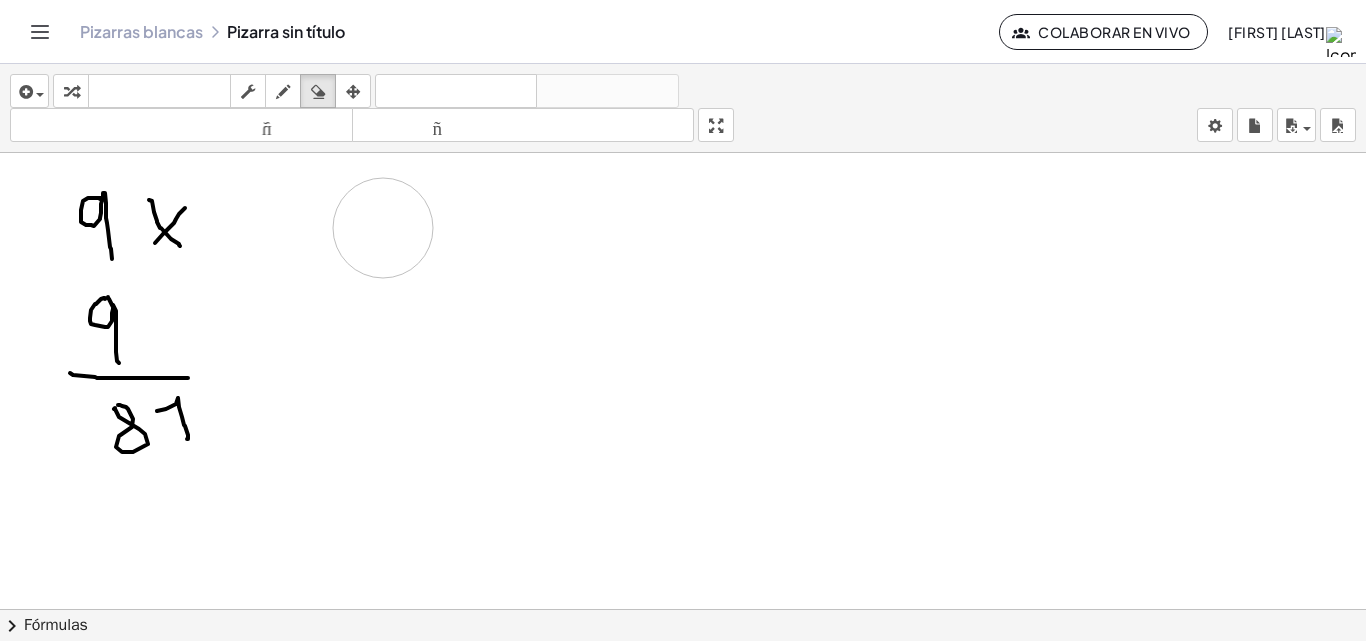 drag, startPoint x: 374, startPoint y: 191, endPoint x: 131, endPoint y: 57, distance: 277.49774 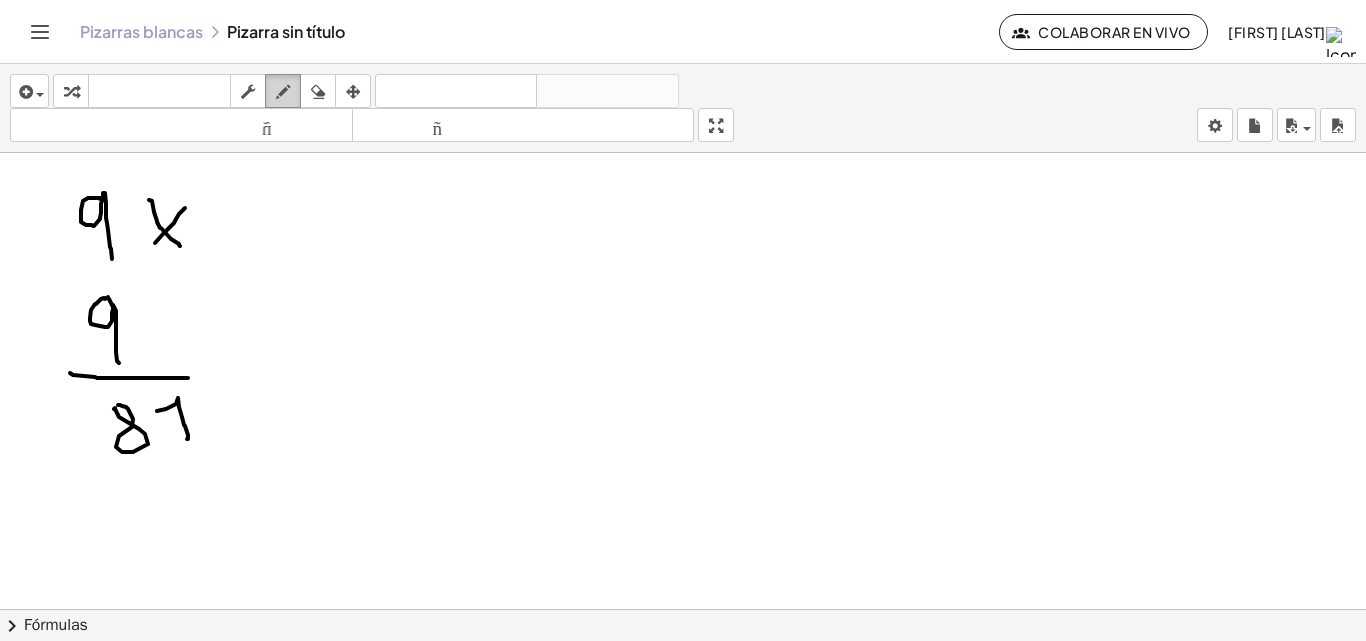 click at bounding box center (283, 92) 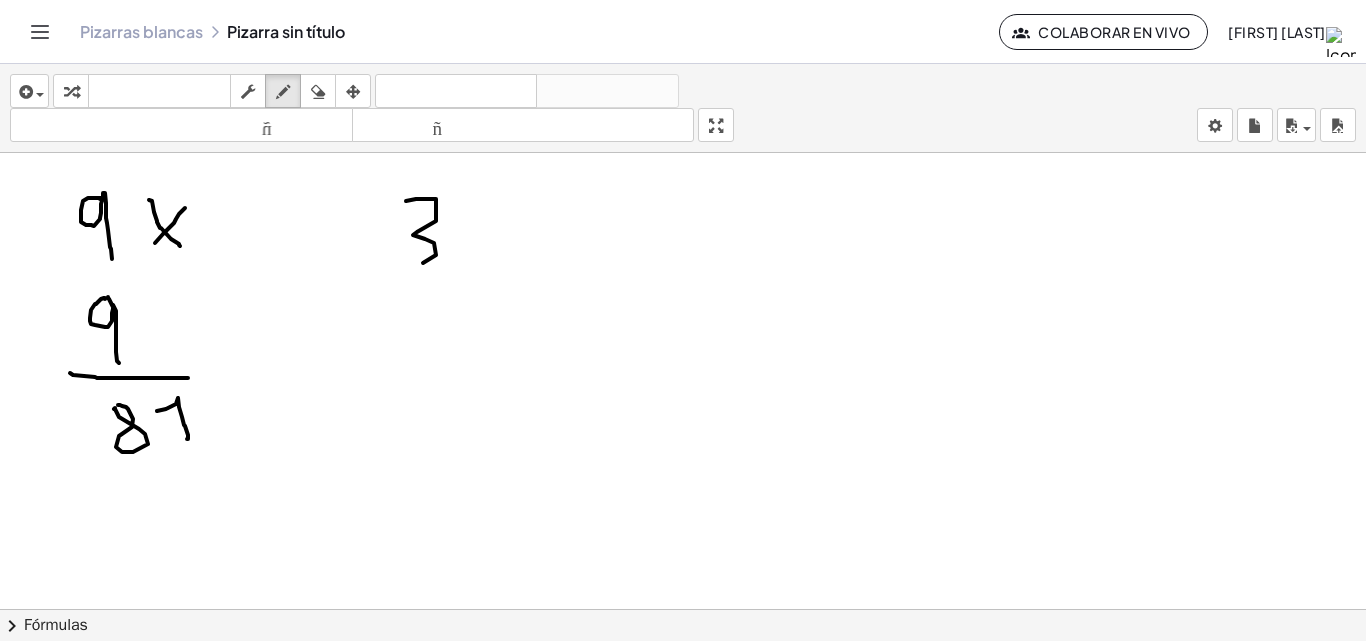 drag, startPoint x: 406, startPoint y: 201, endPoint x: 437, endPoint y: 258, distance: 64.884514 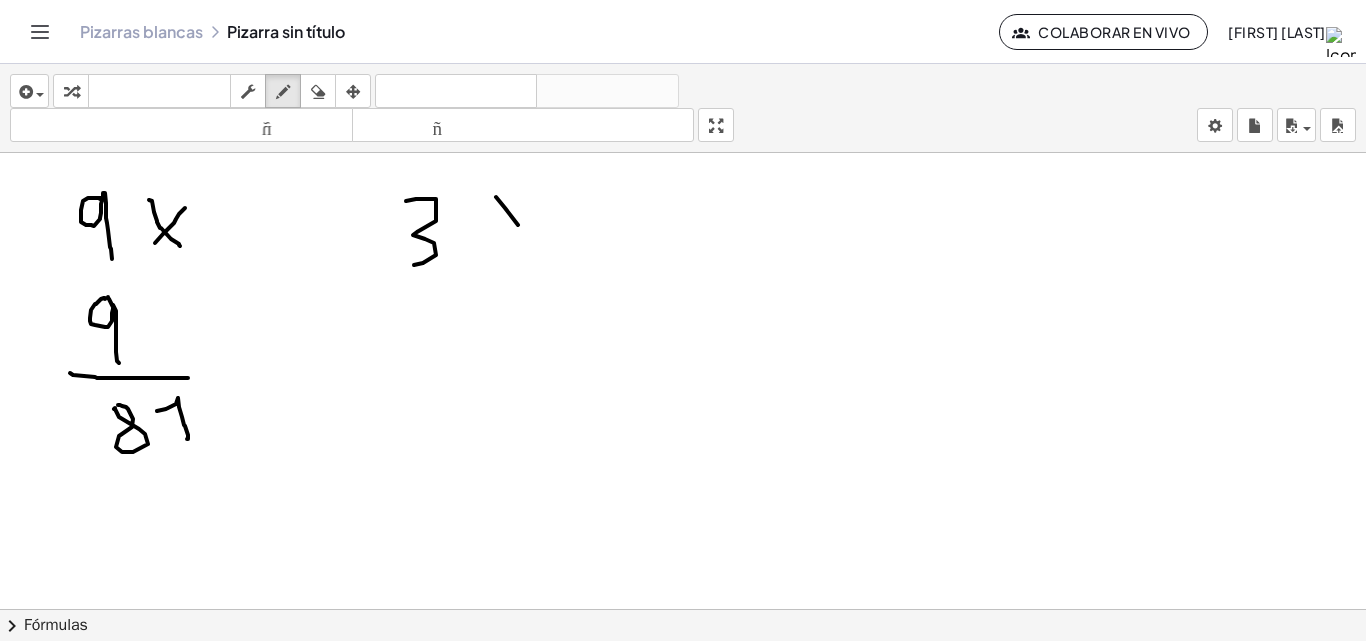drag, startPoint x: 496, startPoint y: 197, endPoint x: 529, endPoint y: 240, distance: 54.20332 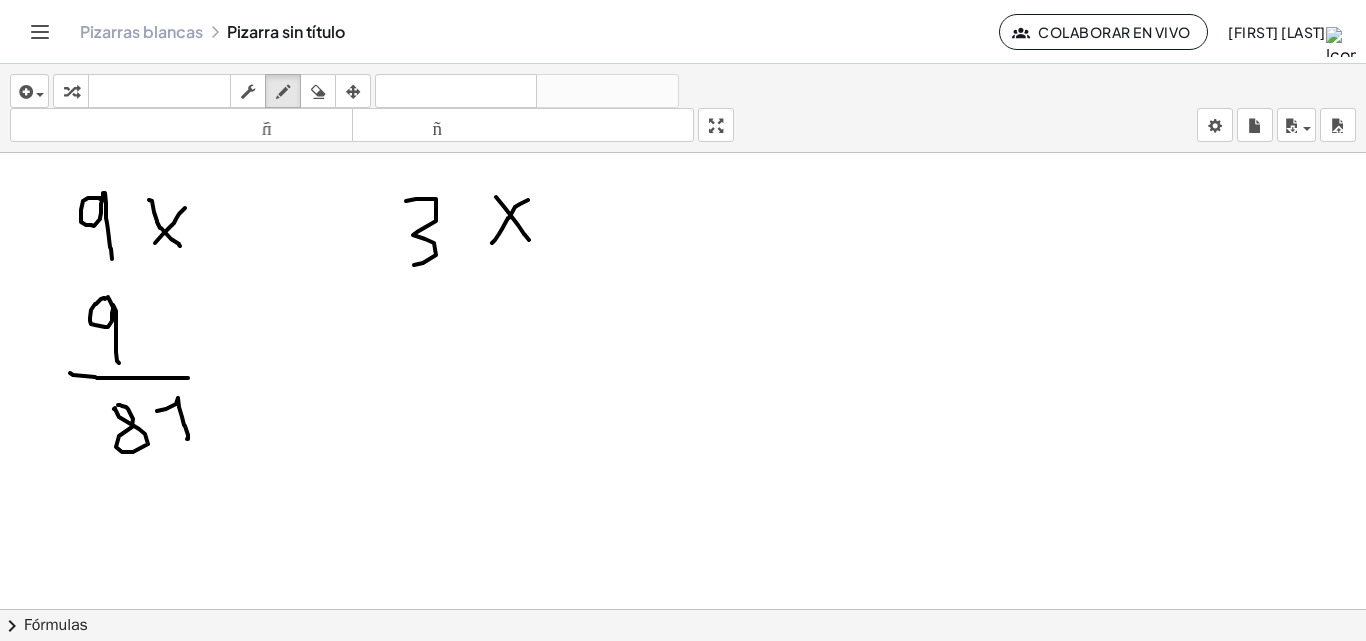 drag, startPoint x: 515, startPoint y: 207, endPoint x: 492, endPoint y: 243, distance: 42.72002 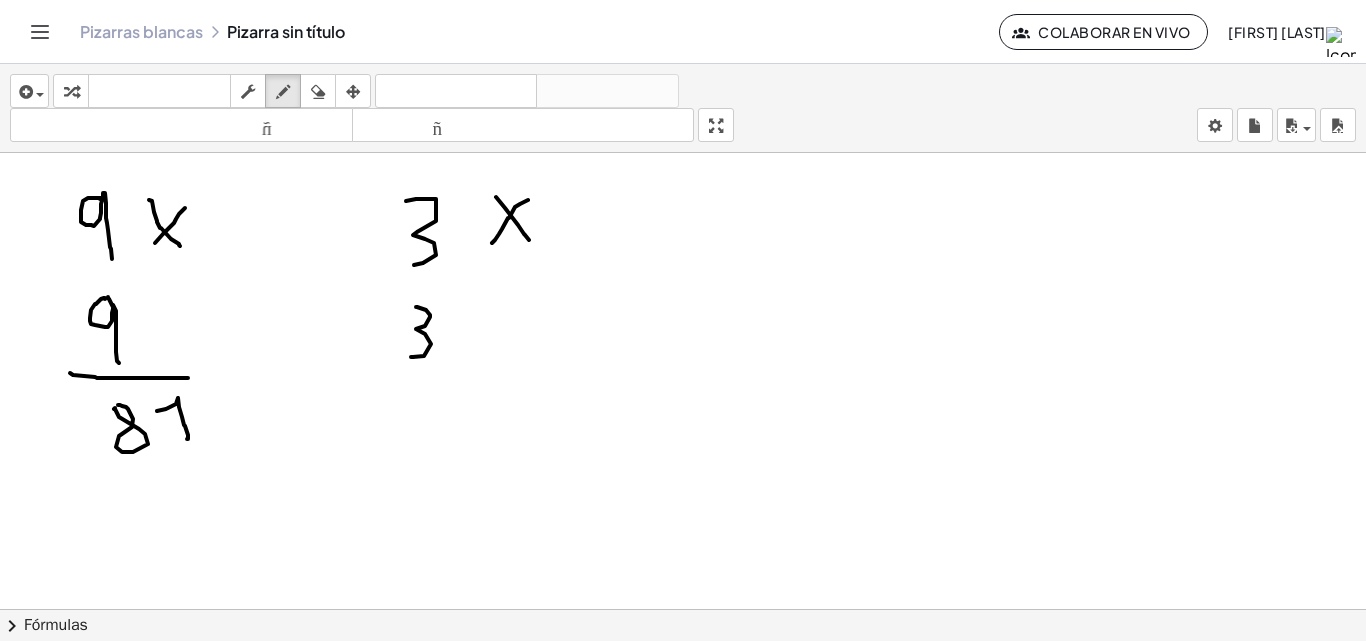 drag, startPoint x: 416, startPoint y: 307, endPoint x: 419, endPoint y: 352, distance: 45.099888 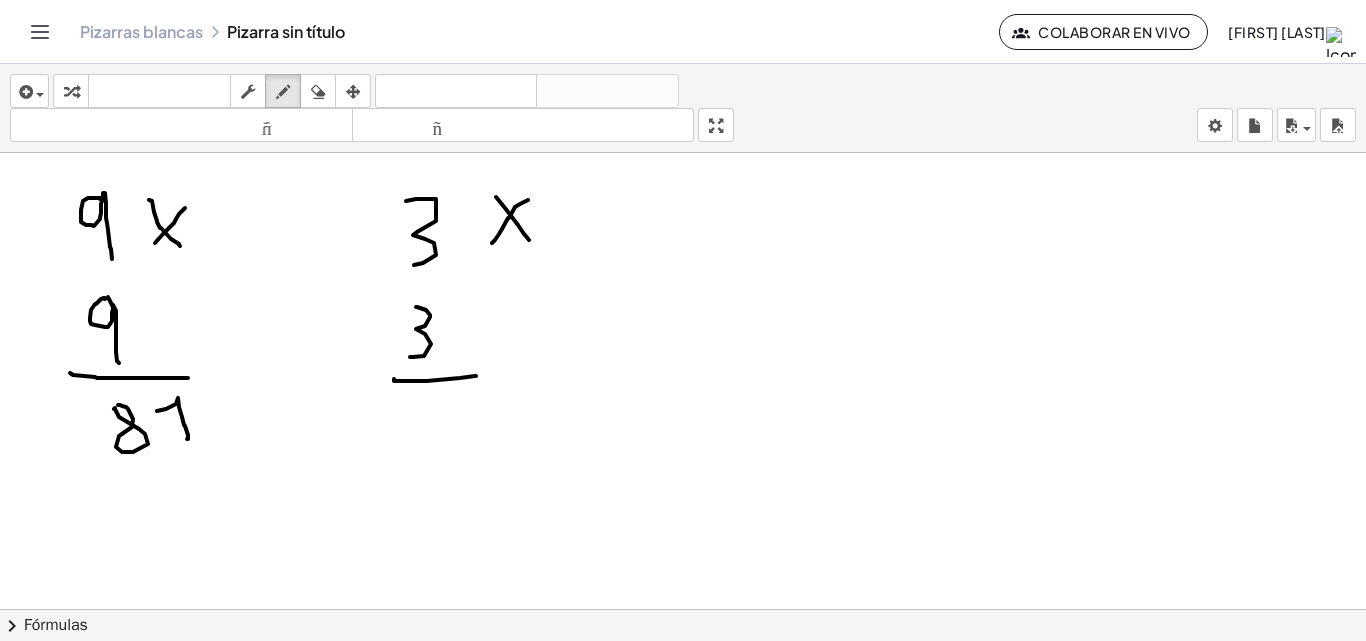 drag, startPoint x: 394, startPoint y: 379, endPoint x: 496, endPoint y: 322, distance: 116.846054 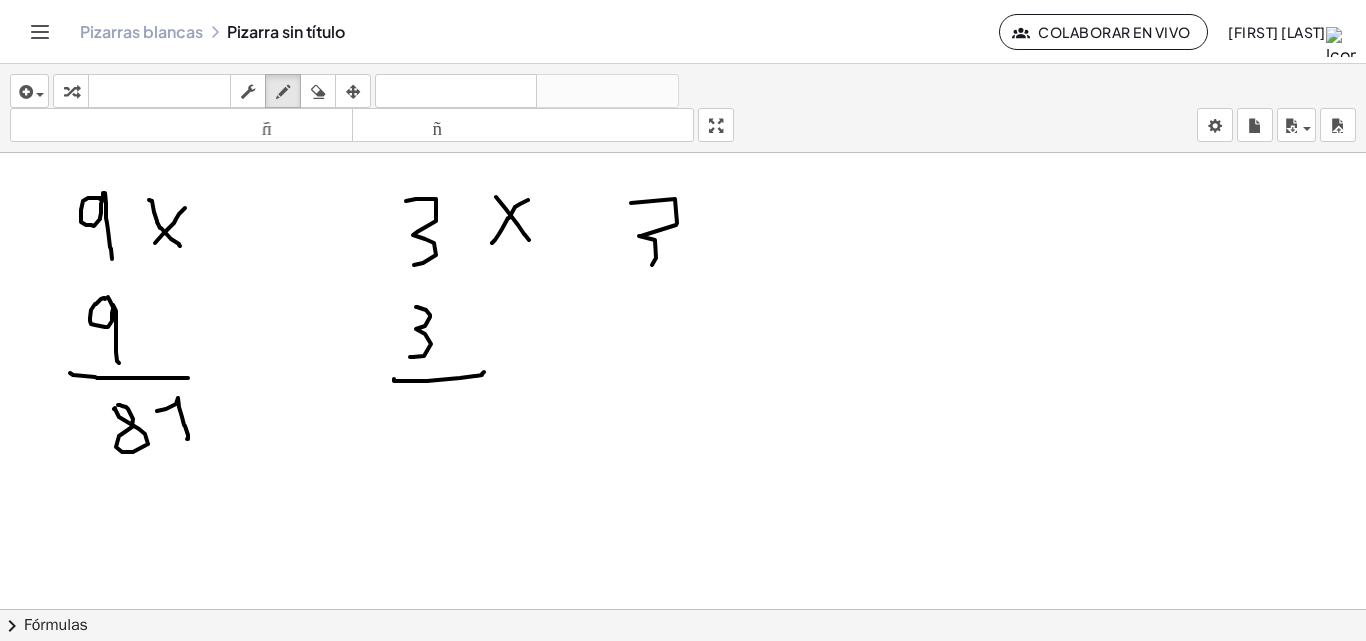 drag, startPoint x: 632, startPoint y: 203, endPoint x: 648, endPoint y: 266, distance: 65 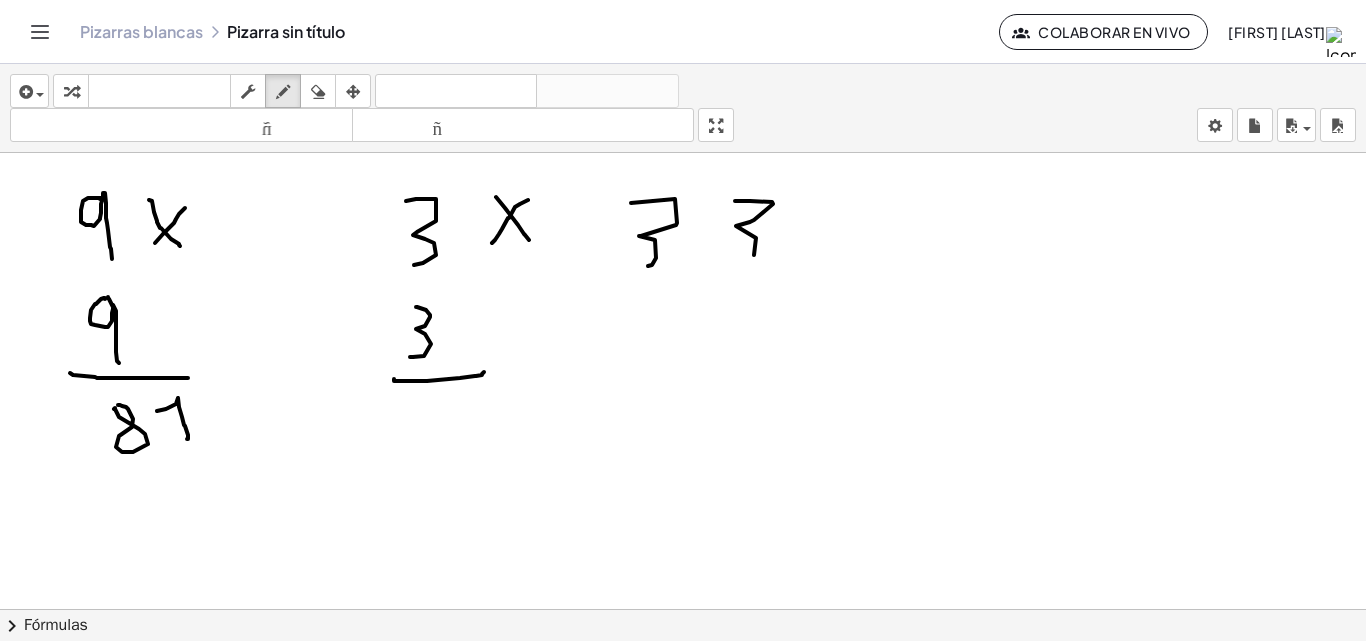 drag, startPoint x: 746, startPoint y: 201, endPoint x: 760, endPoint y: 260, distance: 60.63827 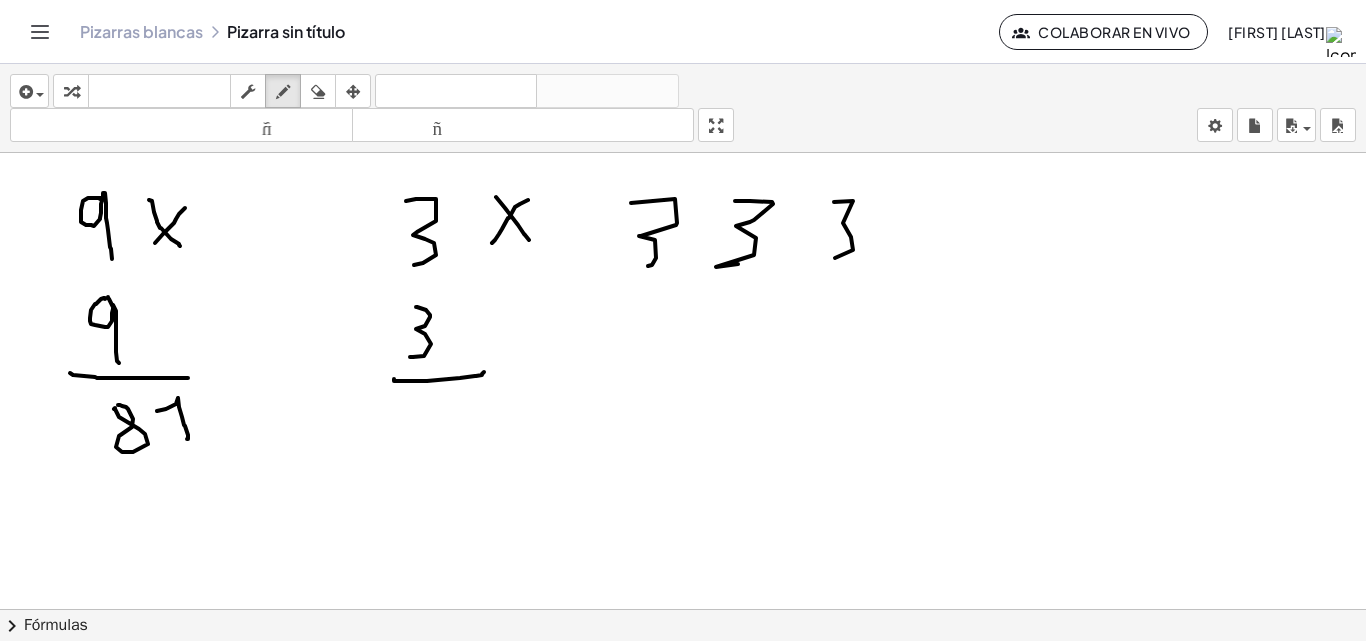 drag, startPoint x: 834, startPoint y: 202, endPoint x: 712, endPoint y: 278, distance: 143.73587 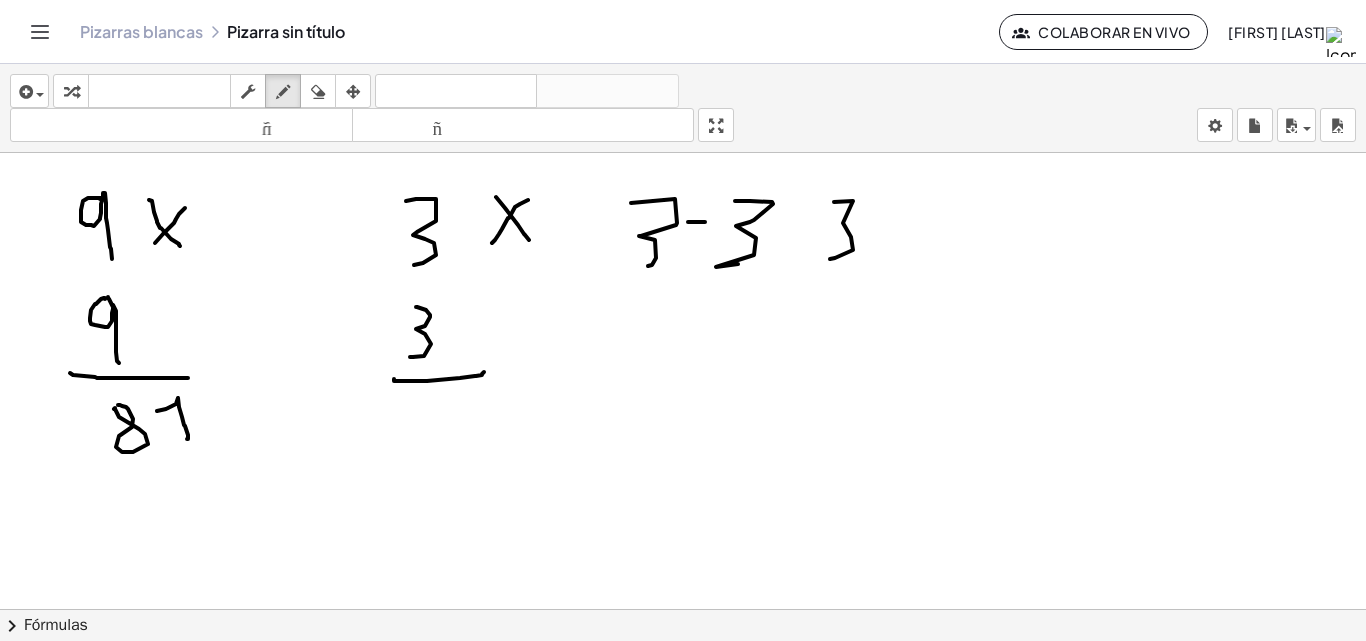 drag, startPoint x: 688, startPoint y: 222, endPoint x: 716, endPoint y: 222, distance: 28 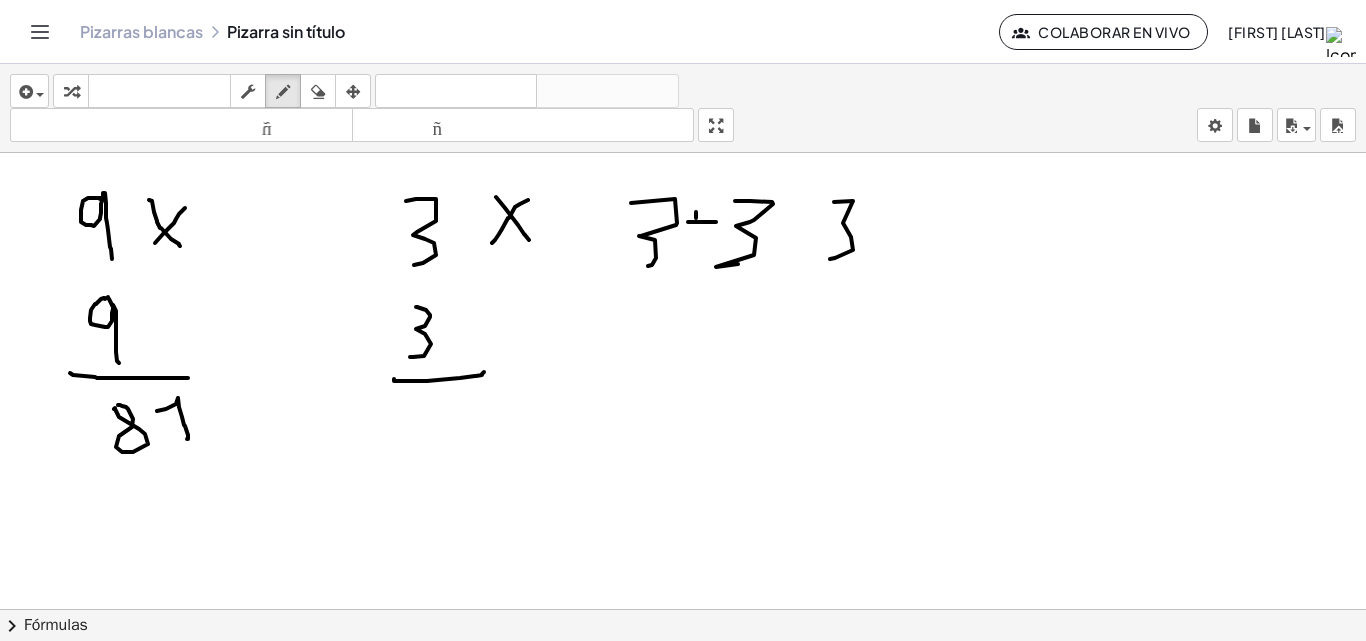 drag, startPoint x: 696, startPoint y: 218, endPoint x: 727, endPoint y: 220, distance: 31.06445 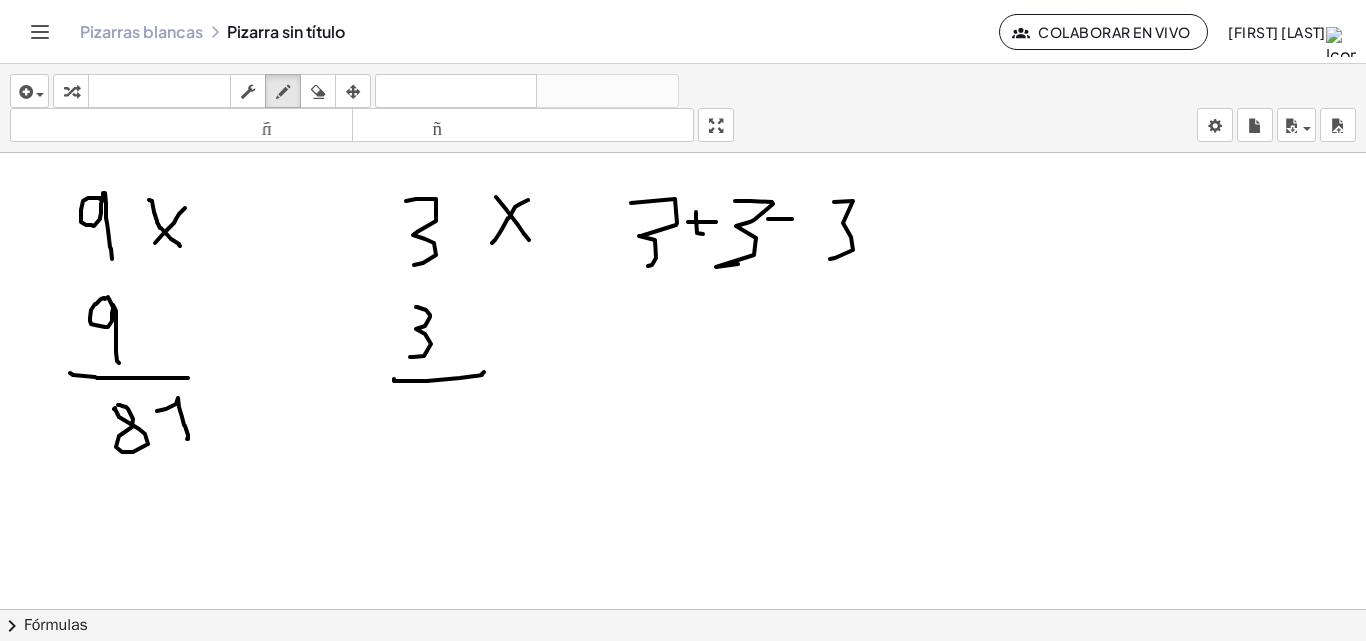 drag, startPoint x: 787, startPoint y: 219, endPoint x: 792, endPoint y: 209, distance: 11.18034 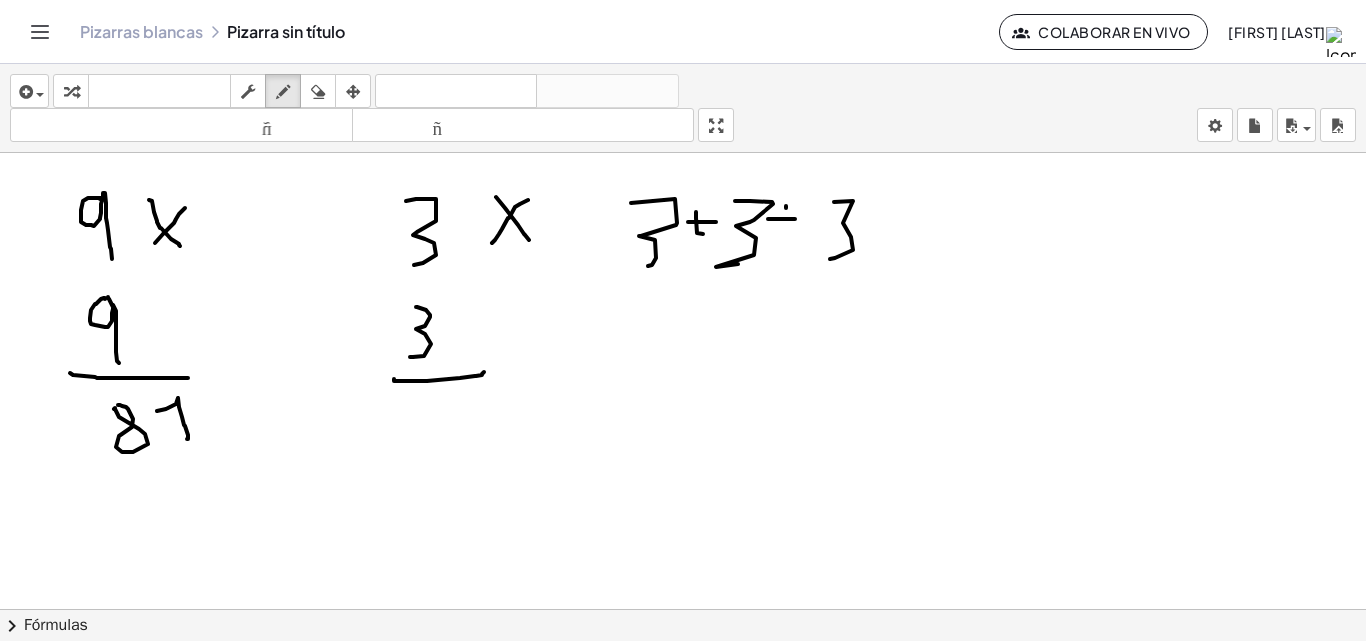 drag, startPoint x: 786, startPoint y: 208, endPoint x: 748, endPoint y: 275, distance: 77.02597 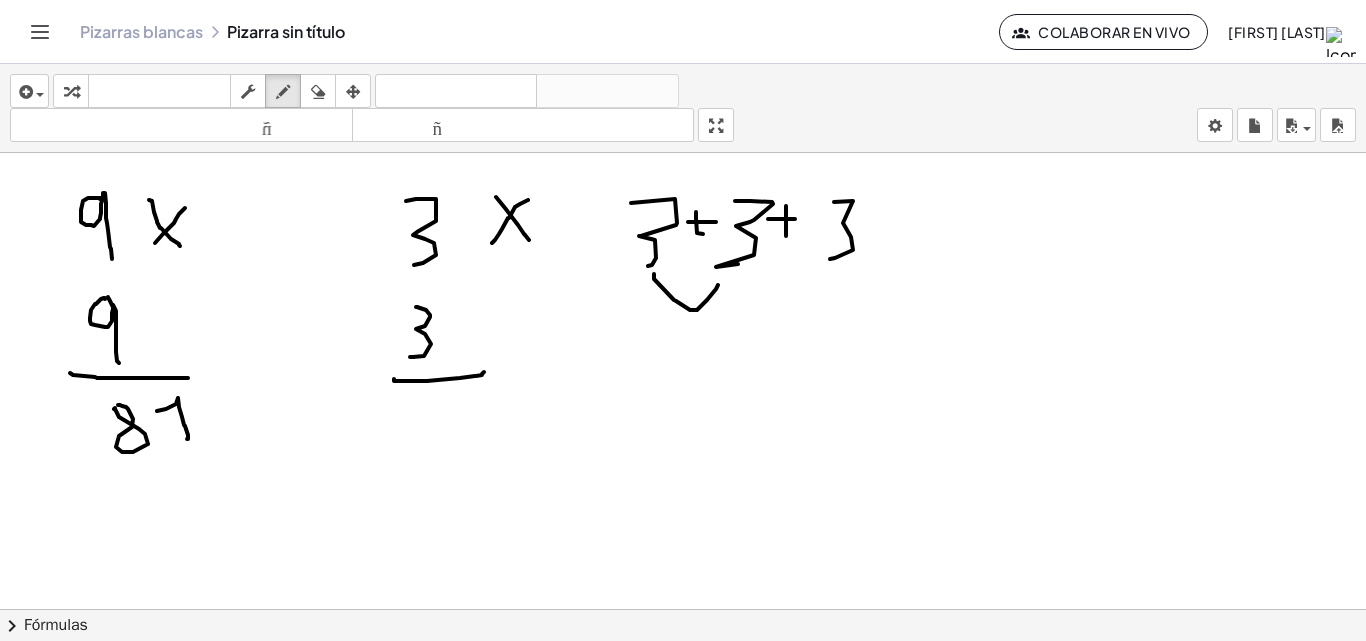 drag, startPoint x: 654, startPoint y: 279, endPoint x: 675, endPoint y: 332, distance: 57.00877 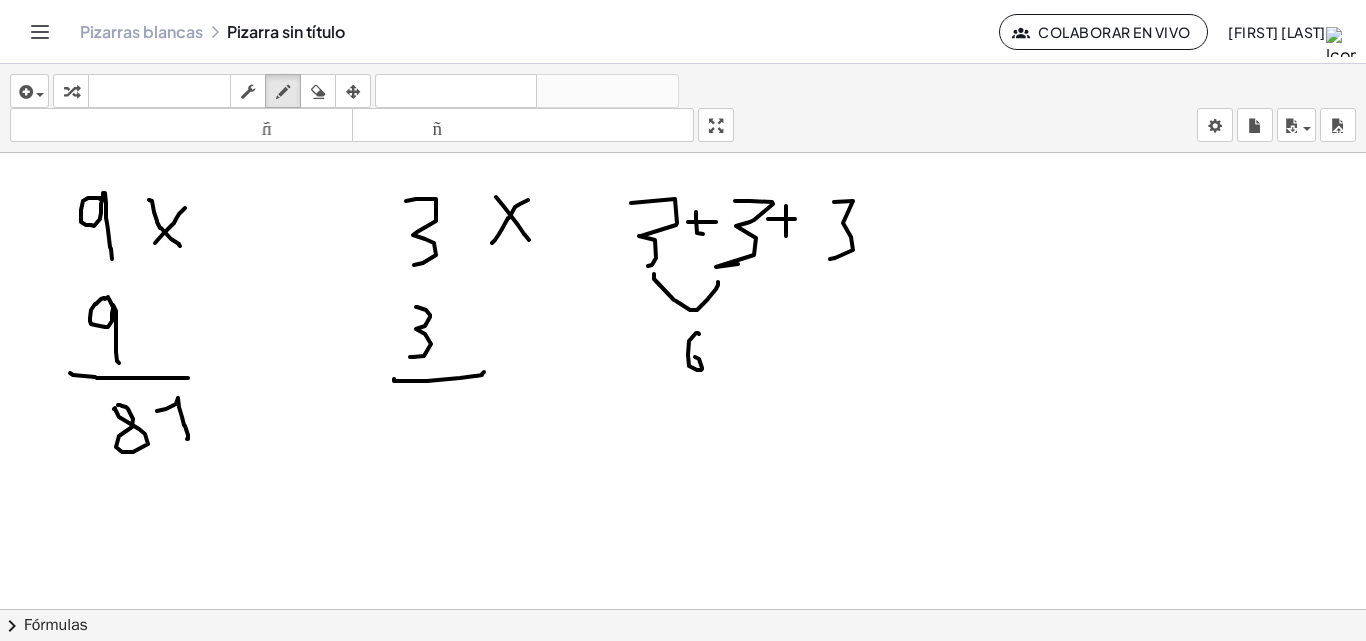 drag, startPoint x: 699, startPoint y: 334, endPoint x: 728, endPoint y: 351, distance: 33.61547 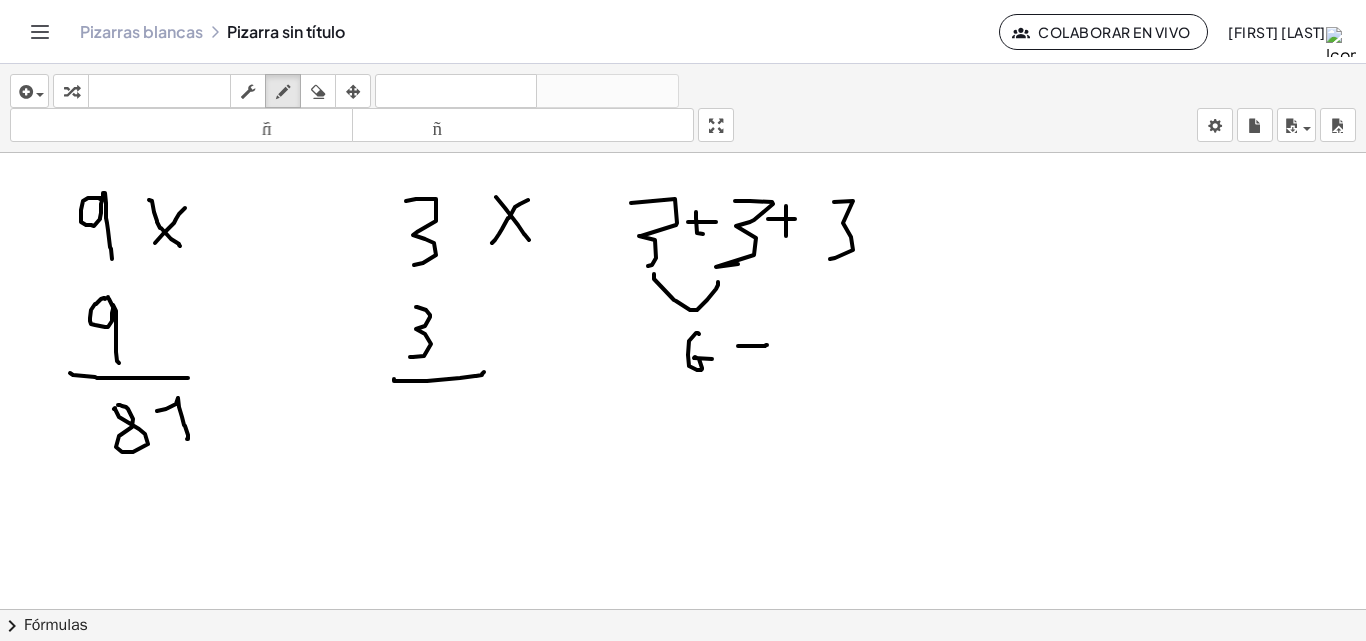 drag, startPoint x: 738, startPoint y: 346, endPoint x: 767, endPoint y: 345, distance: 29.017237 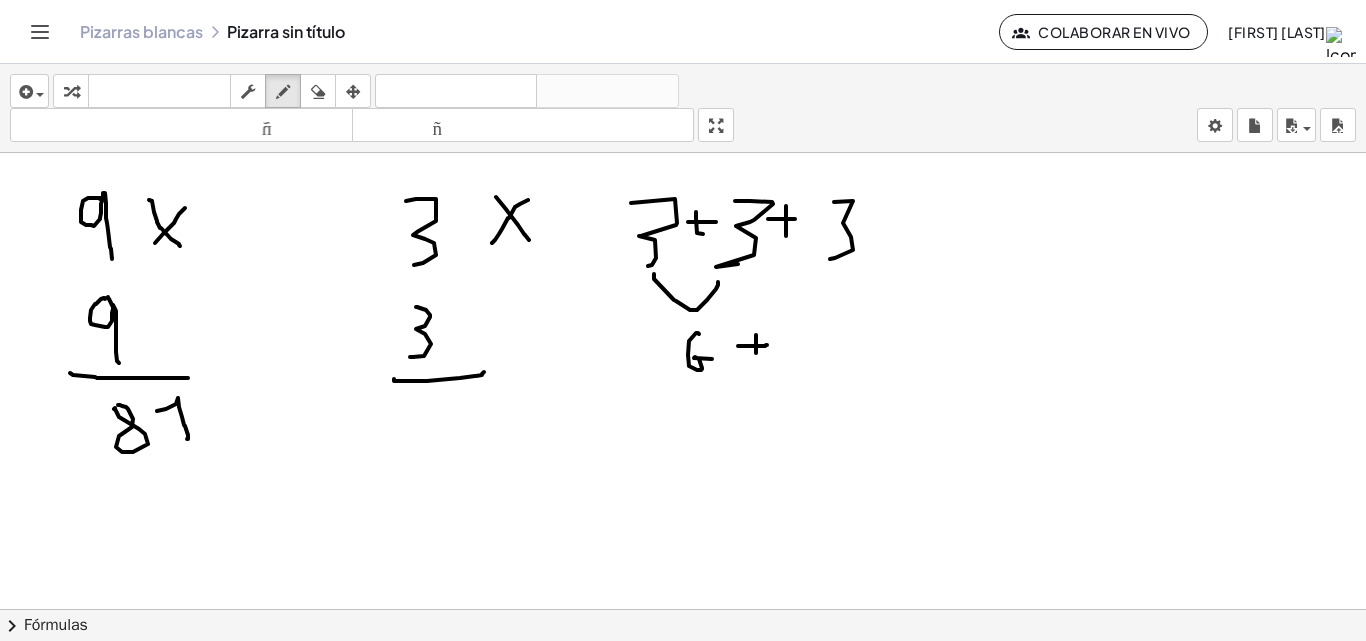 drag, startPoint x: 756, startPoint y: 353, endPoint x: 807, endPoint y: 331, distance: 55.542778 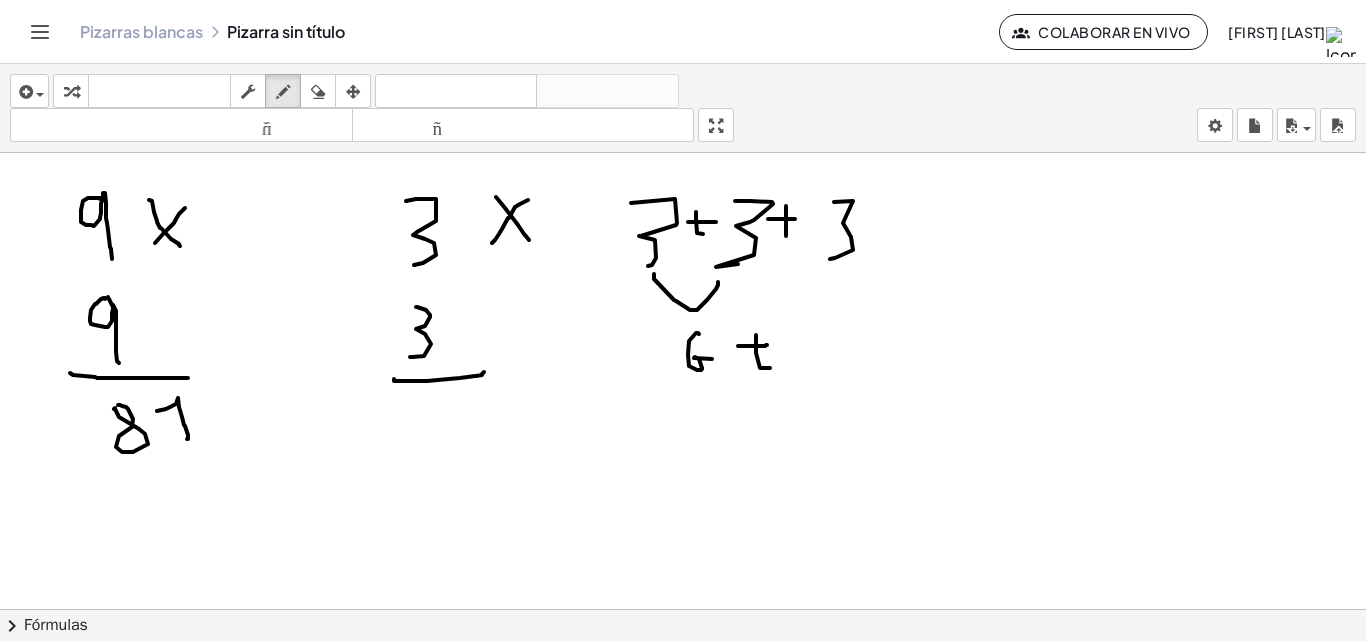 drag, startPoint x: 822, startPoint y: 276, endPoint x: 812, endPoint y: 332, distance: 56.88585 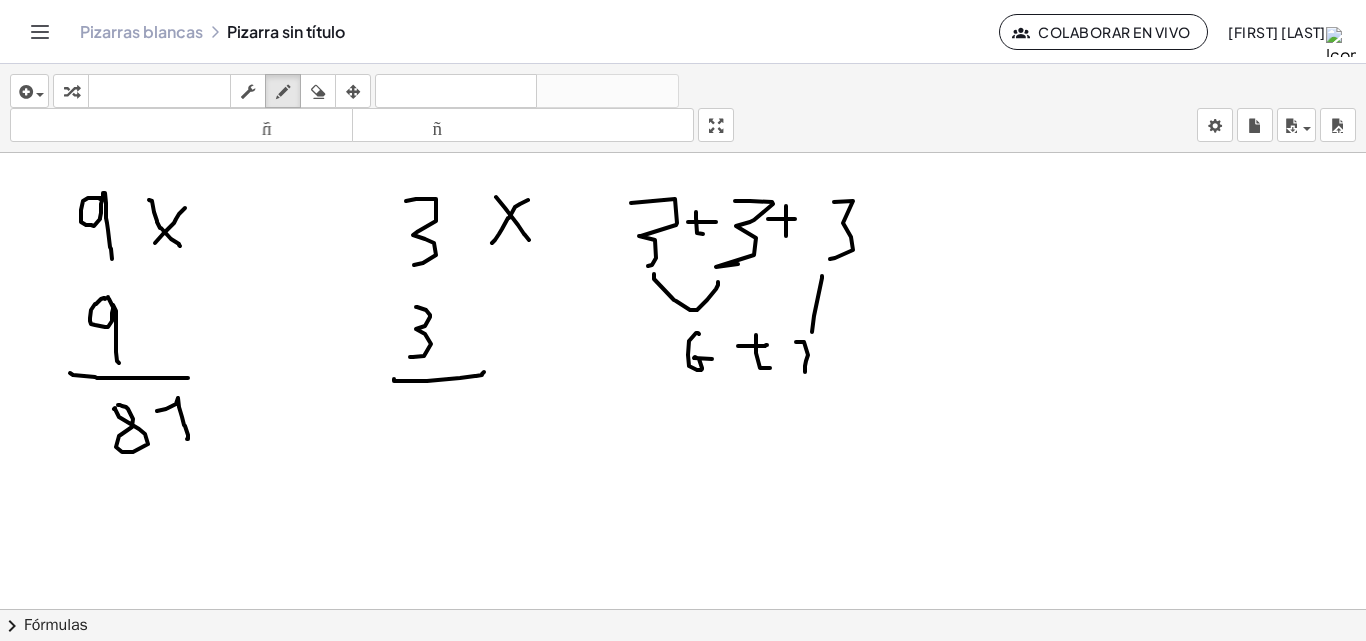 drag, startPoint x: 796, startPoint y: 342, endPoint x: 791, endPoint y: 369, distance: 27.45906 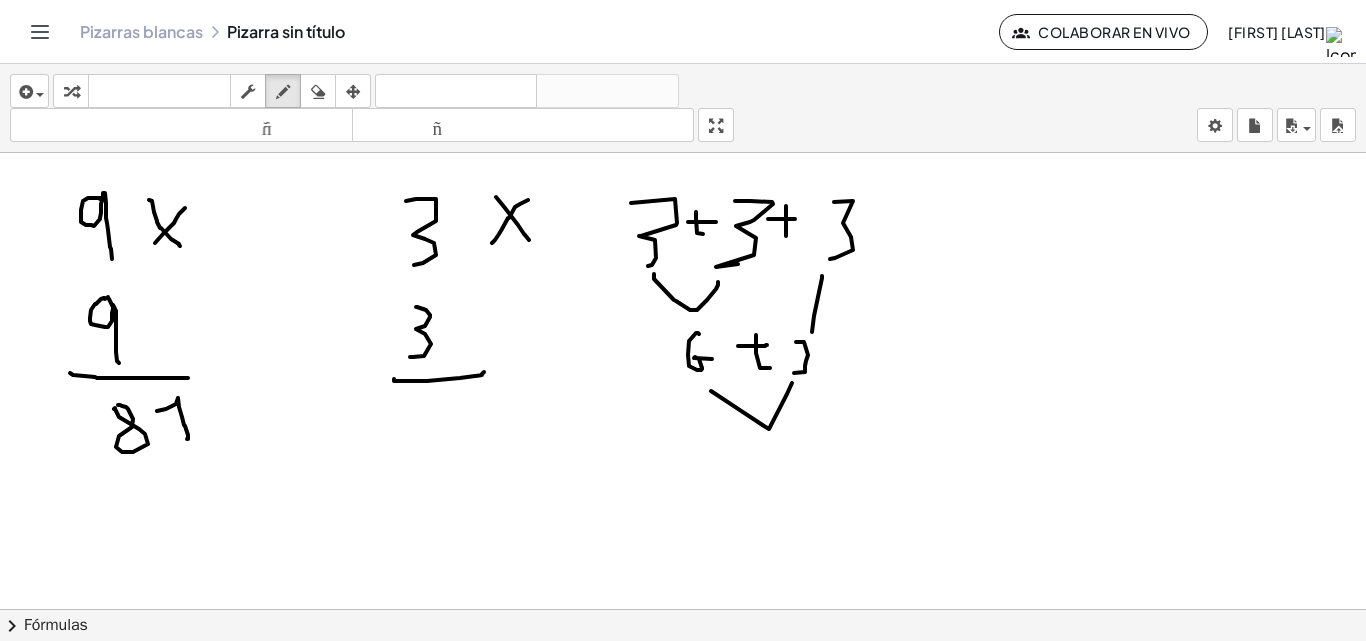 drag, startPoint x: 711, startPoint y: 391, endPoint x: 789, endPoint y: 384, distance: 78.31347 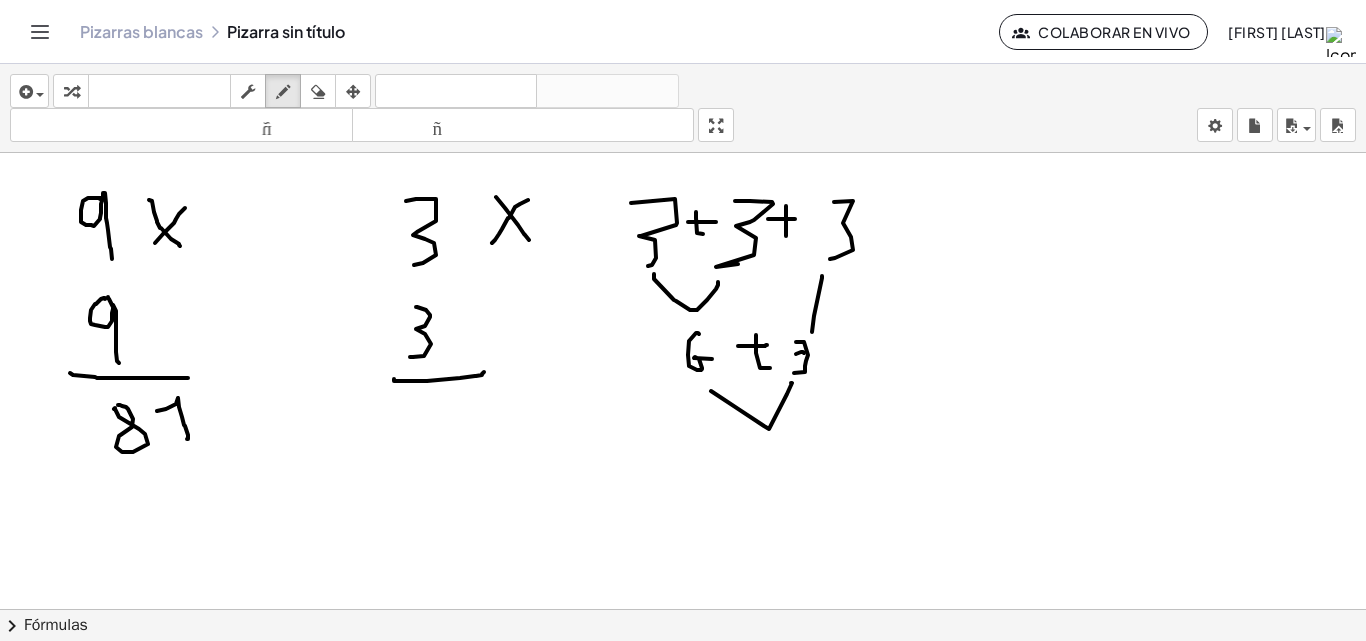 click at bounding box center (683, 623) 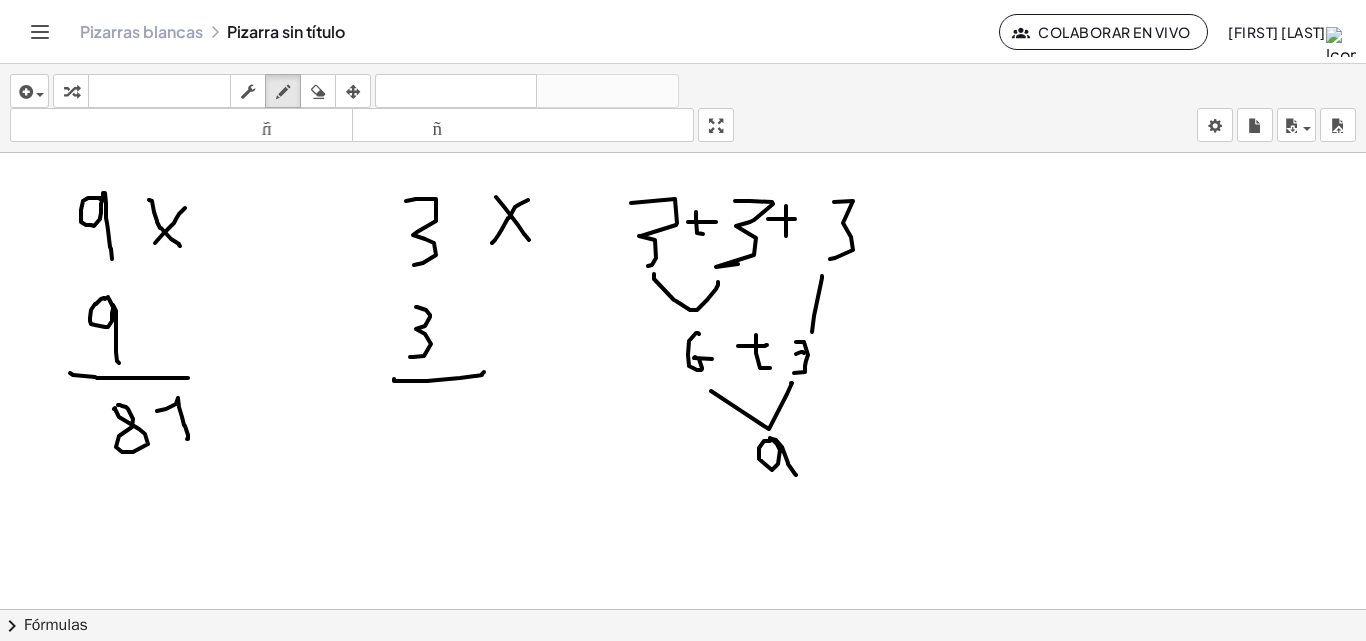 drag, startPoint x: 759, startPoint y: 448, endPoint x: 710, endPoint y: 478, distance: 57.45433 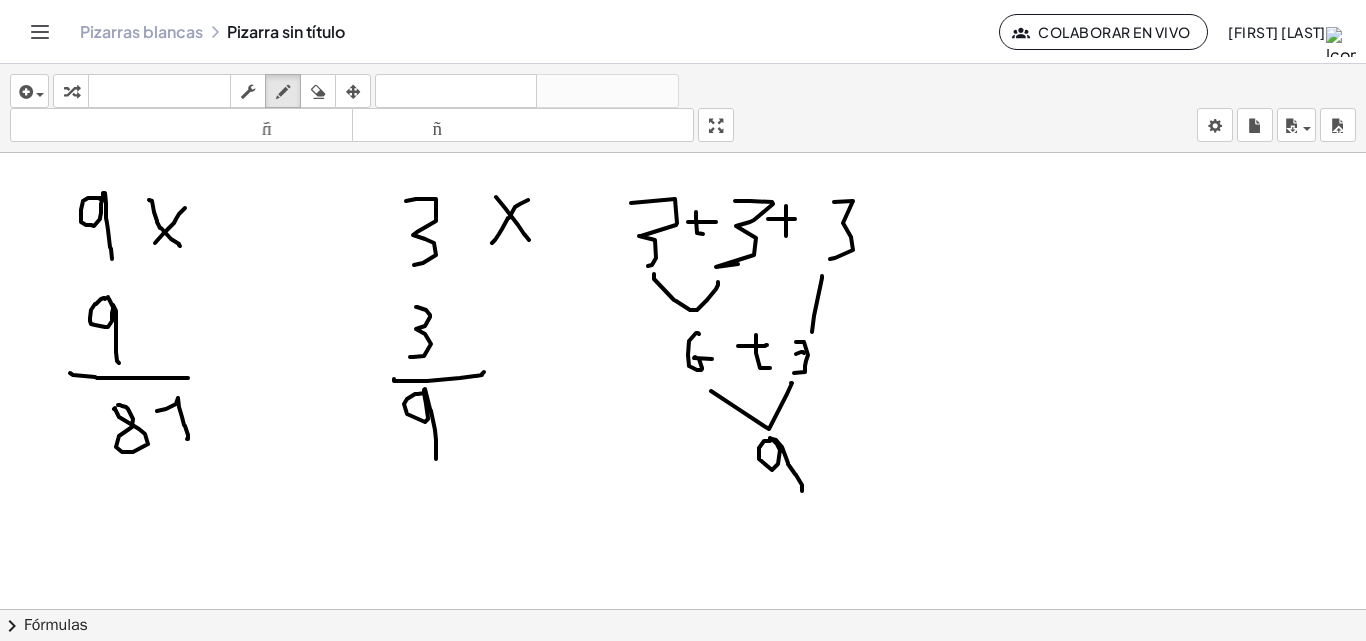 drag, startPoint x: 424, startPoint y: 393, endPoint x: 417, endPoint y: 403, distance: 12.206555 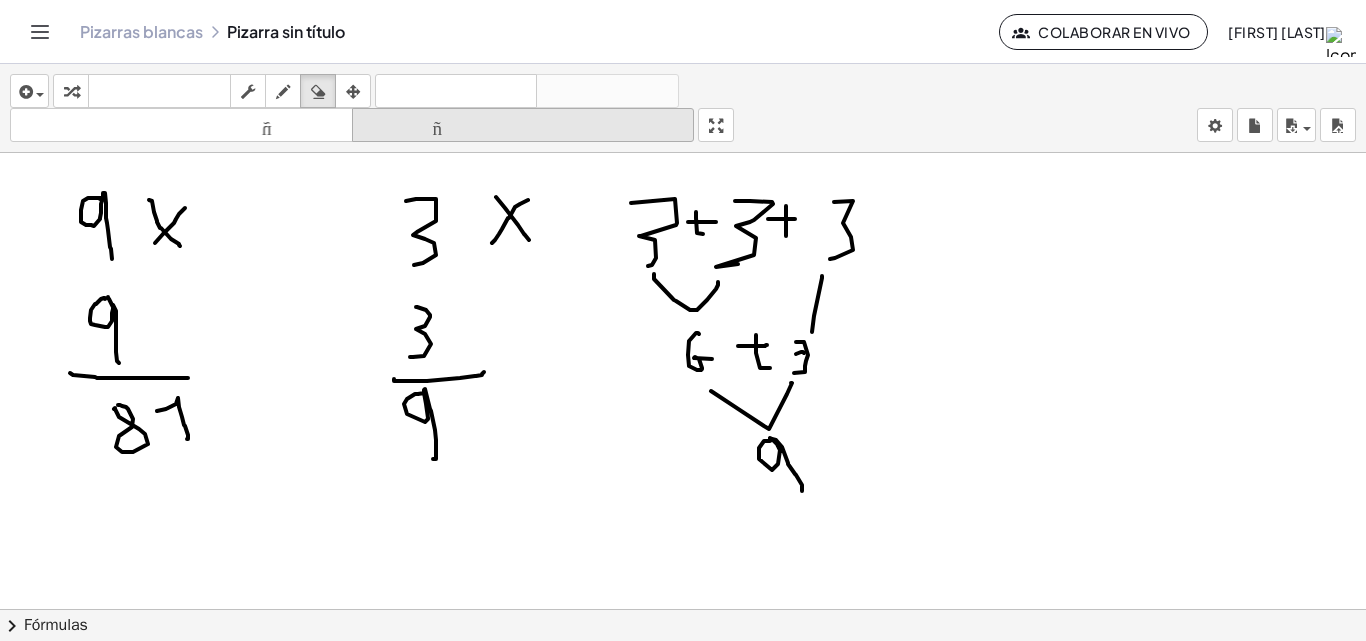 drag, startPoint x: 312, startPoint y: 96, endPoint x: 529, endPoint y: 139, distance: 221.21935 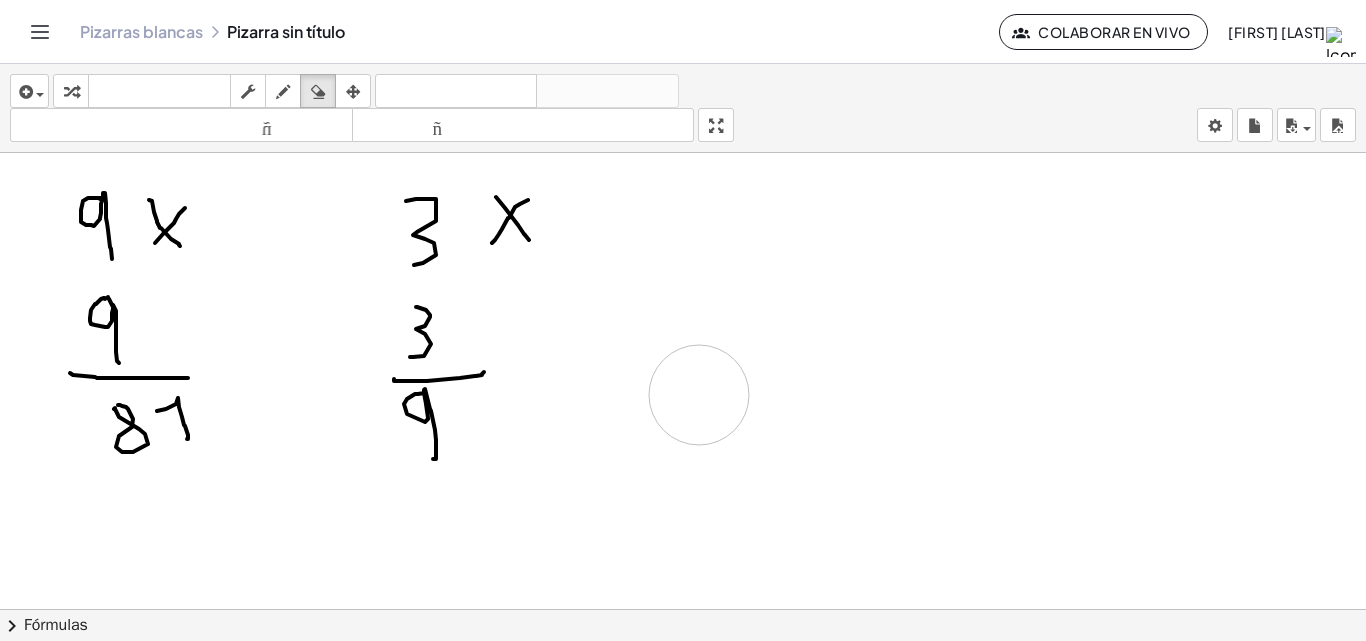 drag, startPoint x: 740, startPoint y: 228, endPoint x: 698, endPoint y: 367, distance: 145.20676 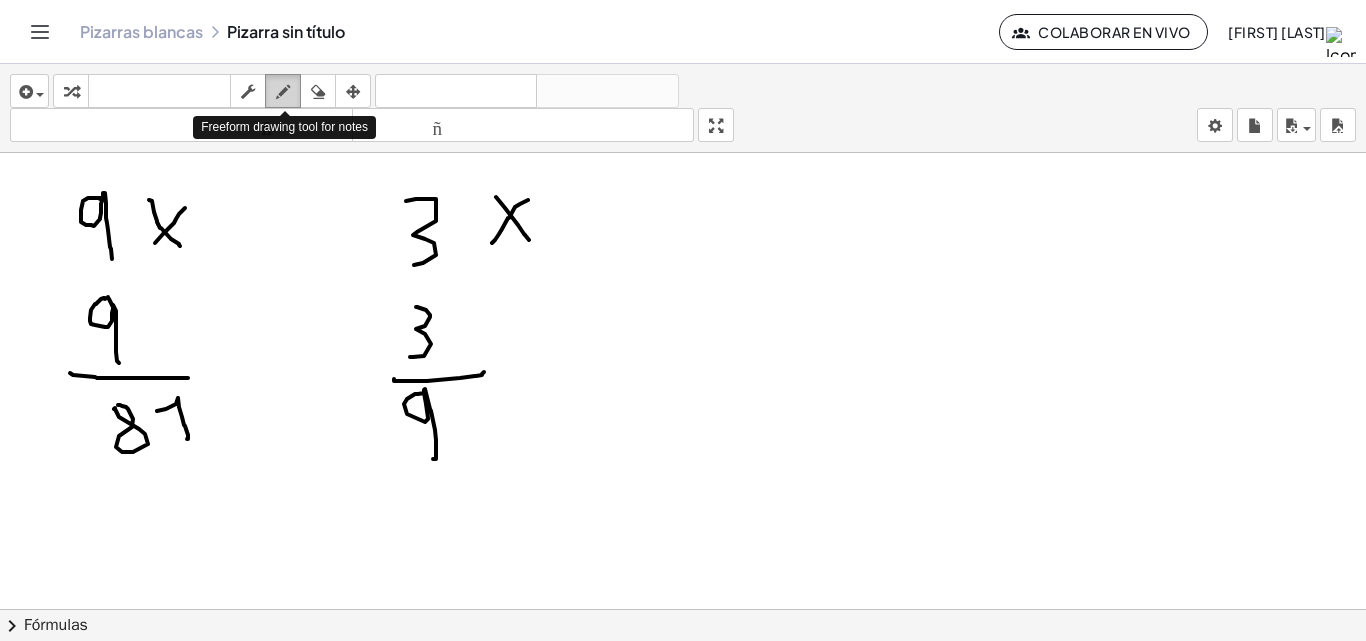 click at bounding box center (283, 92) 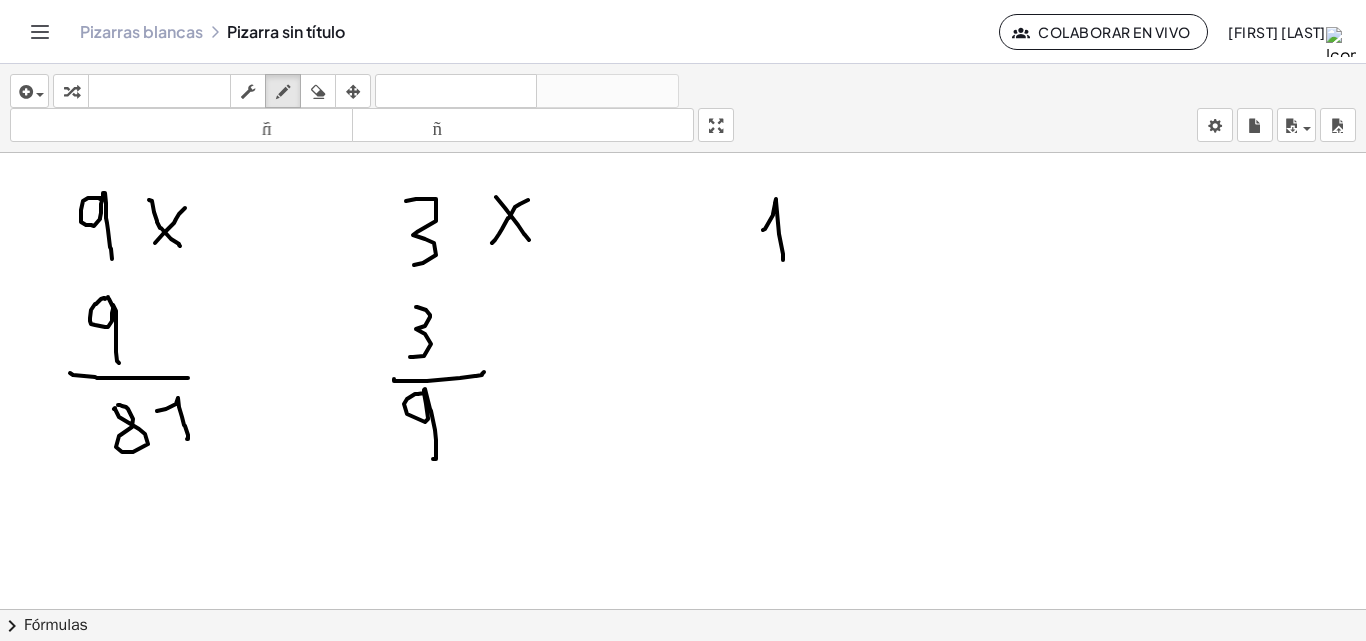drag, startPoint x: 763, startPoint y: 230, endPoint x: 803, endPoint y: 213, distance: 43.462627 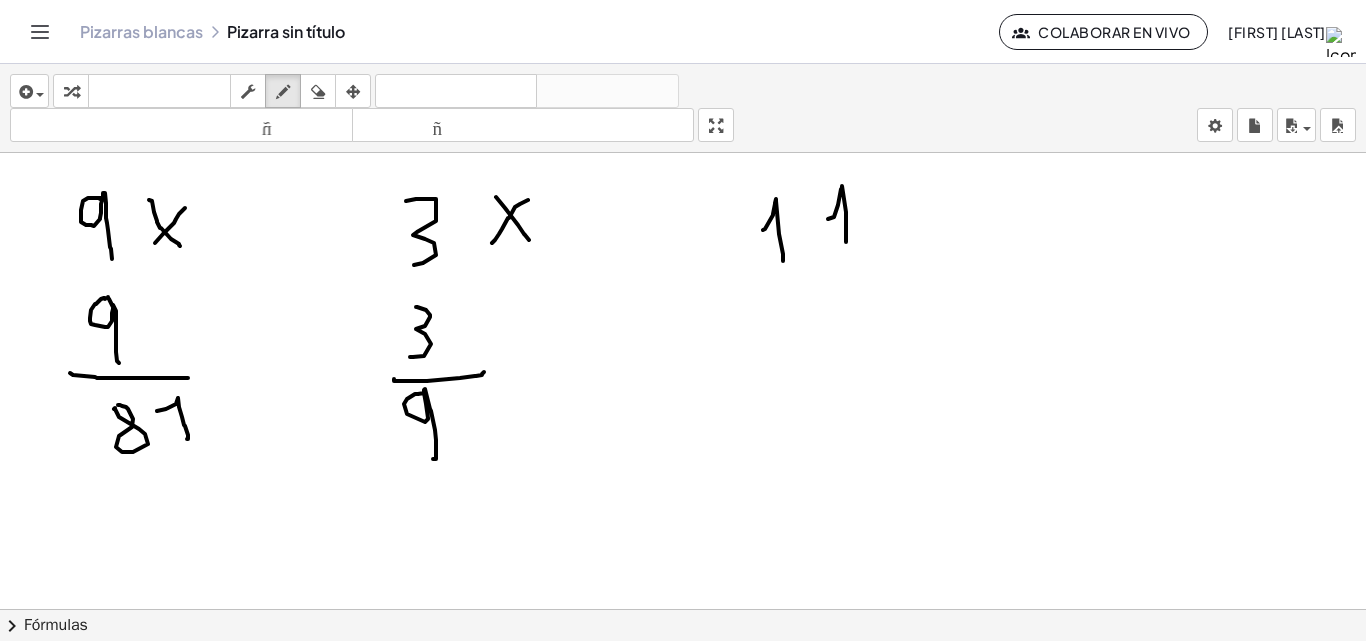 drag, startPoint x: 834, startPoint y: 217, endPoint x: 845, endPoint y: 244, distance: 29.15476 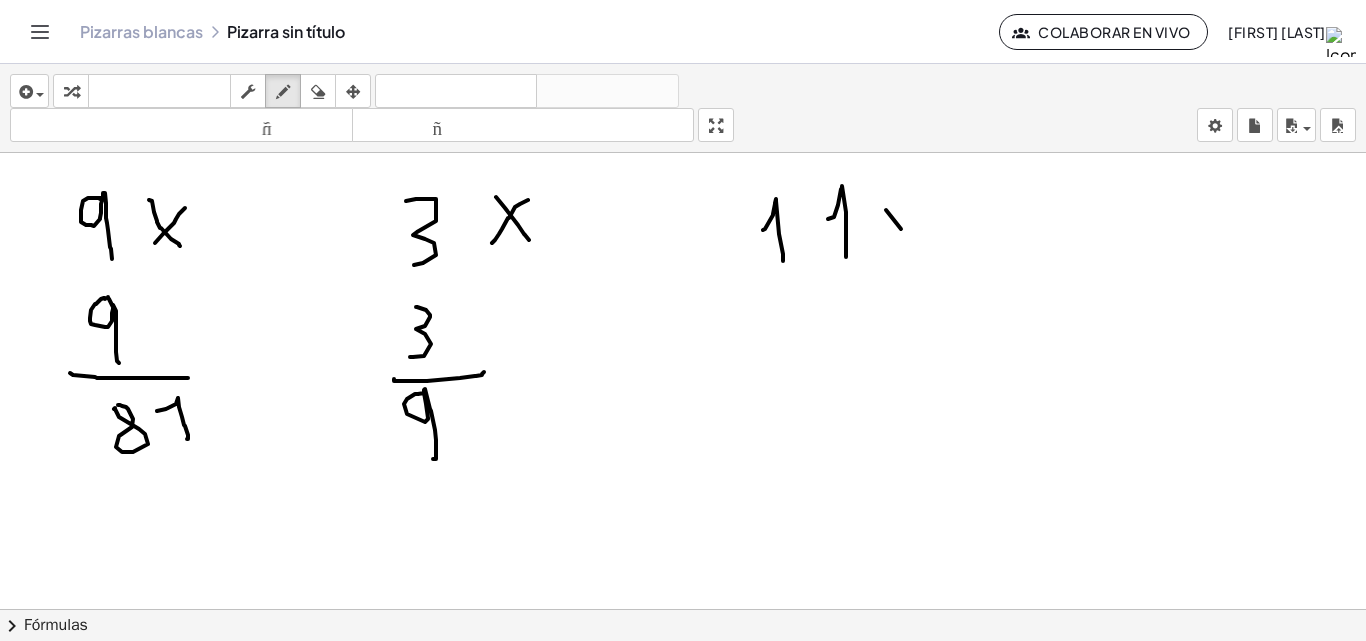 drag, startPoint x: 901, startPoint y: 229, endPoint x: 925, endPoint y: 221, distance: 25.298222 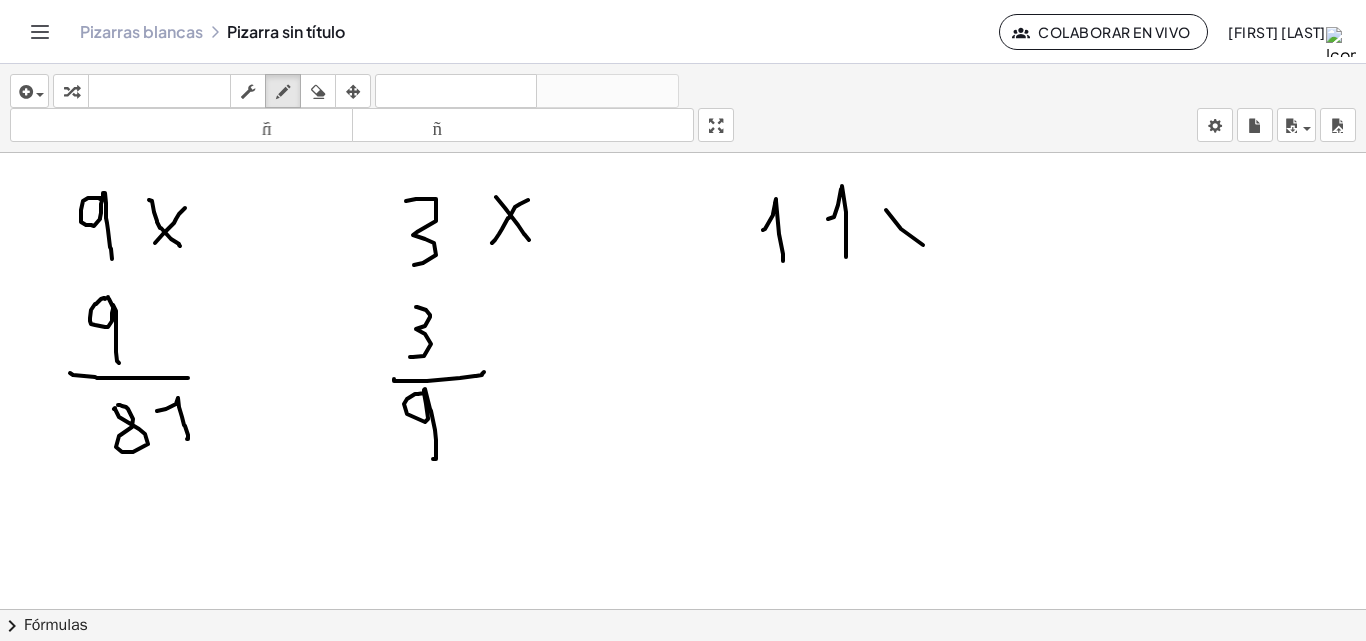 drag, startPoint x: 911, startPoint y: 255, endPoint x: 899, endPoint y: 244, distance: 16.27882 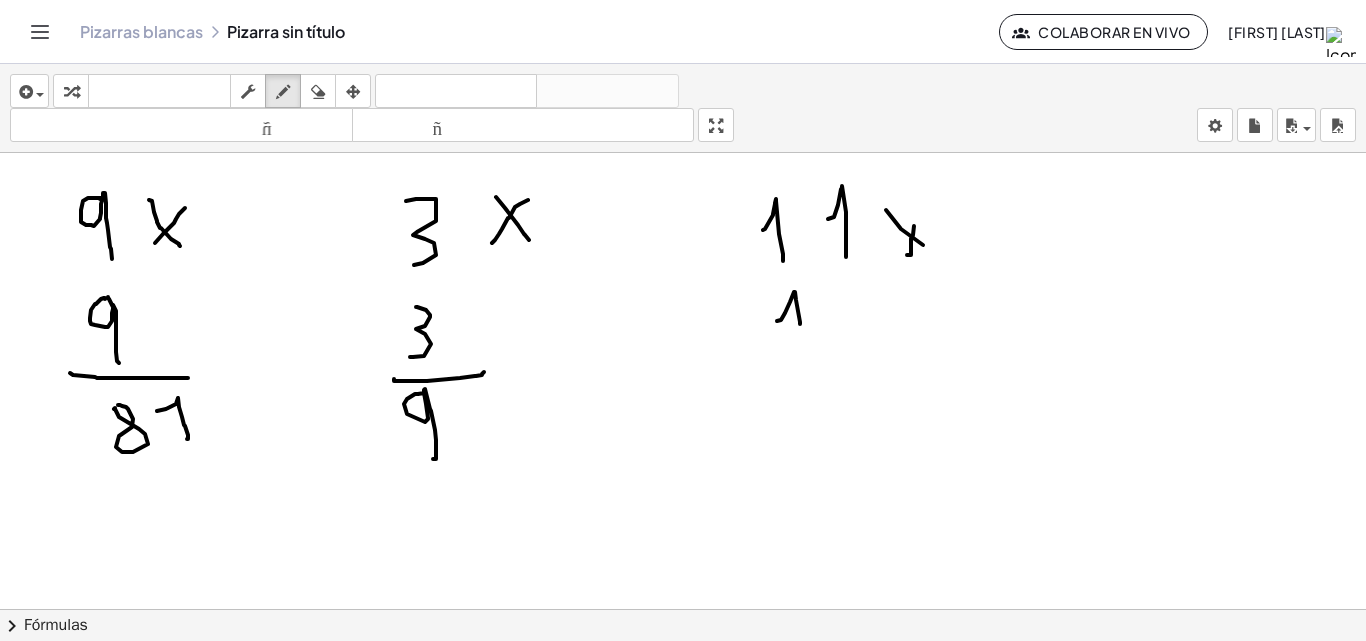drag, startPoint x: 777, startPoint y: 321, endPoint x: 800, endPoint y: 331, distance: 25.079872 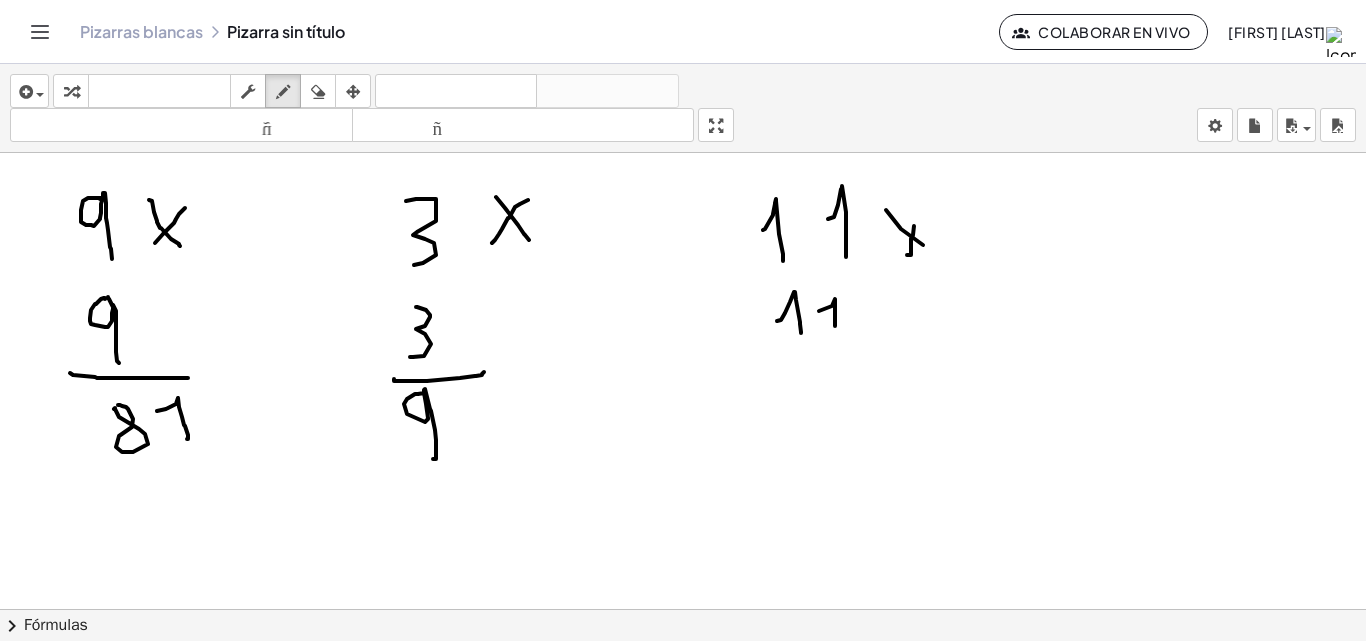 drag, startPoint x: 819, startPoint y: 311, endPoint x: 817, endPoint y: 378, distance: 67.02985 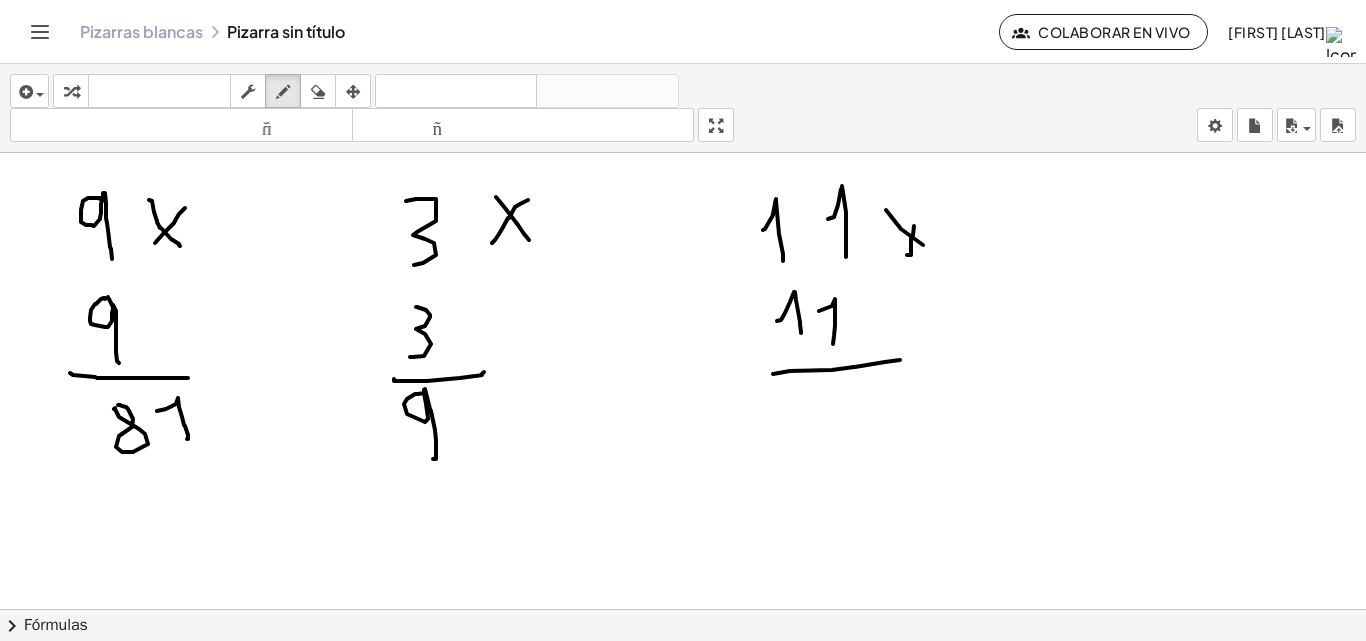drag, startPoint x: 773, startPoint y: 374, endPoint x: 846, endPoint y: 240, distance: 152.59424 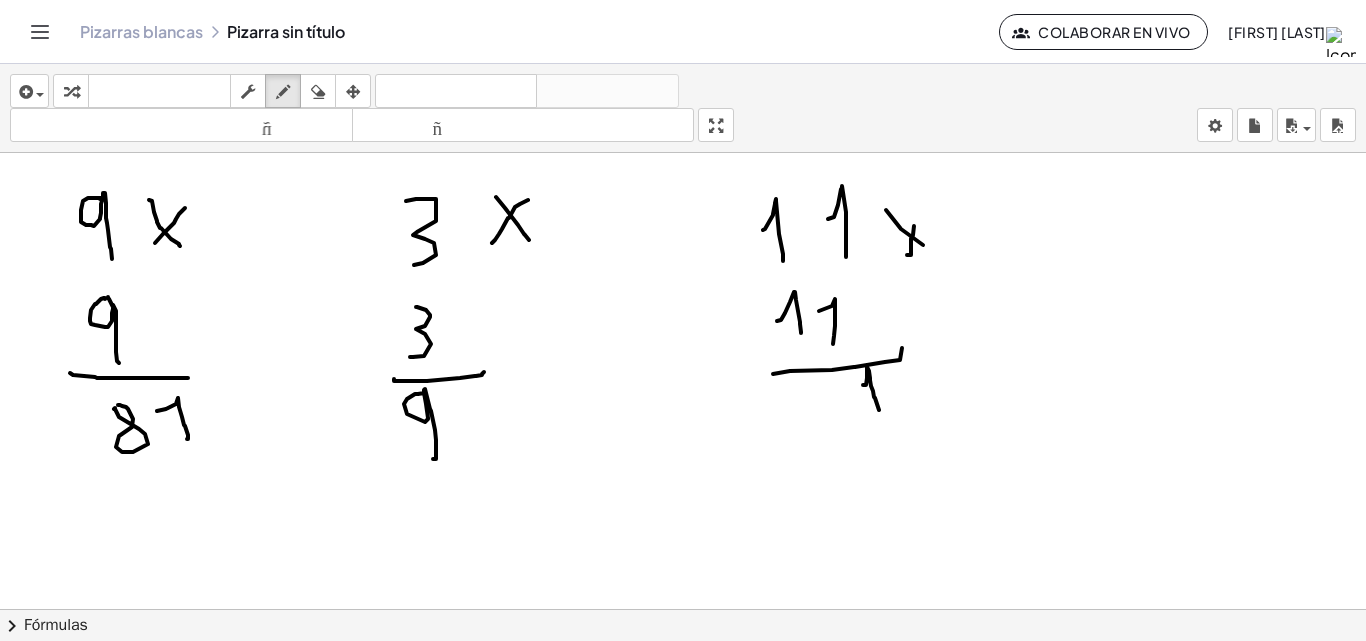 drag, startPoint x: 864, startPoint y: 385, endPoint x: 857, endPoint y: 360, distance: 25.96151 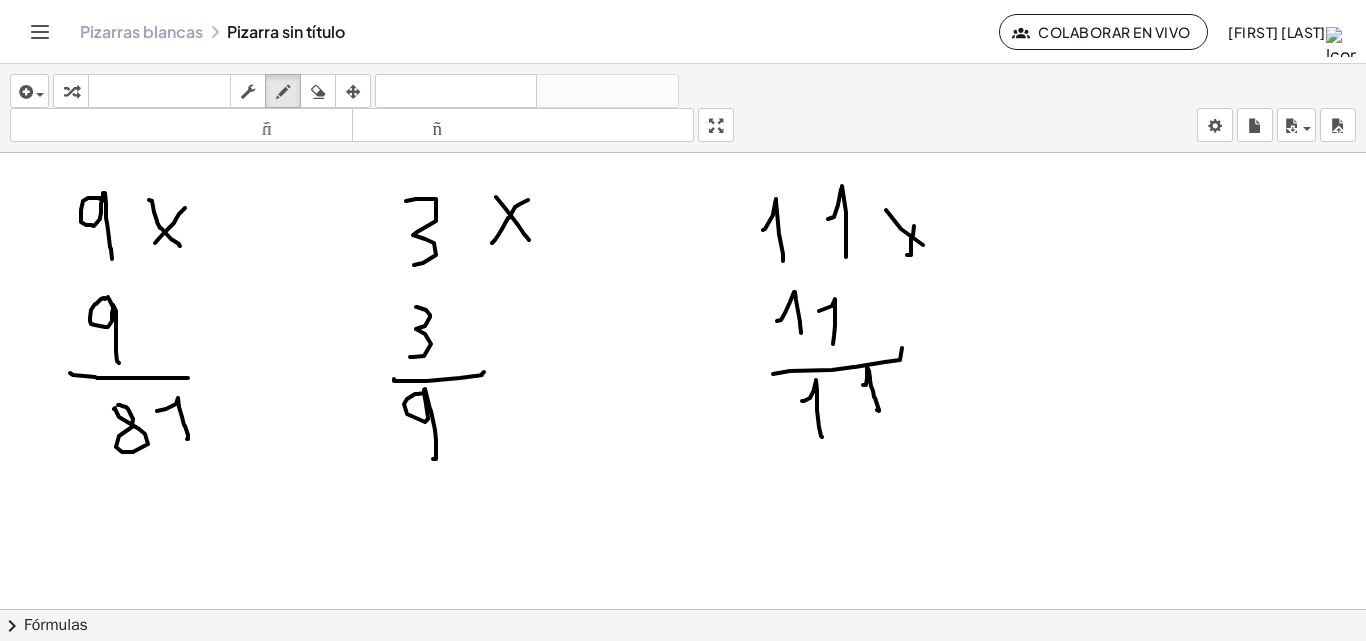 drag, startPoint x: 802, startPoint y: 401, endPoint x: 822, endPoint y: 437, distance: 41.18252 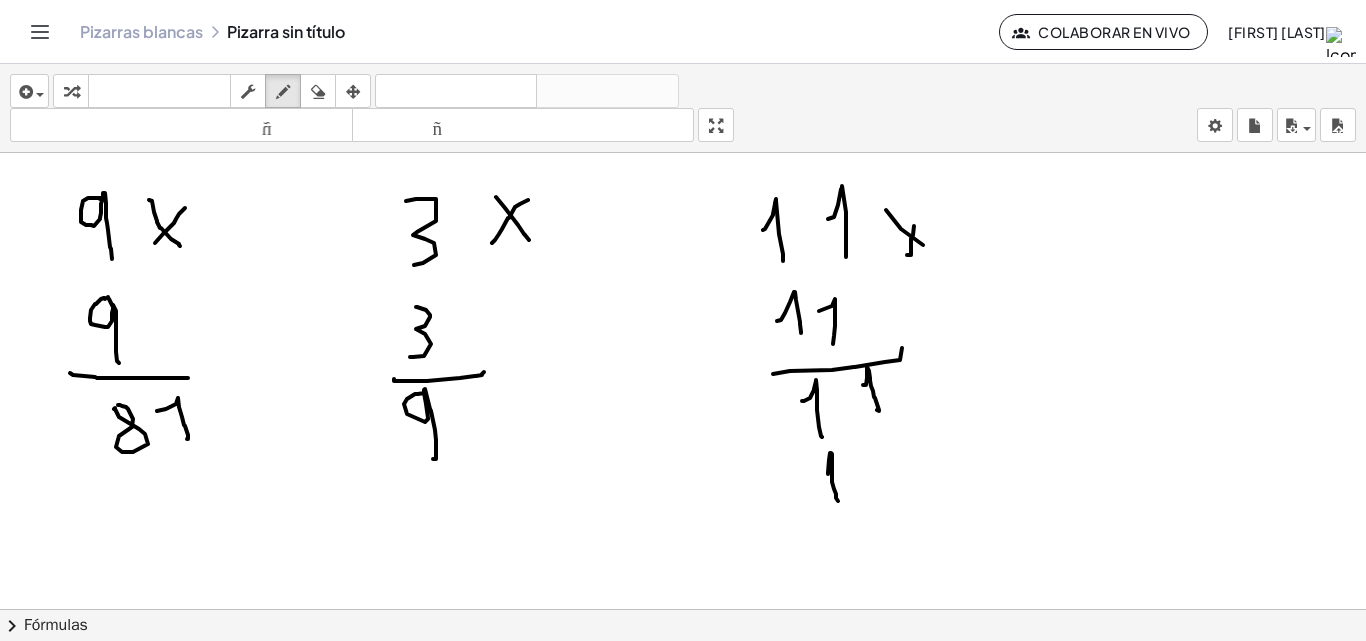drag, startPoint x: 828, startPoint y: 474, endPoint x: 838, endPoint y: 501, distance: 28.79236 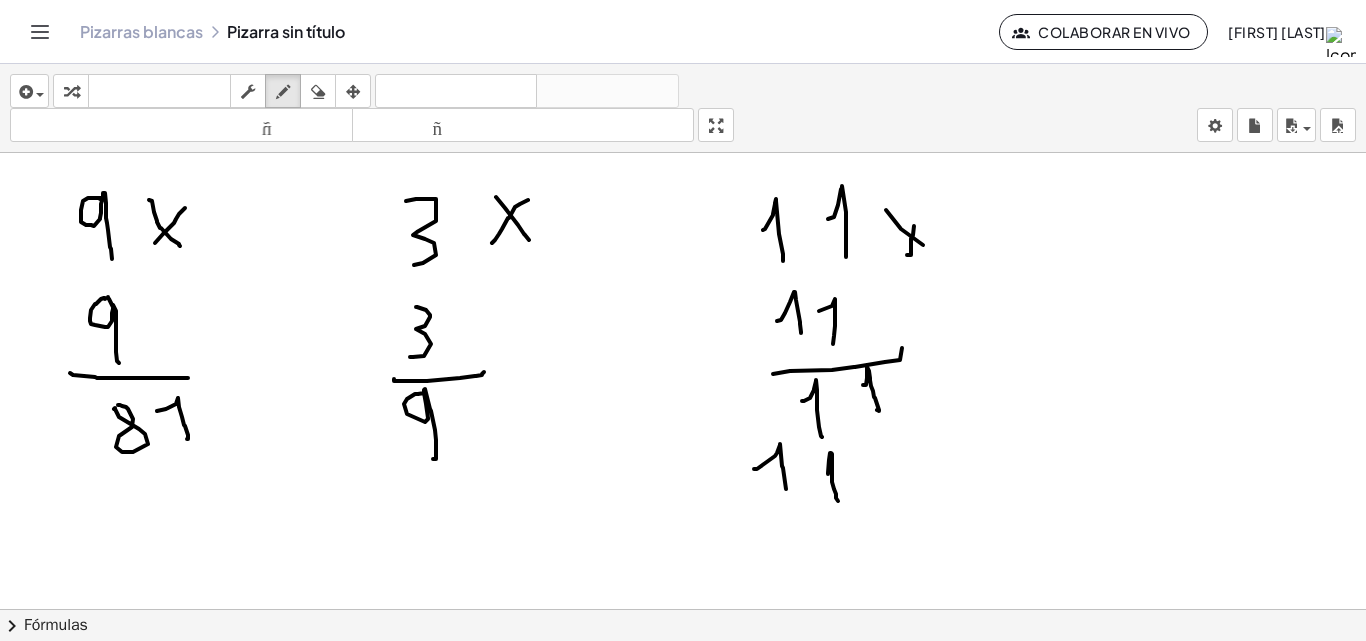 drag, startPoint x: 757, startPoint y: 469, endPoint x: 786, endPoint y: 489, distance: 35.22783 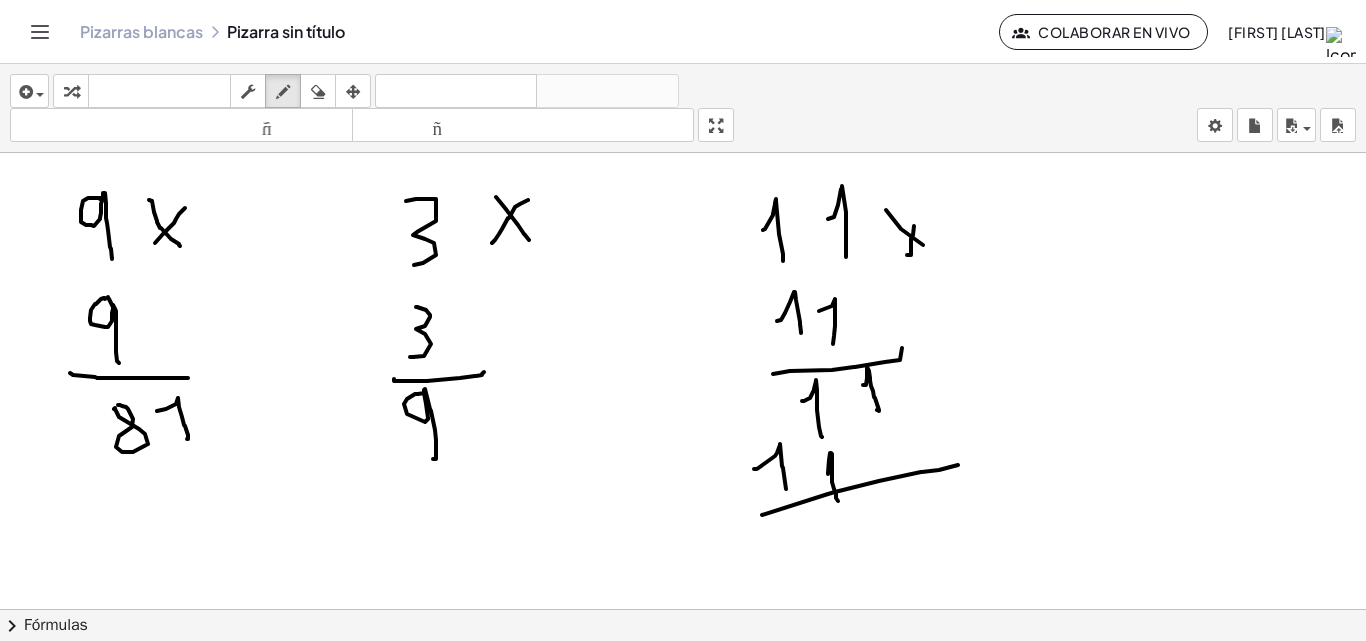 drag, startPoint x: 835, startPoint y: 492, endPoint x: 957, endPoint y: 452, distance: 128.39003 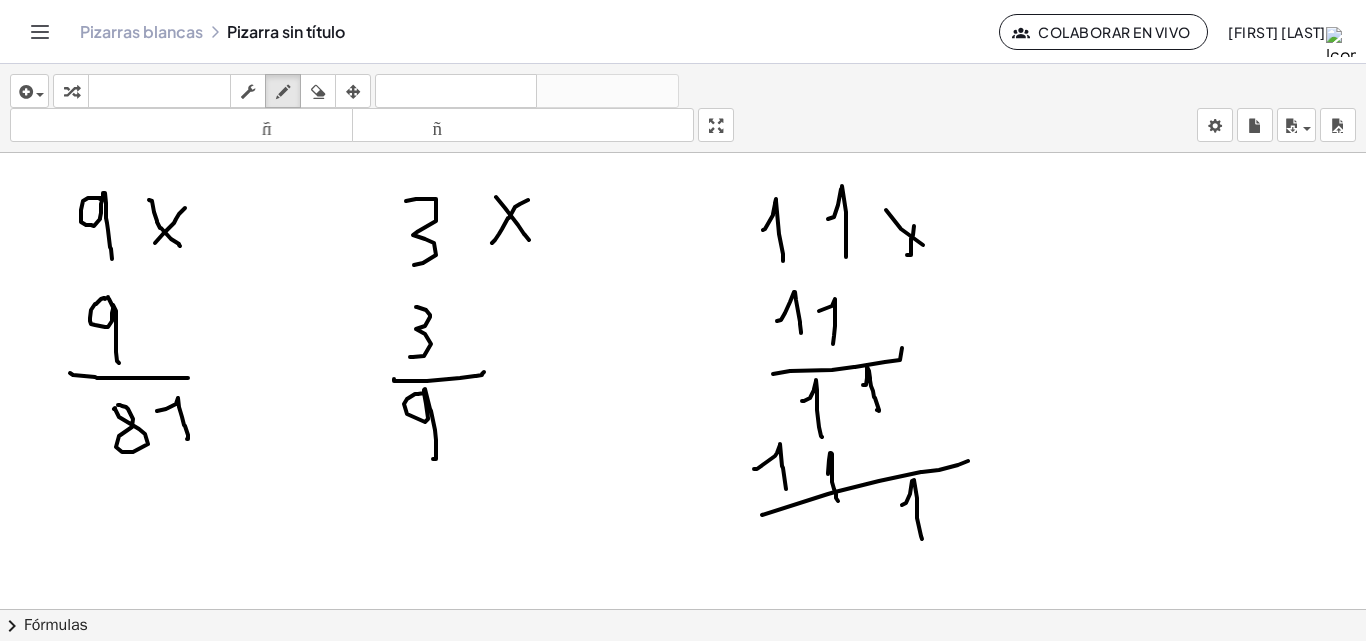 drag, startPoint x: 902, startPoint y: 505, endPoint x: 922, endPoint y: 539, distance: 39.446167 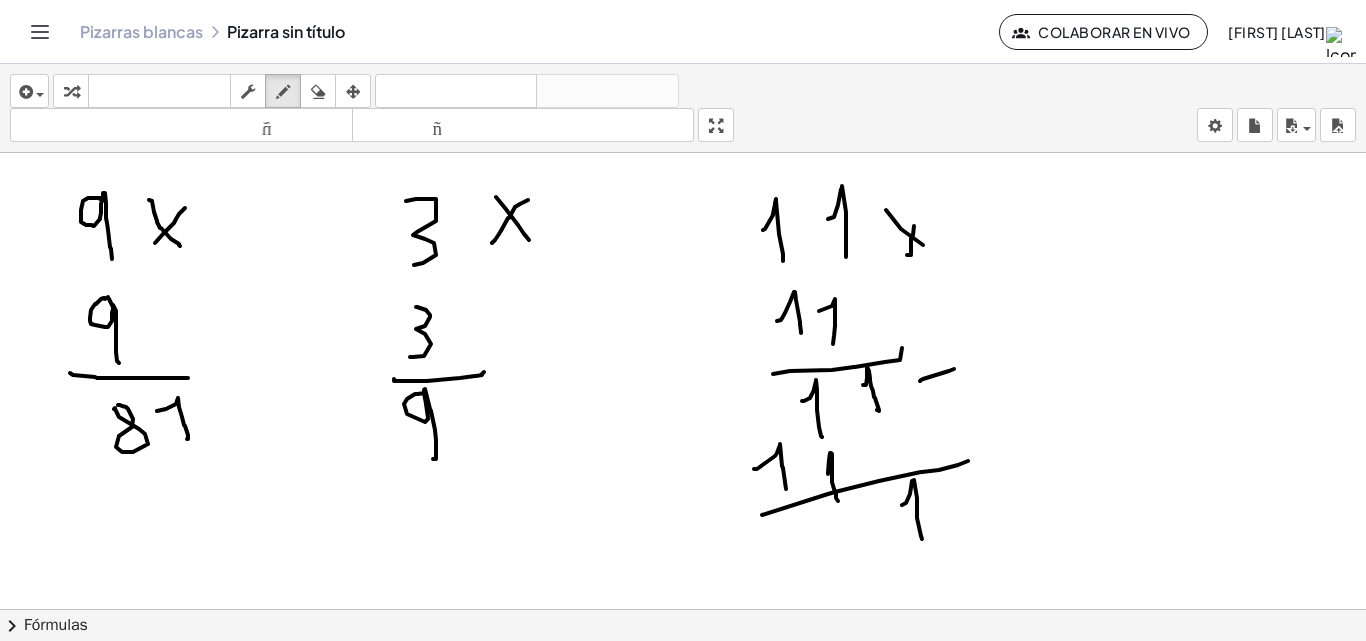 drag, startPoint x: 923, startPoint y: 379, endPoint x: 954, endPoint y: 366, distance: 33.61547 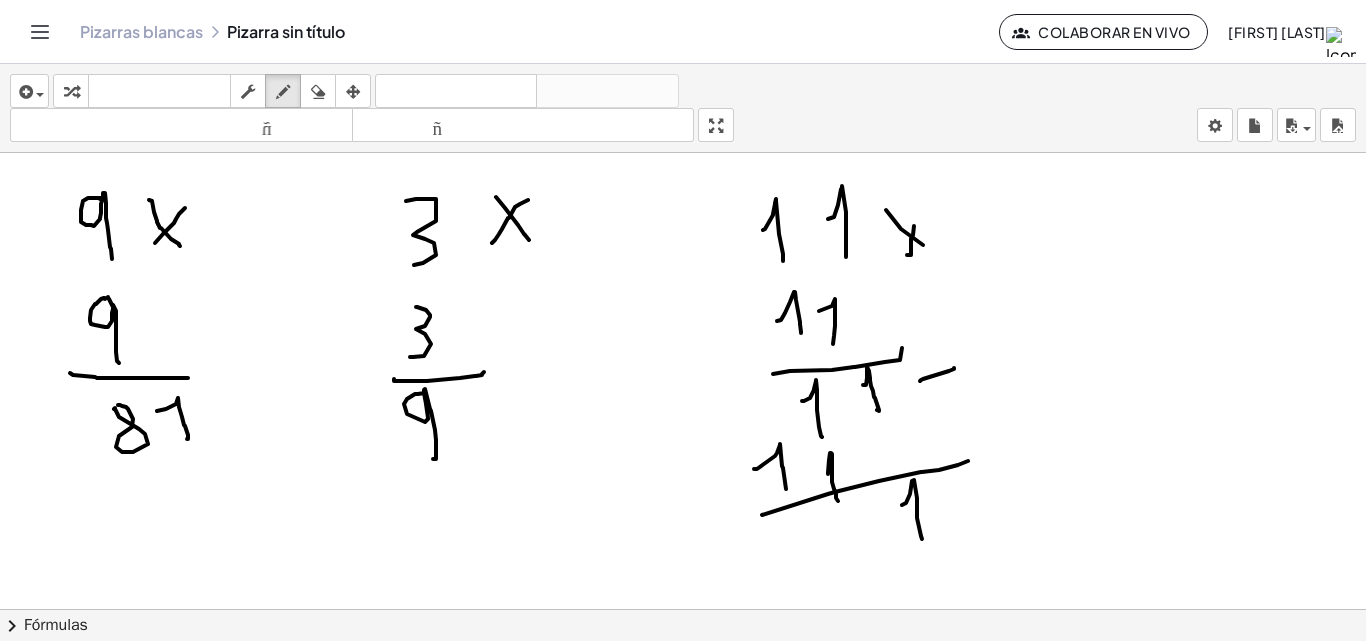 drag, startPoint x: 928, startPoint y: 357, endPoint x: 935, endPoint y: 399, distance: 42.579338 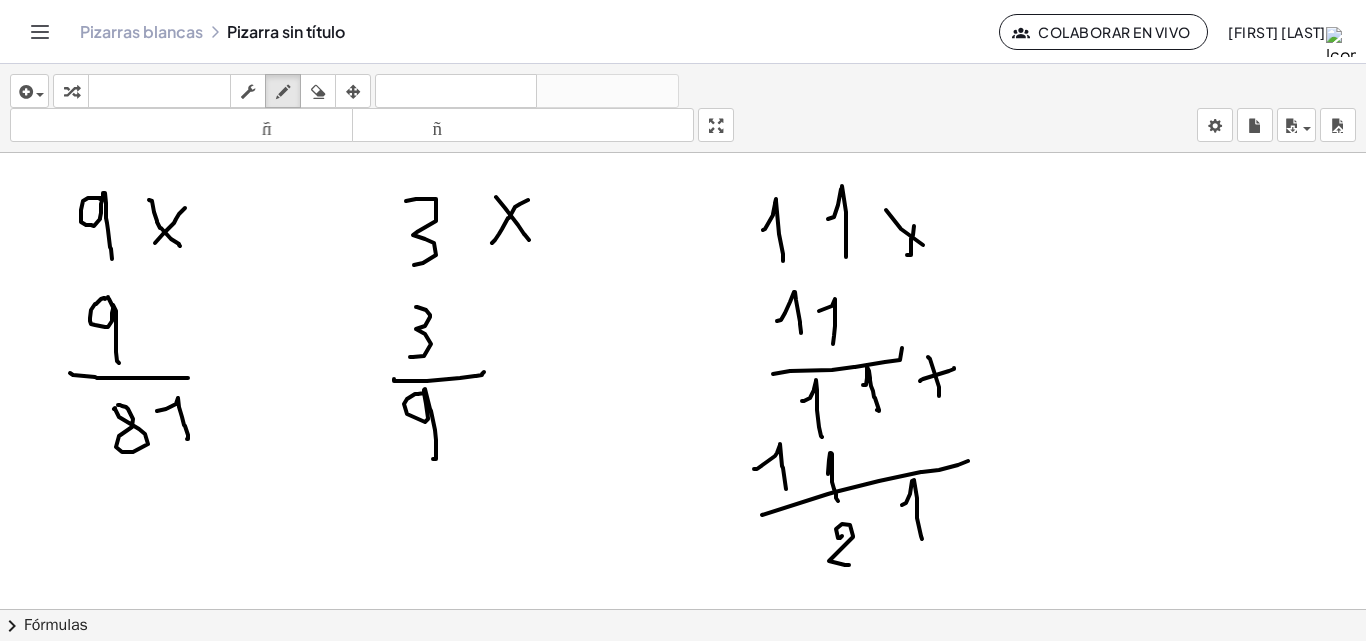 drag, startPoint x: 840, startPoint y: 538, endPoint x: 825, endPoint y: 553, distance: 21.213203 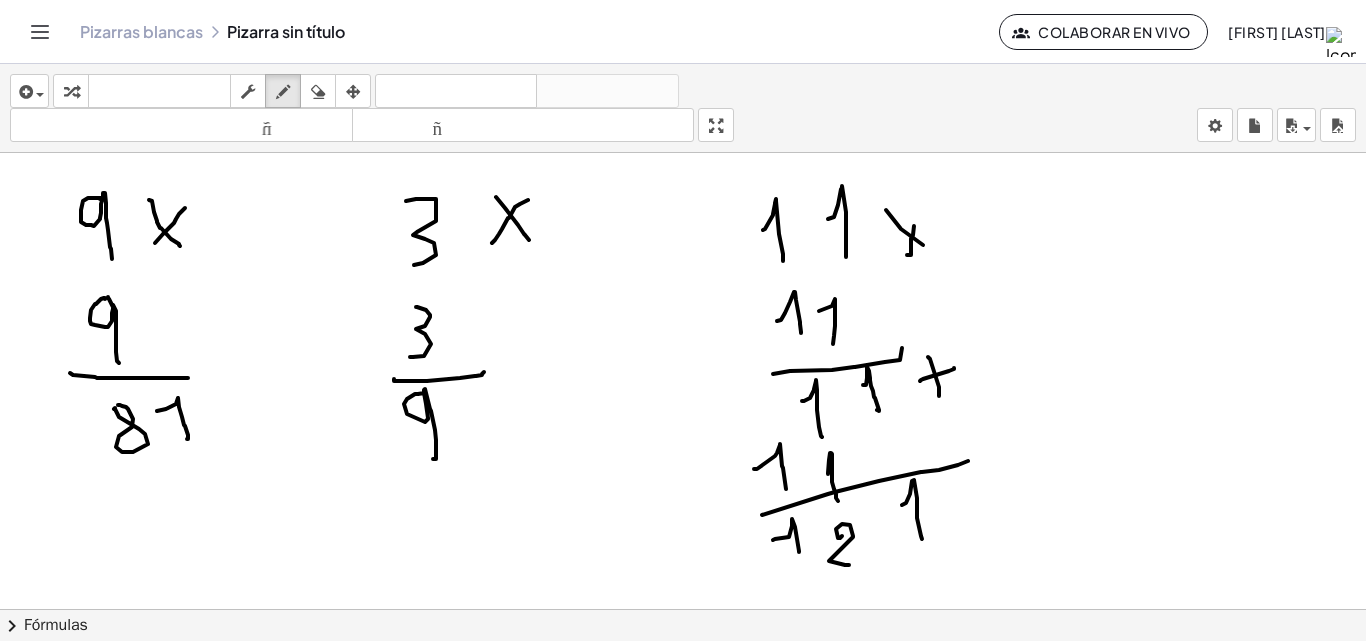 drag, startPoint x: 773, startPoint y: 540, endPoint x: 790, endPoint y: 548, distance: 18.788294 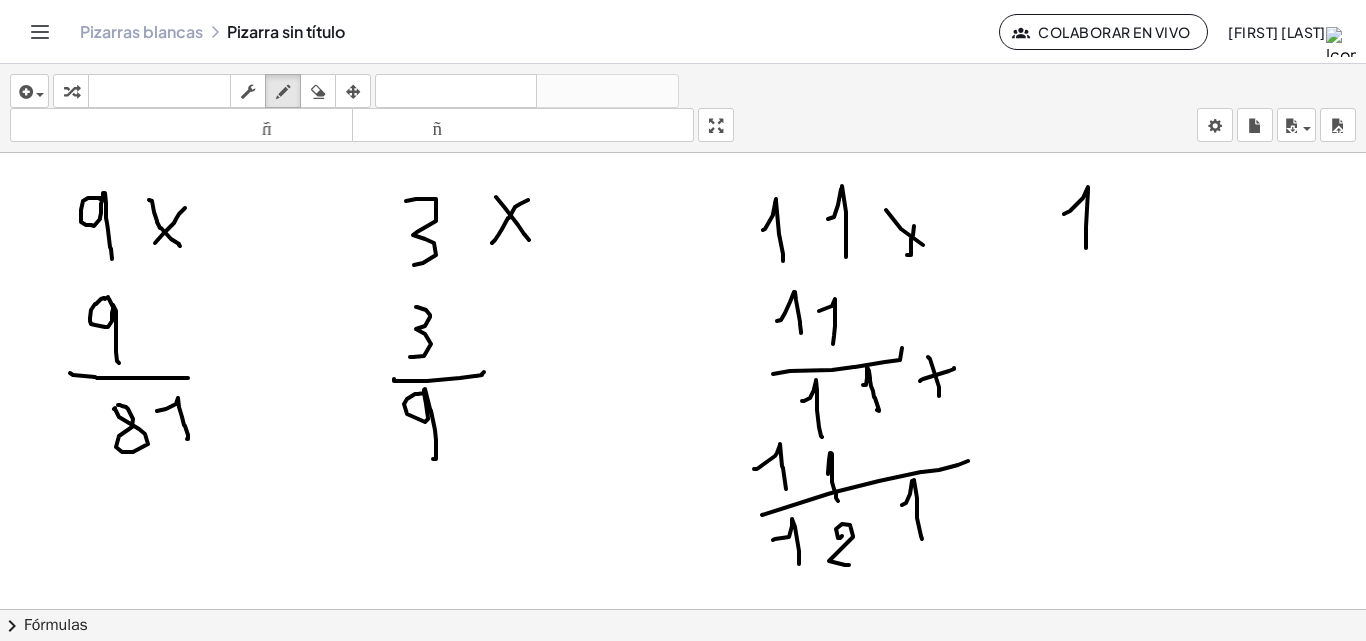 drag, startPoint x: 1064, startPoint y: 214, endPoint x: 1110, endPoint y: 200, distance: 48.08326 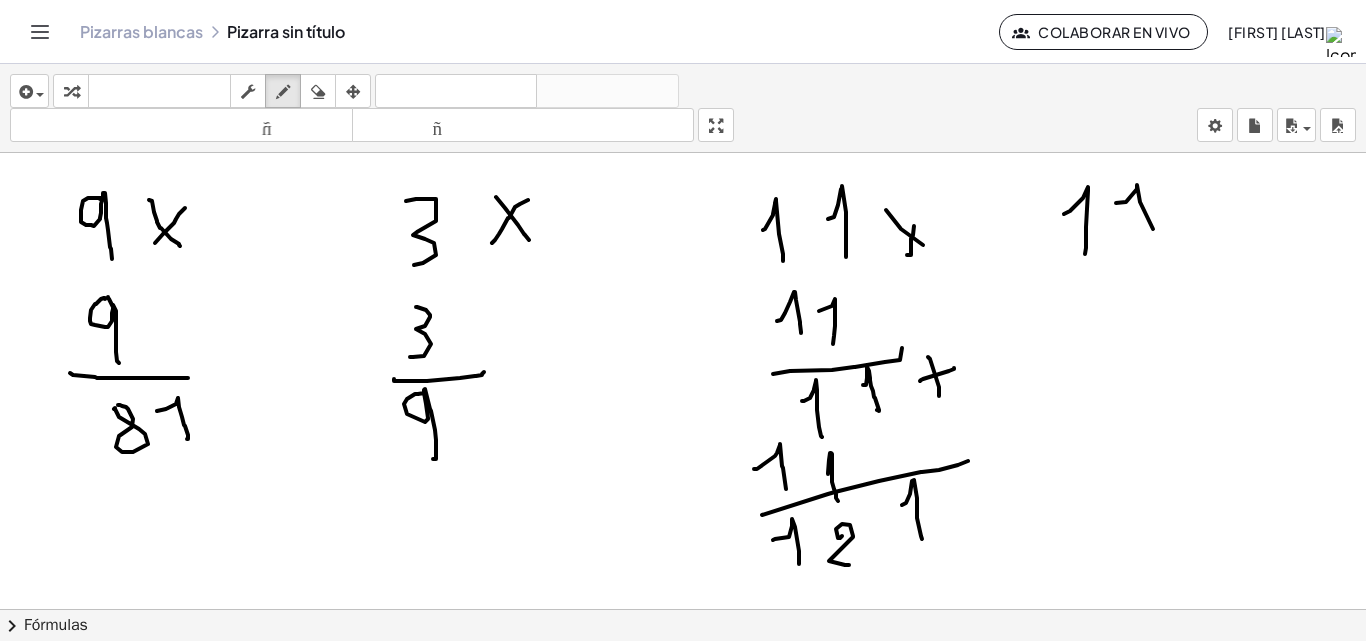 drag, startPoint x: 1137, startPoint y: 189, endPoint x: 1162, endPoint y: 229, distance: 47.169907 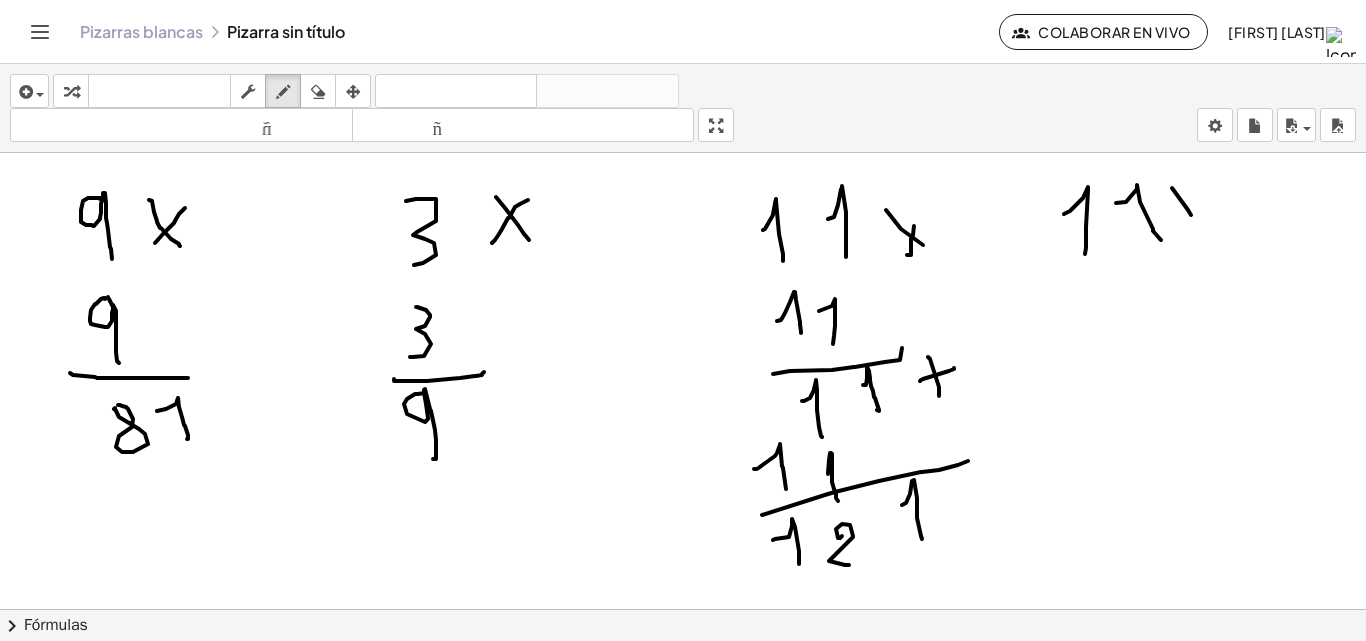 drag, startPoint x: 1191, startPoint y: 215, endPoint x: 1195, endPoint y: 198, distance: 17.464249 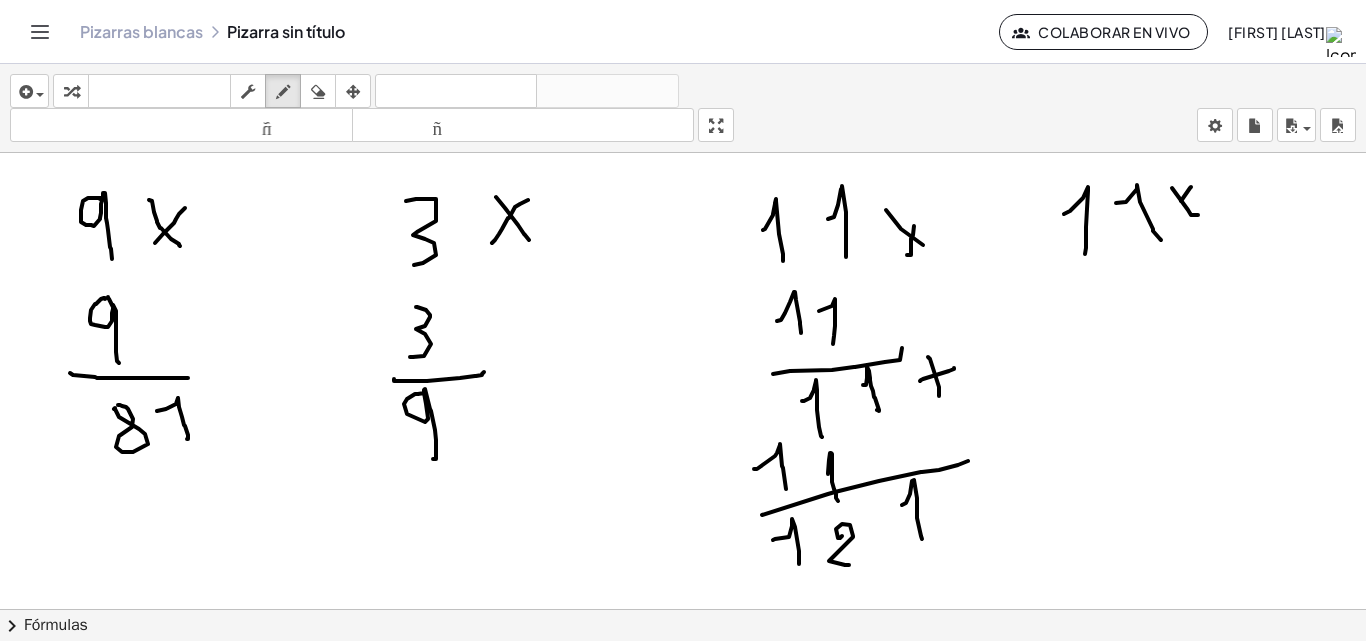 drag, startPoint x: 1181, startPoint y: 201, endPoint x: 1171, endPoint y: 224, distance: 25.079872 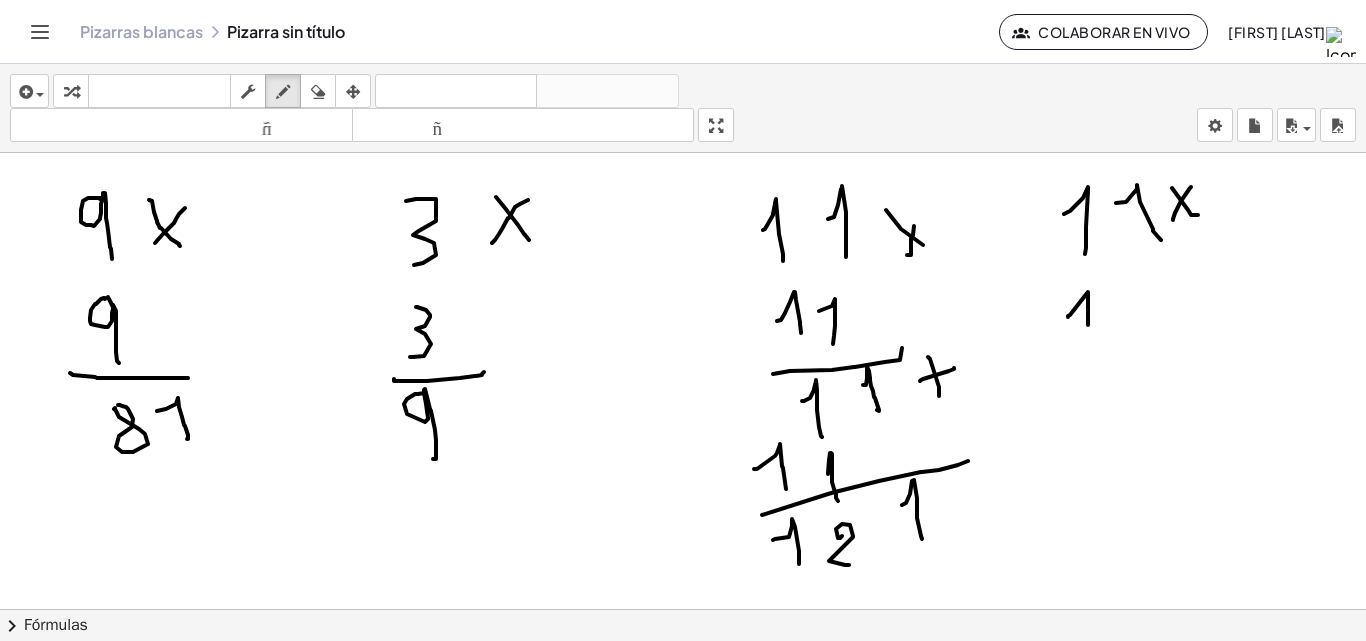 drag, startPoint x: 1084, startPoint y: 297, endPoint x: 1118, endPoint y: 312, distance: 37.161808 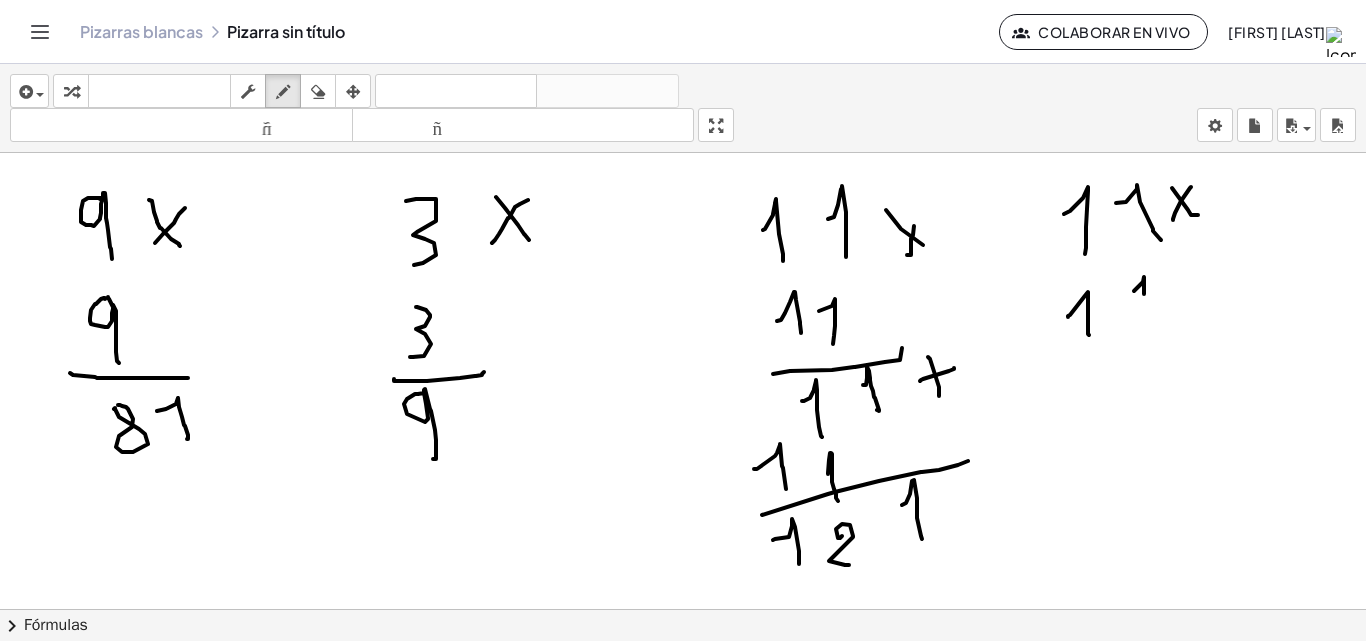 drag, startPoint x: 1134, startPoint y: 291, endPoint x: 1144, endPoint y: 316, distance: 26.925823 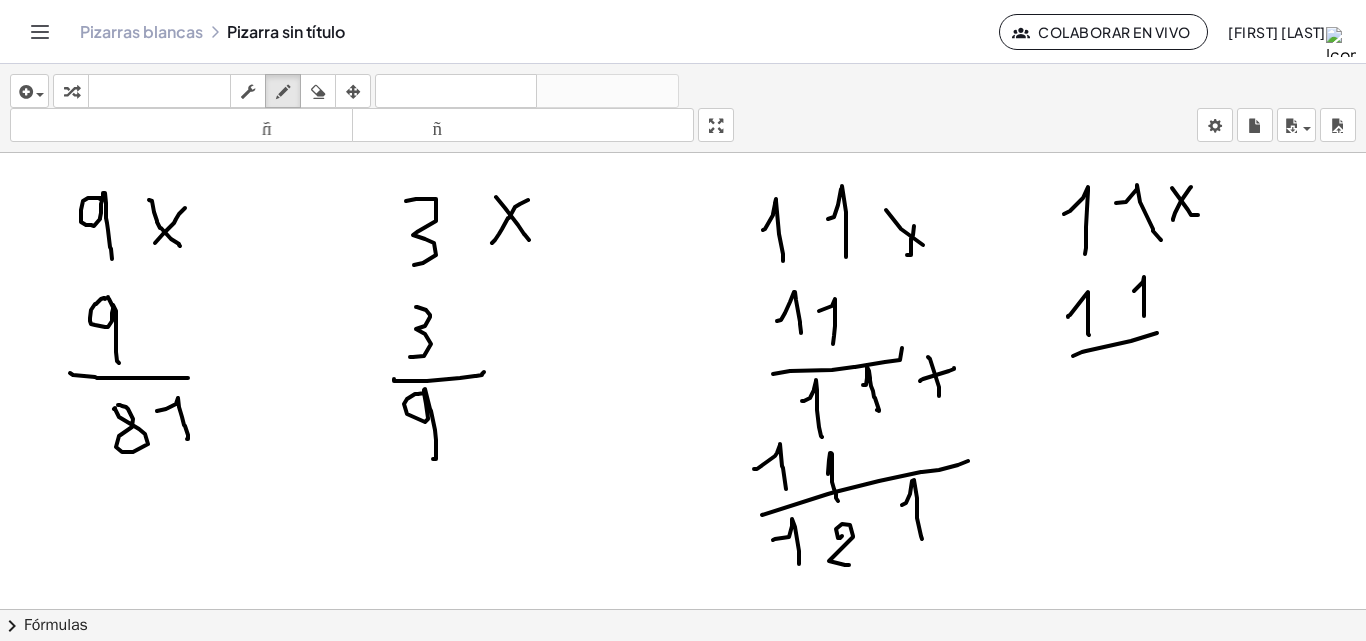 drag, startPoint x: 1131, startPoint y: 341, endPoint x: 1180, endPoint y: 328, distance: 50.695168 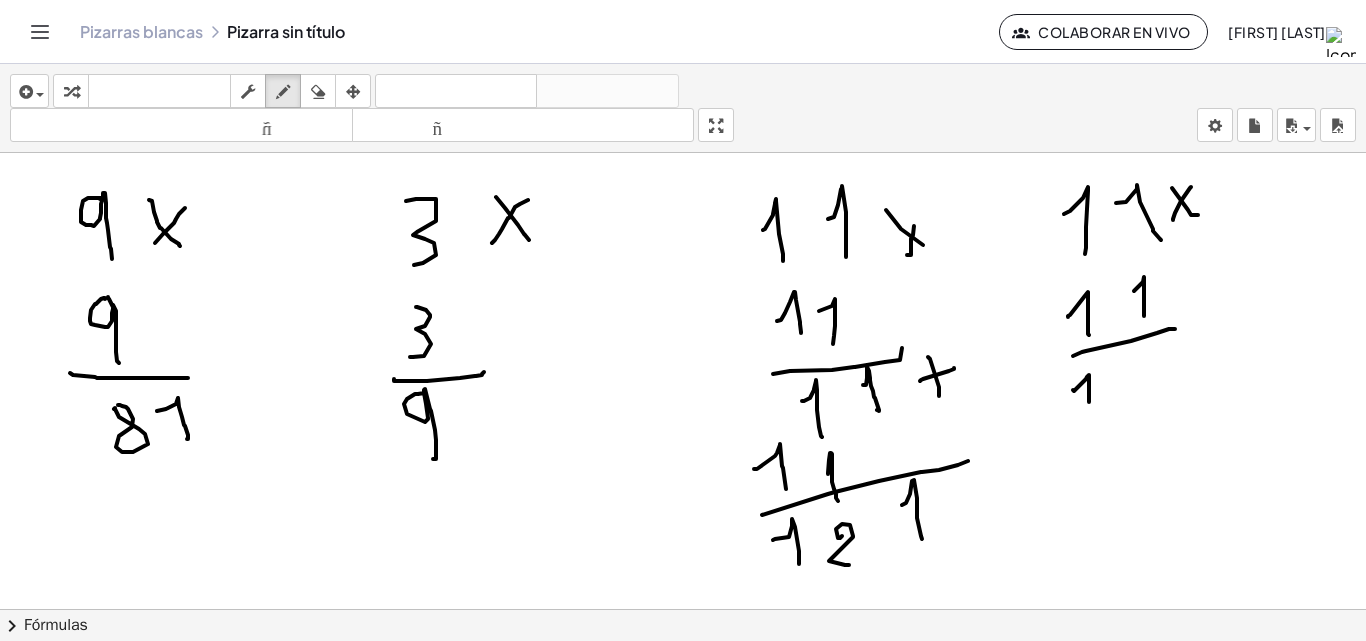 drag, startPoint x: 1074, startPoint y: 391, endPoint x: 1100, endPoint y: 393, distance: 26.076809 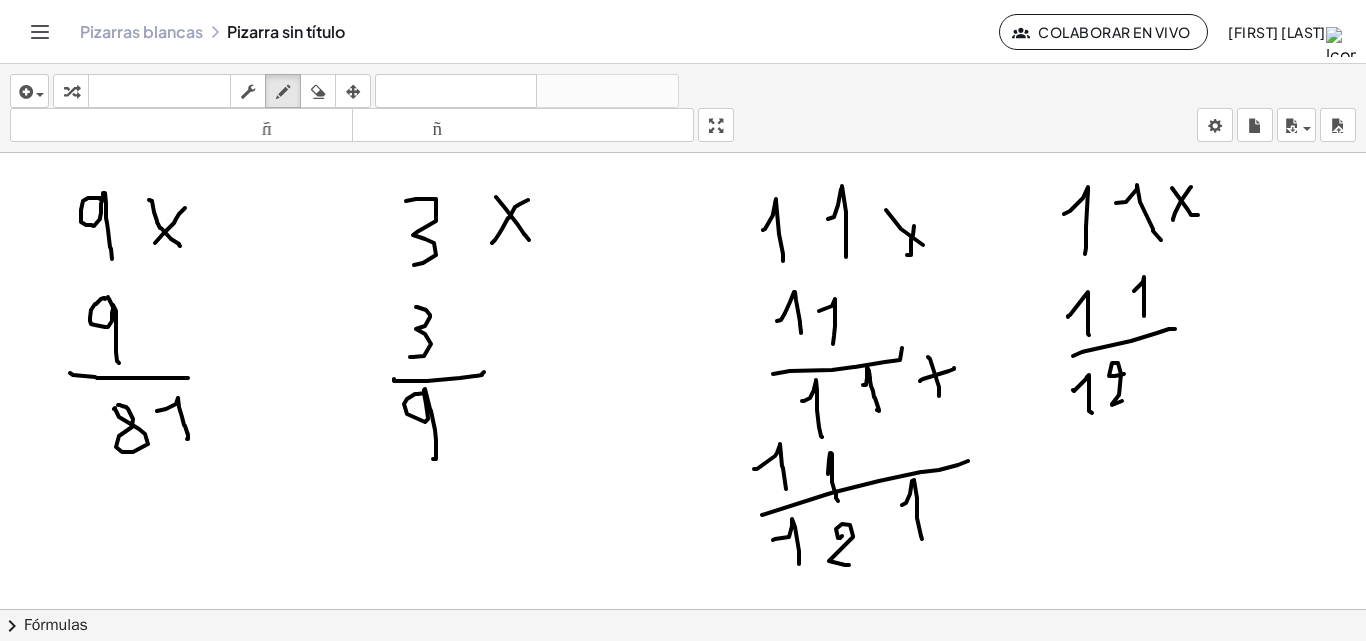 drag, startPoint x: 1115, startPoint y: 376, endPoint x: 1149, endPoint y: 370, distance: 34.525352 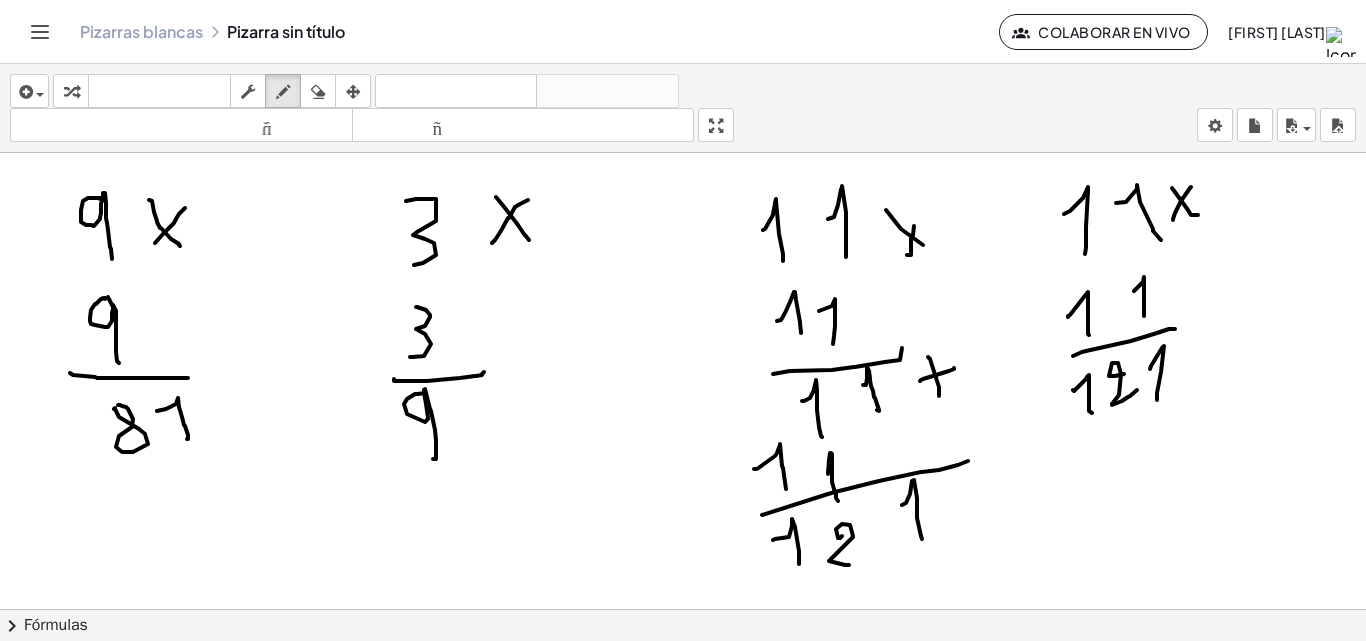 drag, startPoint x: 1150, startPoint y: 369, endPoint x: 1151, endPoint y: 397, distance: 28.01785 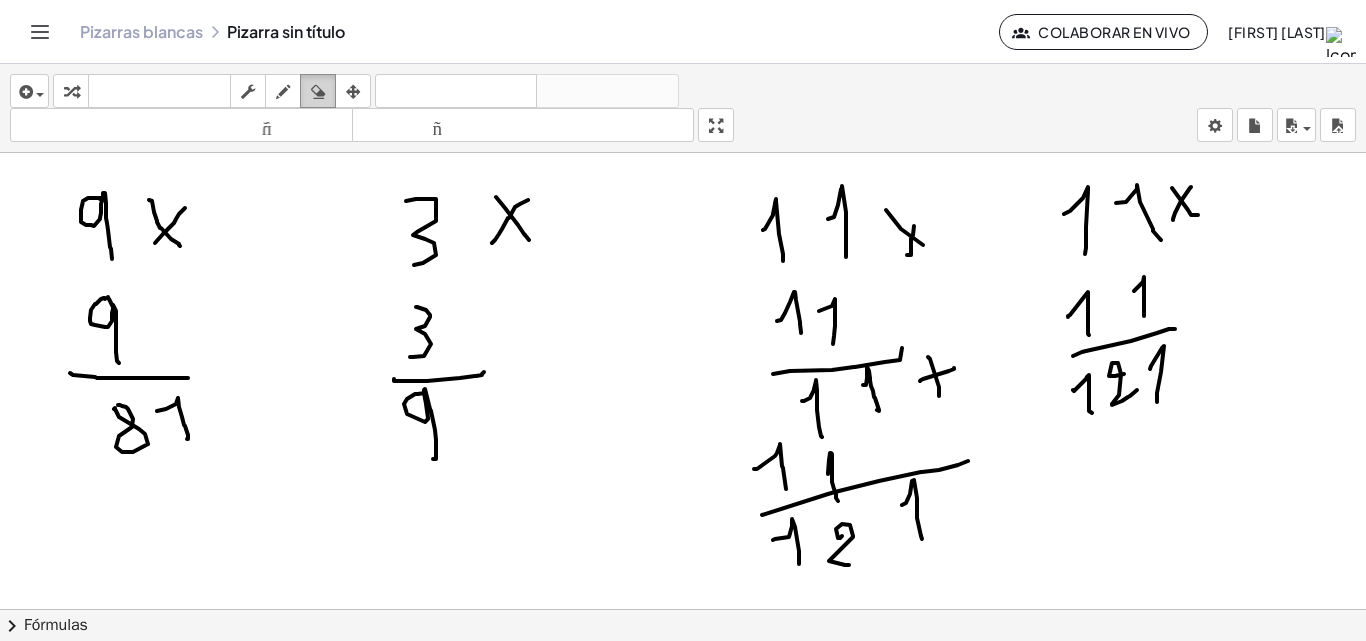 click at bounding box center [318, 92] 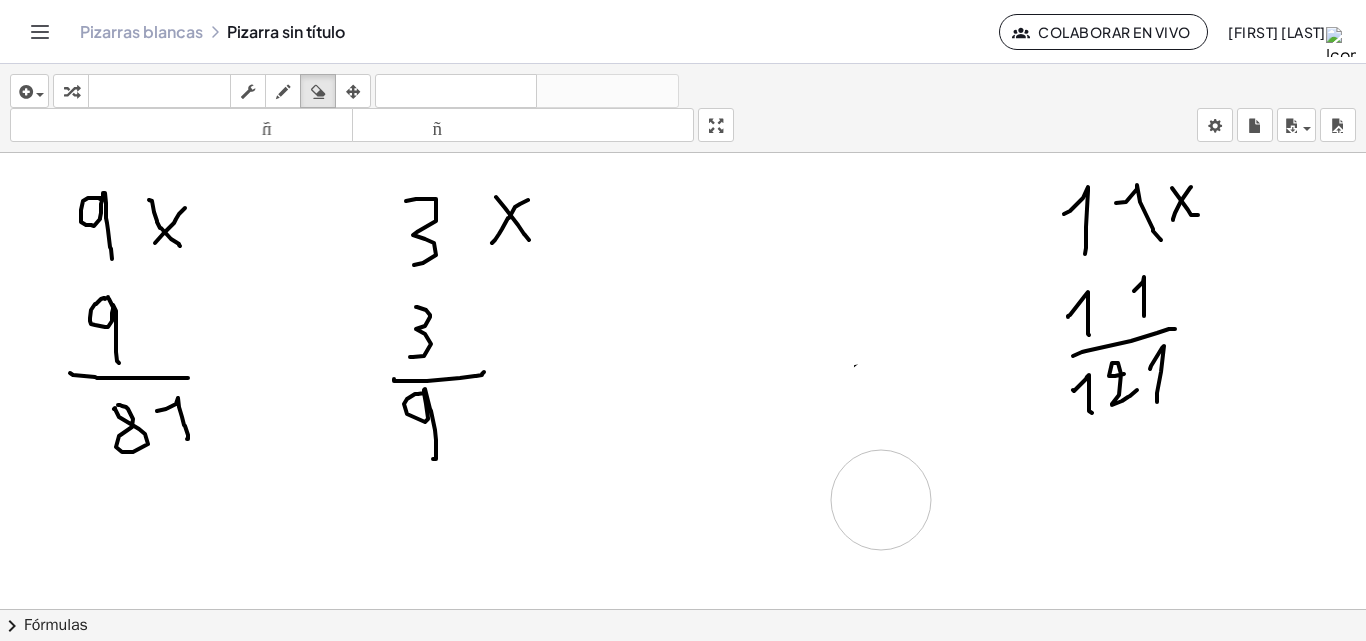drag, startPoint x: 1034, startPoint y: 528, endPoint x: 881, endPoint y: 500, distance: 155.54099 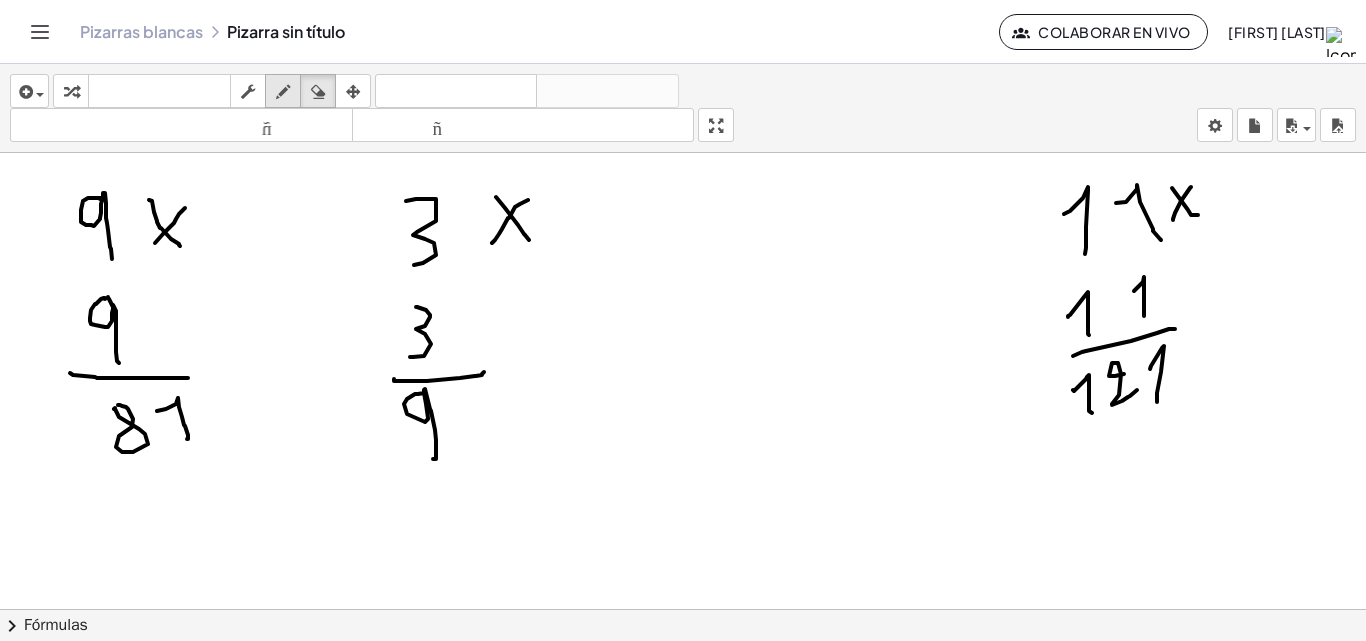 click at bounding box center [283, 92] 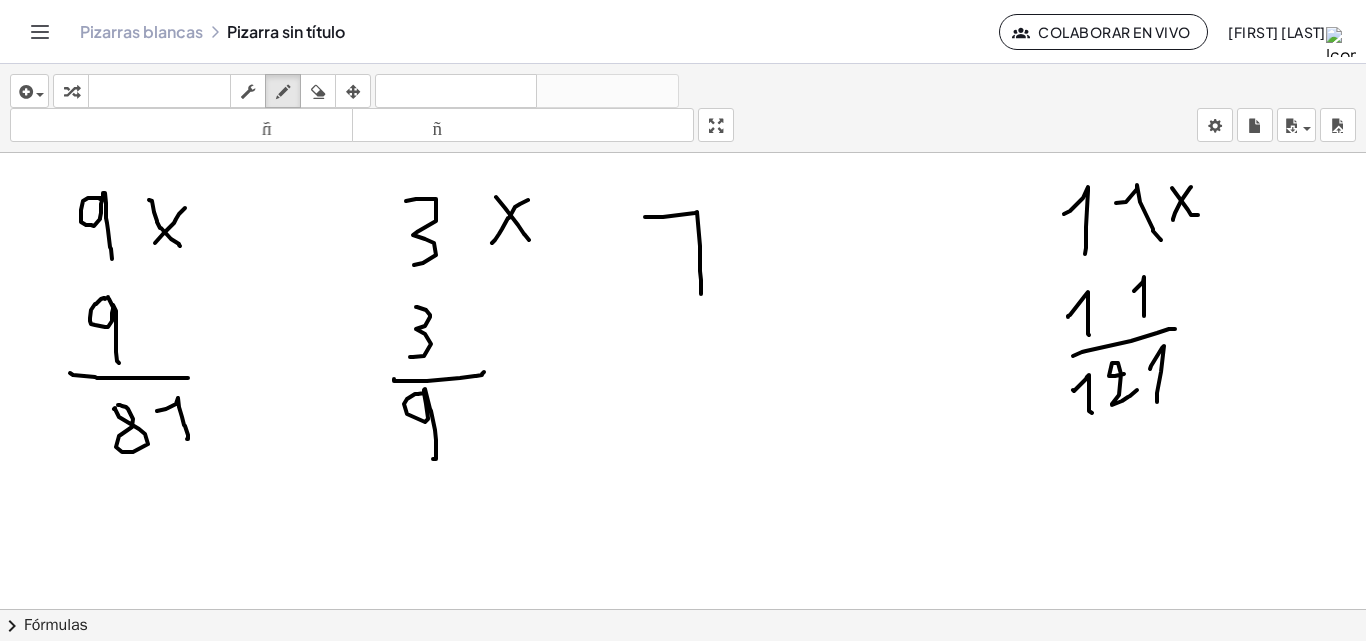 drag, startPoint x: 663, startPoint y: 217, endPoint x: 637, endPoint y: 235, distance: 31.622776 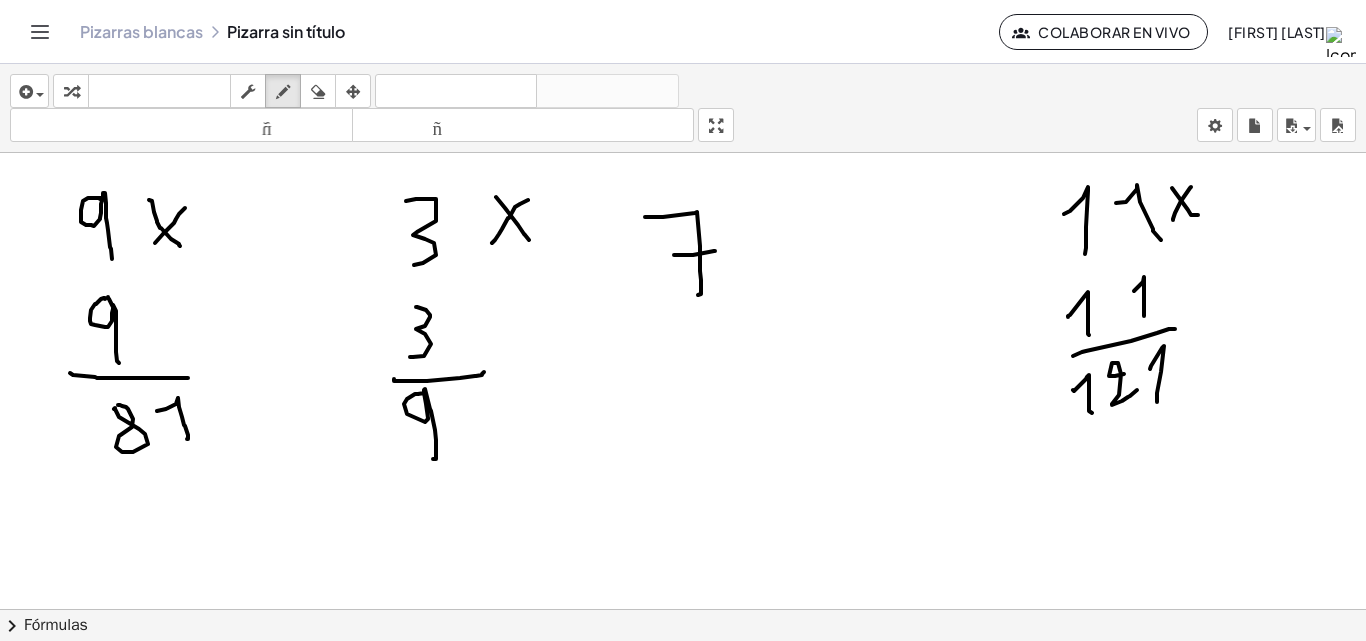 drag, startPoint x: 684, startPoint y: 255, endPoint x: 715, endPoint y: 251, distance: 31.257 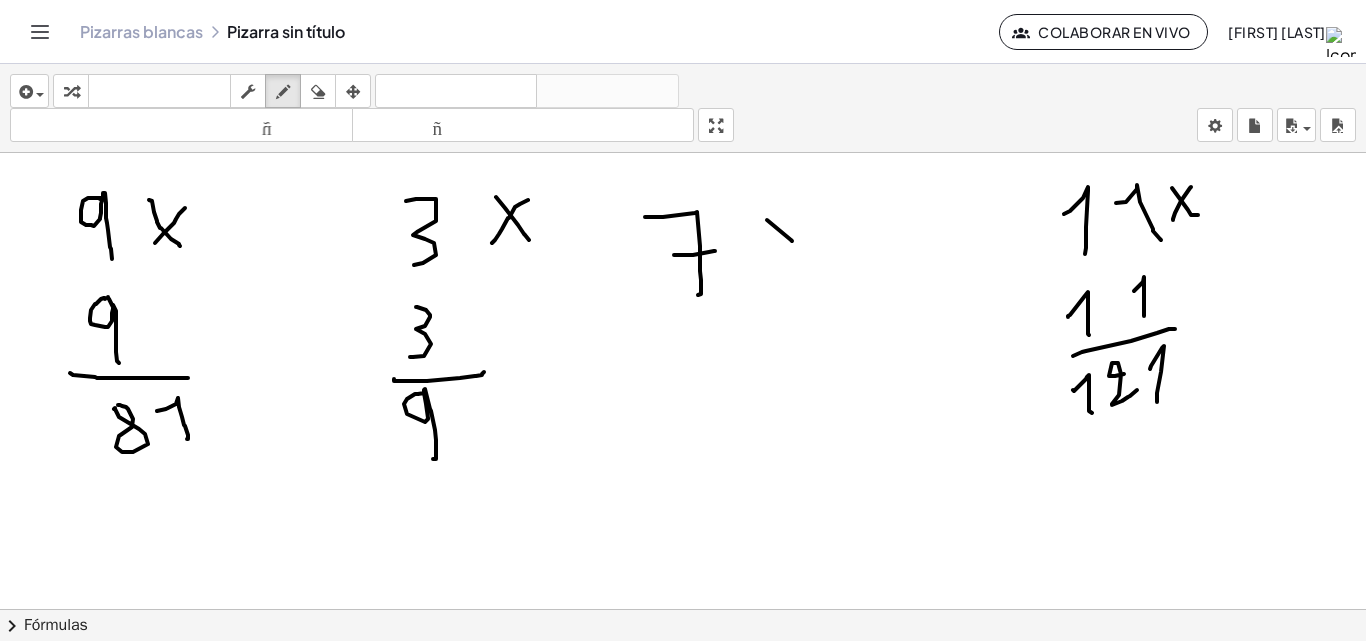 drag, startPoint x: 792, startPoint y: 241, endPoint x: 800, endPoint y: 252, distance: 13.601471 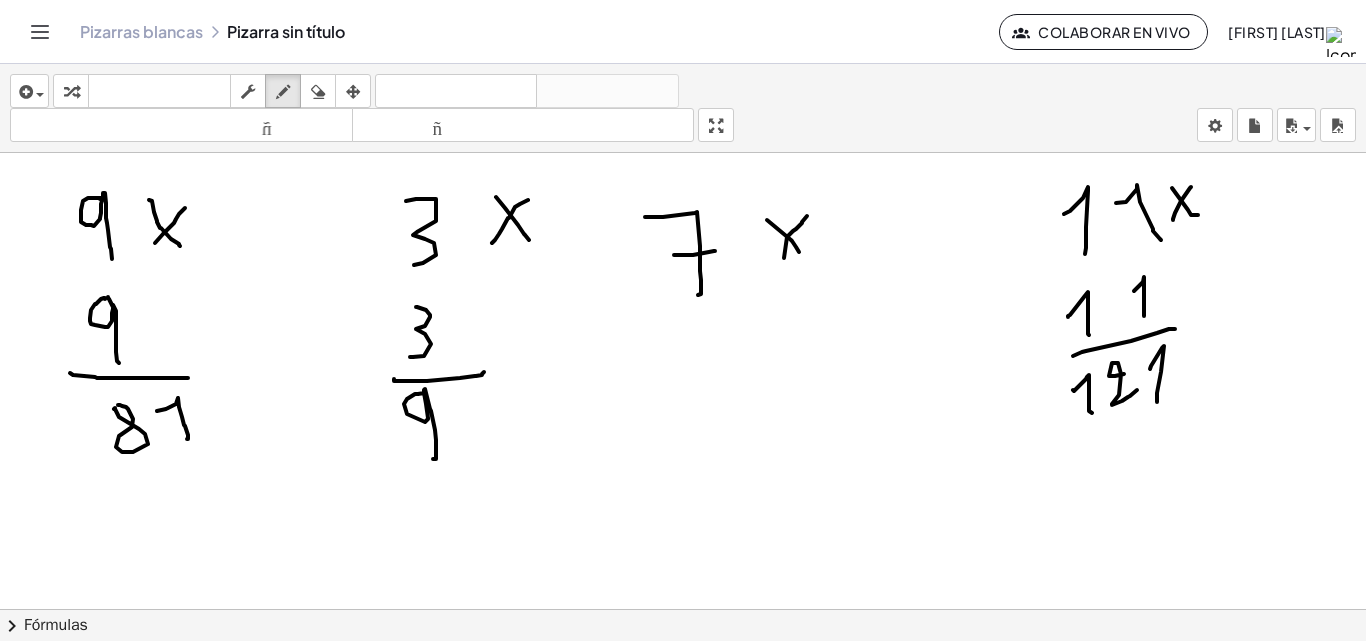 drag, startPoint x: 807, startPoint y: 216, endPoint x: 743, endPoint y: 294, distance: 100.89599 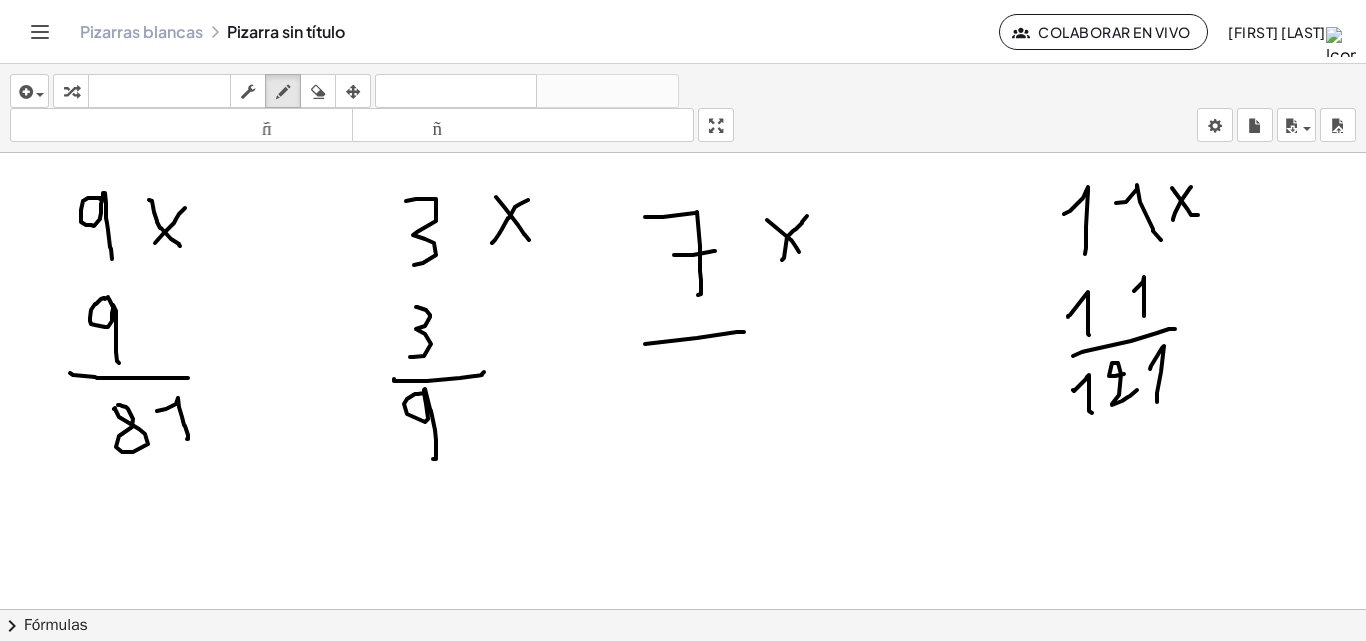 drag, startPoint x: 697, startPoint y: 338, endPoint x: 749, endPoint y: 330, distance: 52.611786 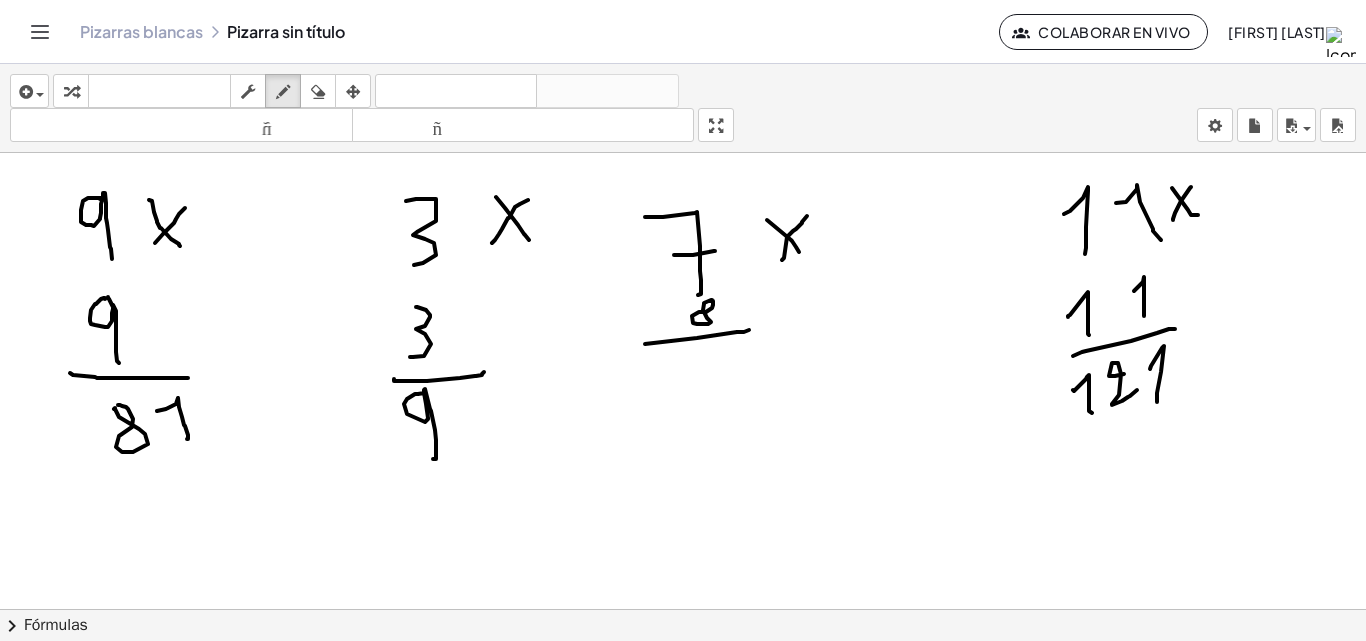 click at bounding box center (683, 623) 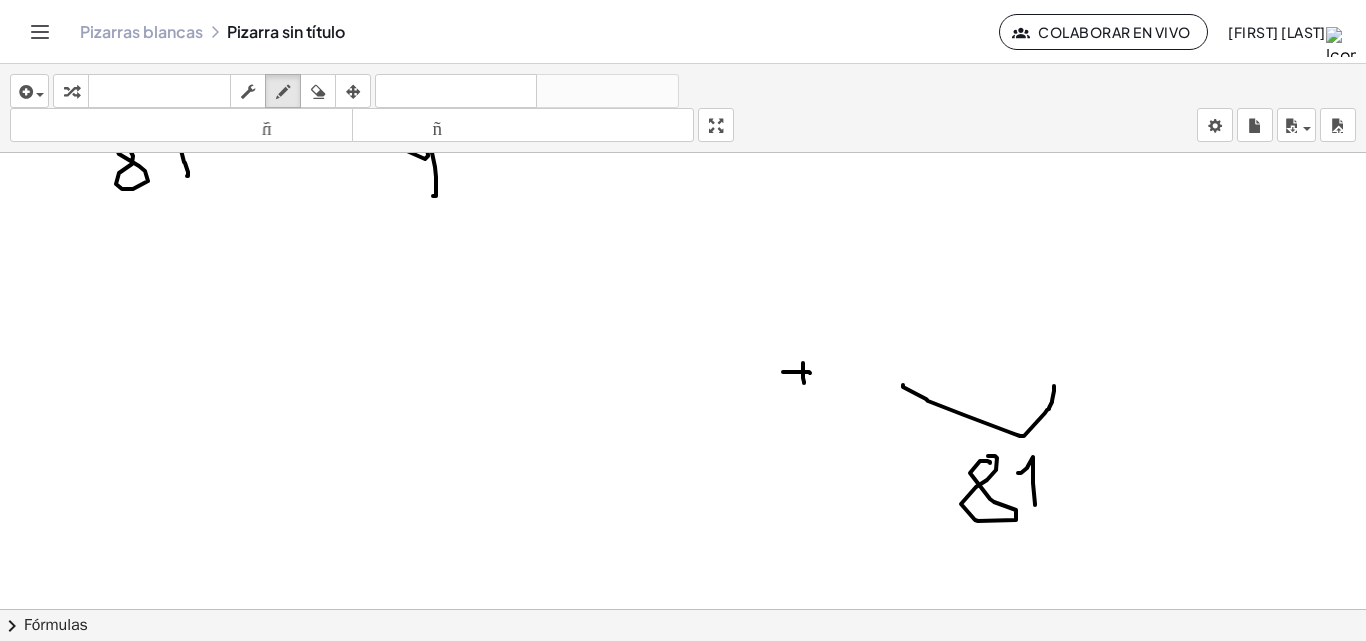 scroll, scrollTop: 300, scrollLeft: 0, axis: vertical 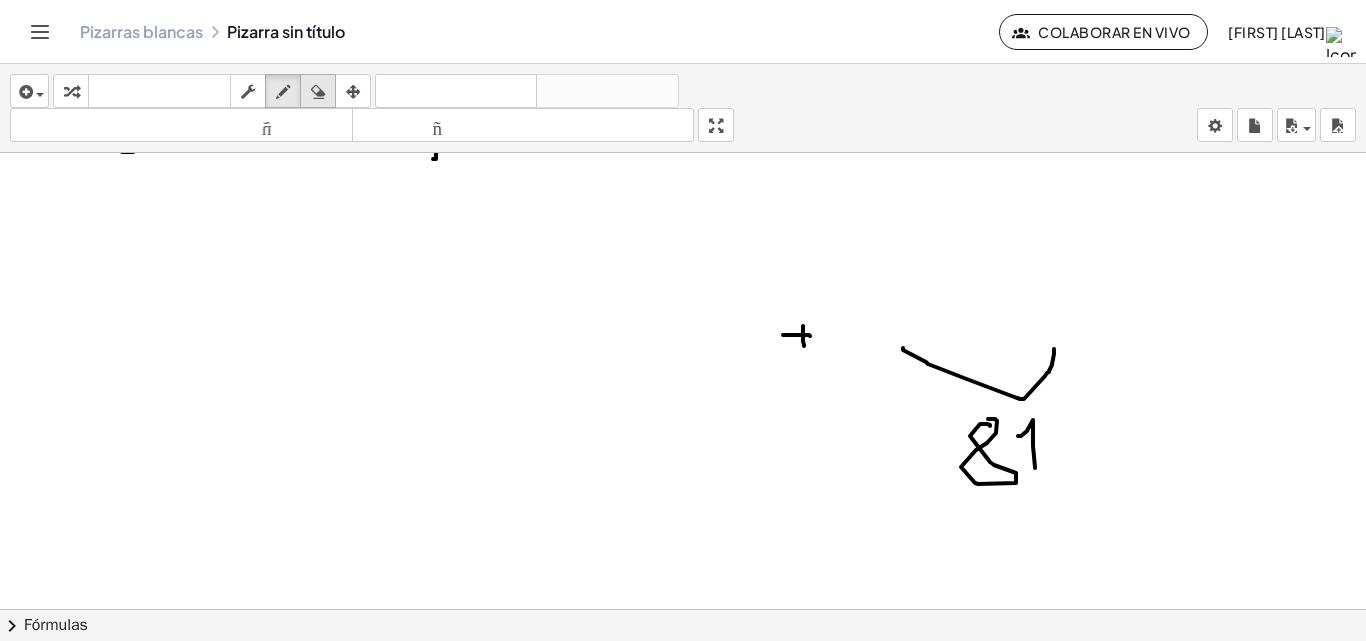 click at bounding box center [318, 92] 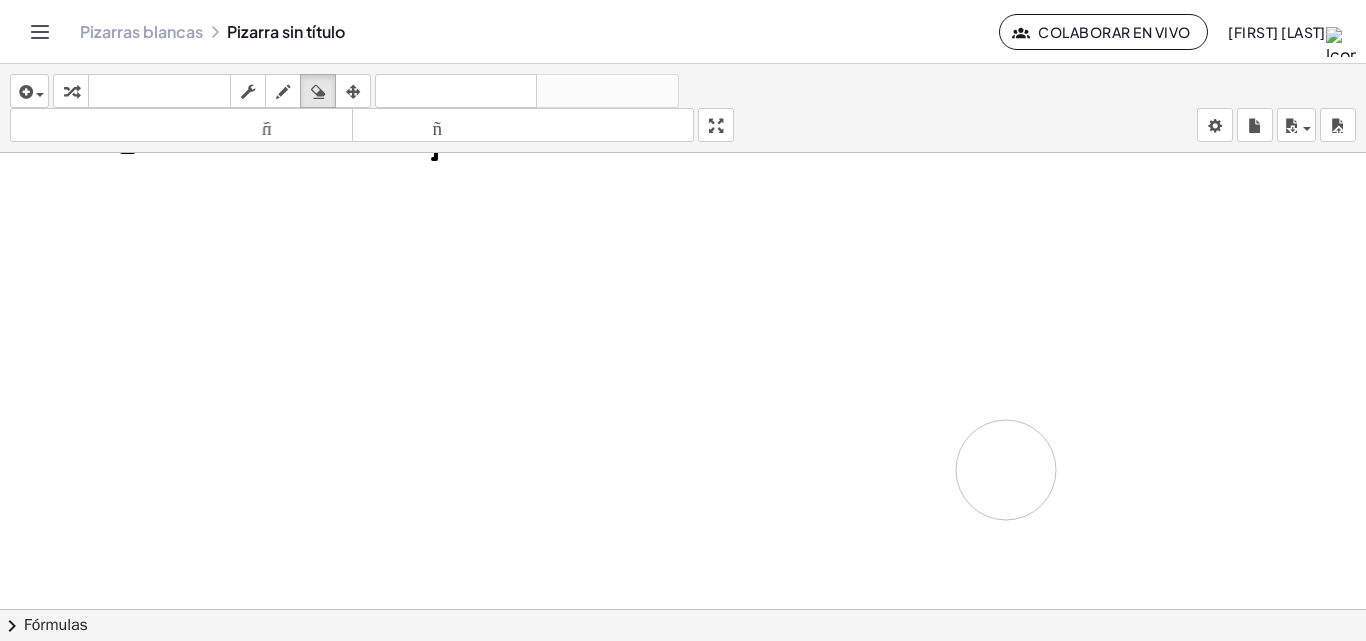 drag, startPoint x: 980, startPoint y: 377, endPoint x: 978, endPoint y: 476, distance: 99.0202 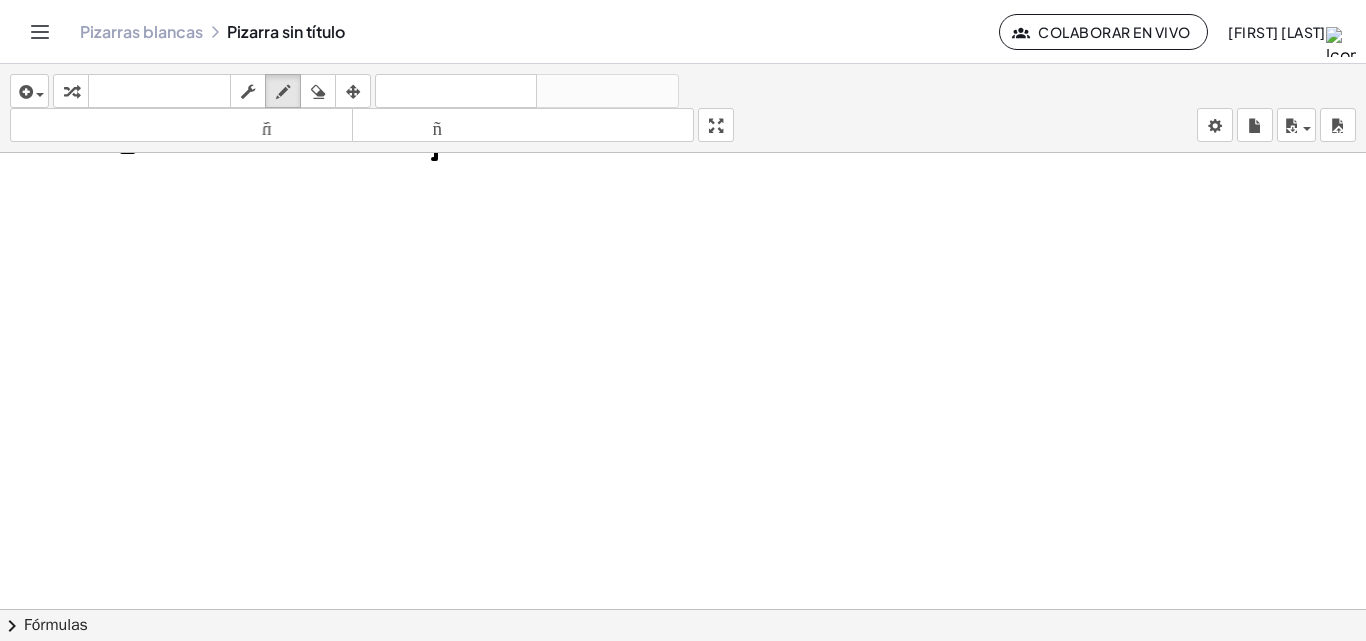 drag, startPoint x: 281, startPoint y: 88, endPoint x: 198, endPoint y: 317, distance: 243.5775 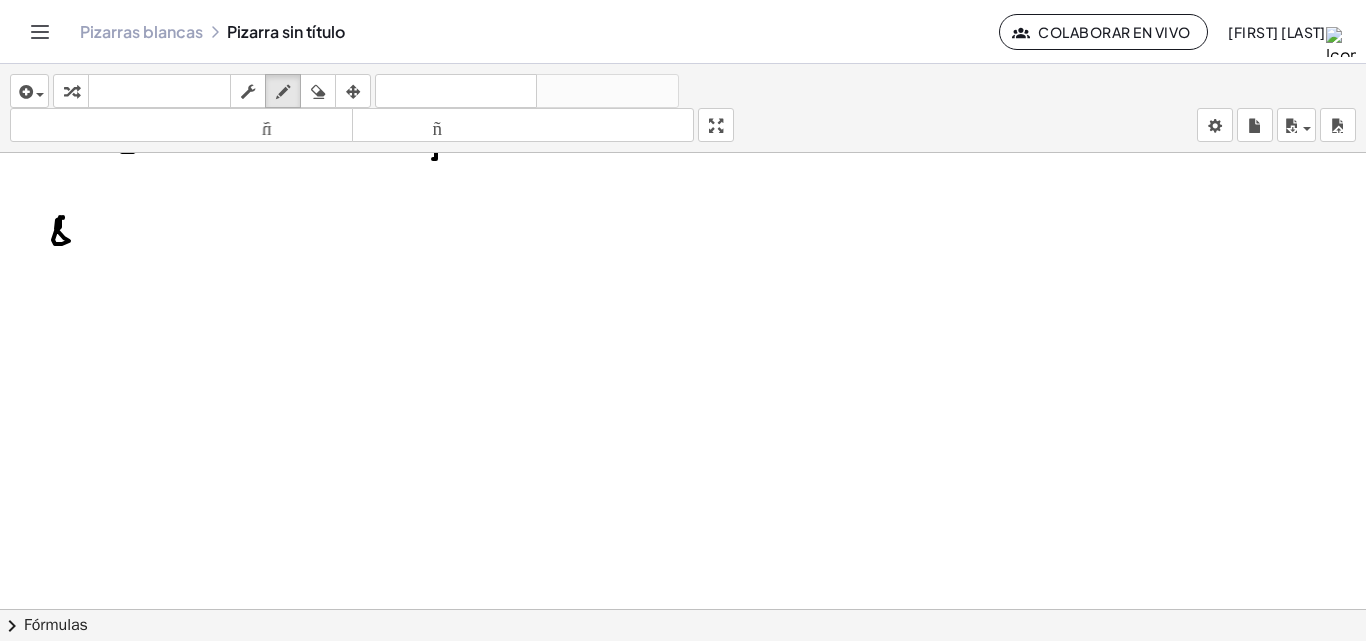 drag, startPoint x: 57, startPoint y: 220, endPoint x: 108, endPoint y: 228, distance: 51.62364 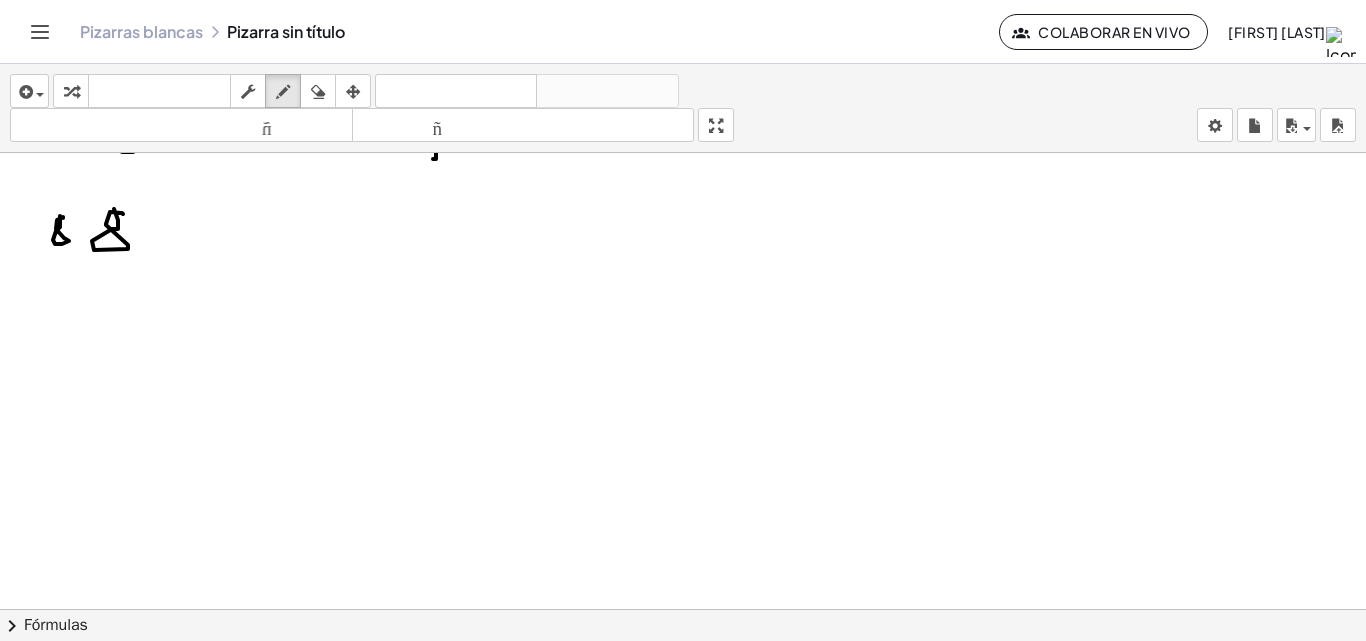 drag, startPoint x: 110, startPoint y: 212, endPoint x: 203, endPoint y: 226, distance: 94.04786 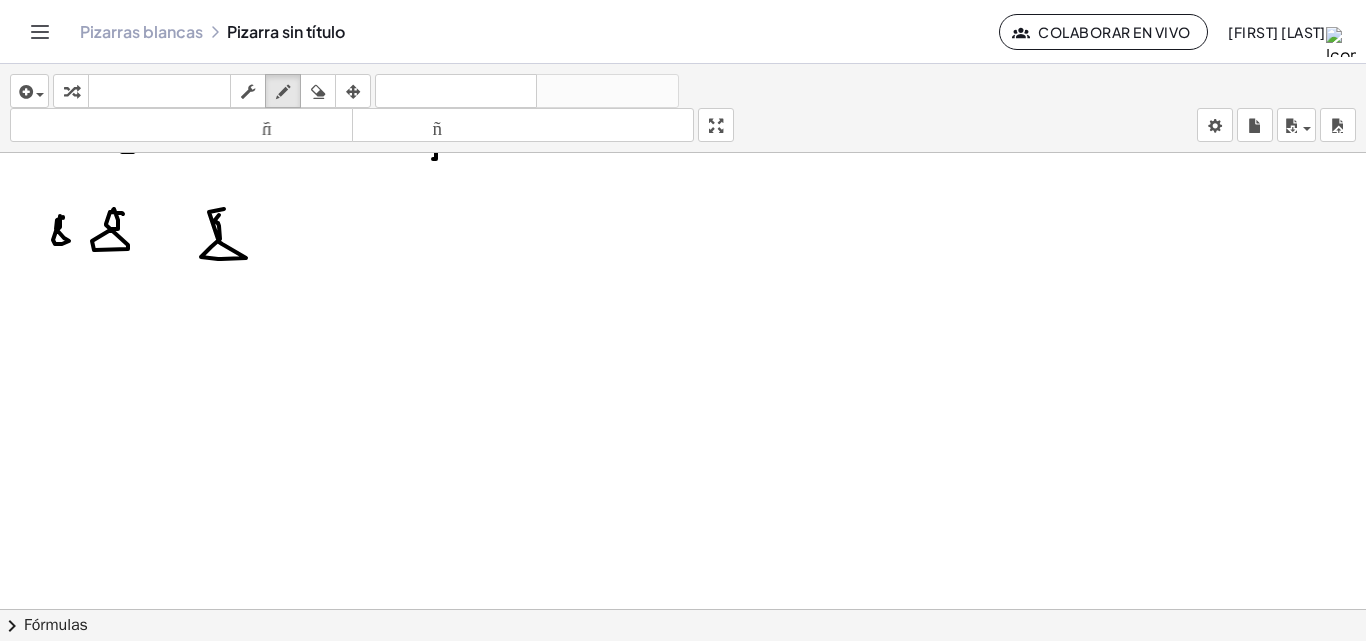 drag, startPoint x: 222, startPoint y: 244, endPoint x: 219, endPoint y: 215, distance: 29.15476 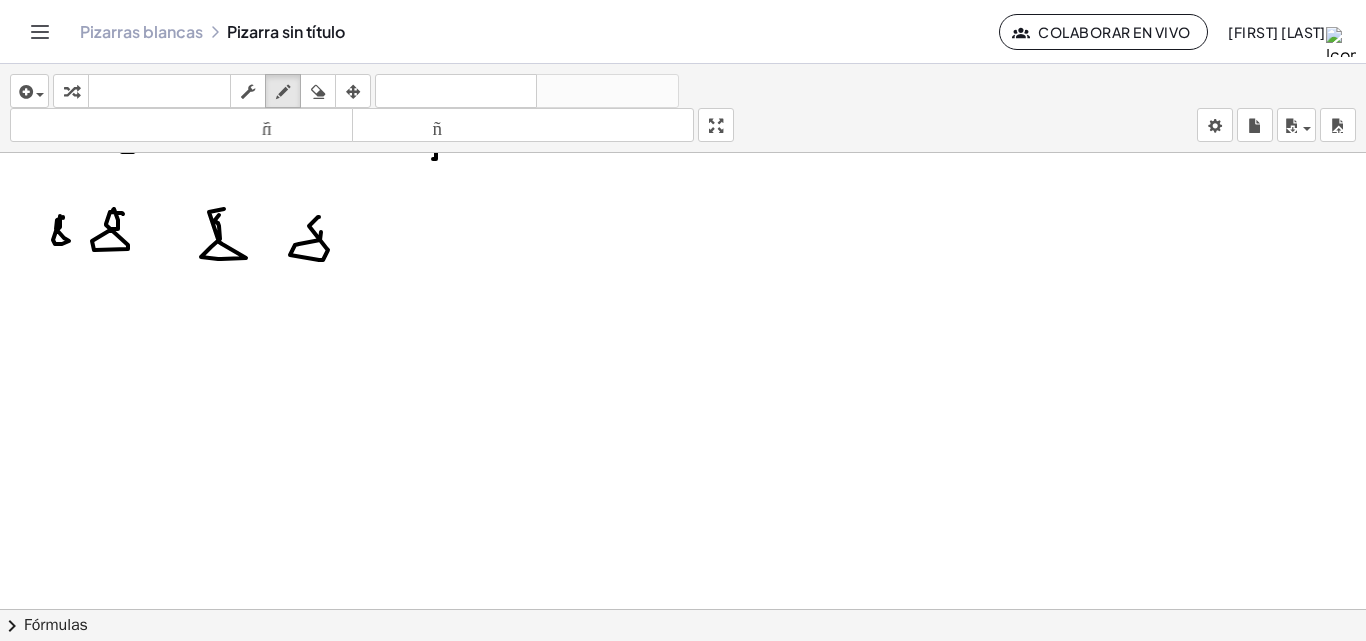 drag, startPoint x: 318, startPoint y: 217, endPoint x: 352, endPoint y: 223, distance: 34.525352 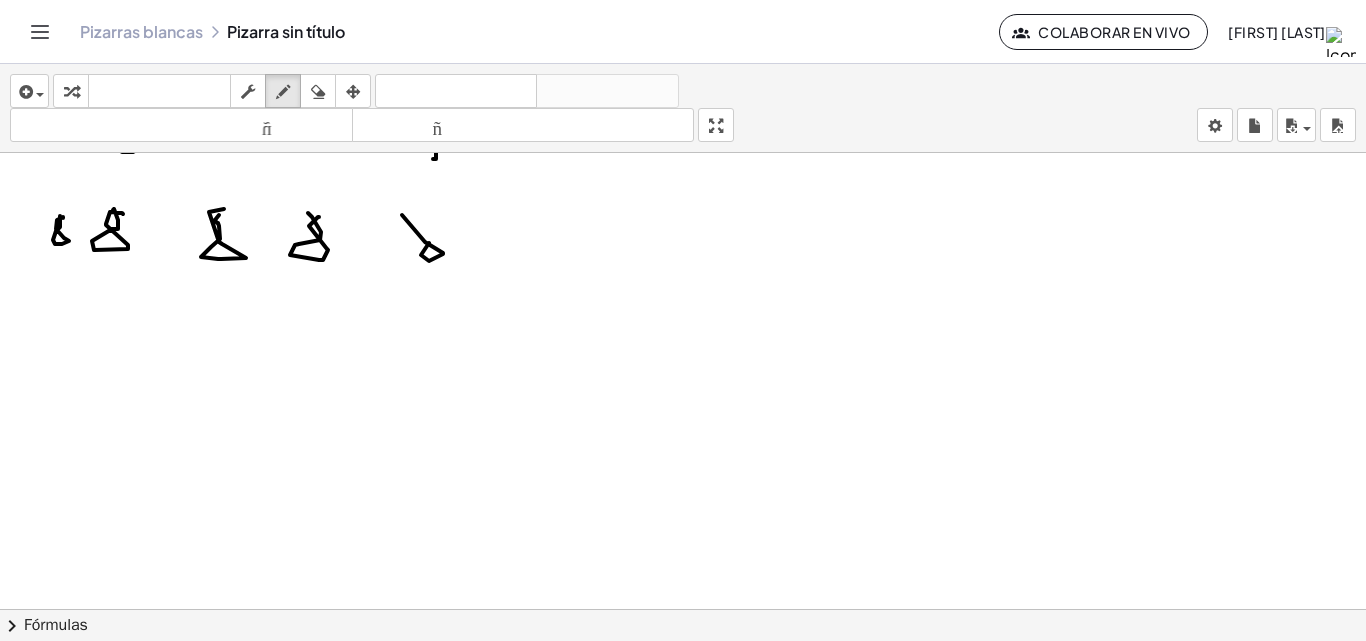 drag, startPoint x: 425, startPoint y: 242, endPoint x: 456, endPoint y: 220, distance: 38.013157 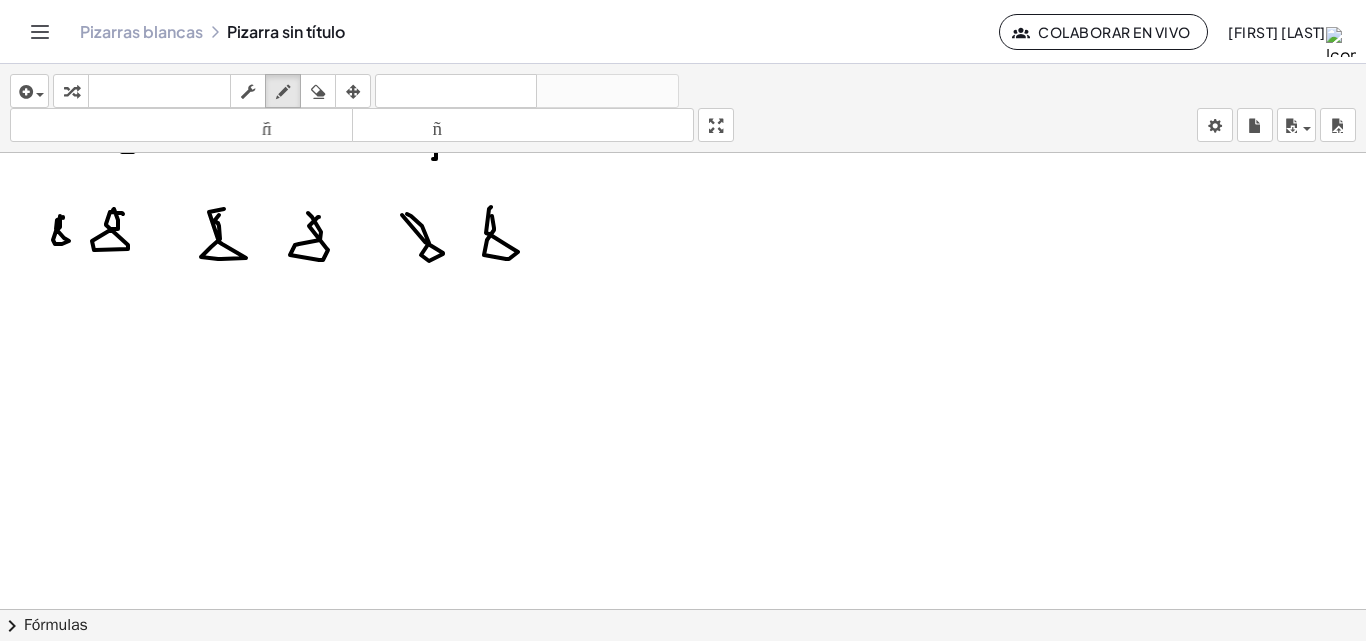 click at bounding box center (683, 323) 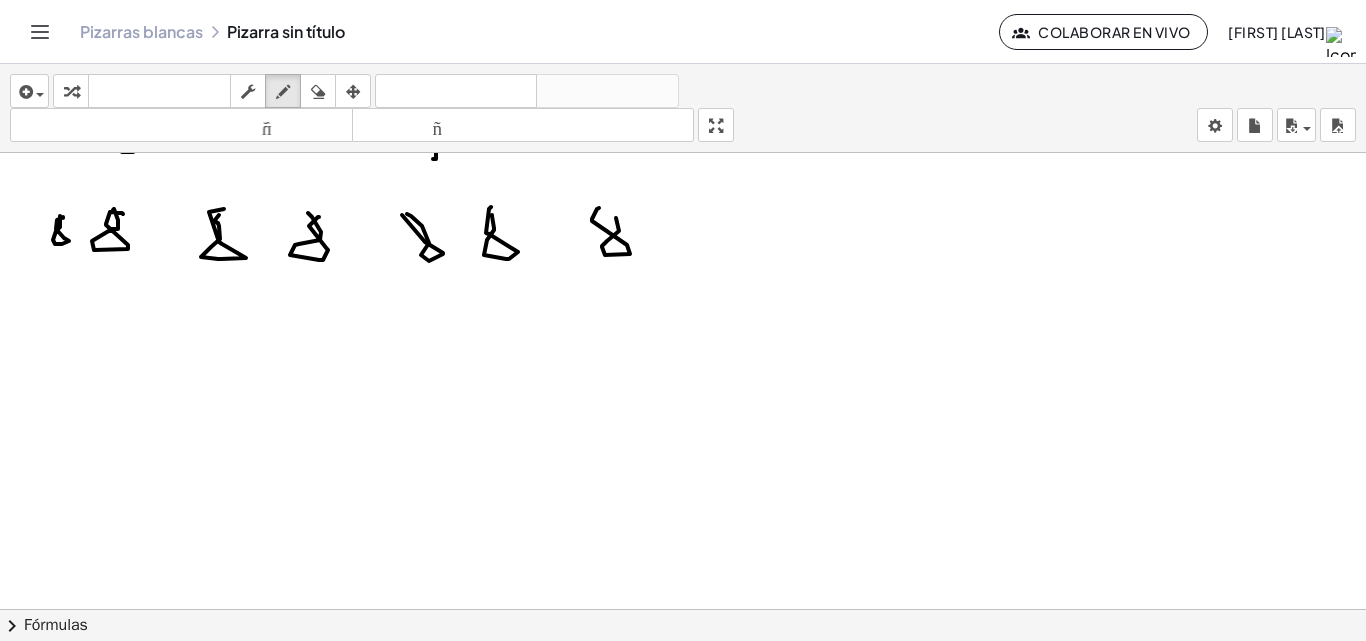 drag, startPoint x: 597, startPoint y: 209, endPoint x: 608, endPoint y: 213, distance: 11.7046995 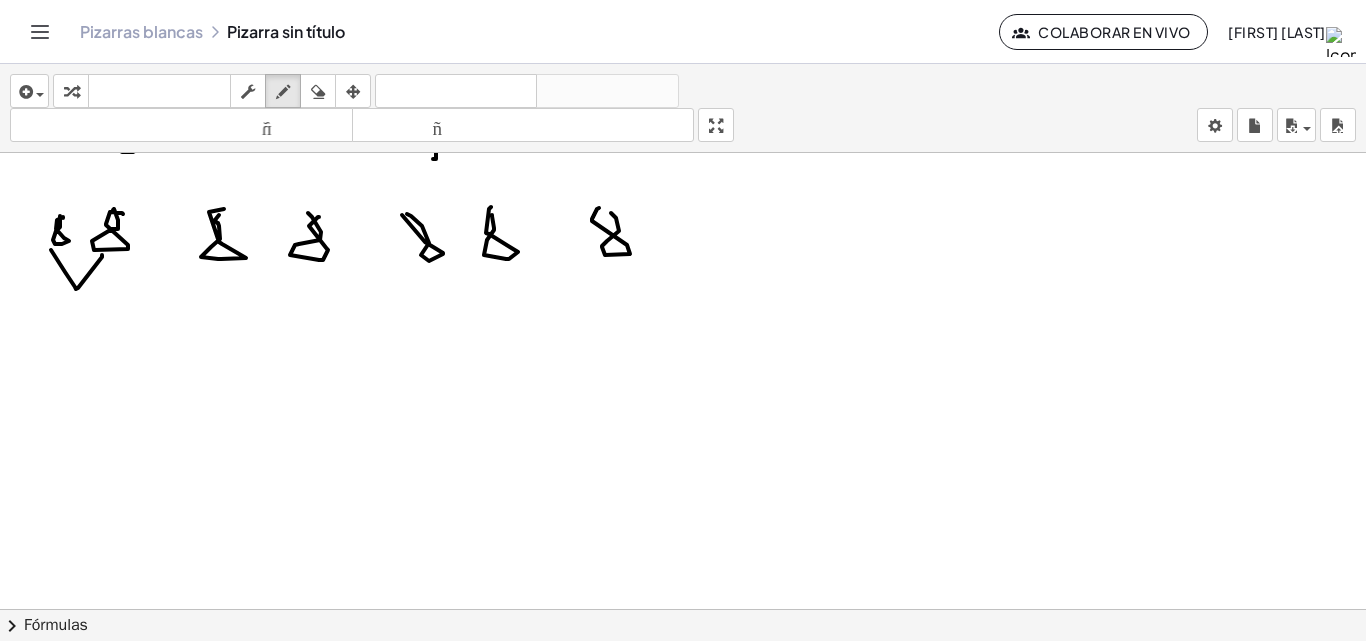 drag, startPoint x: 51, startPoint y: 250, endPoint x: 120, endPoint y: 255, distance: 69.18092 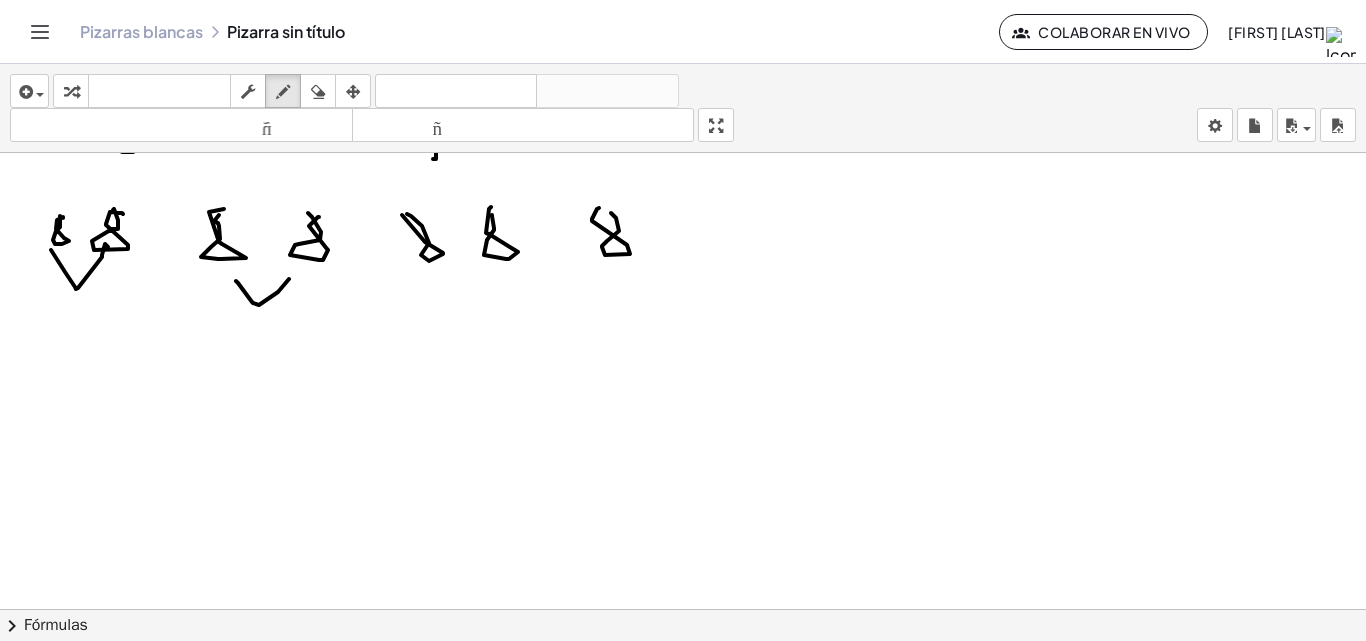 drag, startPoint x: 253, startPoint y: 303, endPoint x: 294, endPoint y: 281, distance: 46.52956 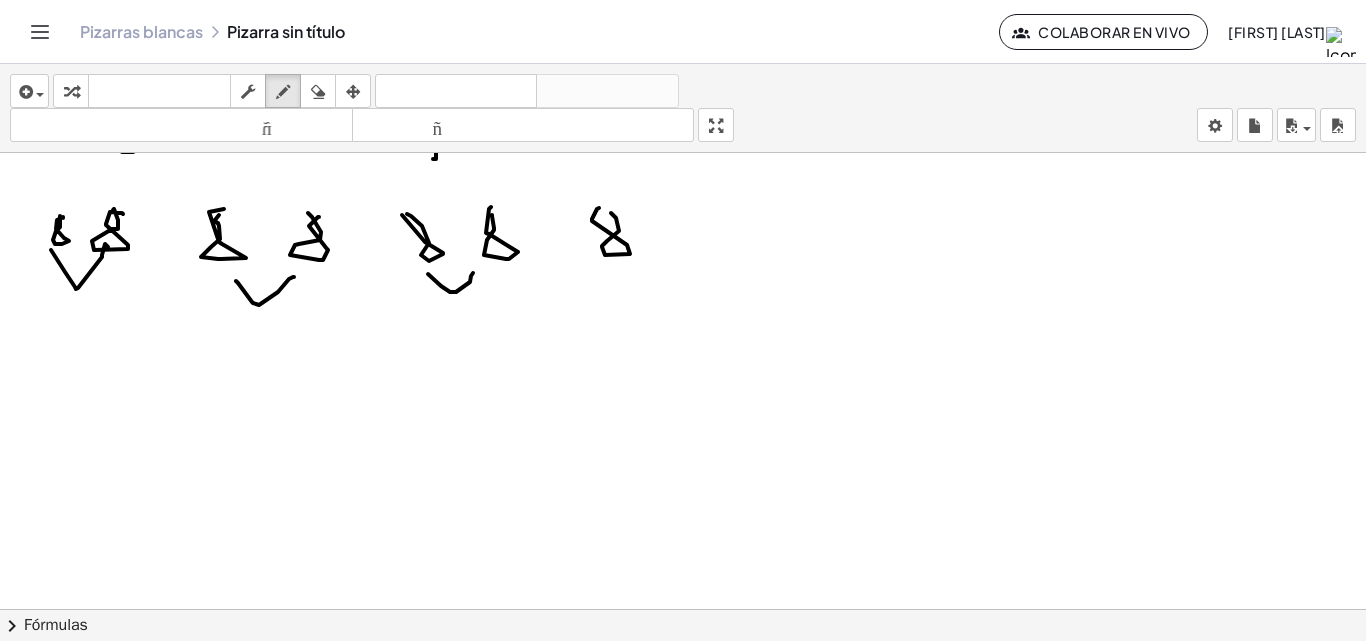 drag, startPoint x: 441, startPoint y: 286, endPoint x: 477, endPoint y: 271, distance: 39 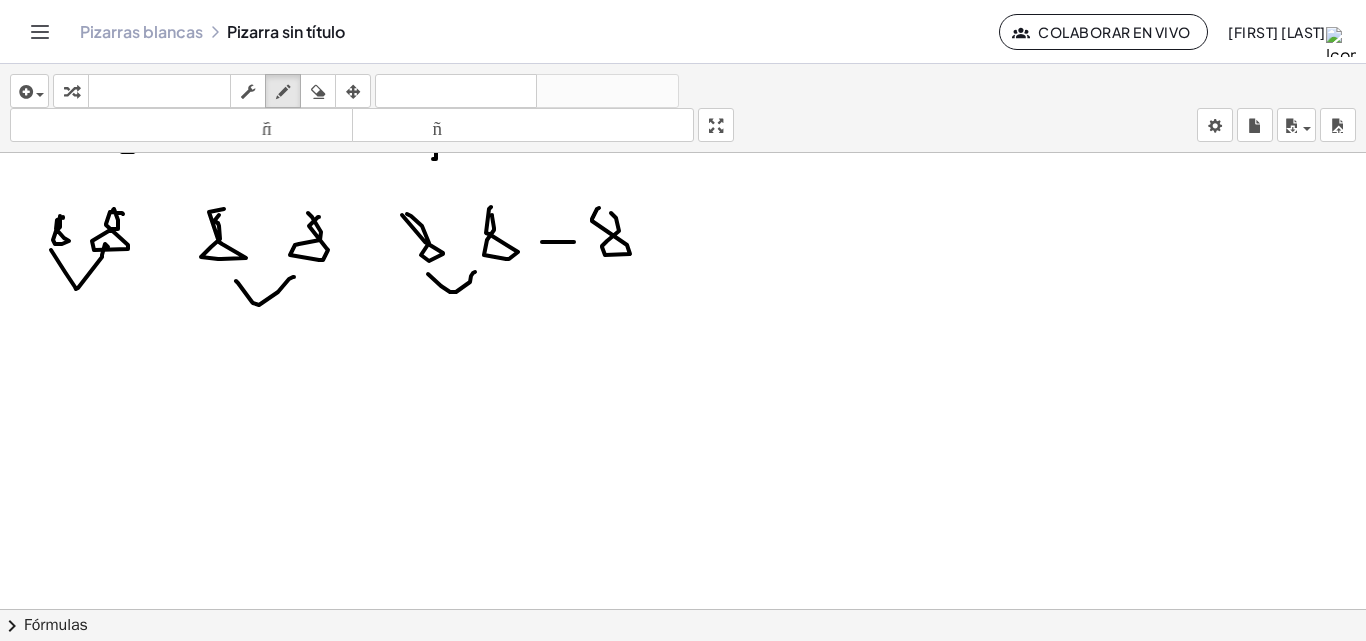 drag, startPoint x: 574, startPoint y: 242, endPoint x: 537, endPoint y: 245, distance: 37.12142 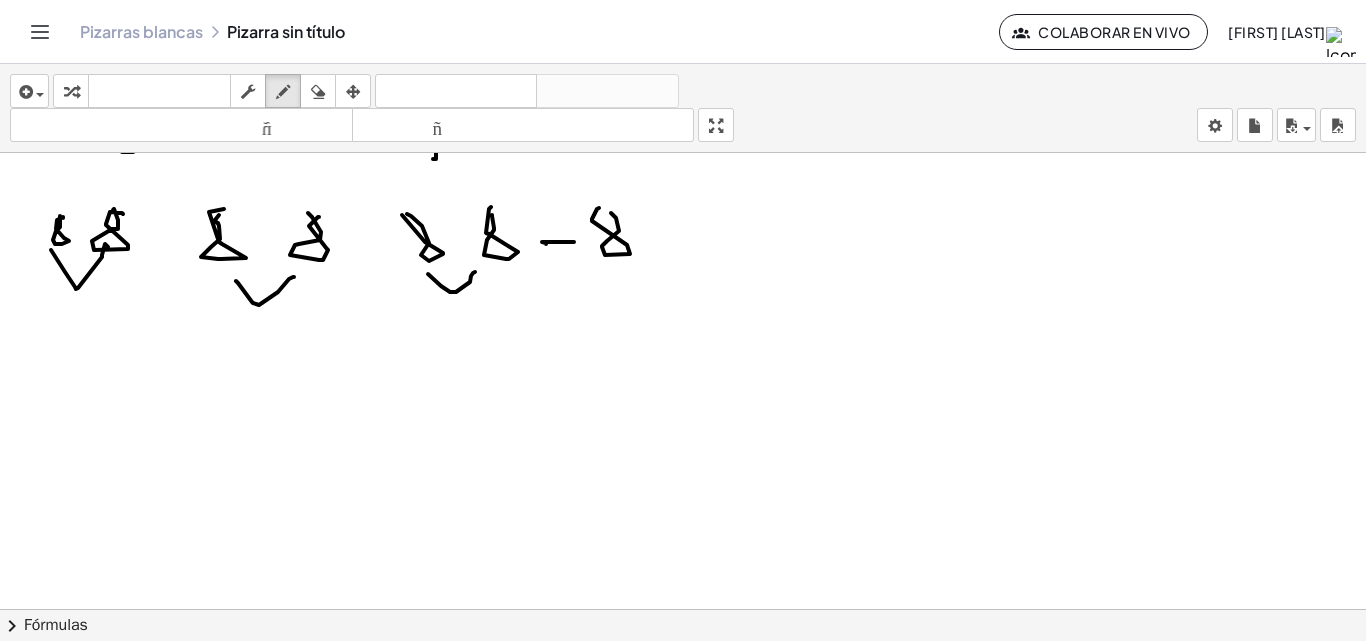 click at bounding box center (683, 323) 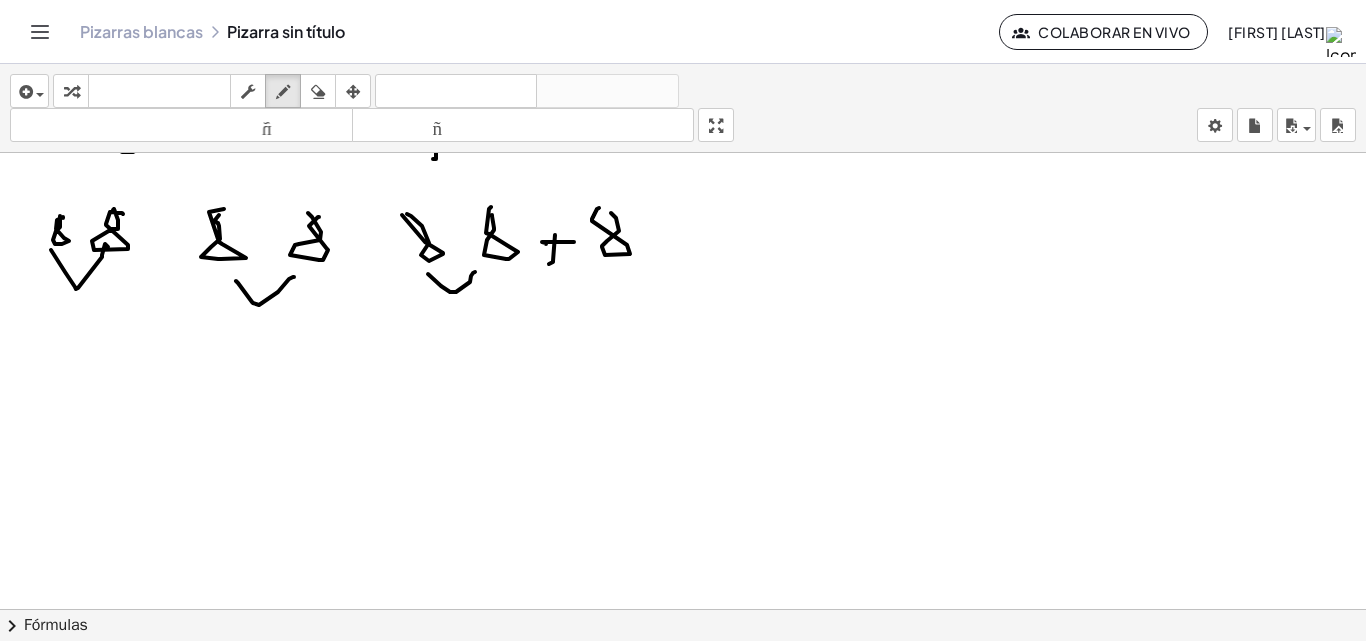 click at bounding box center [683, 323] 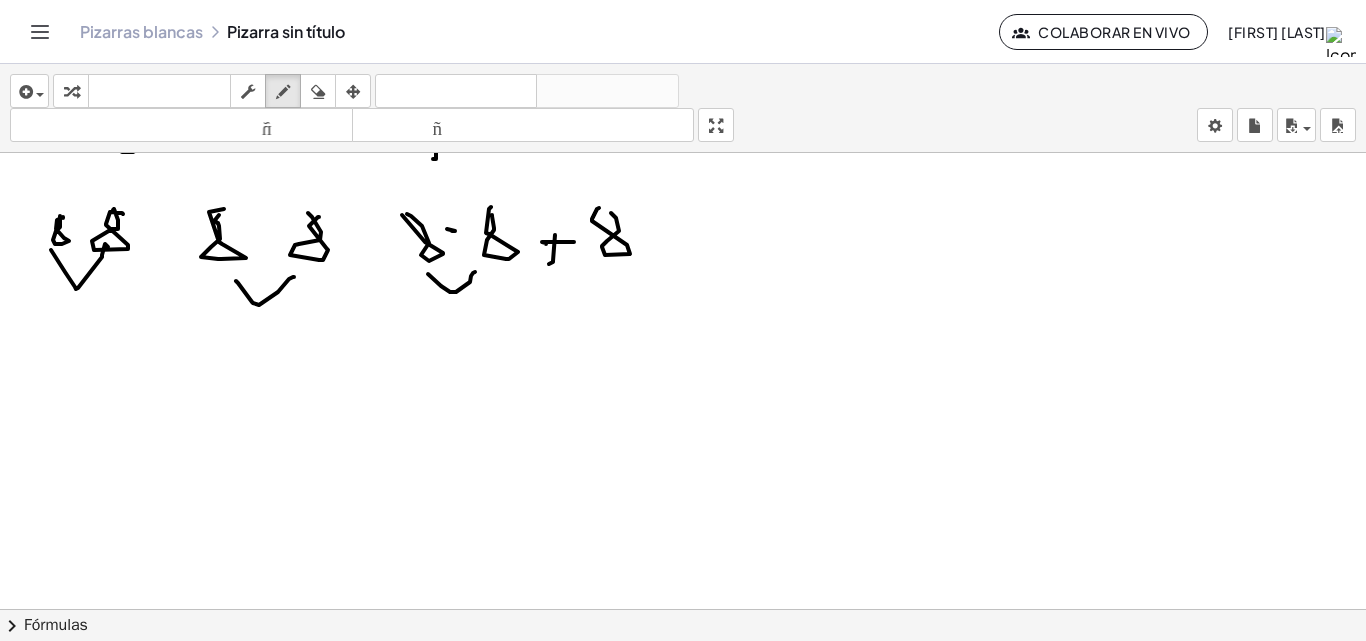 click at bounding box center [683, 323] 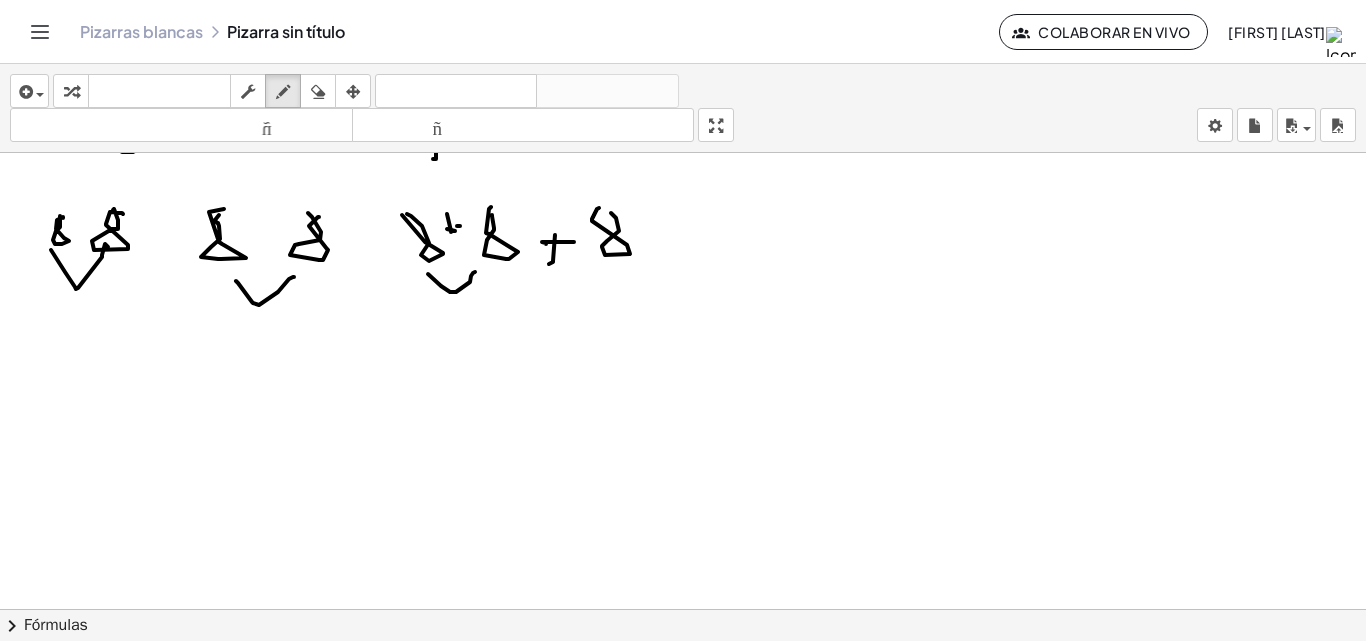 drag, startPoint x: 451, startPoint y: 232, endPoint x: 346, endPoint y: 233, distance: 105.00476 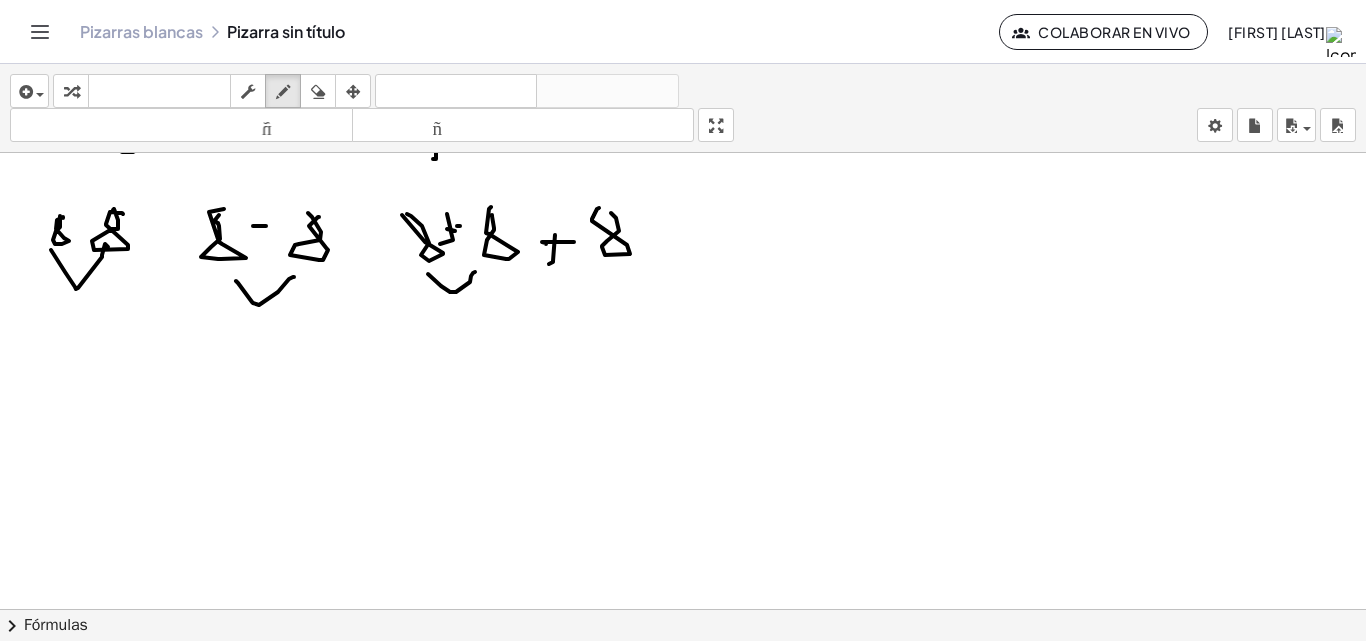 drag, startPoint x: 266, startPoint y: 226, endPoint x: 256, endPoint y: 223, distance: 10.440307 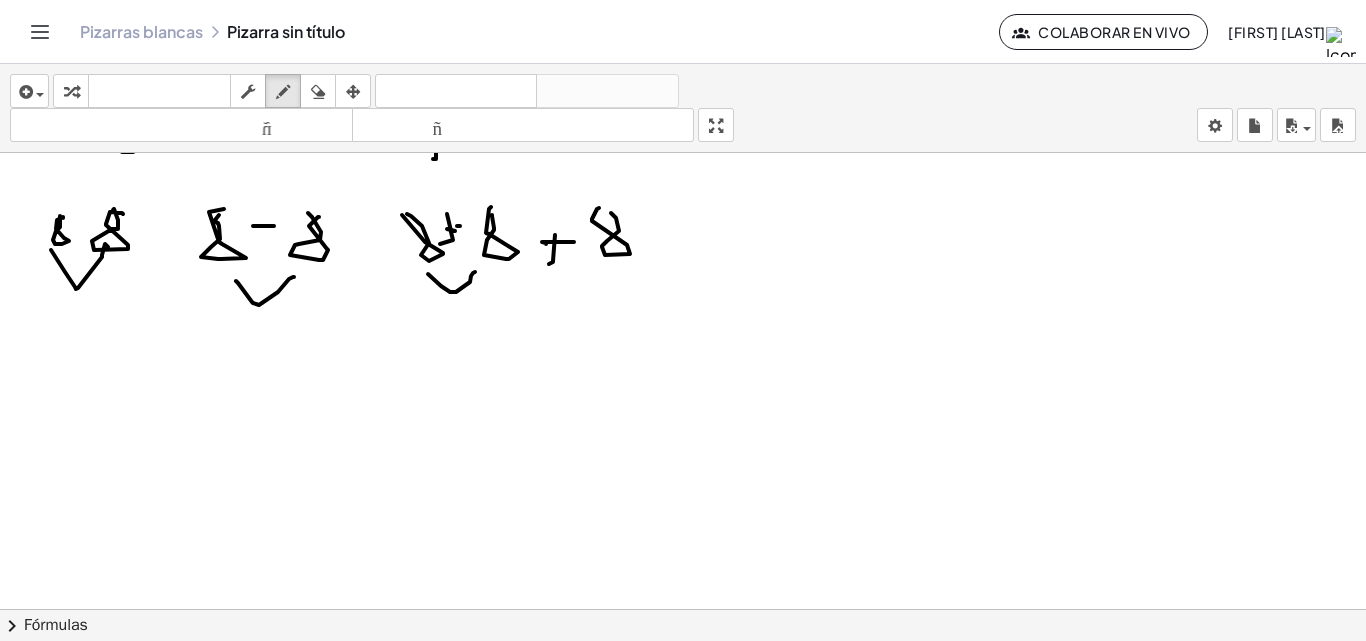 drag, startPoint x: 259, startPoint y: 232, endPoint x: 243, endPoint y: 247, distance: 21.931713 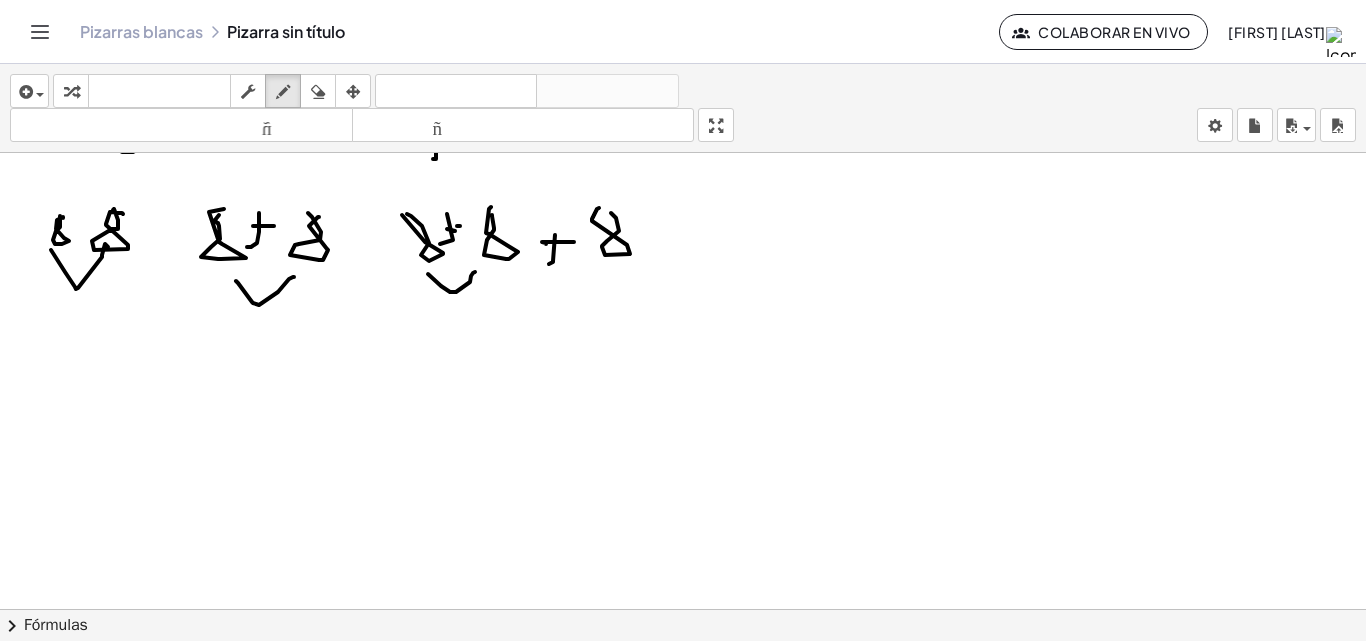 drag, startPoint x: 142, startPoint y: 223, endPoint x: 176, endPoint y: 226, distance: 34.132095 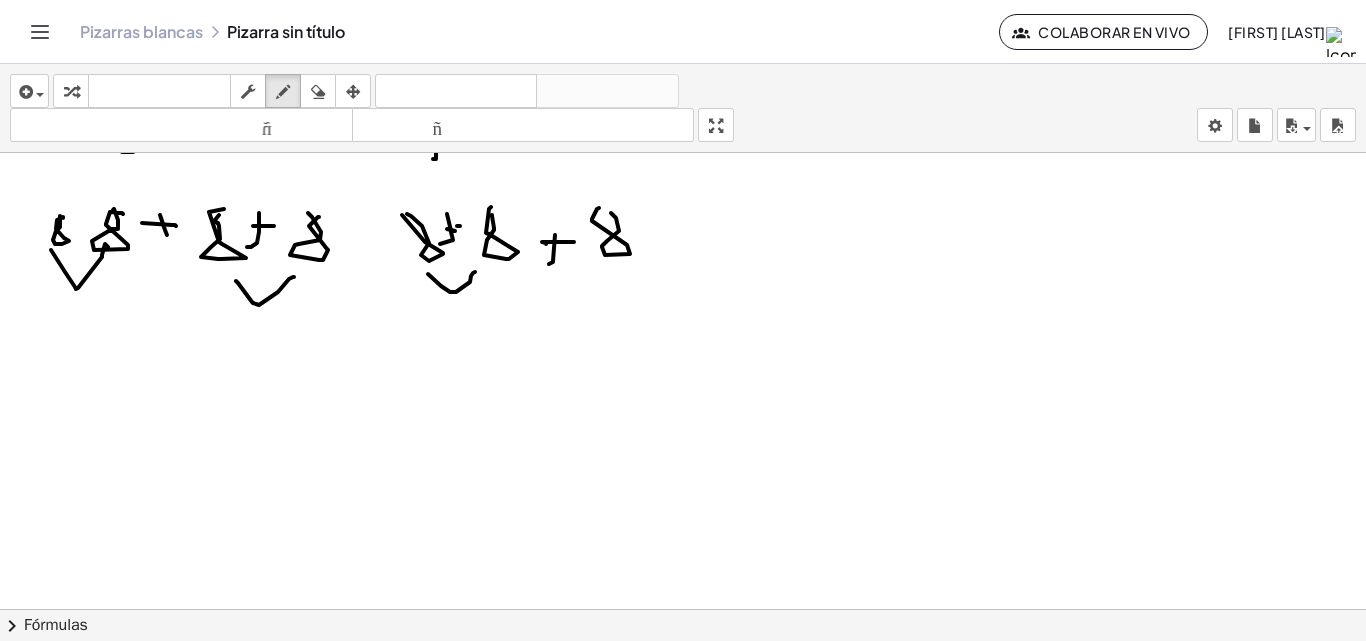 drag, startPoint x: 165, startPoint y: 230, endPoint x: 105, endPoint y: 238, distance: 60.530983 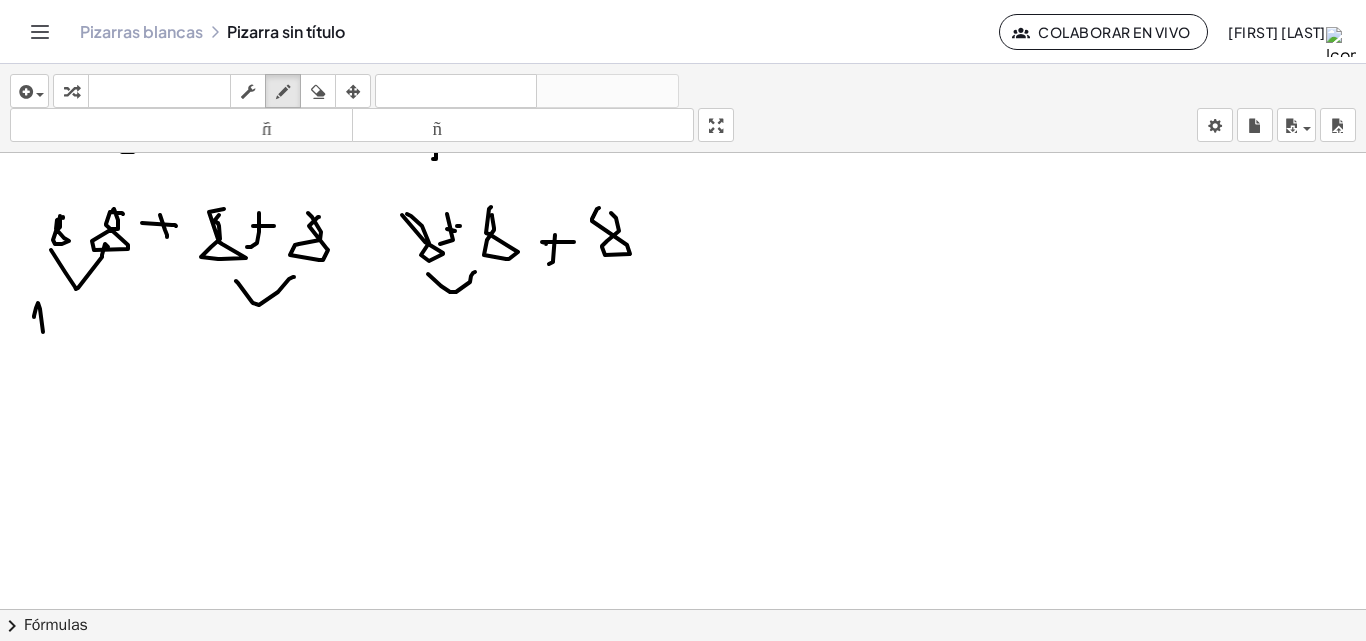 drag, startPoint x: 34, startPoint y: 317, endPoint x: 49, endPoint y: 346, distance: 32.649654 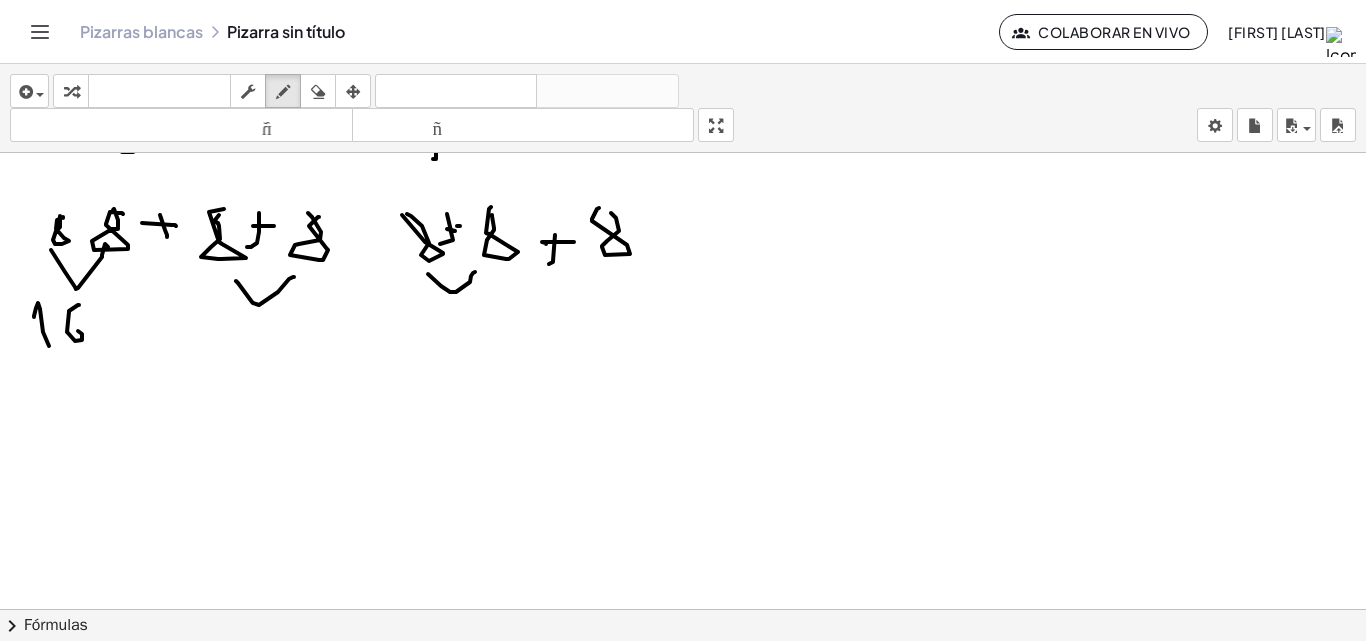 drag, startPoint x: 69, startPoint y: 312, endPoint x: 82, endPoint y: 333, distance: 24.698177 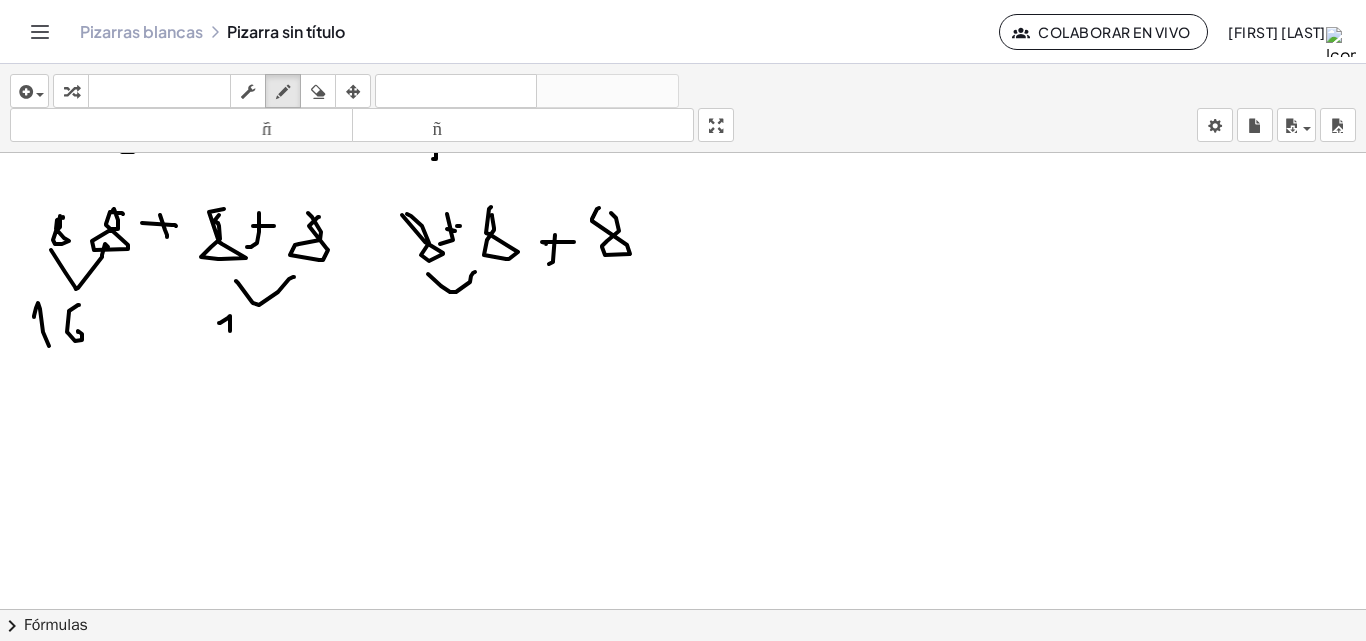 drag, startPoint x: 219, startPoint y: 323, endPoint x: 238, endPoint y: 335, distance: 22.472204 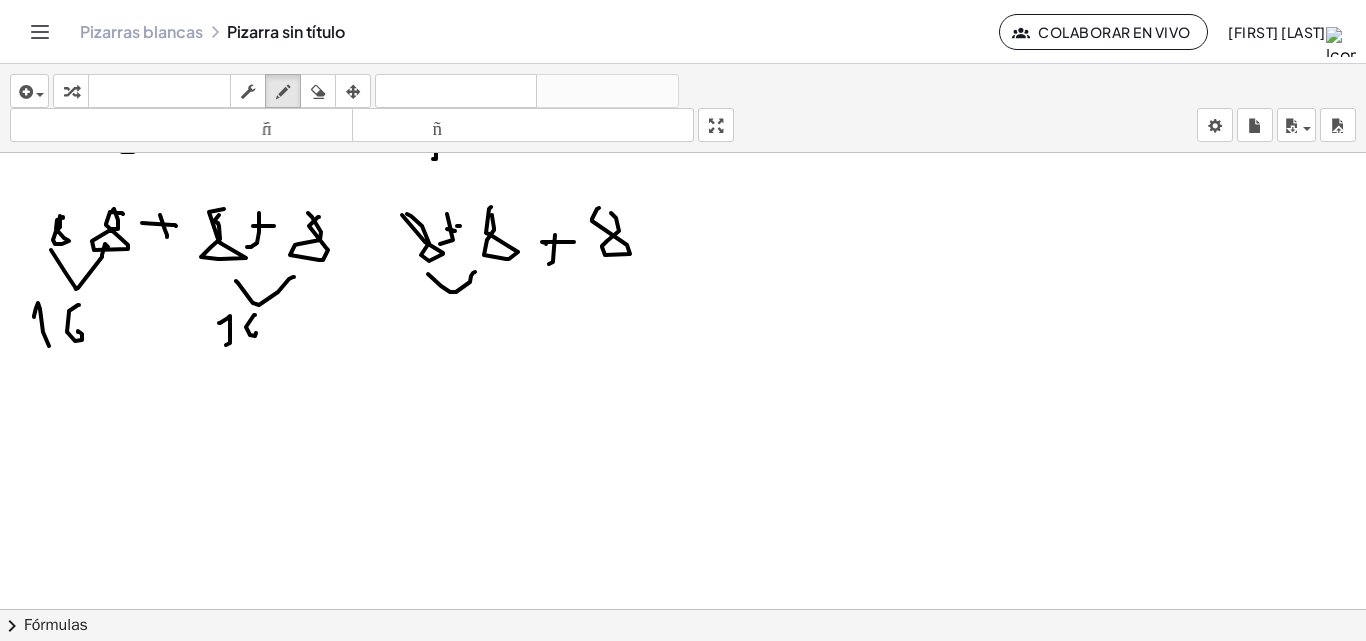 drag, startPoint x: 246, startPoint y: 327, endPoint x: 267, endPoint y: 336, distance: 22.847319 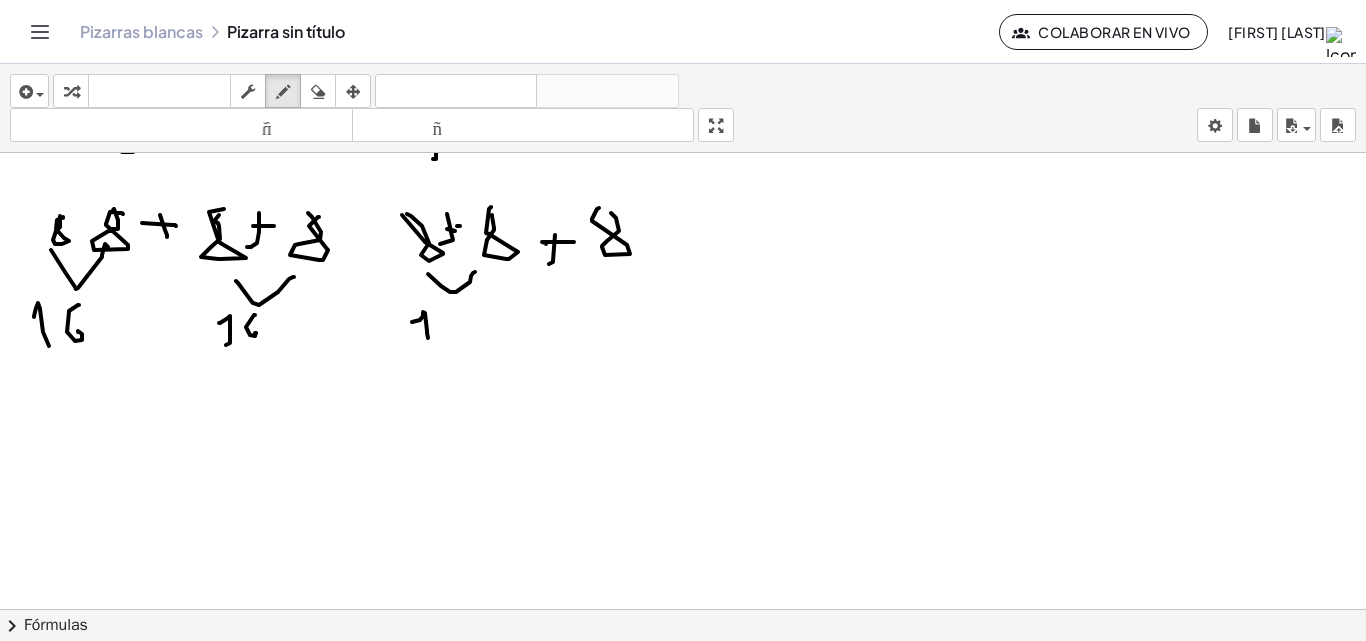 drag, startPoint x: 420, startPoint y: 320, endPoint x: 428, endPoint y: 338, distance: 19.697716 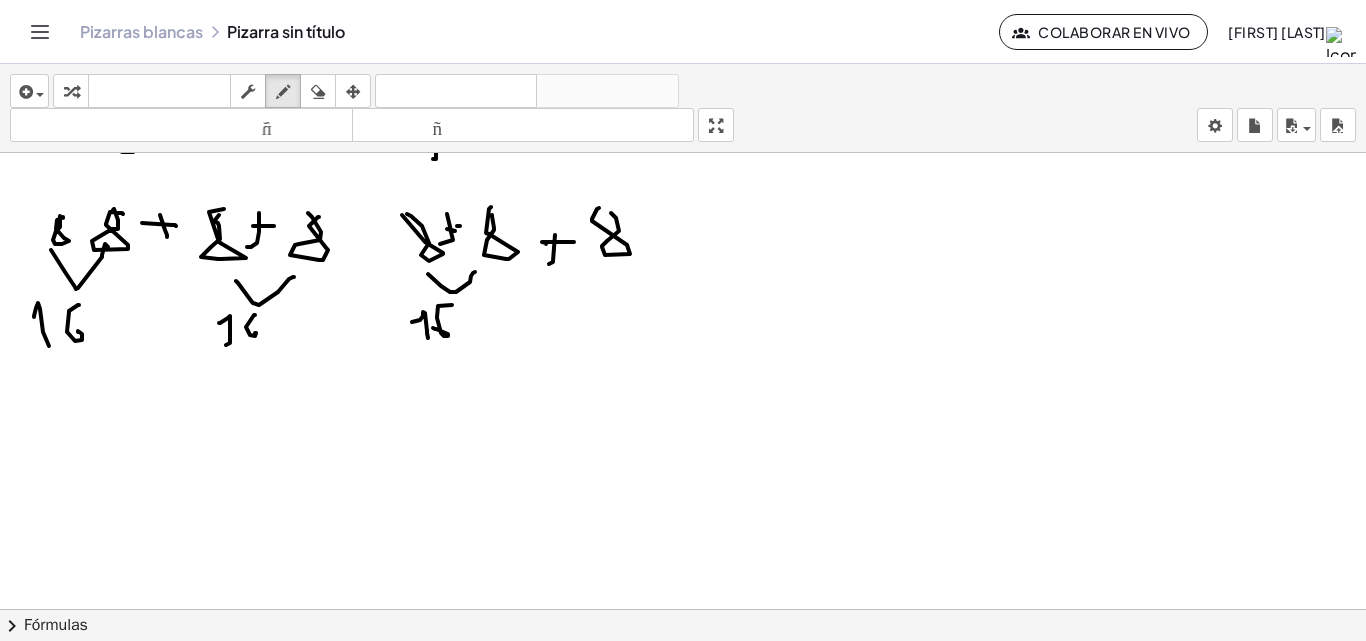 drag, startPoint x: 438, startPoint y: 306, endPoint x: 517, endPoint y: 317, distance: 79.762146 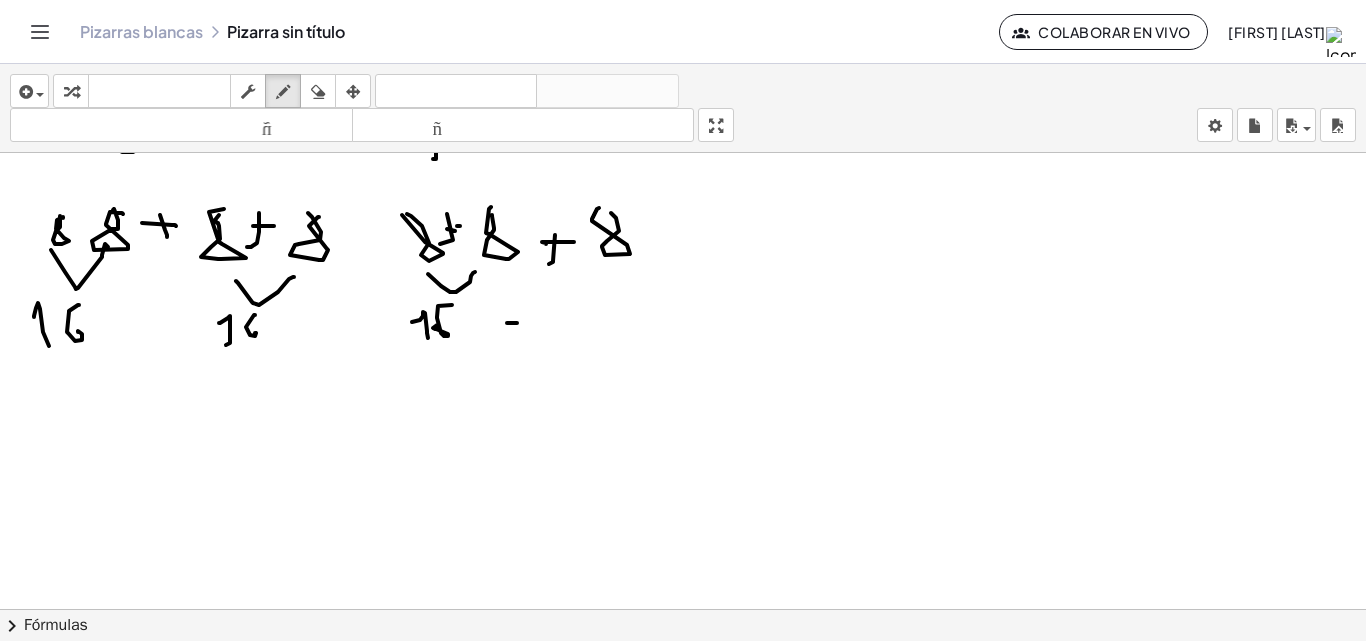 click at bounding box center (683, 323) 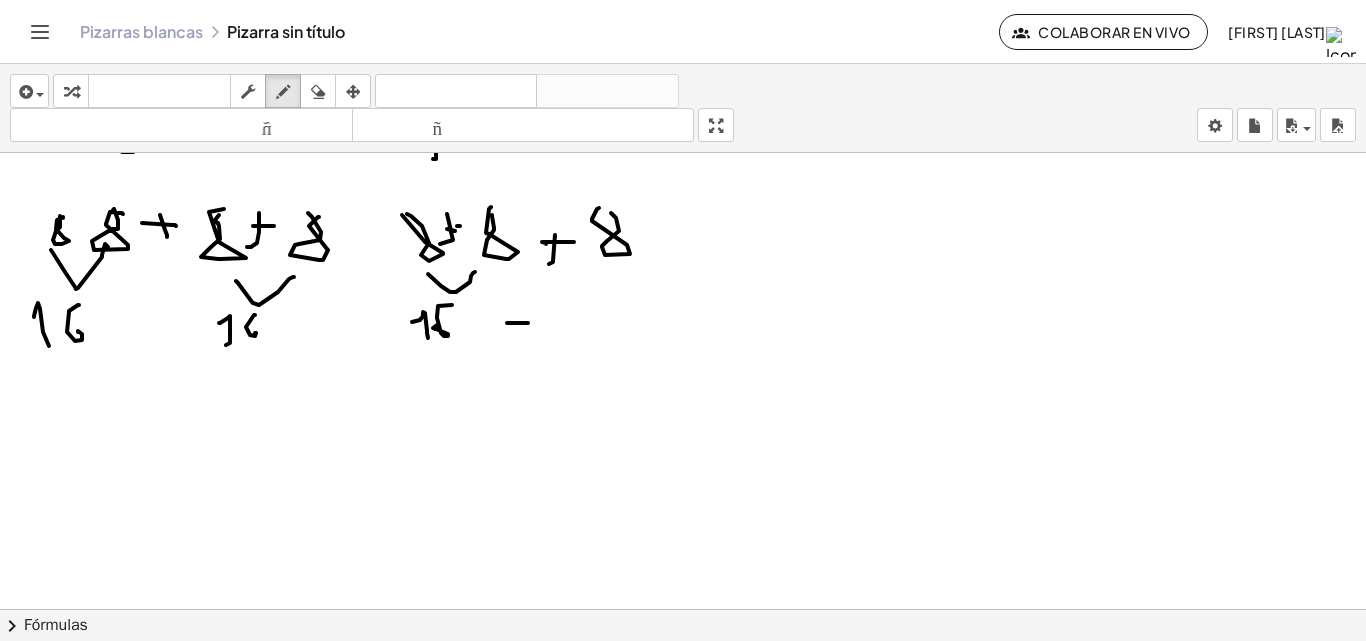 click at bounding box center [683, 323] 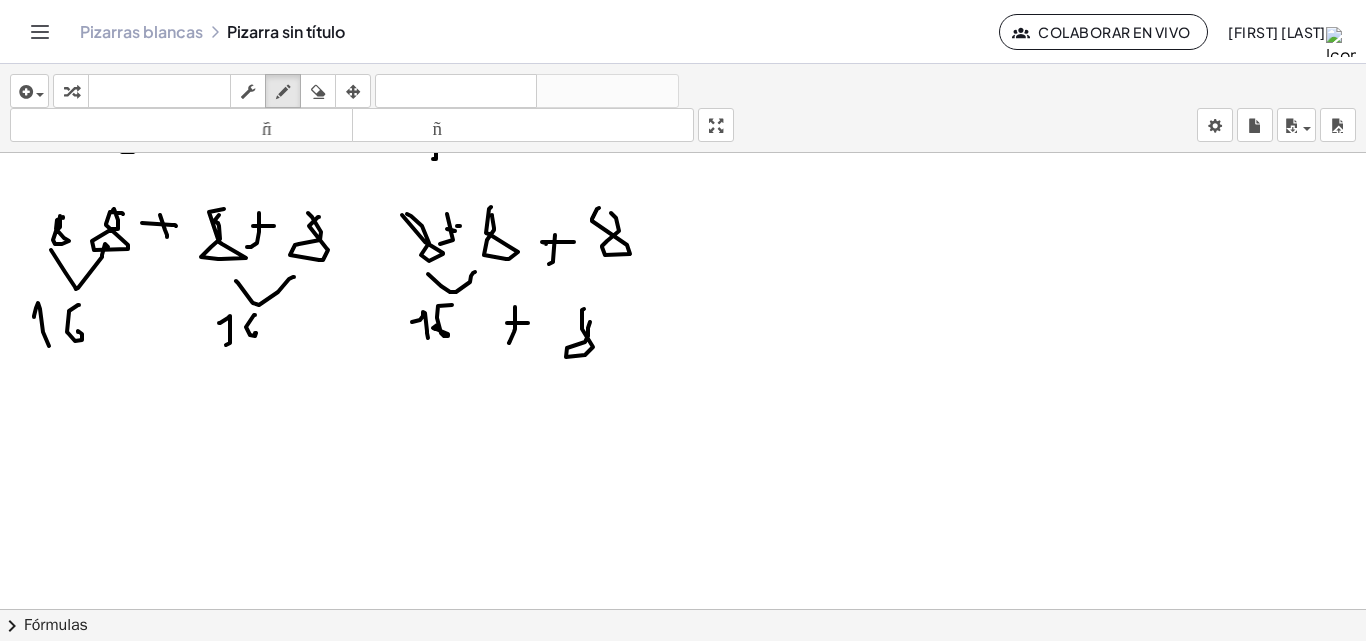drag, startPoint x: 584, startPoint y: 309, endPoint x: 340, endPoint y: 368, distance: 251.03188 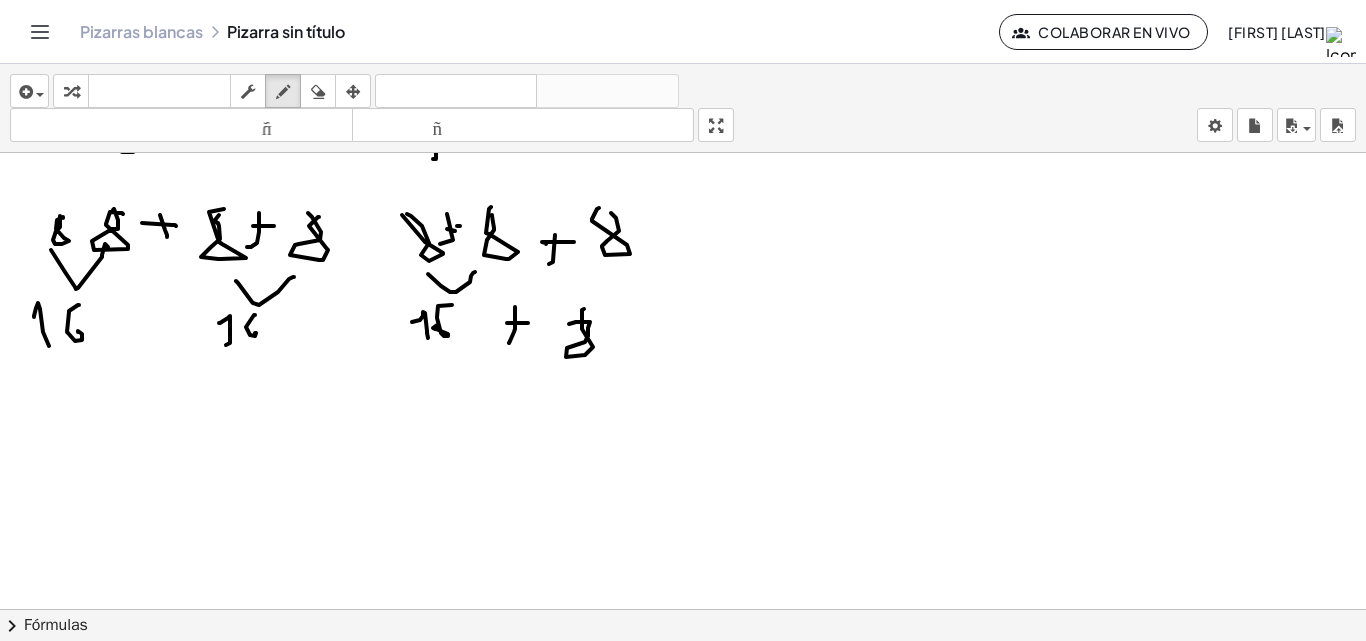 click at bounding box center (683, 323) 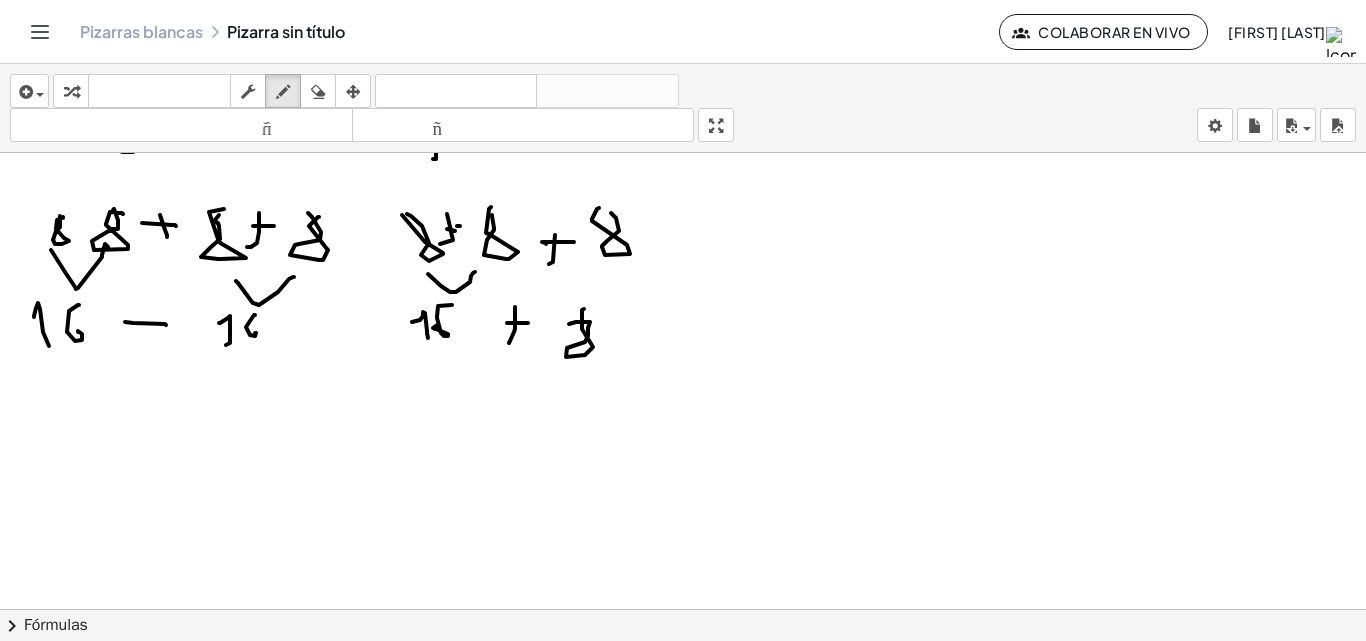 click at bounding box center (683, 323) 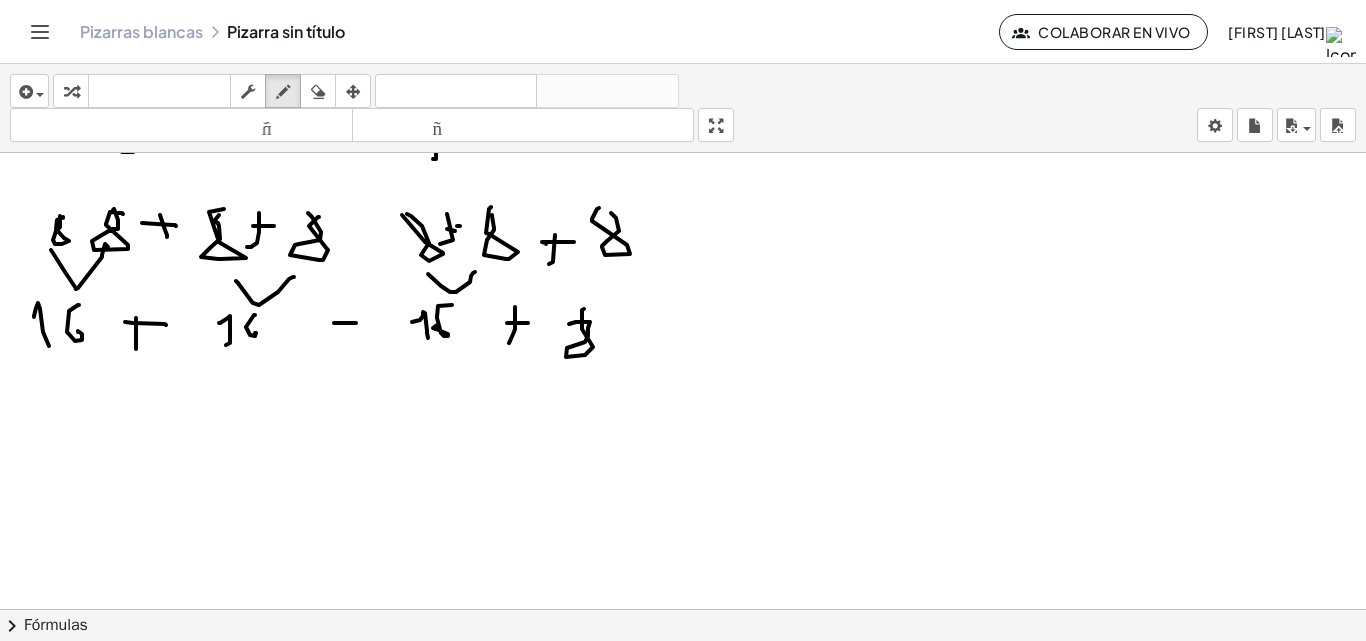 click at bounding box center (683, 323) 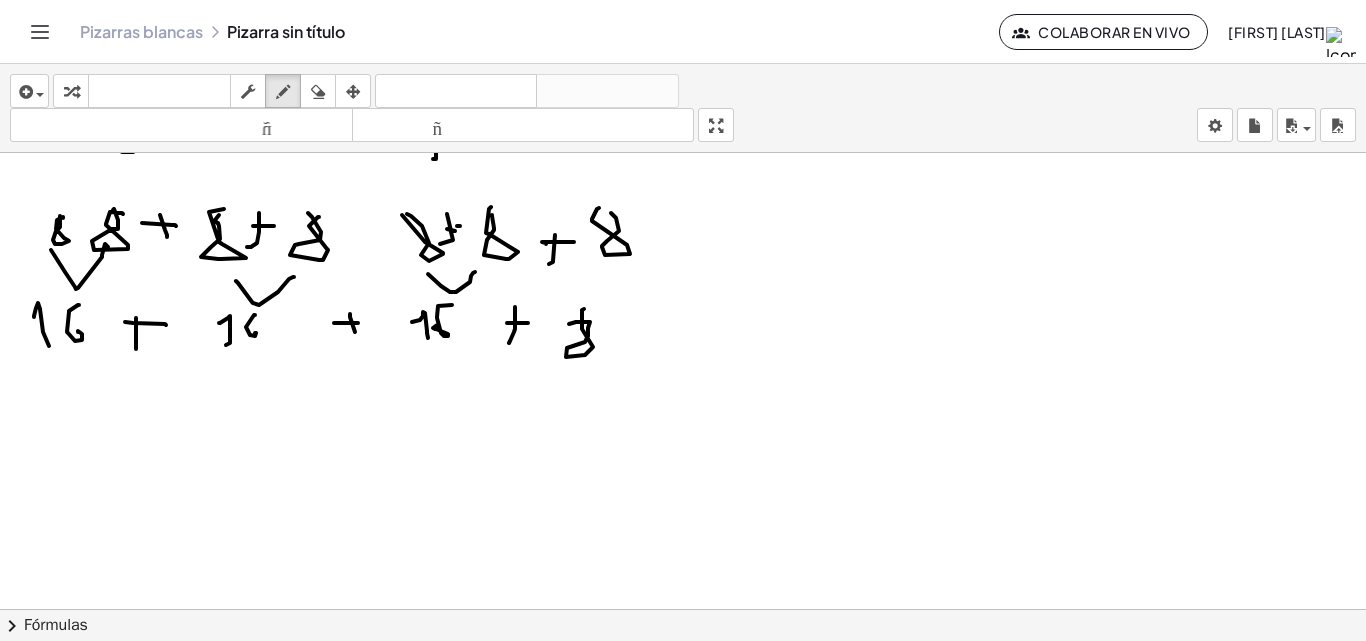 drag, startPoint x: 355, startPoint y: 332, endPoint x: 449, endPoint y: 331, distance: 94.00532 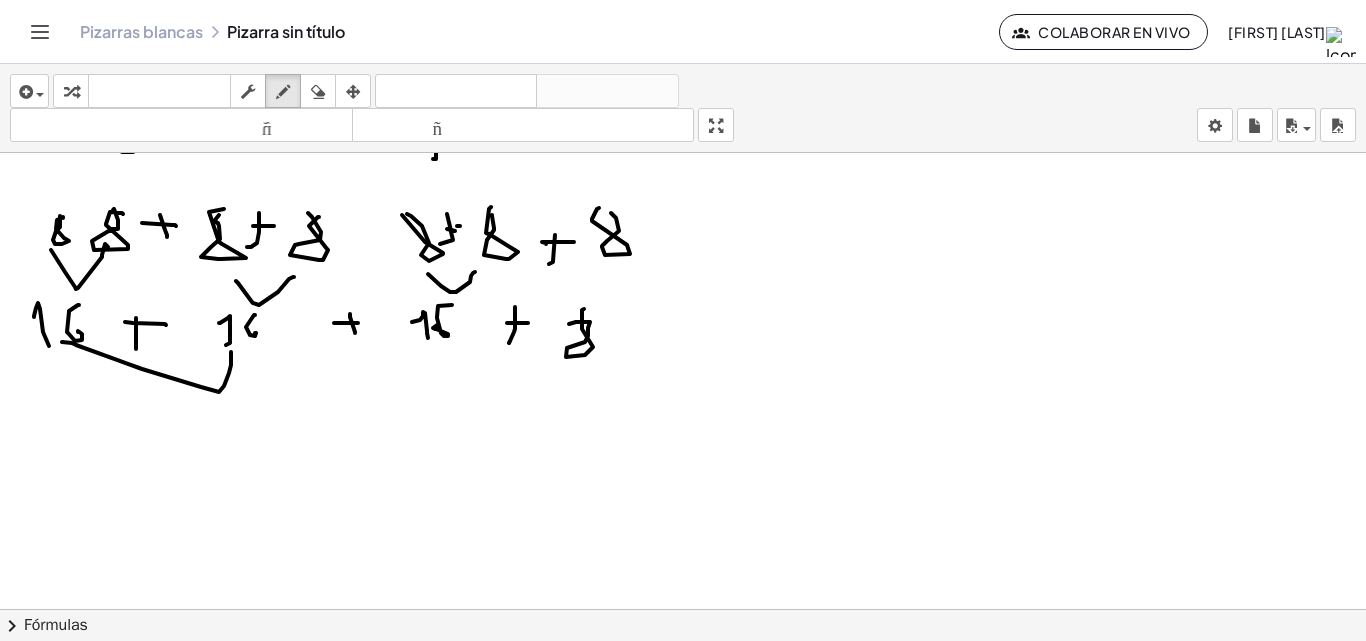 drag, startPoint x: 62, startPoint y: 342, endPoint x: 225, endPoint y: 343, distance: 163.00307 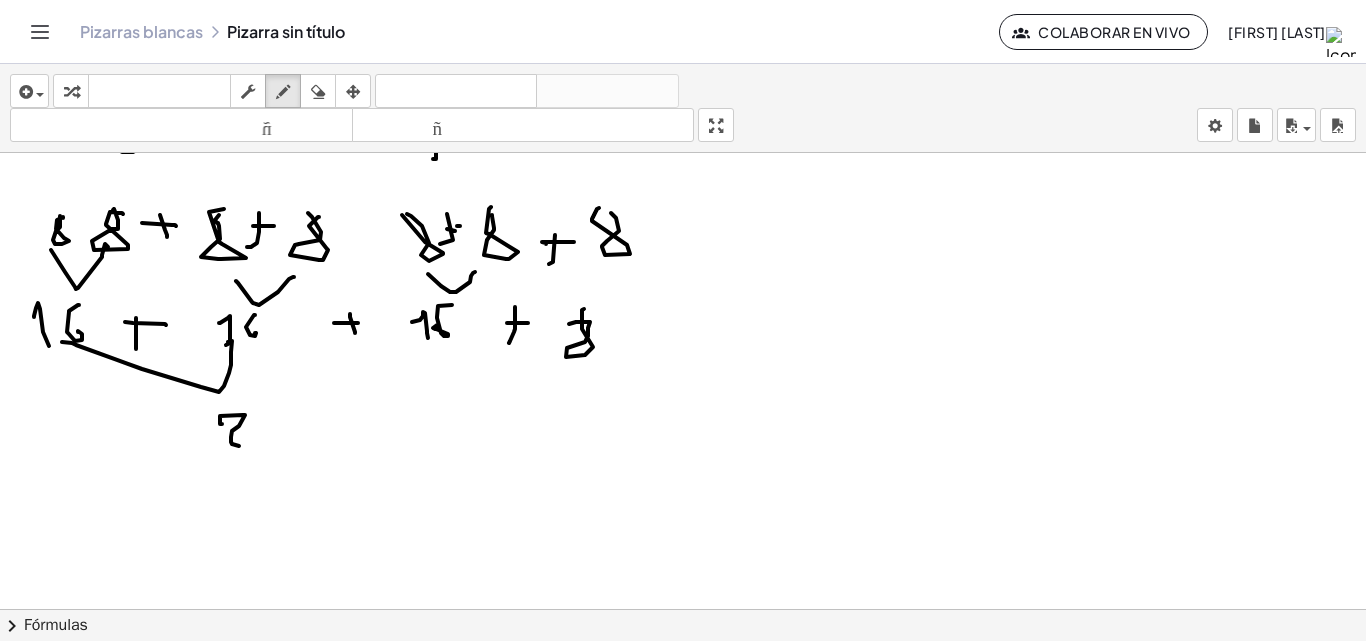 drag, startPoint x: 222, startPoint y: 424, endPoint x: 204, endPoint y: 433, distance: 20.12461 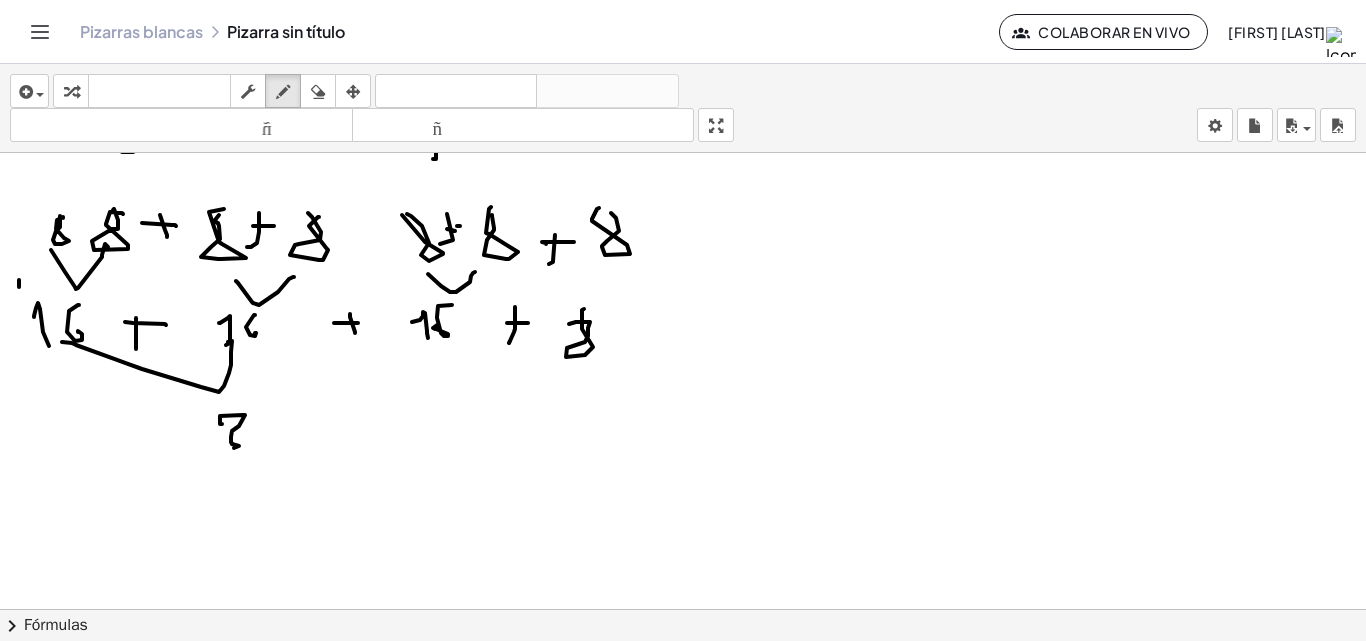 click at bounding box center (683, 323) 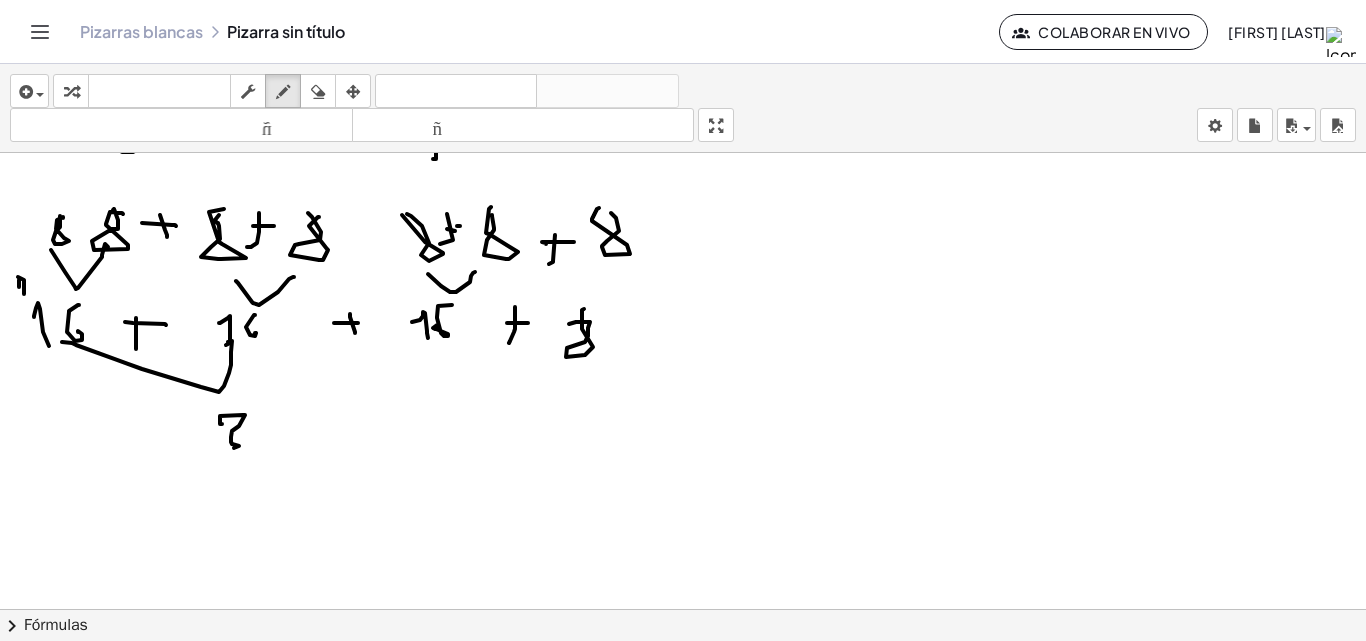 drag, startPoint x: 24, startPoint y: 280, endPoint x: 20, endPoint y: 295, distance: 15.524175 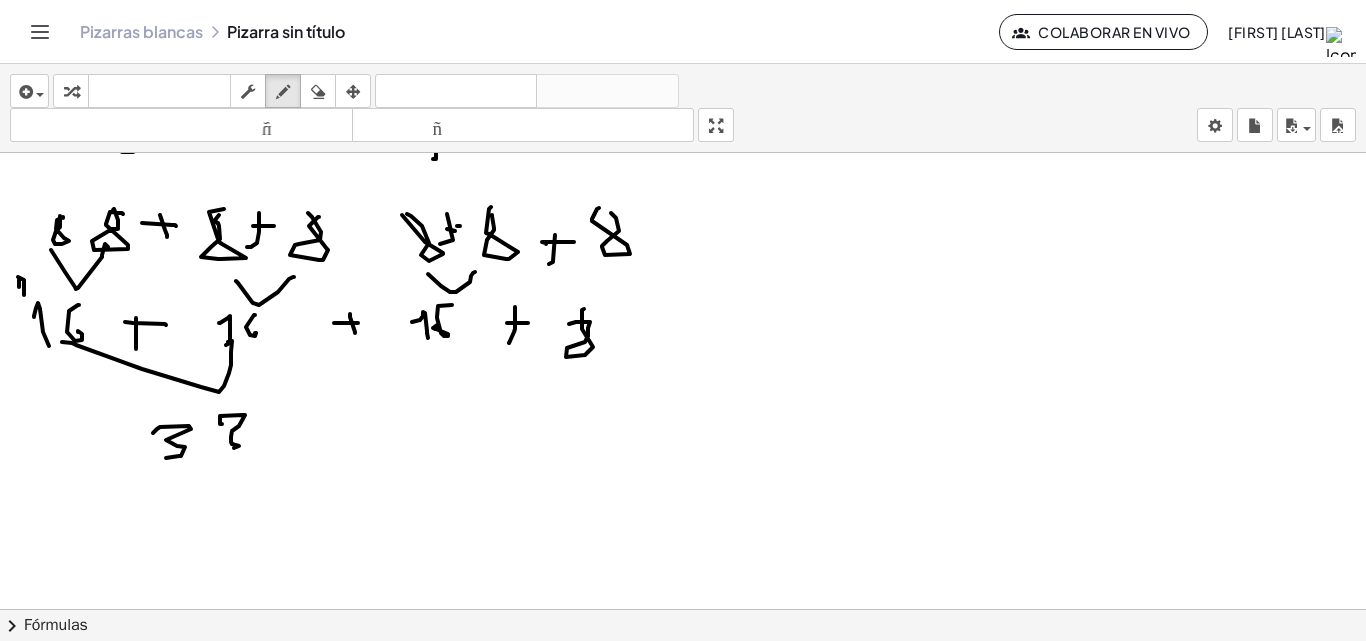 drag, startPoint x: 153, startPoint y: 433, endPoint x: 166, endPoint y: 458, distance: 28.178005 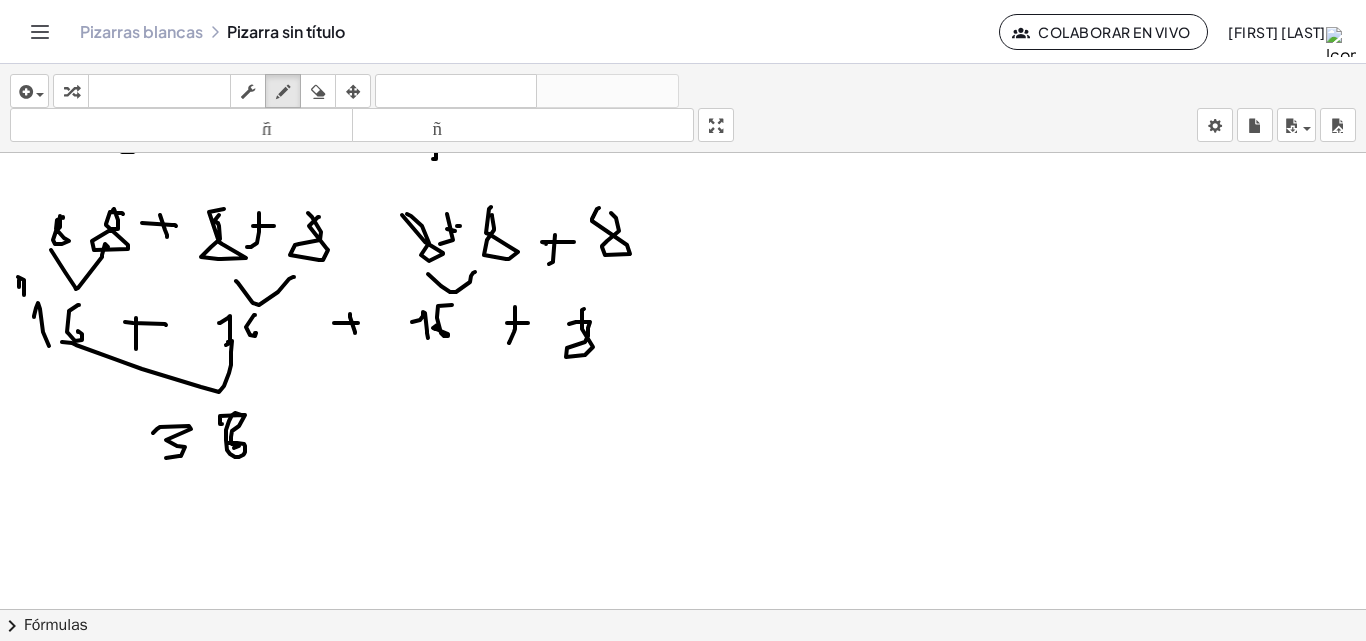 drag, startPoint x: 244, startPoint y: 415, endPoint x: 214, endPoint y: 439, distance: 38.418747 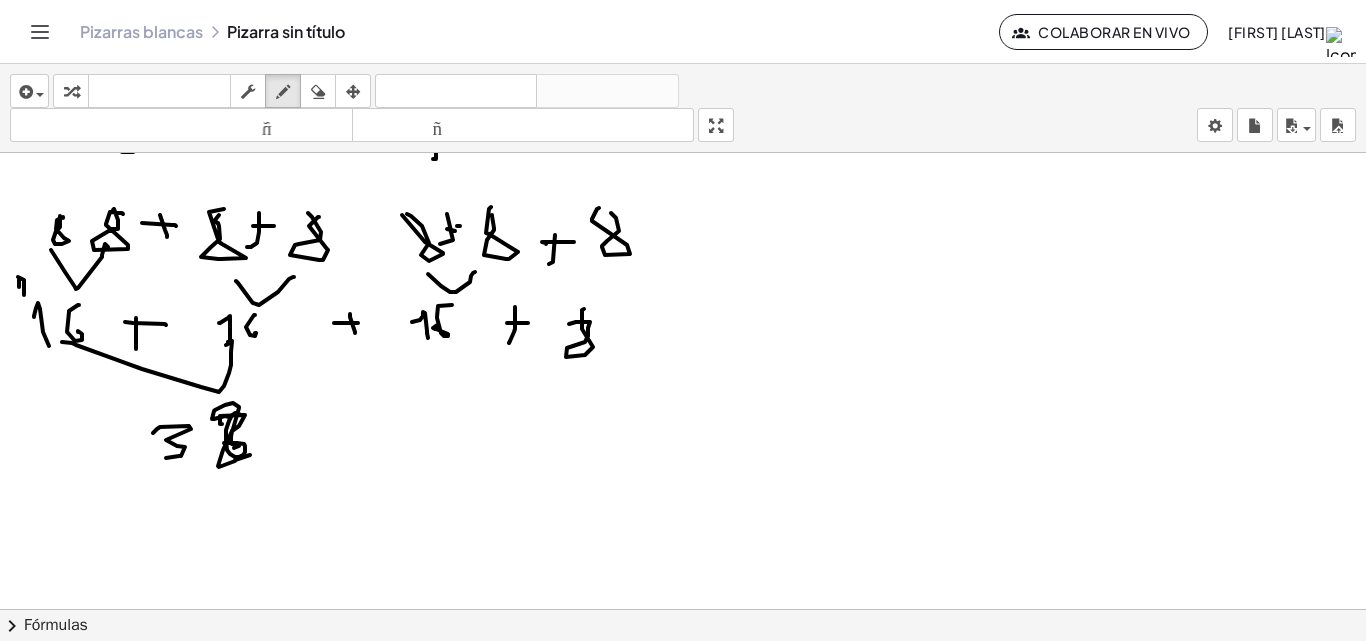drag, startPoint x: 229, startPoint y: 417, endPoint x: 239, endPoint y: 453, distance: 37.363083 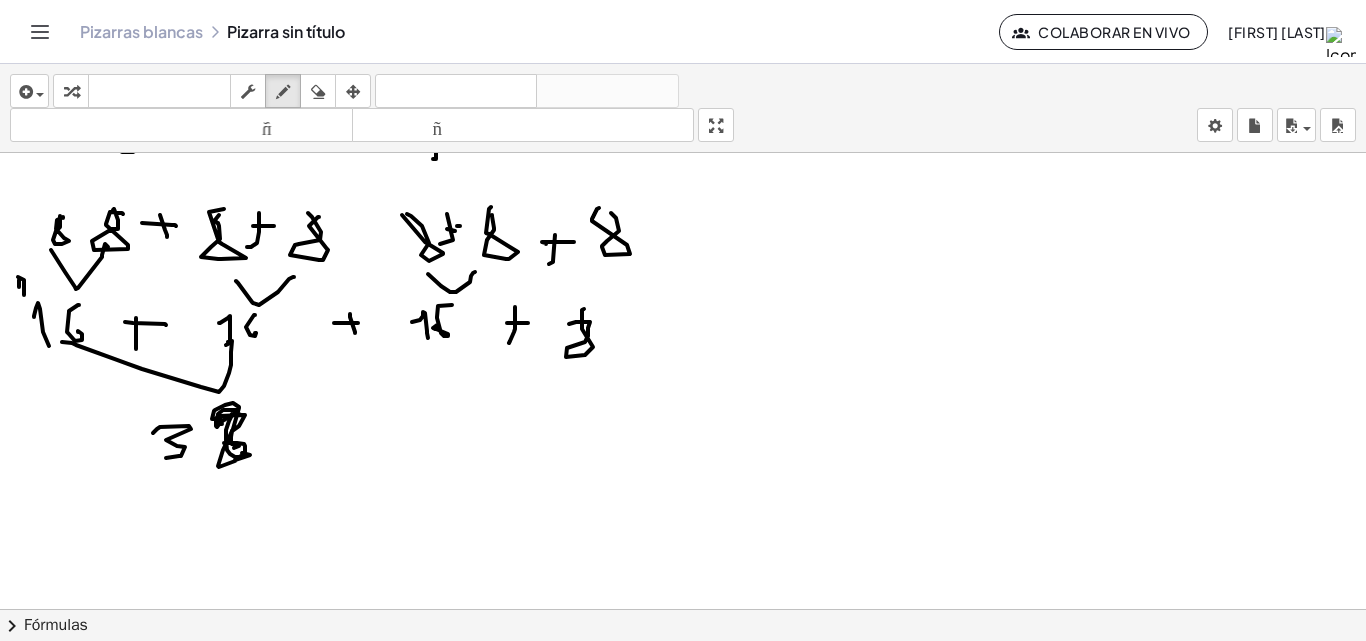 drag, startPoint x: 238, startPoint y: 411, endPoint x: 227, endPoint y: 413, distance: 11.18034 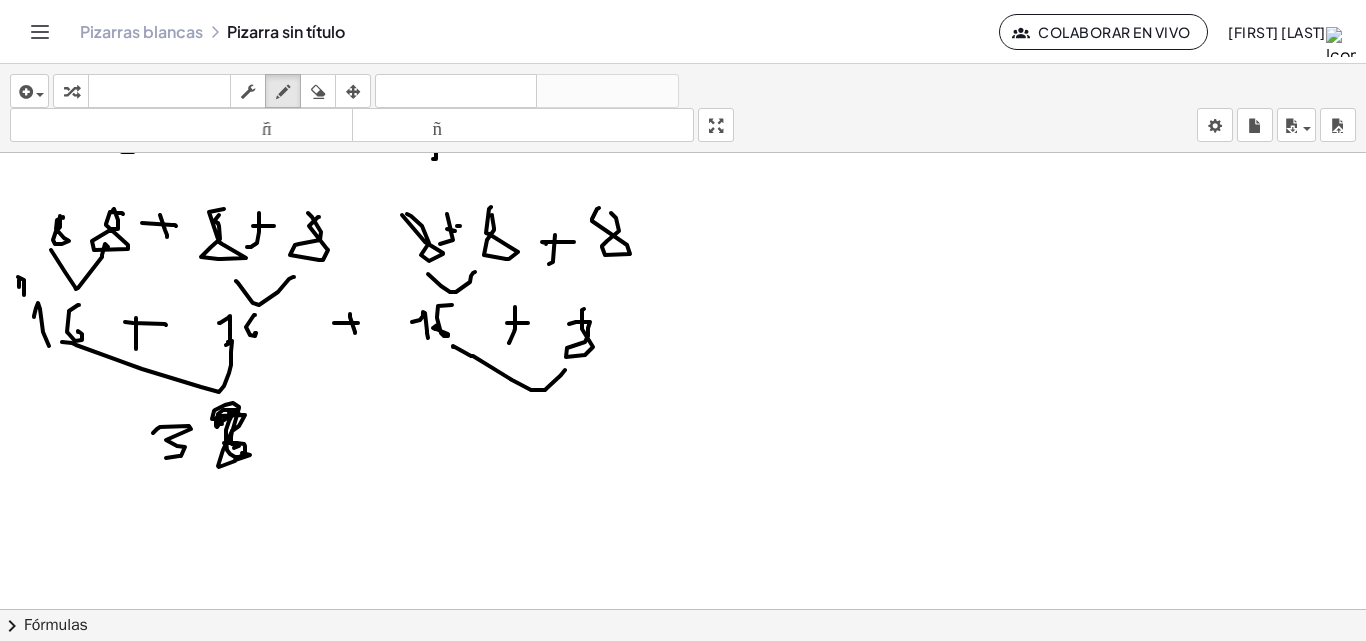 drag, startPoint x: 453, startPoint y: 347, endPoint x: 514, endPoint y: 362, distance: 62.817196 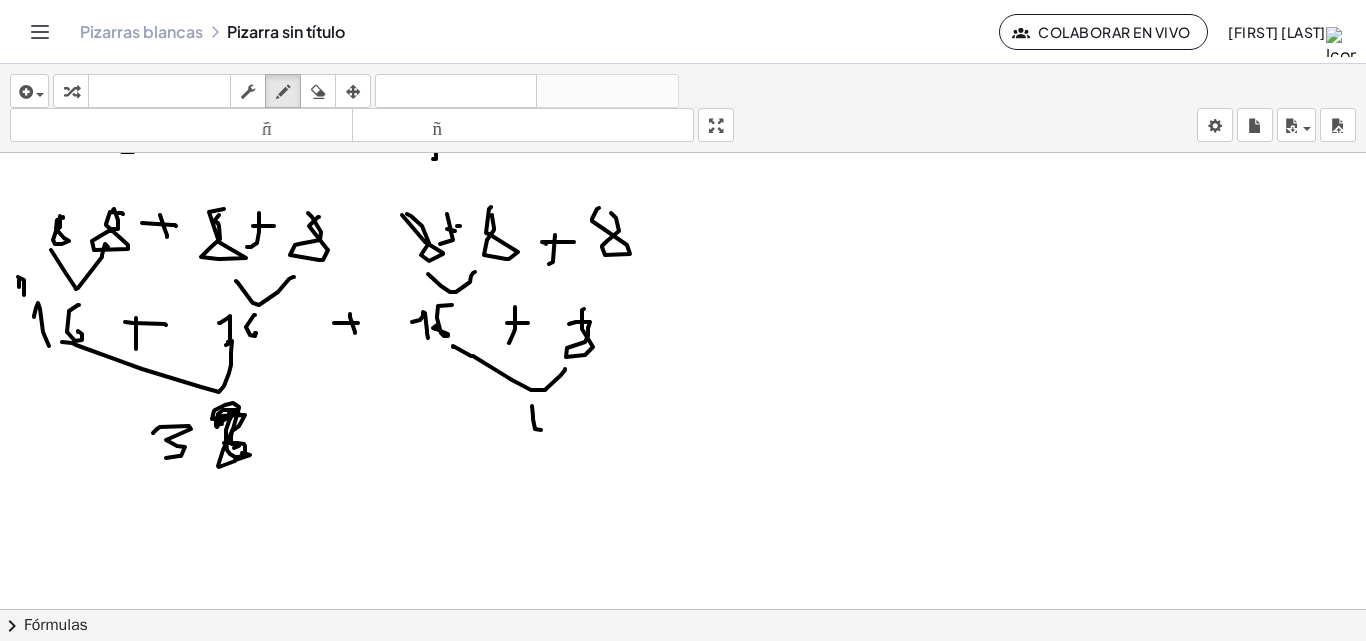 drag, startPoint x: 532, startPoint y: 406, endPoint x: 548, endPoint y: 418, distance: 20 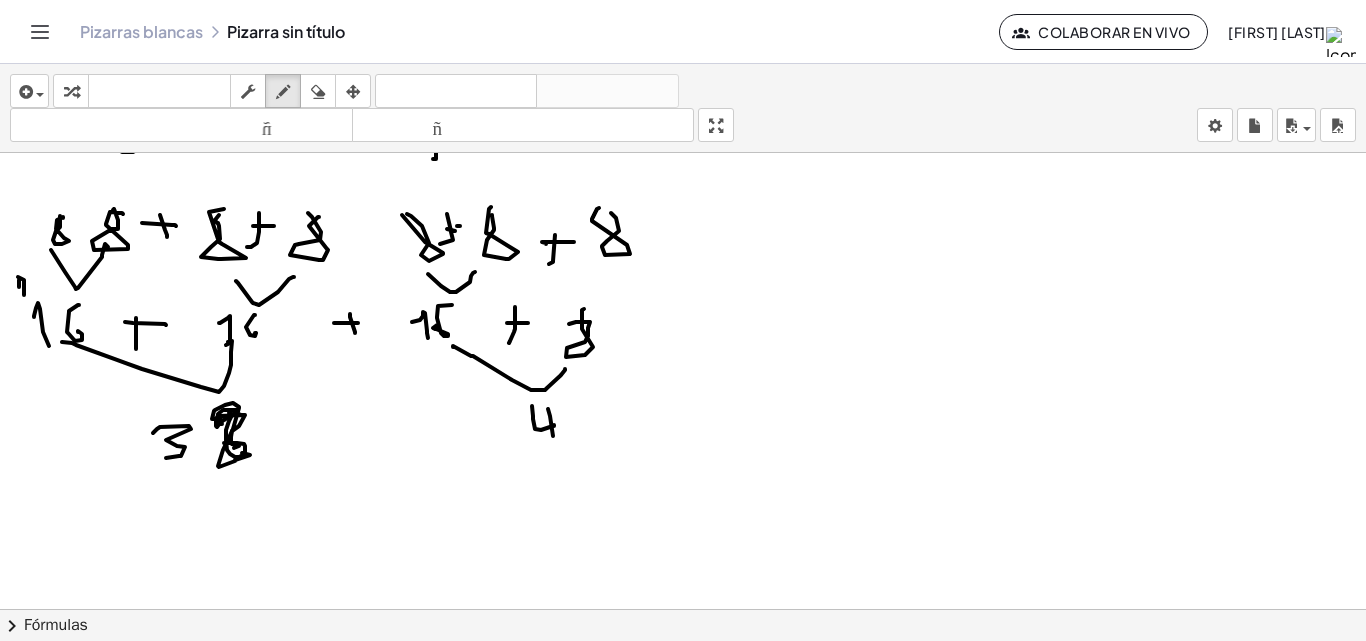 drag, startPoint x: 550, startPoint y: 416, endPoint x: 453, endPoint y: 376, distance: 104.92378 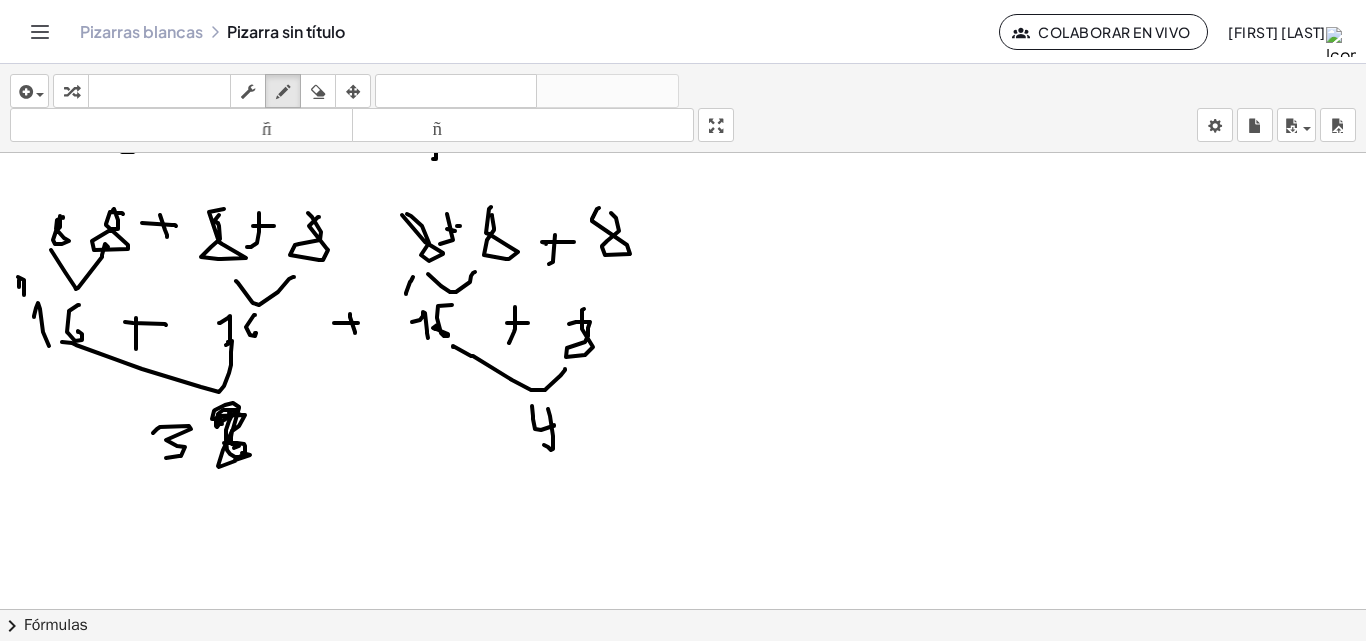 drag, startPoint x: 406, startPoint y: 294, endPoint x: 416, endPoint y: 291, distance: 10.440307 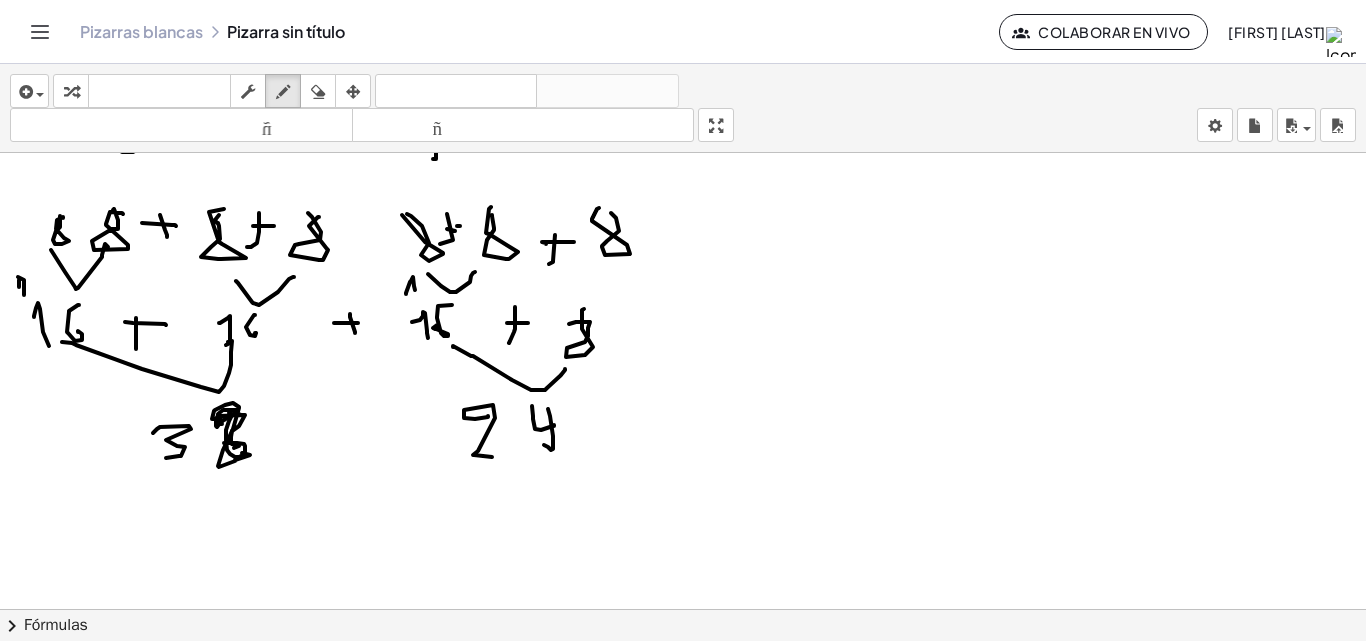 drag, startPoint x: 475, startPoint y: 419, endPoint x: 406, endPoint y: 457, distance: 78.77182 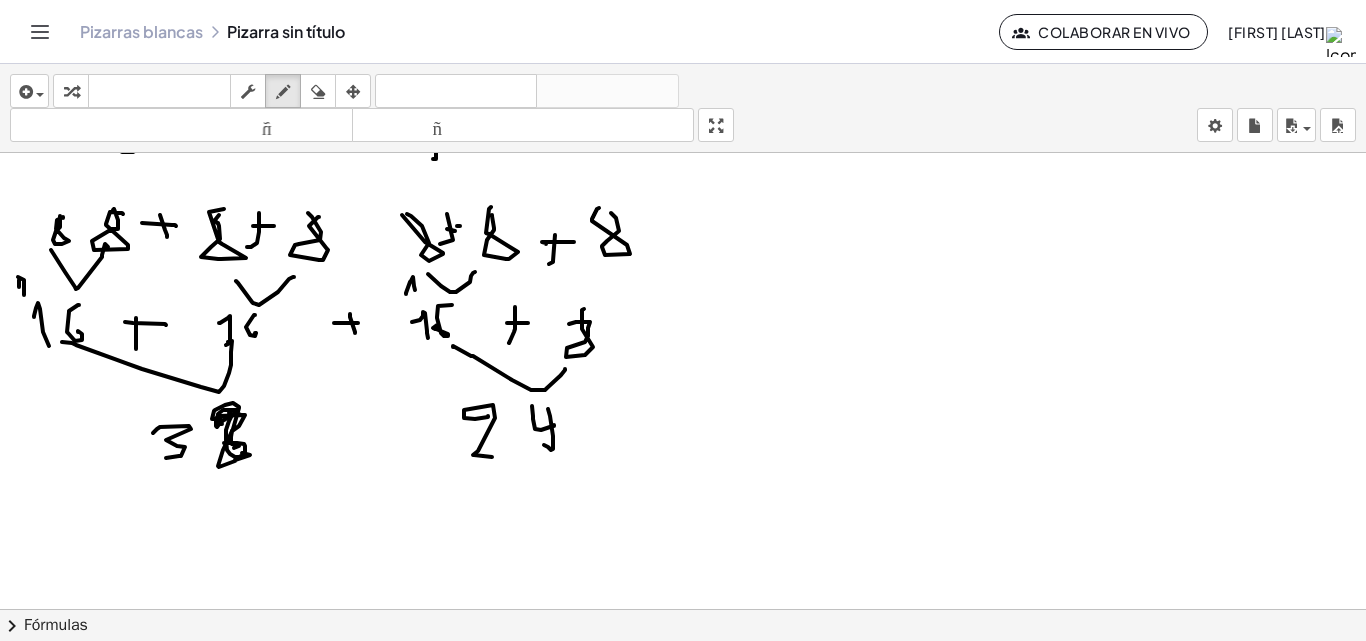 click at bounding box center [683, 323] 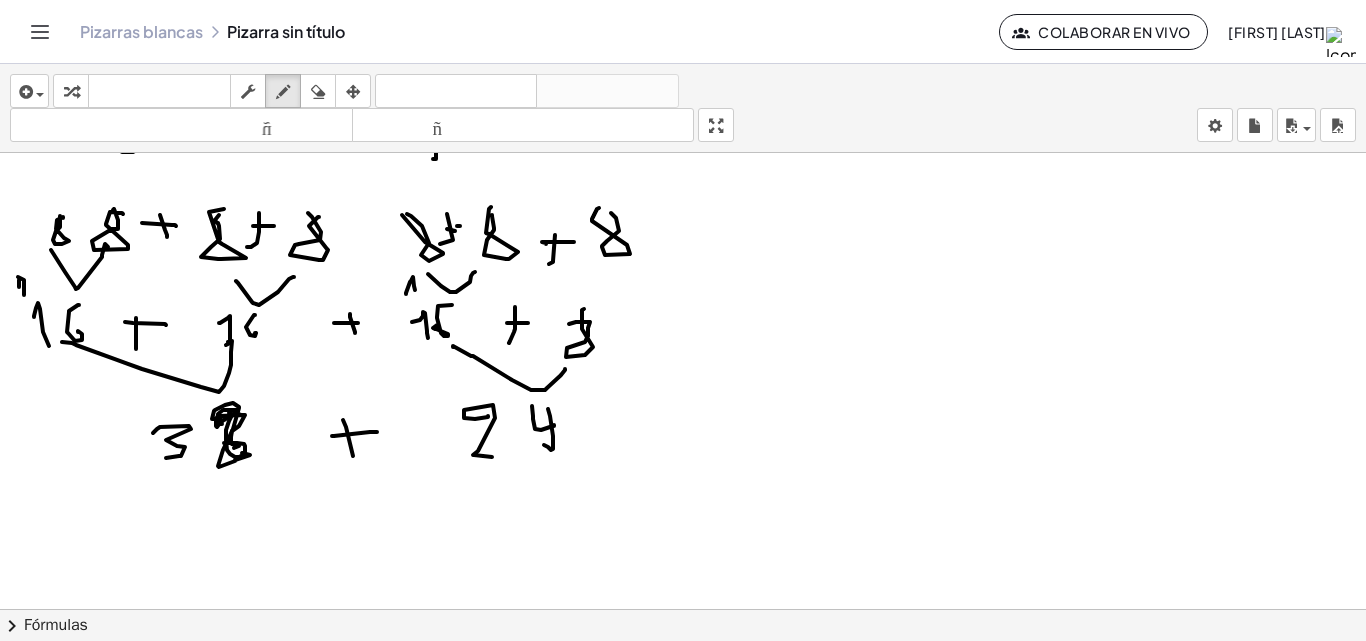 drag, startPoint x: 343, startPoint y: 420, endPoint x: 347, endPoint y: 459, distance: 39.20459 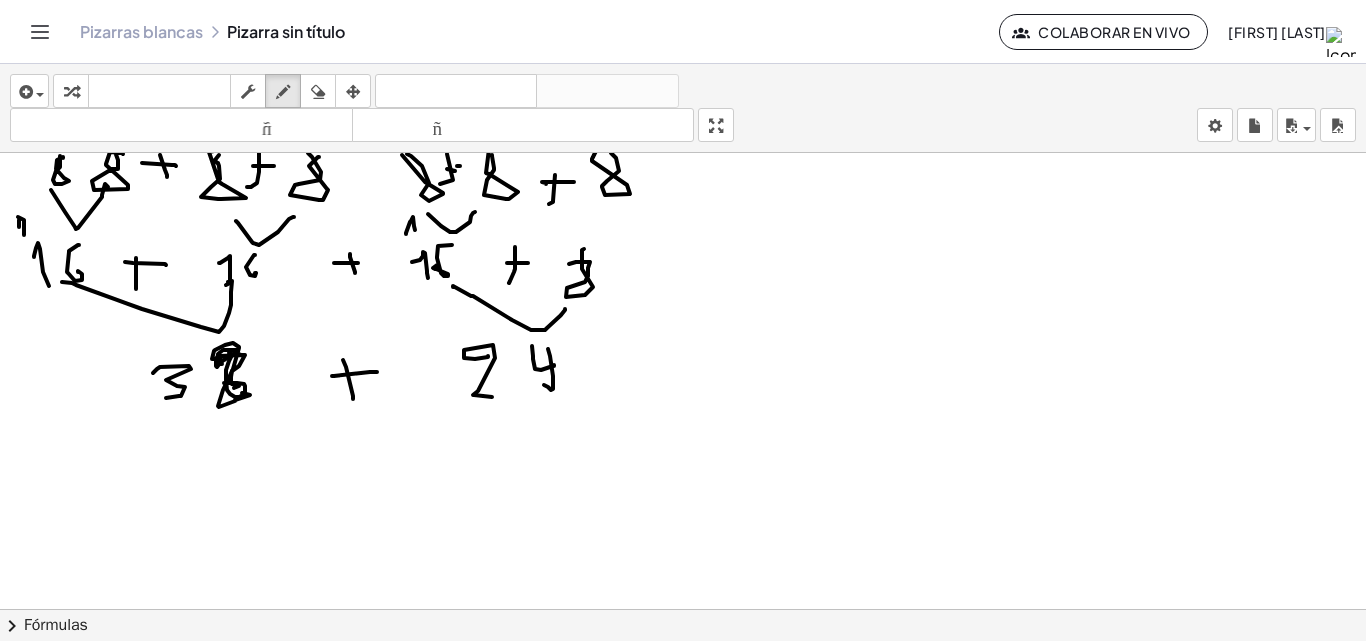 scroll, scrollTop: 400, scrollLeft: 0, axis: vertical 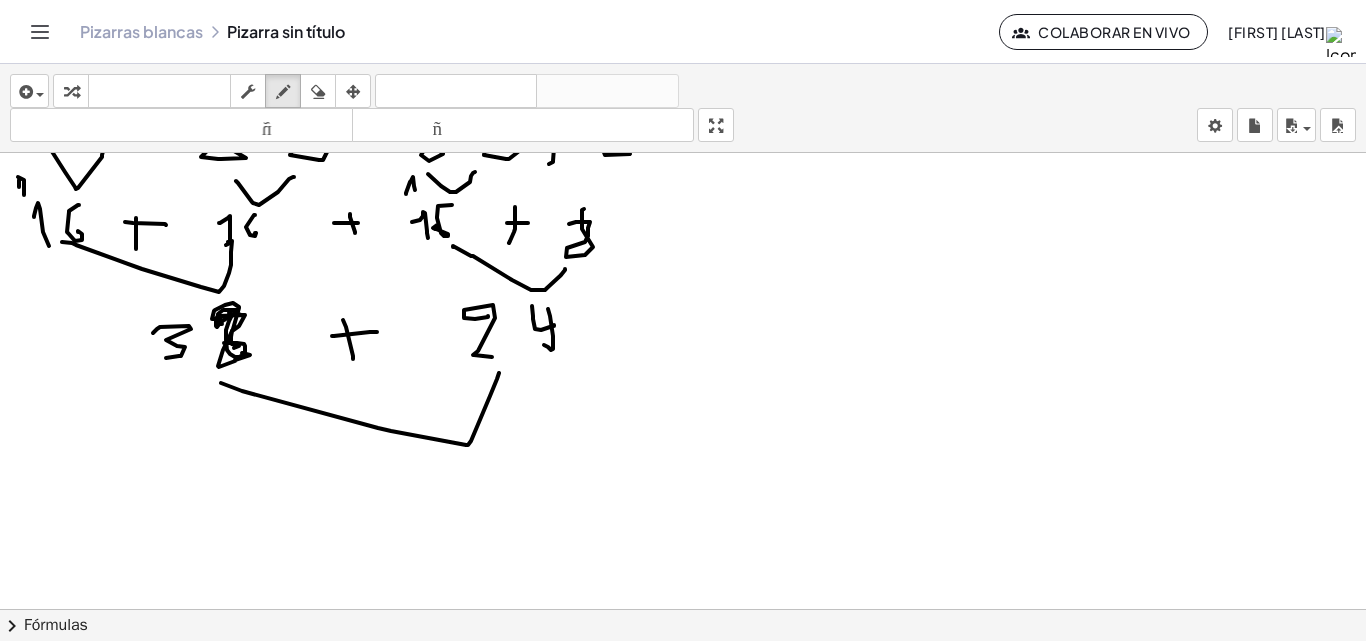 drag, startPoint x: 221, startPoint y: 383, endPoint x: 495, endPoint y: 374, distance: 274.14777 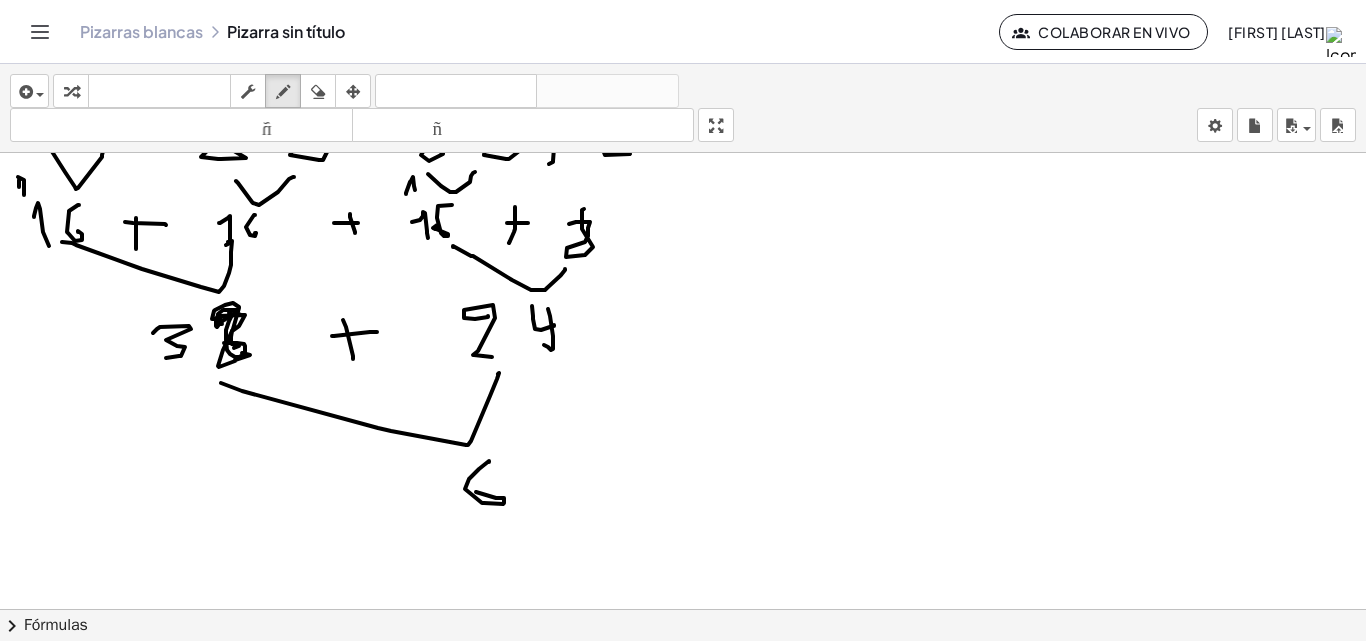 drag, startPoint x: 489, startPoint y: 461, endPoint x: 464, endPoint y: 483, distance: 33.30165 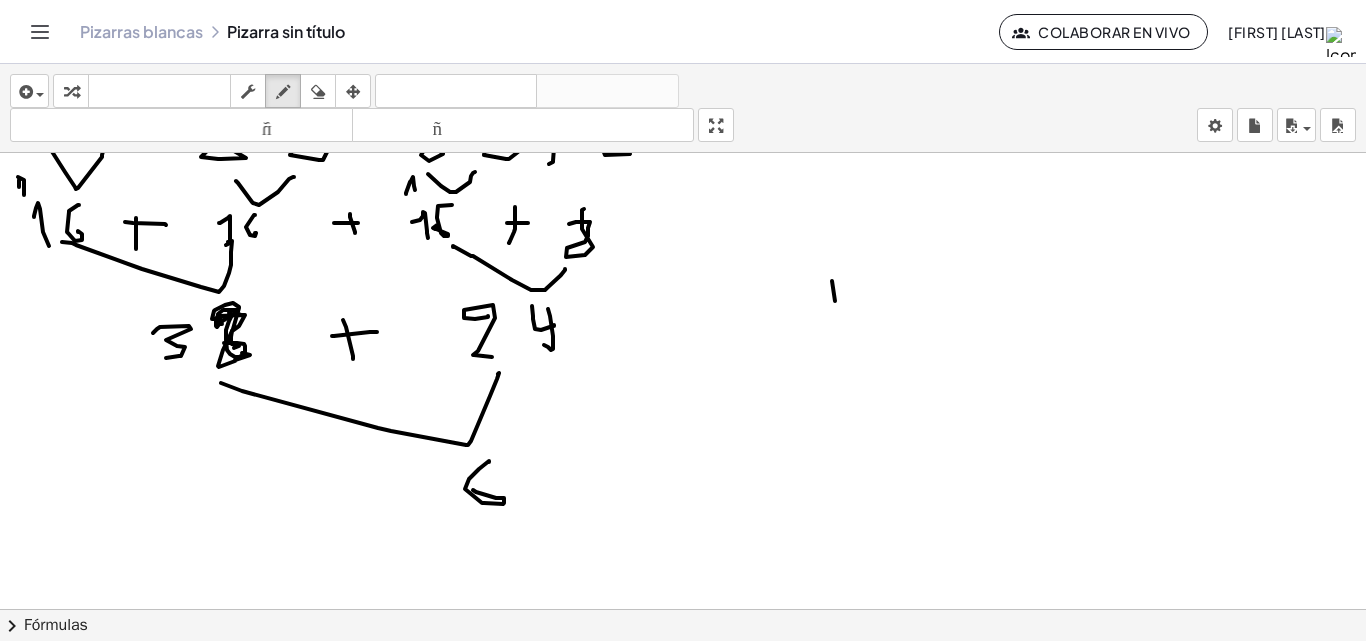 drag, startPoint x: 832, startPoint y: 281, endPoint x: 857, endPoint y: 289, distance: 26.24881 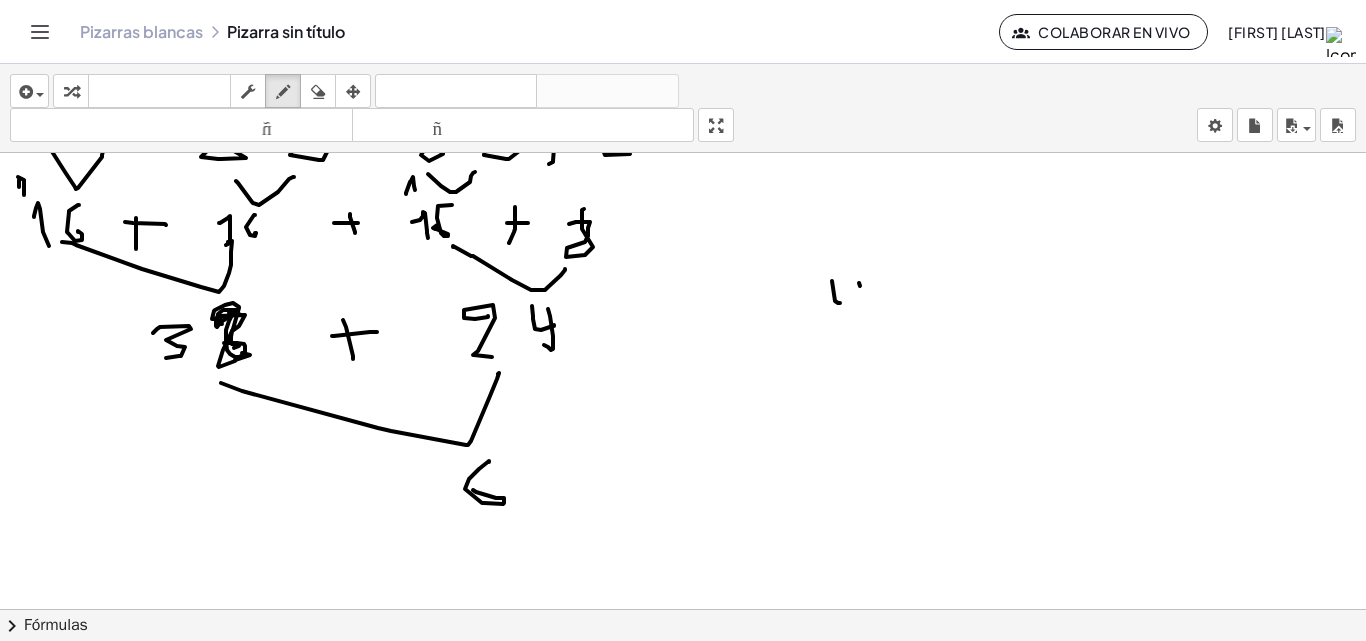 drag, startPoint x: 860, startPoint y: 286, endPoint x: 876, endPoint y: 273, distance: 20.615528 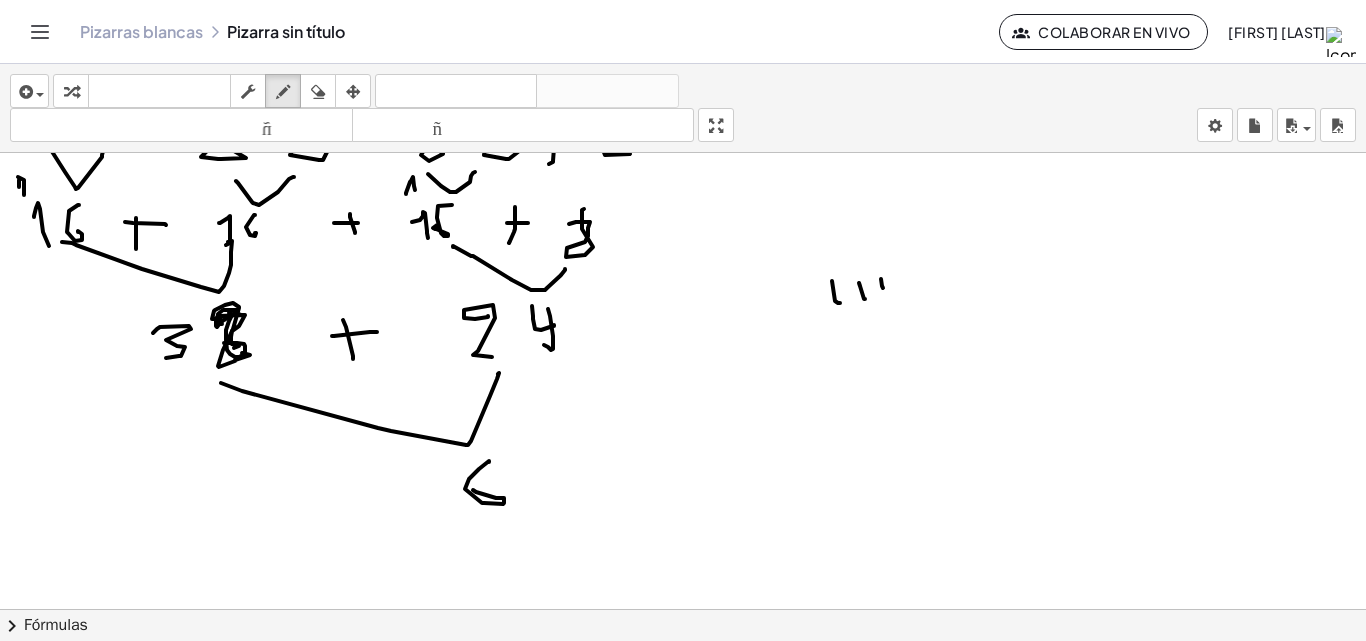drag, startPoint x: 883, startPoint y: 288, endPoint x: 889, endPoint y: 270, distance: 18.973665 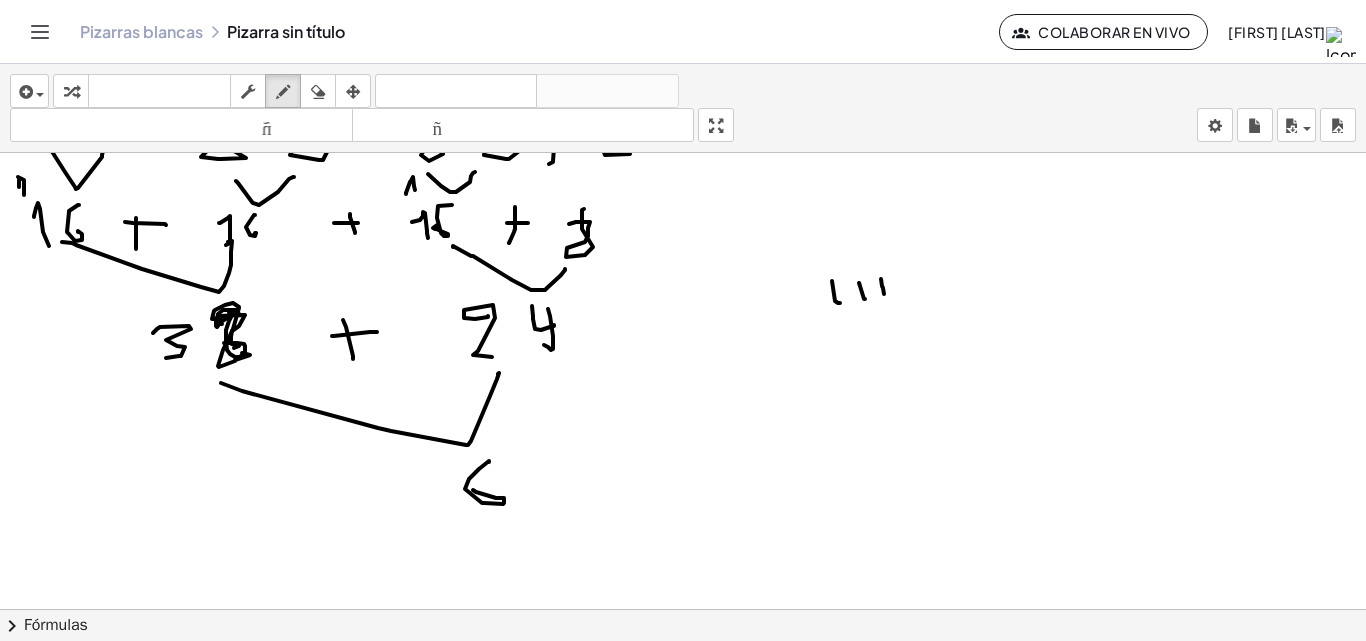 click at bounding box center (683, 223) 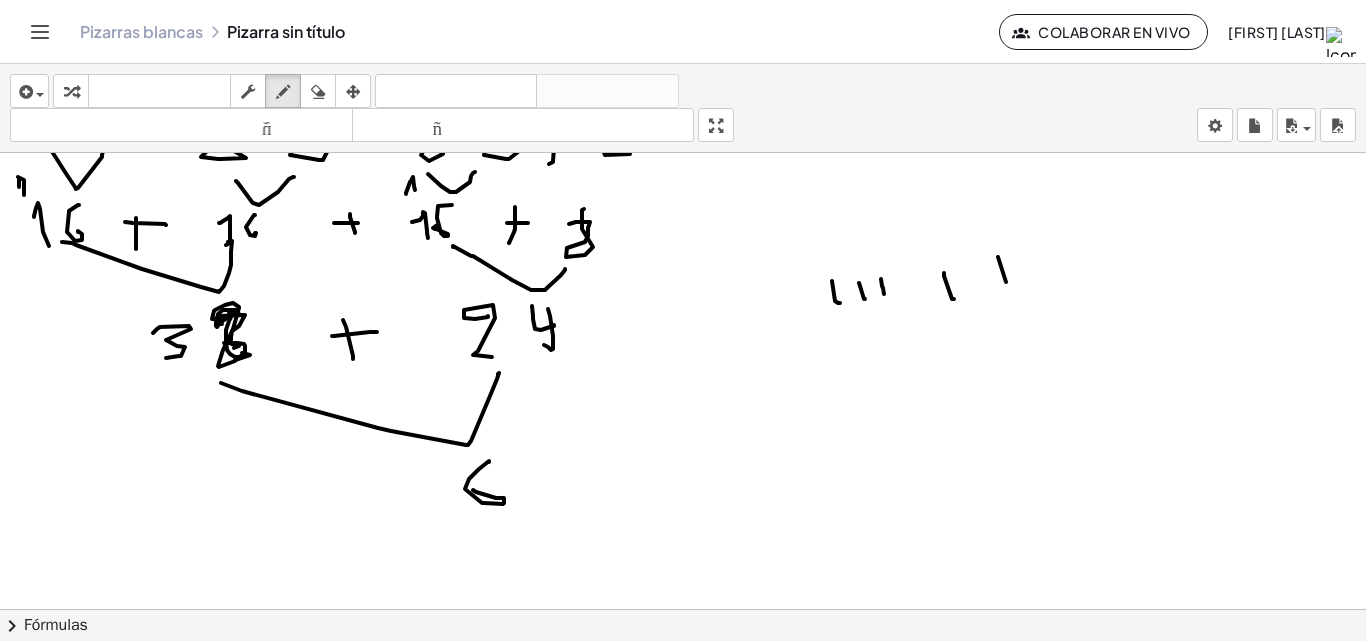 drag, startPoint x: 1006, startPoint y: 282, endPoint x: 946, endPoint y: 333, distance: 78.74643 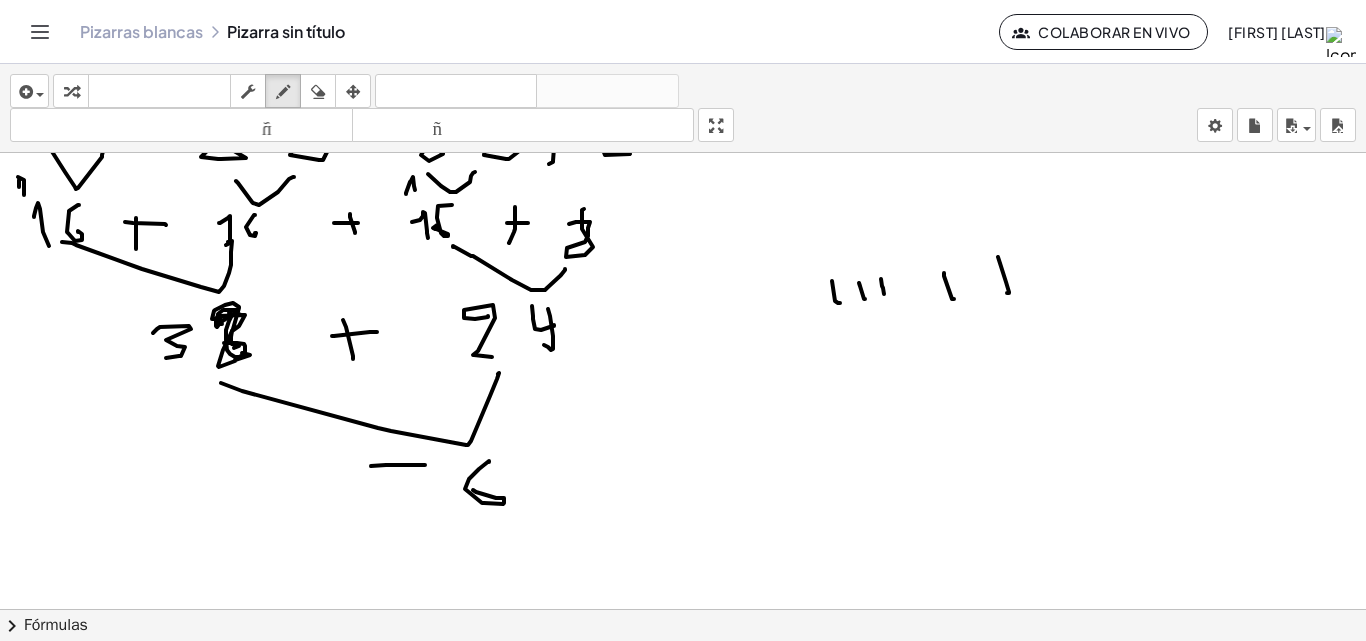drag, startPoint x: 386, startPoint y: 465, endPoint x: 420, endPoint y: 464, distance: 34.0147 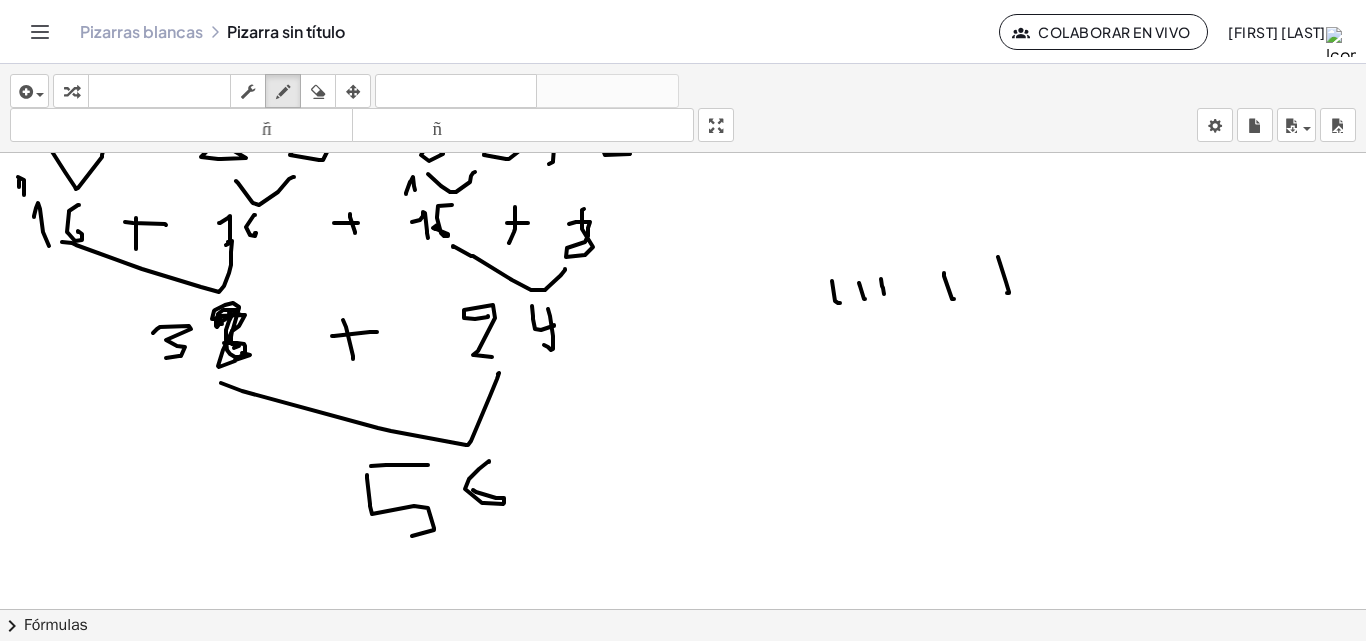 drag, startPoint x: 370, startPoint y: 506, endPoint x: 386, endPoint y: 535, distance: 33.12099 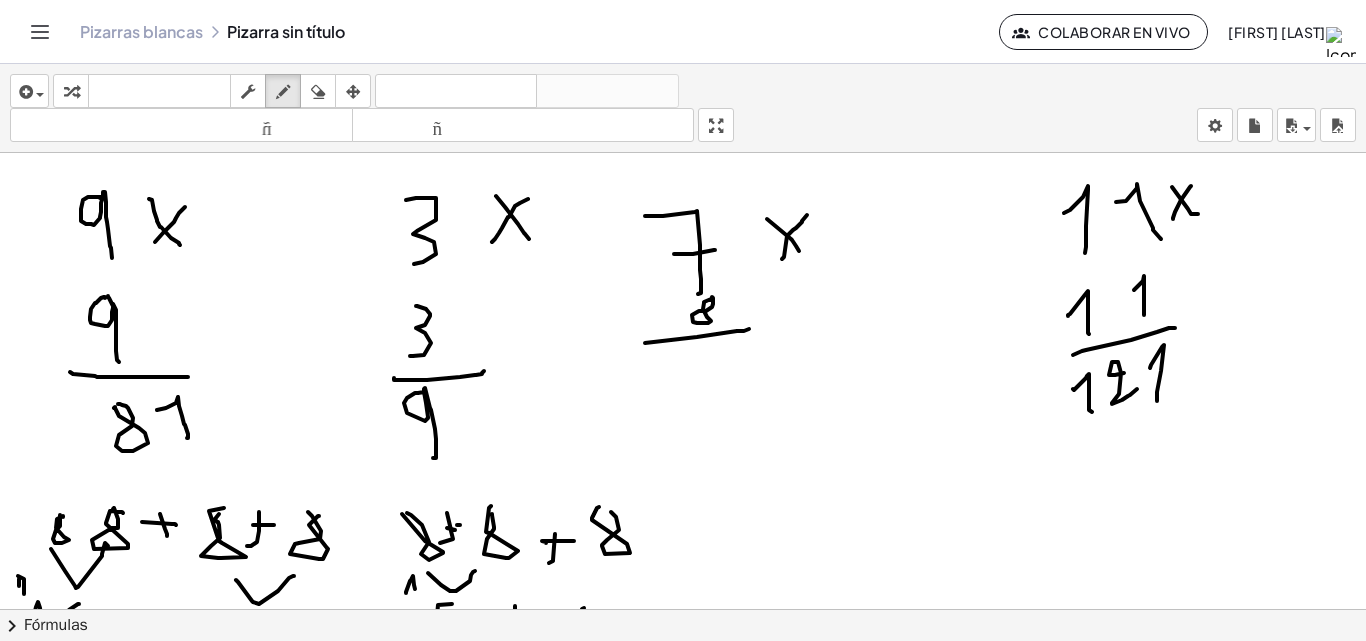 scroll, scrollTop: 0, scrollLeft: 0, axis: both 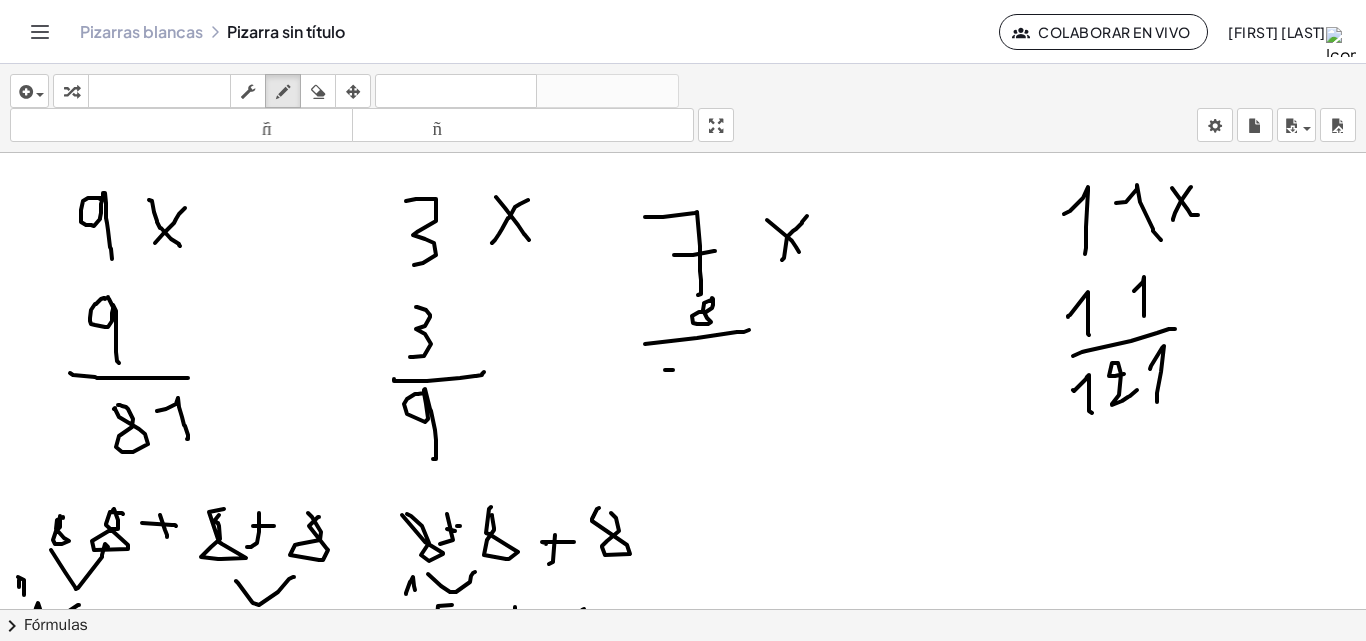 click at bounding box center (683, 623) 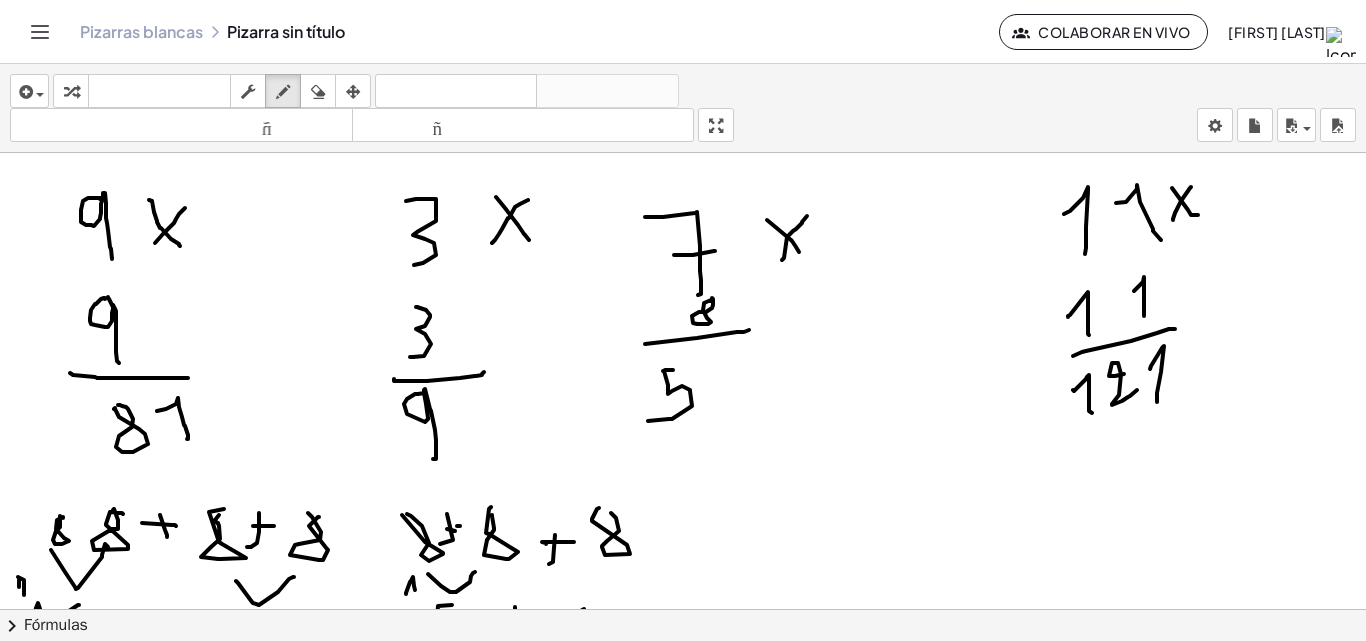 drag, startPoint x: 668, startPoint y: 385, endPoint x: 731, endPoint y: 390, distance: 63.1981 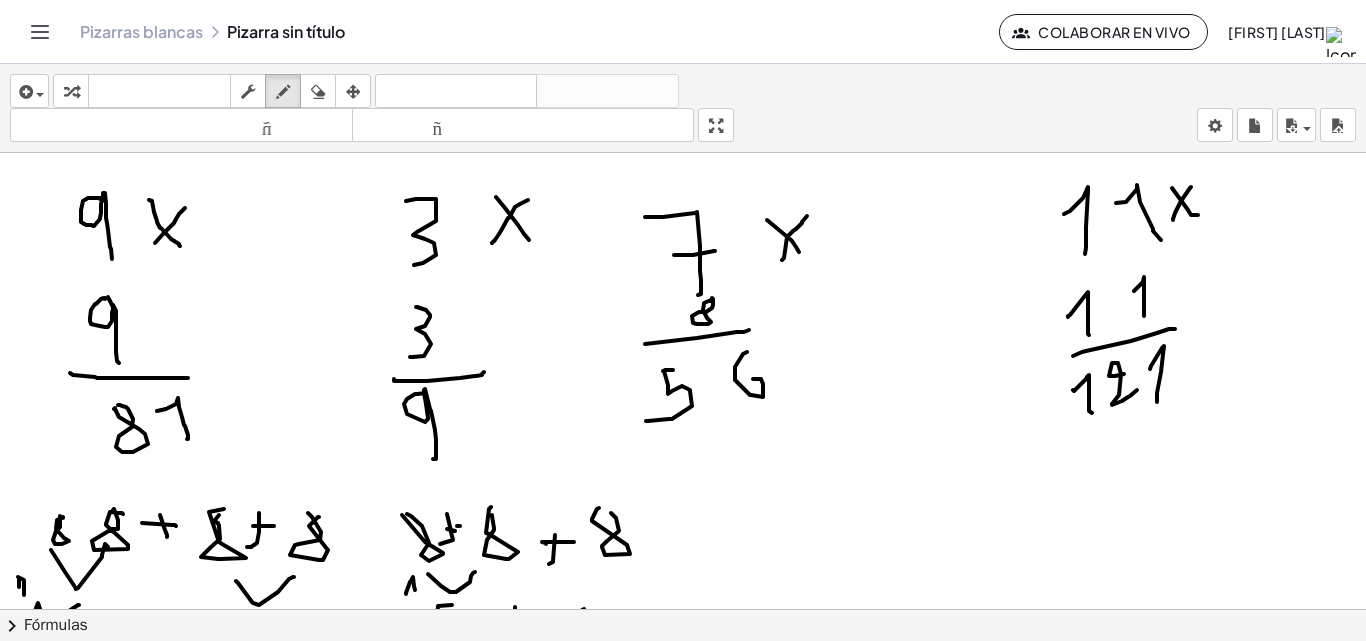 drag, startPoint x: 743, startPoint y: 354, endPoint x: 739, endPoint y: 385, distance: 31.257 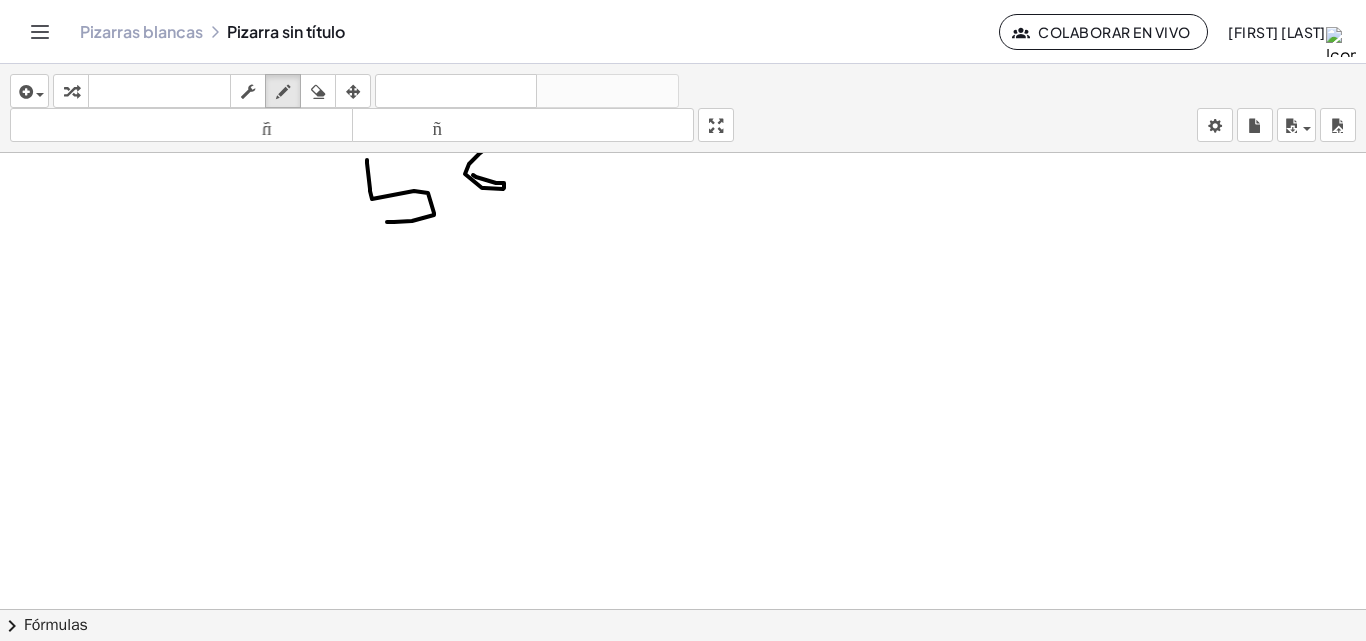 scroll, scrollTop: 784, scrollLeft: 0, axis: vertical 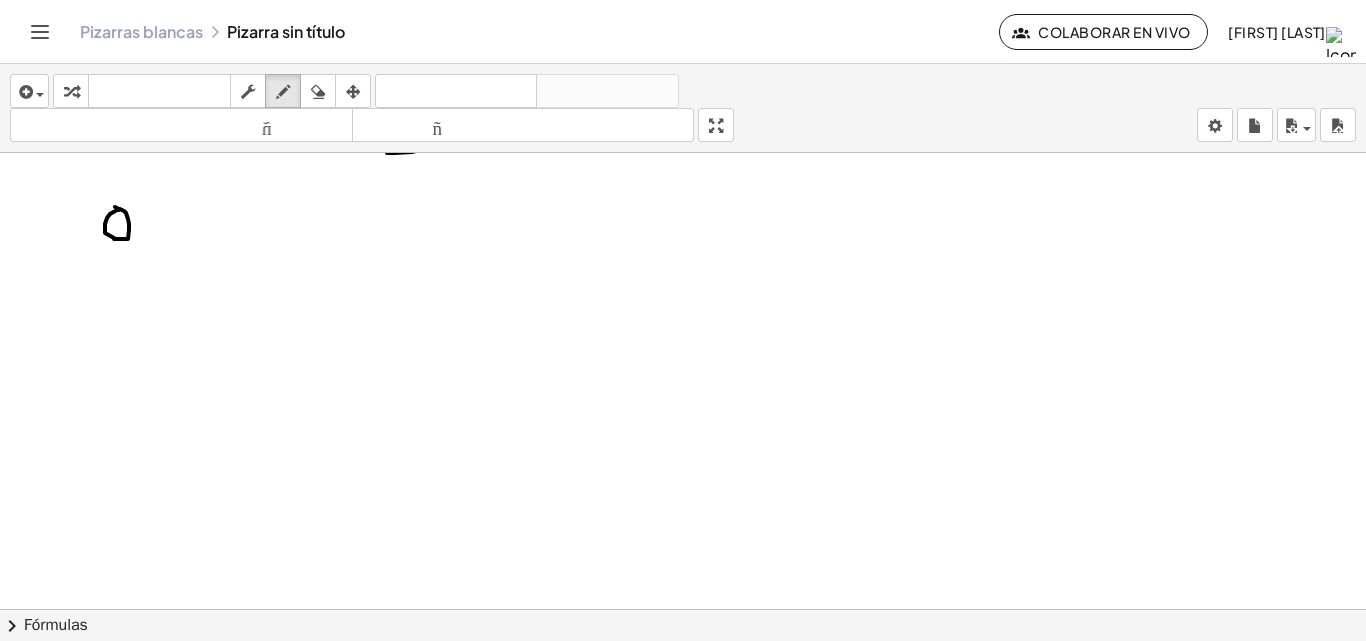 click at bounding box center (683, 53) 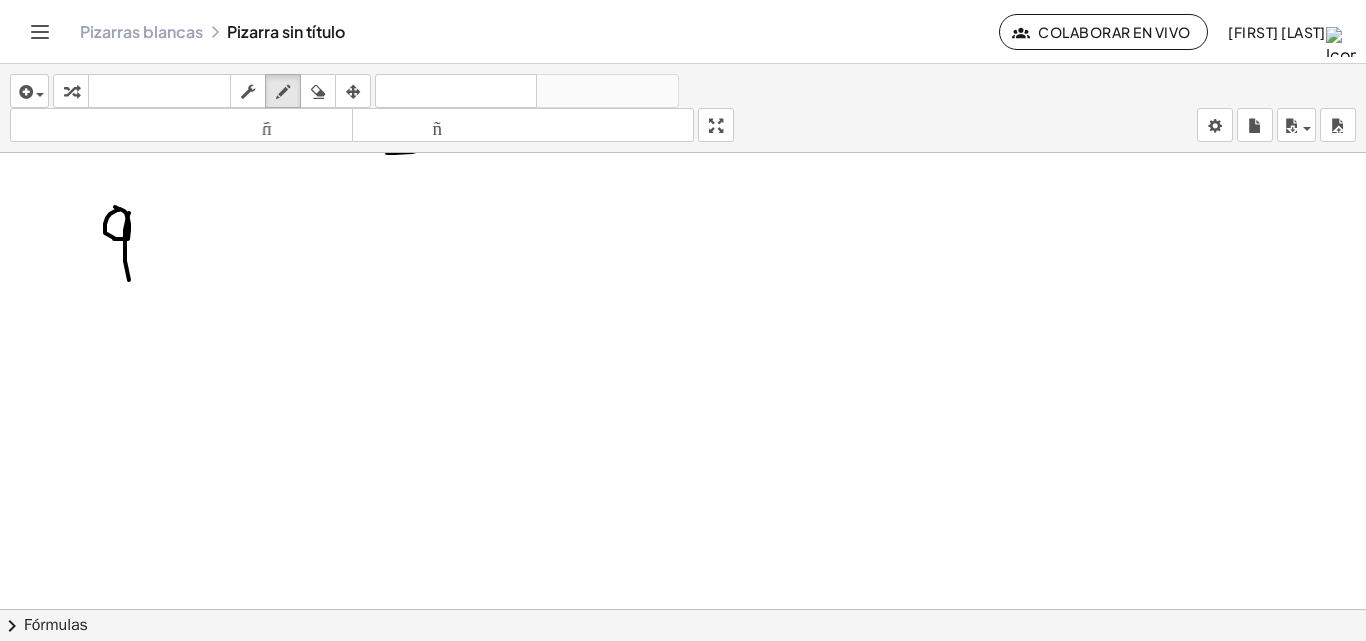 drag, startPoint x: 128, startPoint y: 215, endPoint x: 136, endPoint y: 306, distance: 91.350975 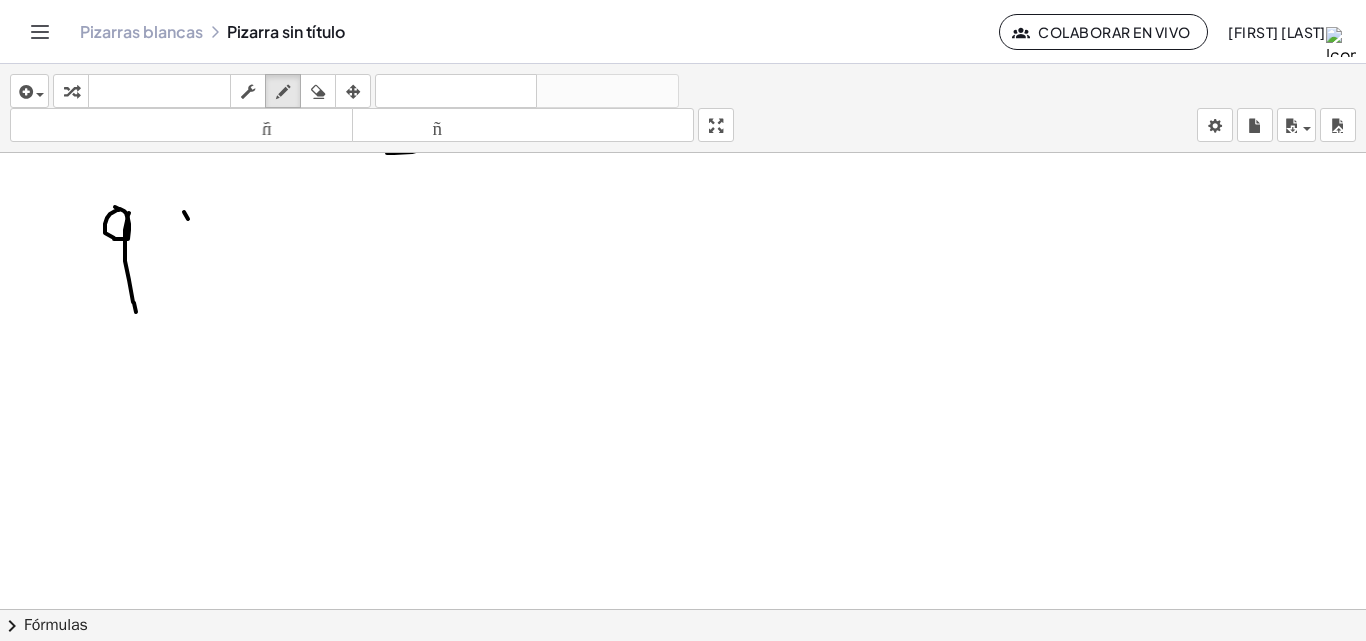drag, startPoint x: 188, startPoint y: 219, endPoint x: 209, endPoint y: 245, distance: 33.42155 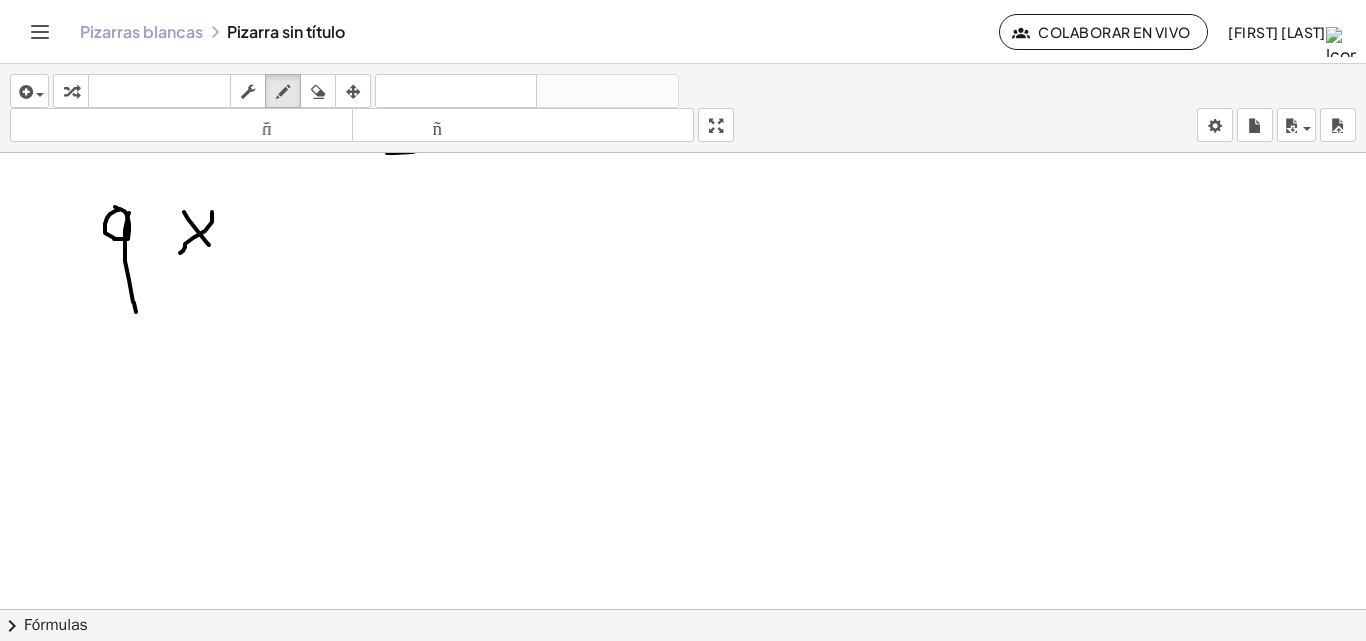 drag, startPoint x: 212, startPoint y: 212, endPoint x: 164, endPoint y: 253, distance: 63.126858 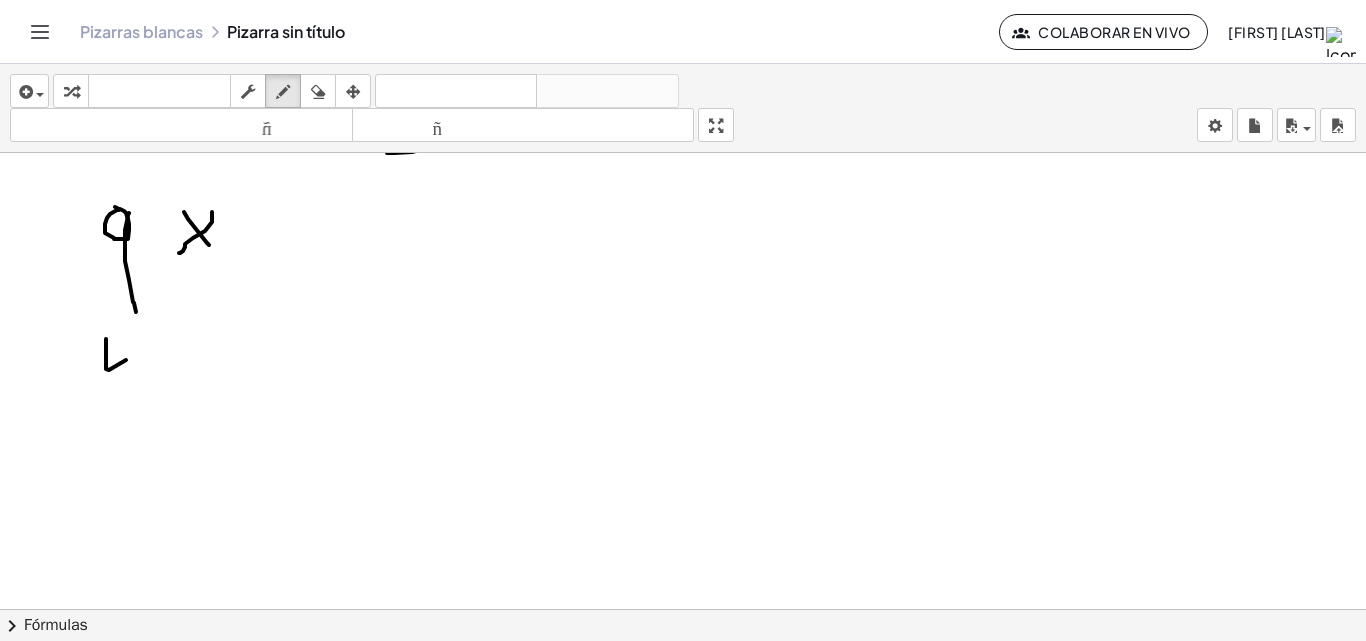 drag, startPoint x: 106, startPoint y: 339, endPoint x: 131, endPoint y: 358, distance: 31.400637 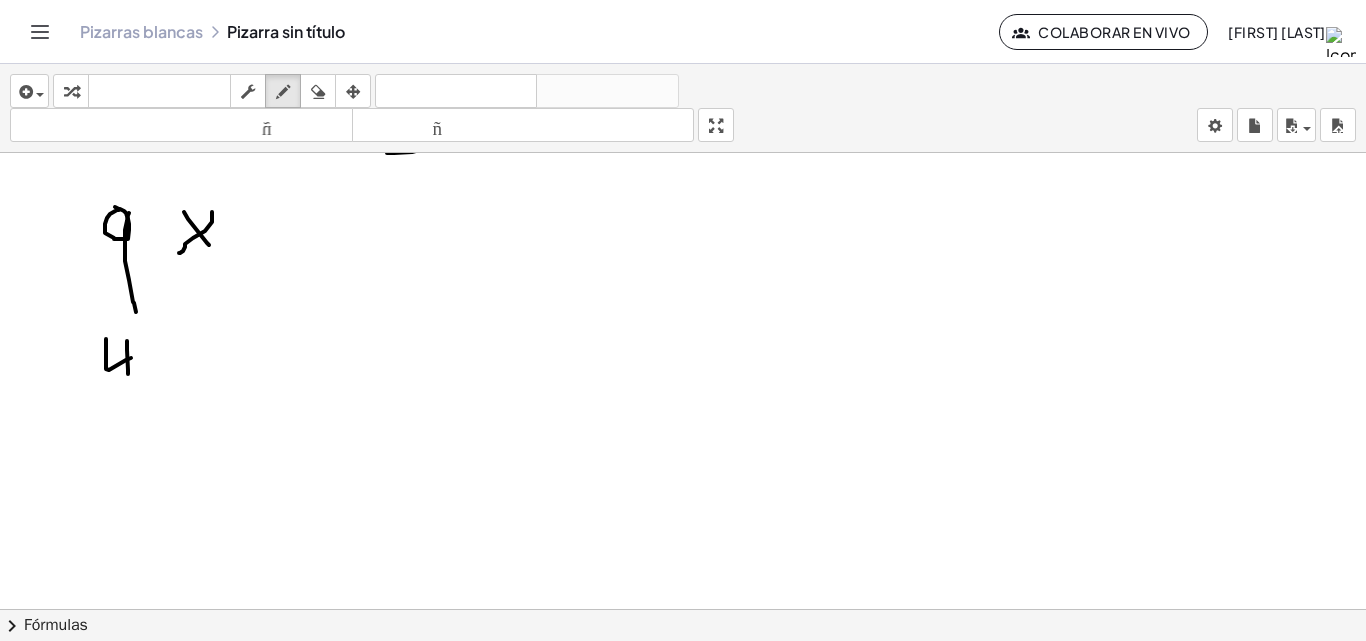 drag, startPoint x: 127, startPoint y: 350, endPoint x: 119, endPoint y: 375, distance: 26.24881 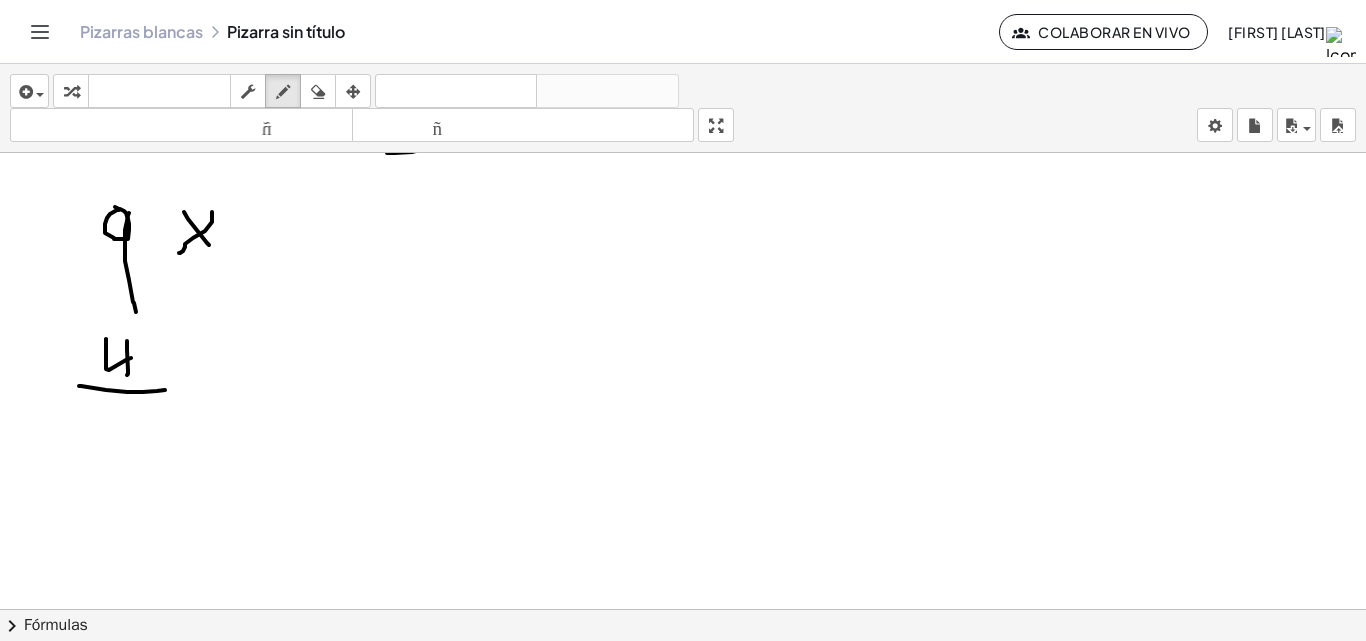 drag, startPoint x: 79, startPoint y: 386, endPoint x: 163, endPoint y: 366, distance: 86.34813 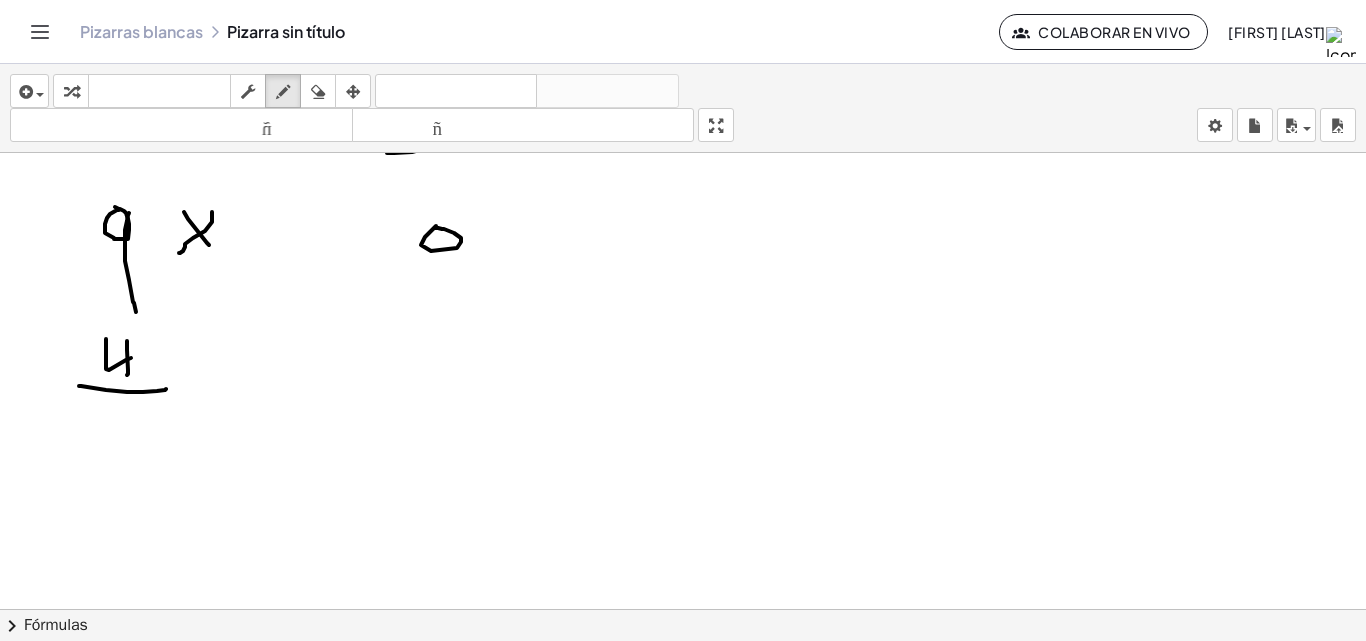 click at bounding box center (683, 53) 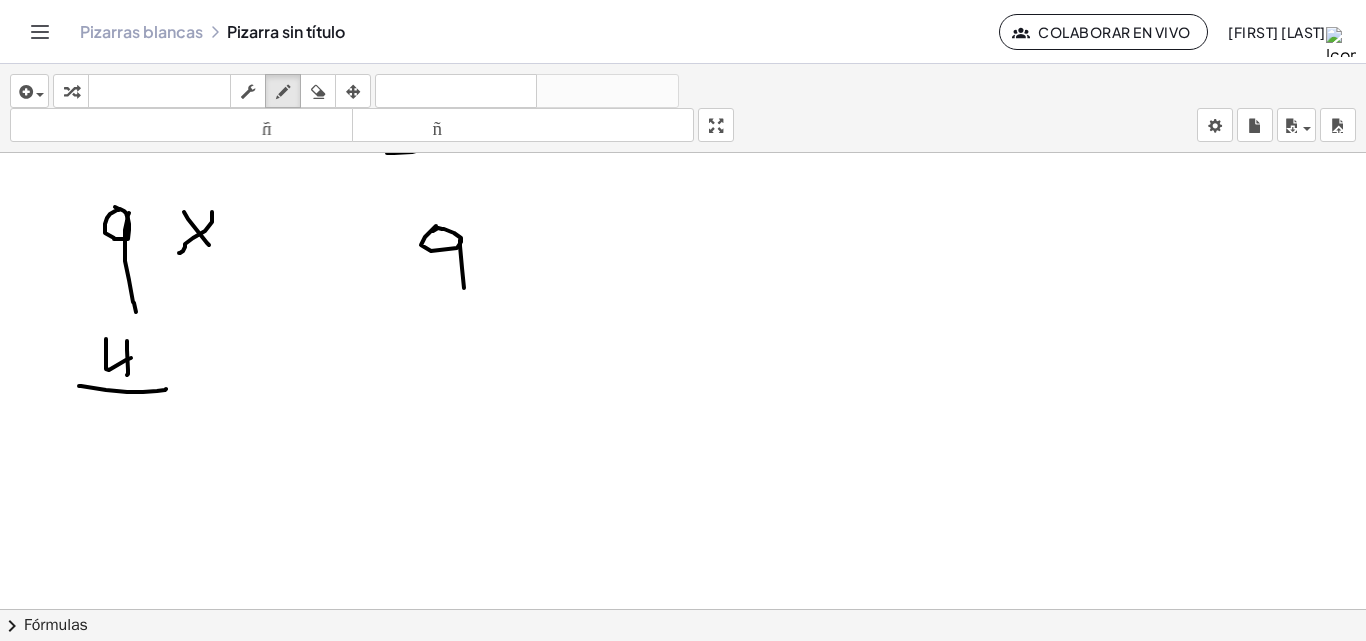 drag, startPoint x: 460, startPoint y: 246, endPoint x: 513, endPoint y: 239, distance: 53.460266 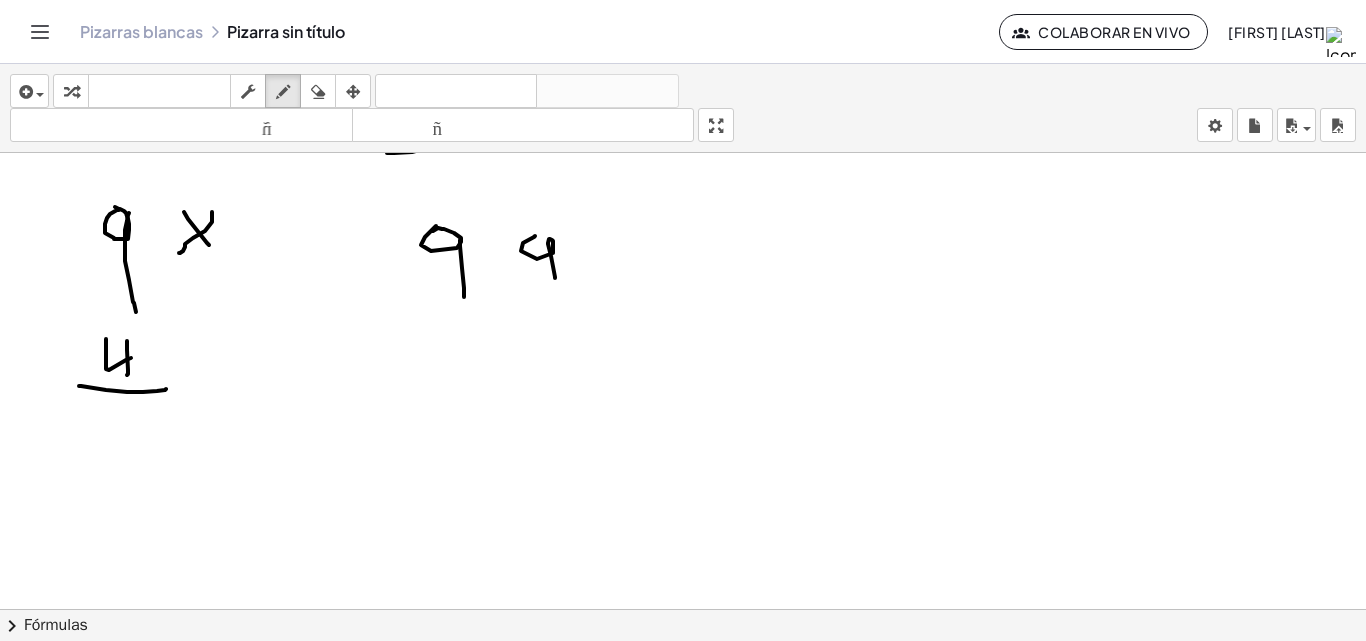 drag, startPoint x: 523, startPoint y: 243, endPoint x: 591, endPoint y: 252, distance: 68.593 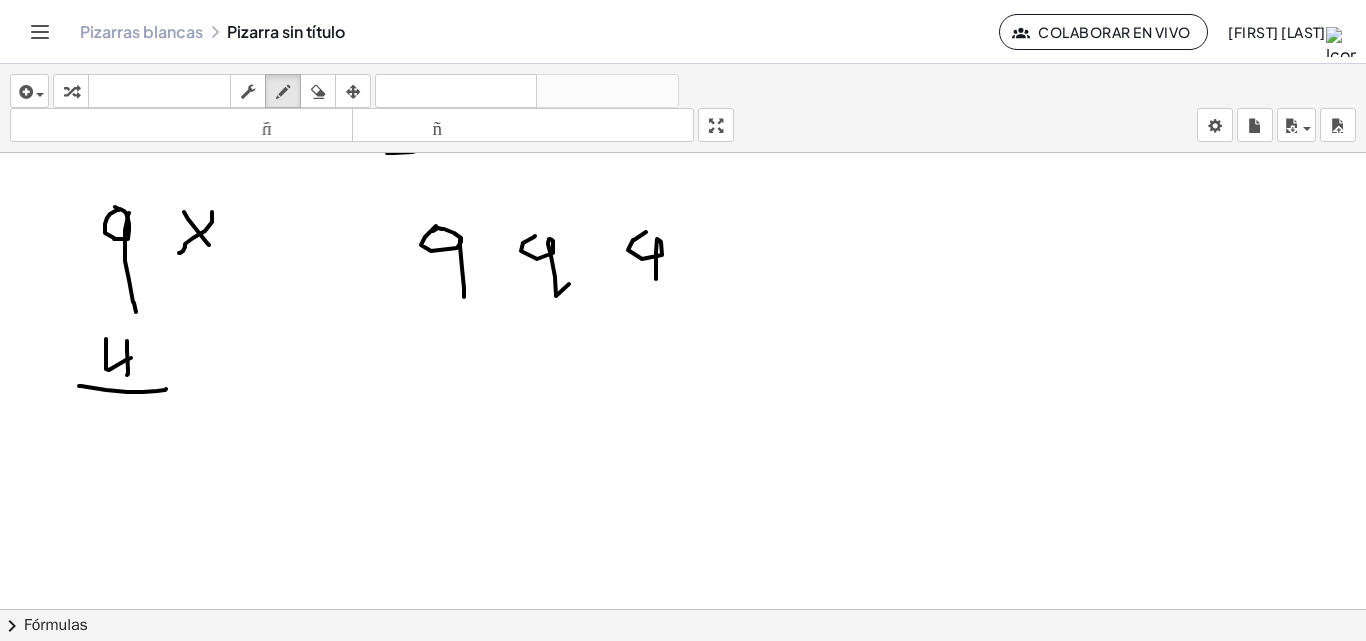 drag, startPoint x: 628, startPoint y: 250, endPoint x: 668, endPoint y: 281, distance: 50.606323 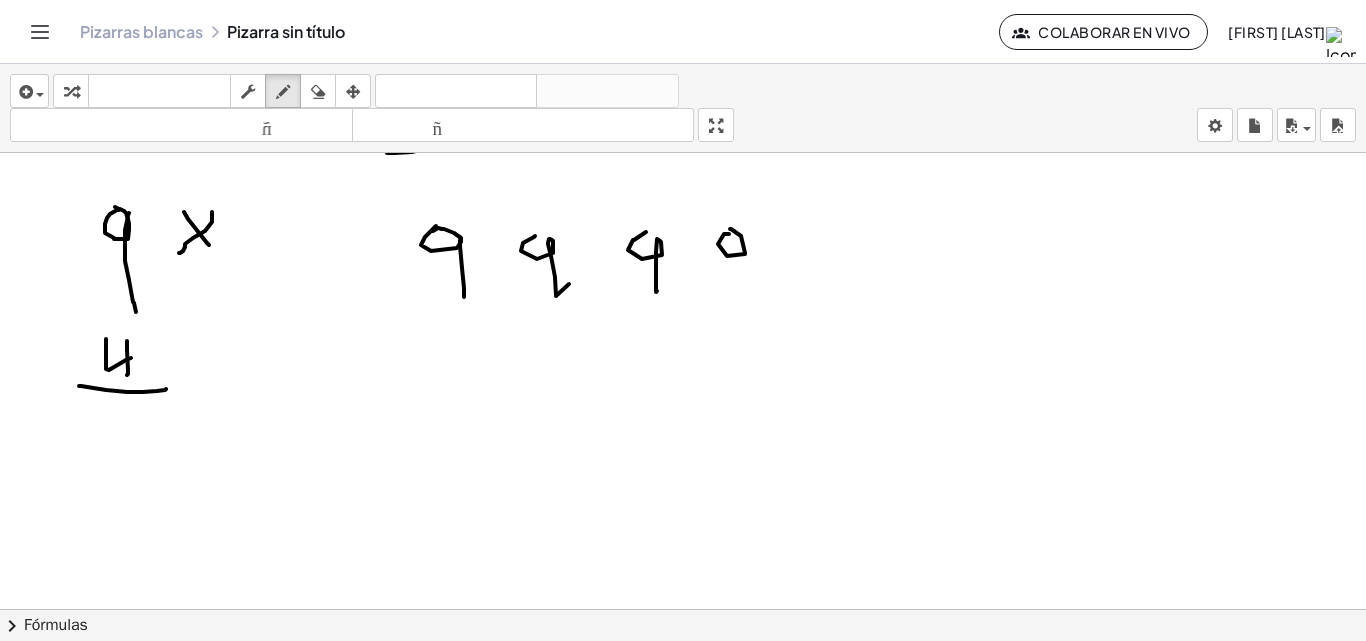drag, startPoint x: 724, startPoint y: 234, endPoint x: 747, endPoint y: 244, distance: 25.079872 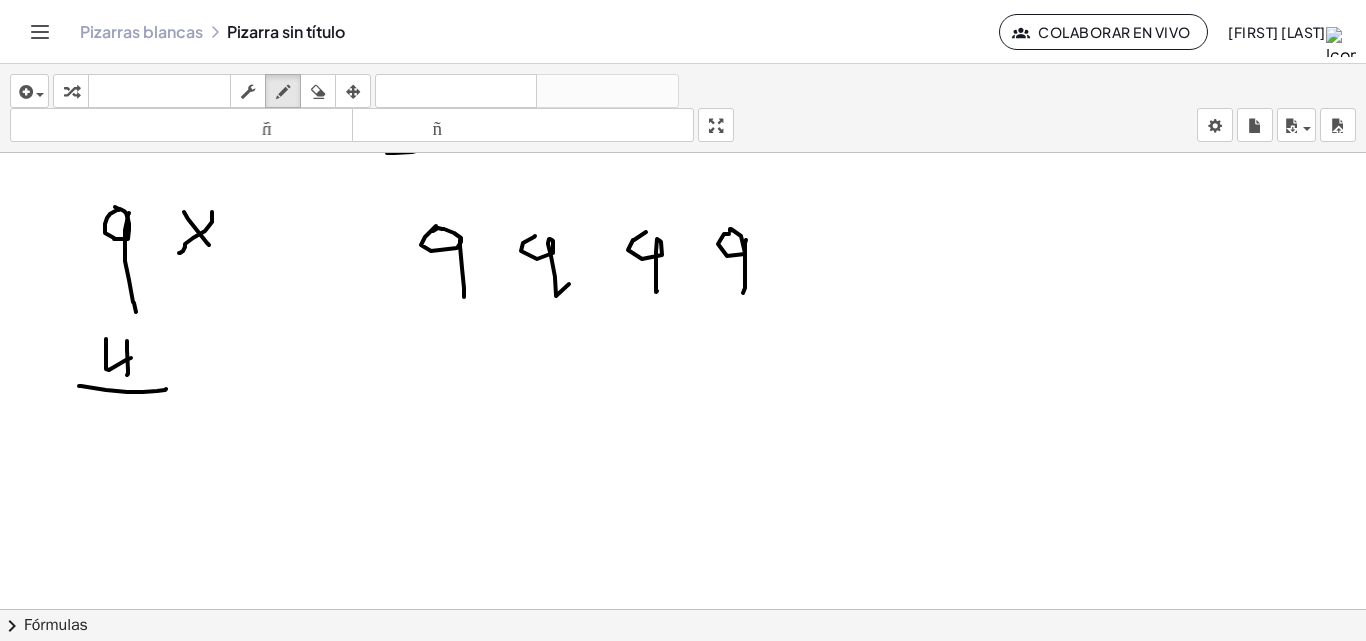drag, startPoint x: 745, startPoint y: 244, endPoint x: 720, endPoint y: 301, distance: 62.241467 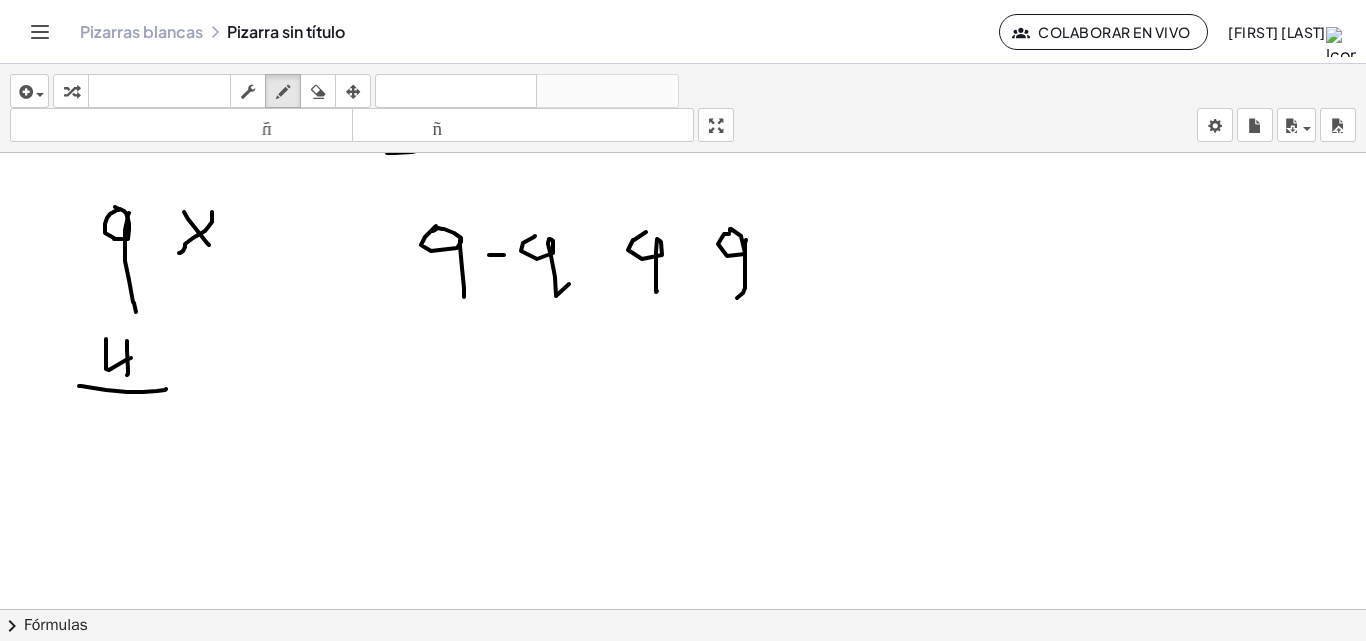 drag, startPoint x: 489, startPoint y: 255, endPoint x: 504, endPoint y: 255, distance: 15 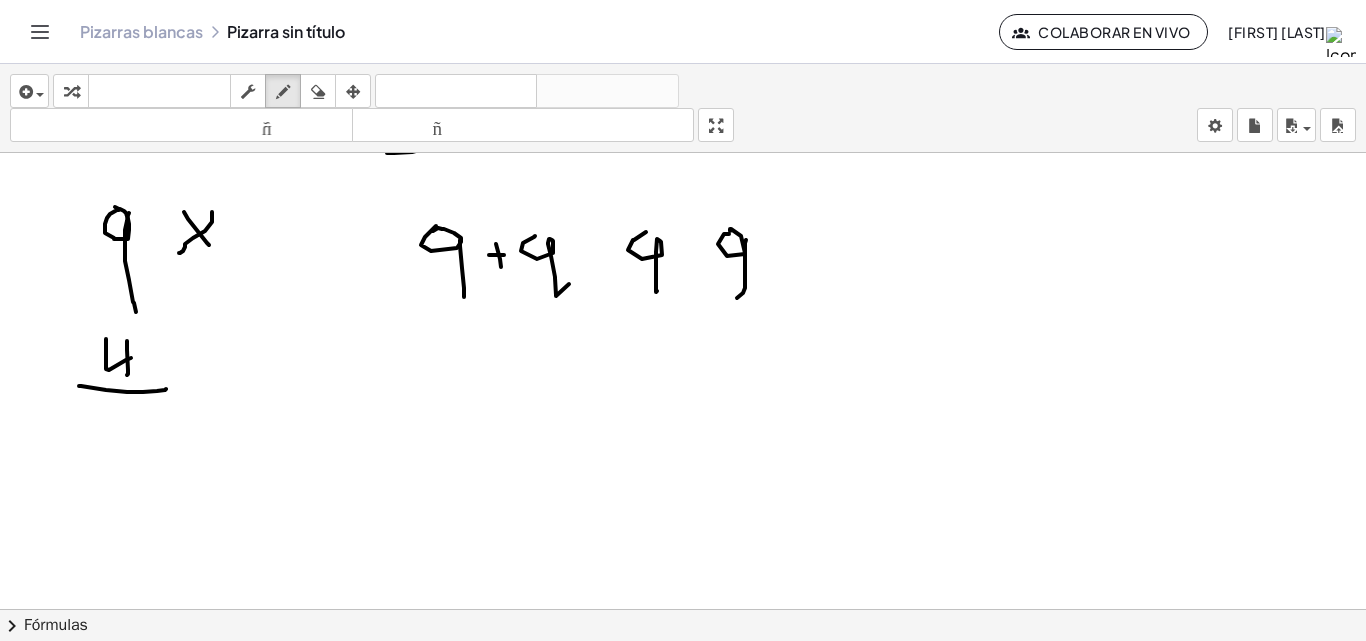 drag, startPoint x: 496, startPoint y: 244, endPoint x: 501, endPoint y: 267, distance: 23.537205 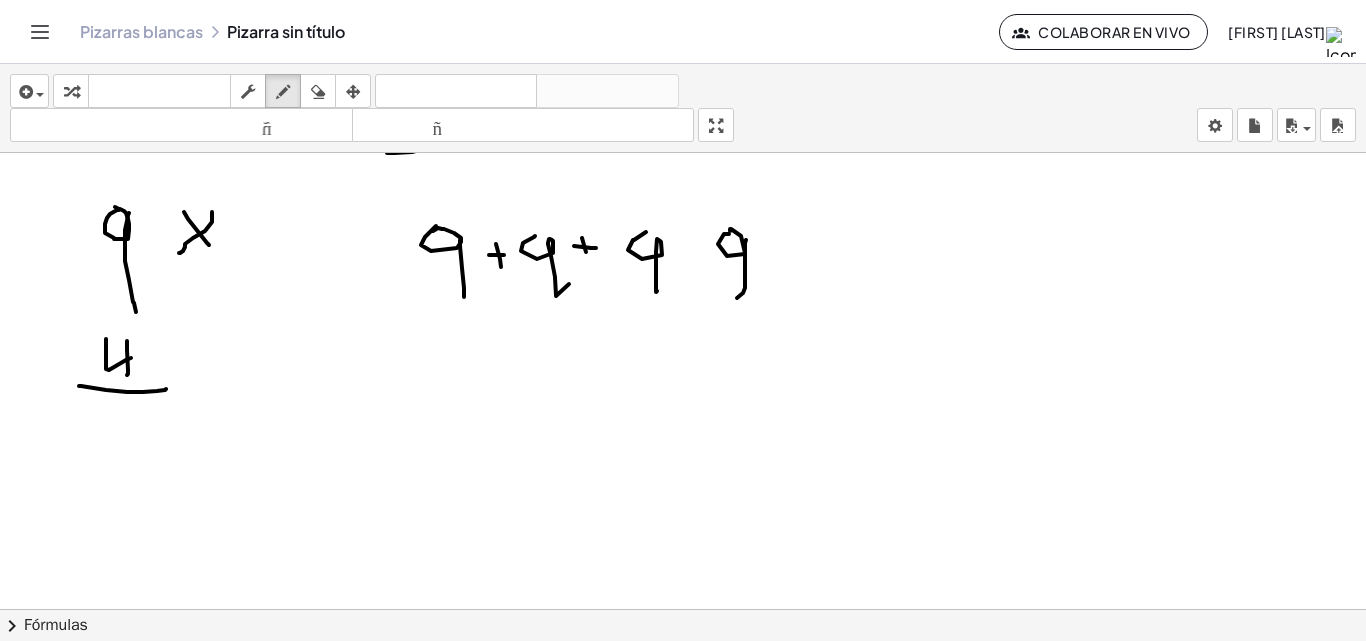 click at bounding box center [683, 53] 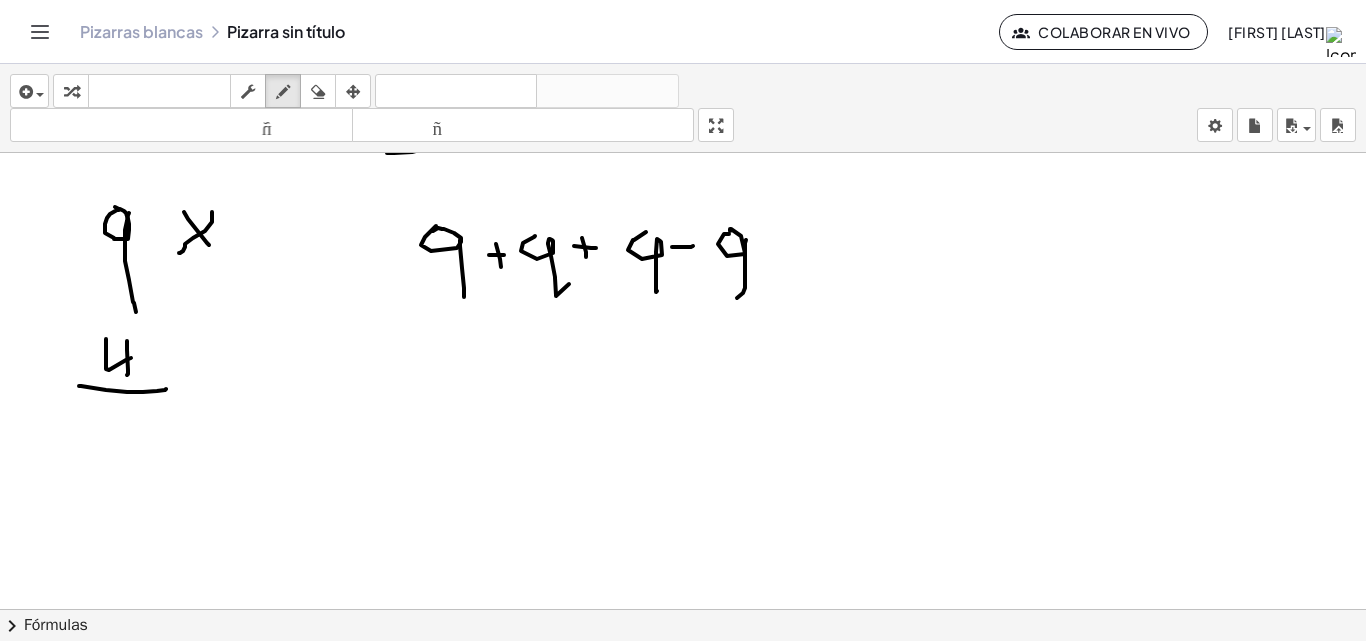 drag, startPoint x: 672, startPoint y: 247, endPoint x: 693, endPoint y: 246, distance: 21.023796 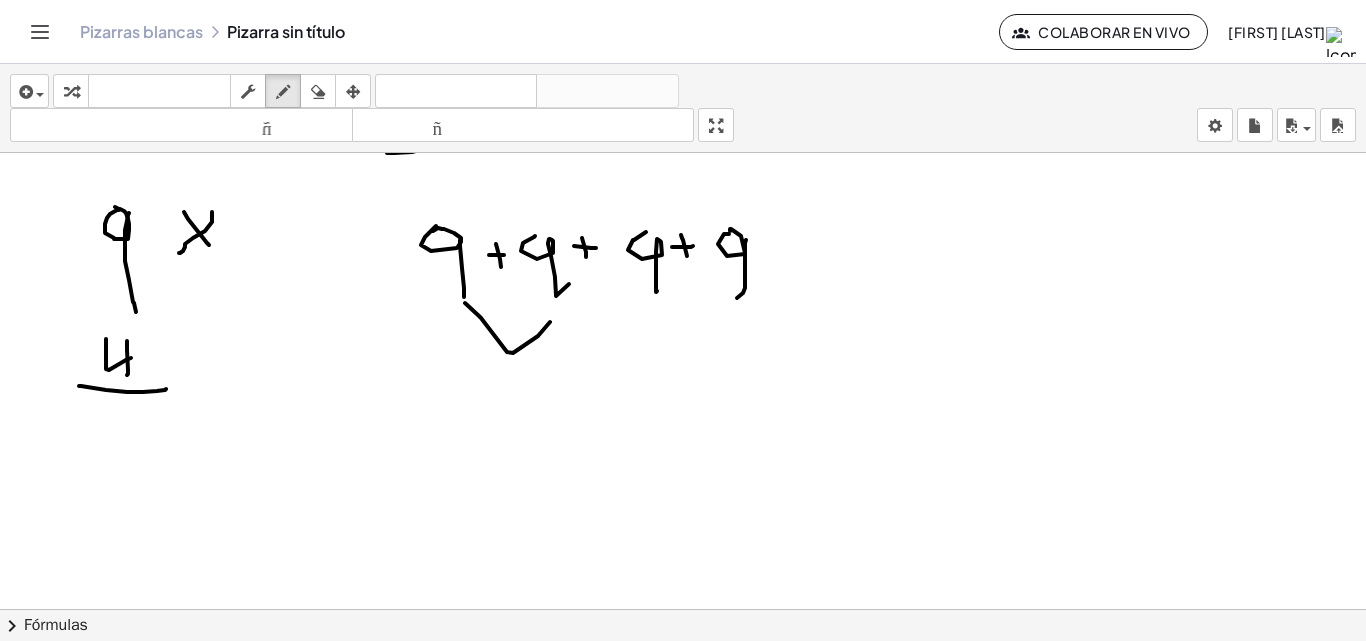 drag, startPoint x: 465, startPoint y: 303, endPoint x: 624, endPoint y: 308, distance: 159.0786 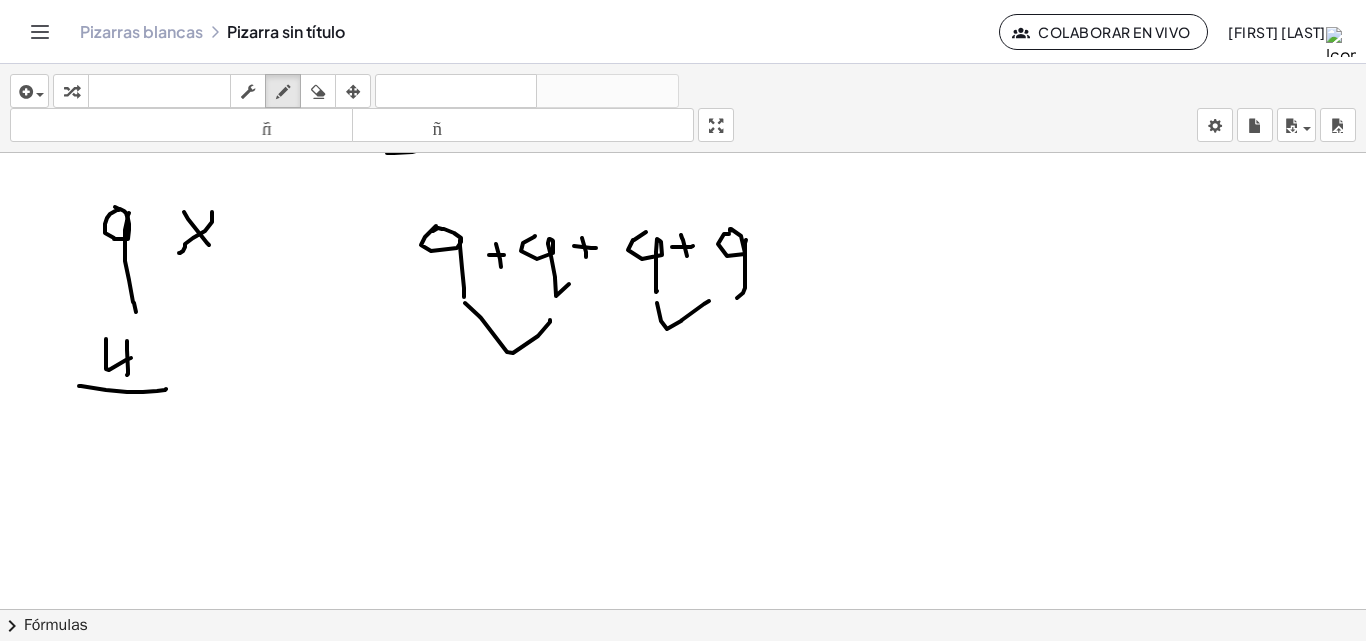 drag, startPoint x: 657, startPoint y: 303, endPoint x: 716, endPoint y: 300, distance: 59.07622 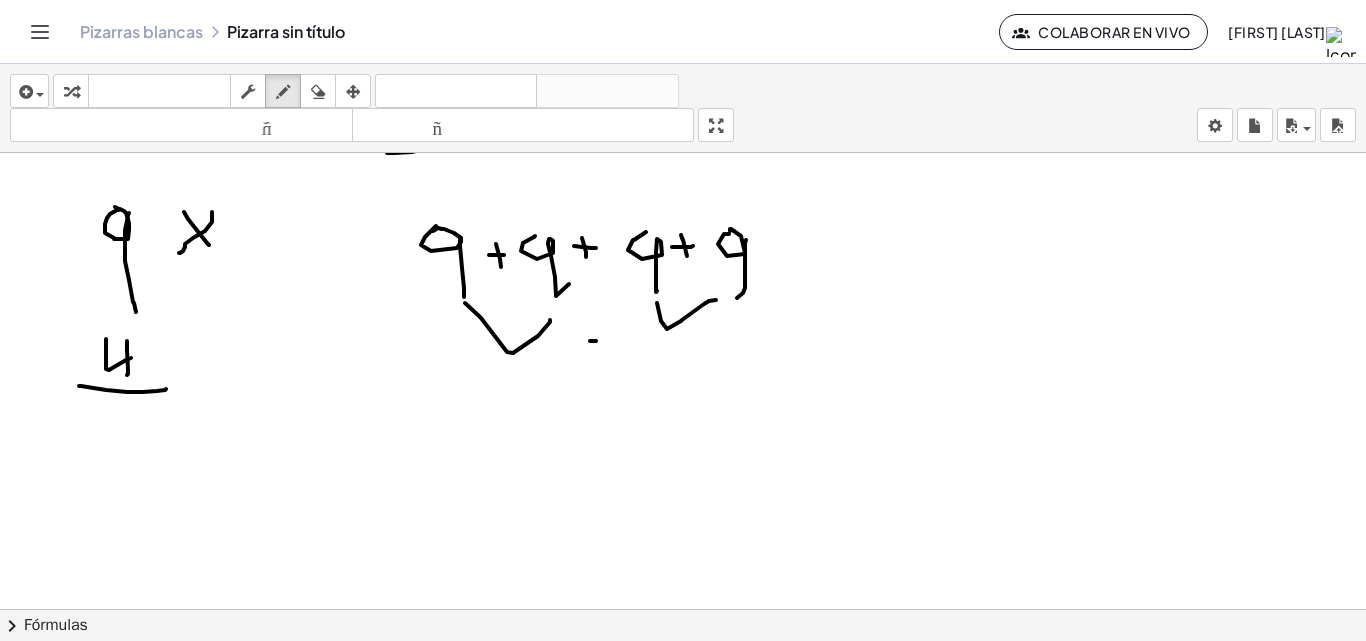 drag, startPoint x: 596, startPoint y: 341, endPoint x: 606, endPoint y: 335, distance: 11.661903 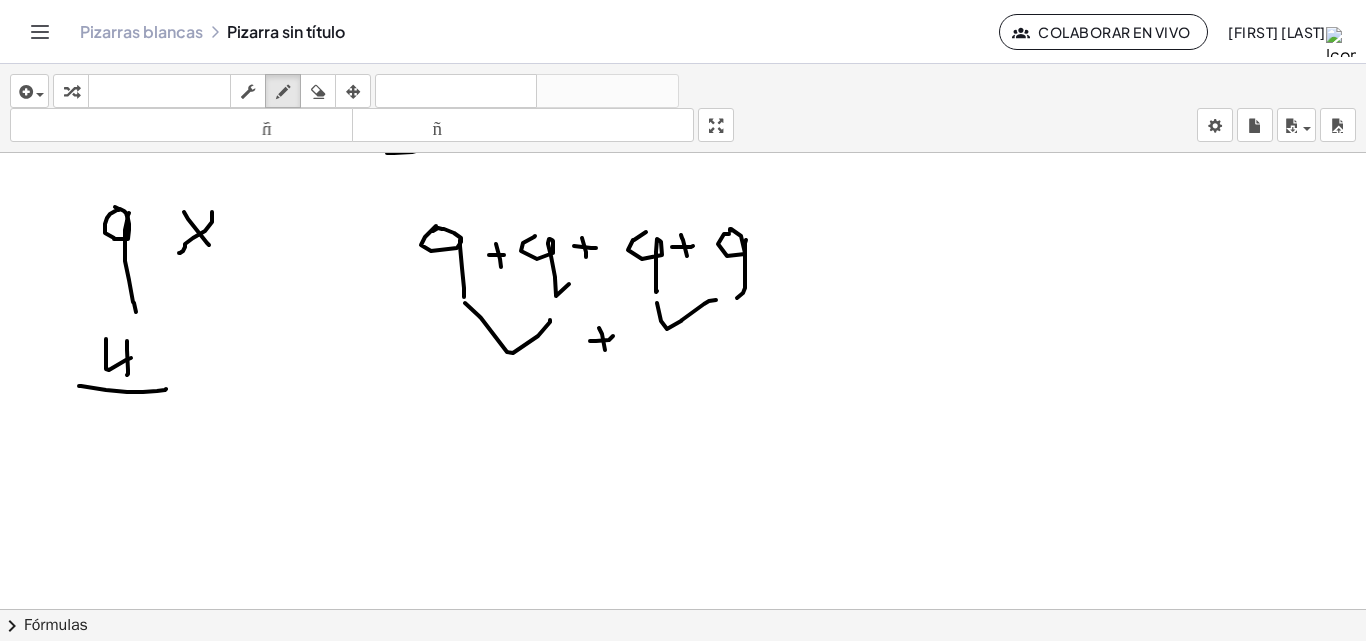 drag, startPoint x: 605, startPoint y: 350, endPoint x: 664, endPoint y: 354, distance: 59.135437 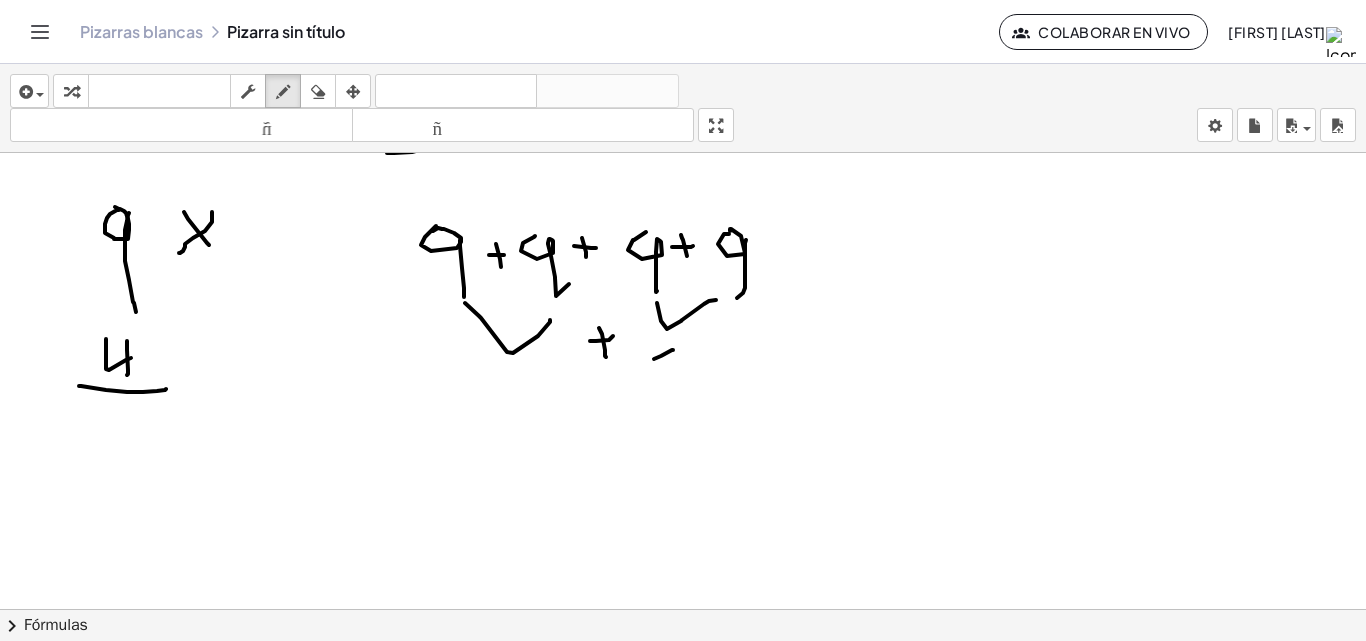 drag, startPoint x: 654, startPoint y: 359, endPoint x: 680, endPoint y: 359, distance: 26 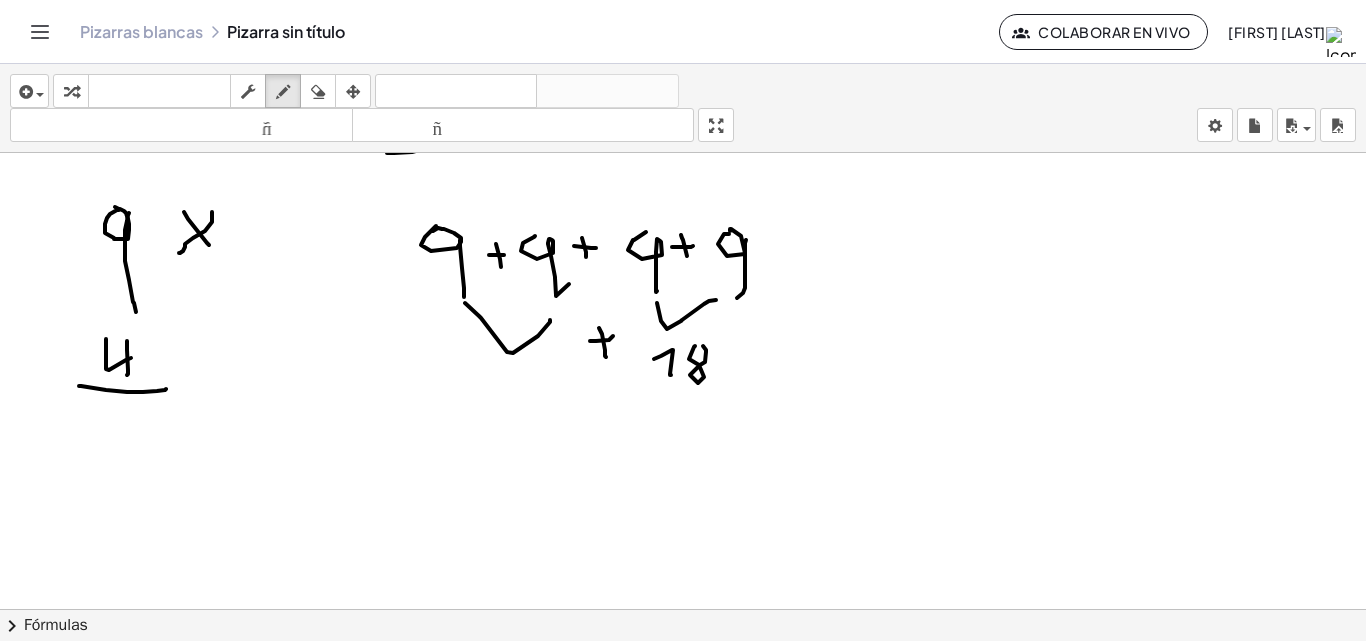 drag, startPoint x: 689, startPoint y: 359, endPoint x: 533, endPoint y: 409, distance: 163.81697 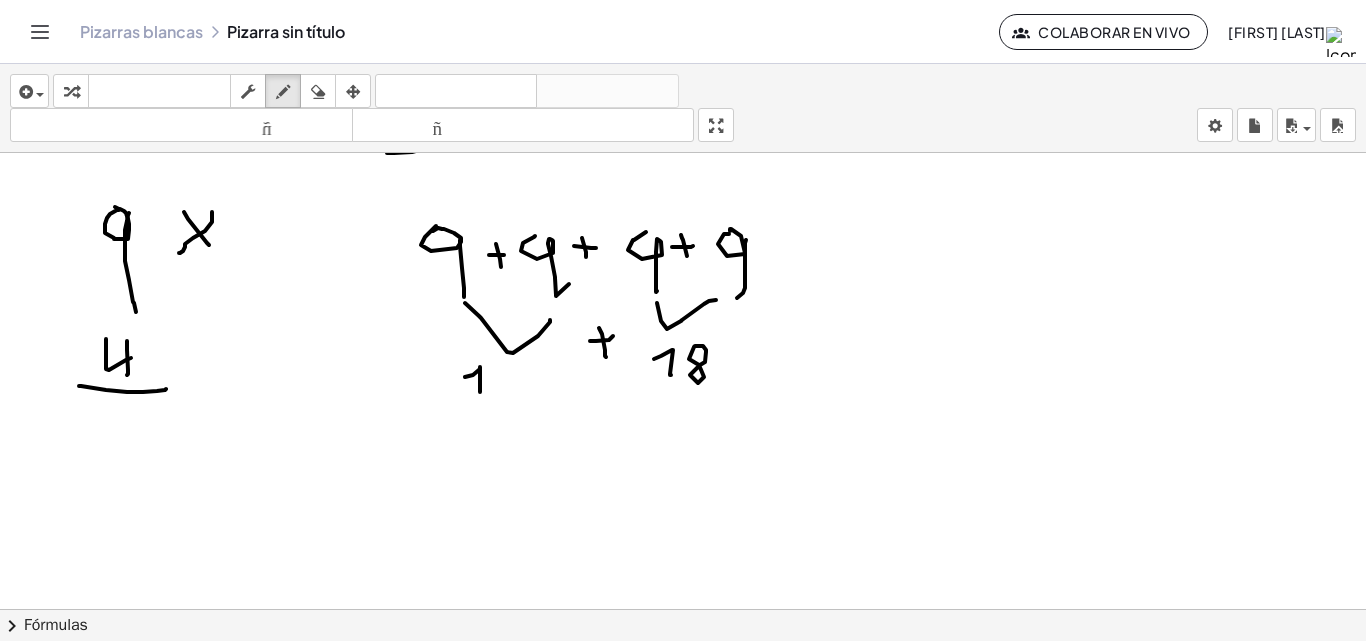 drag, startPoint x: 465, startPoint y: 377, endPoint x: 480, endPoint y: 396, distance: 24.207438 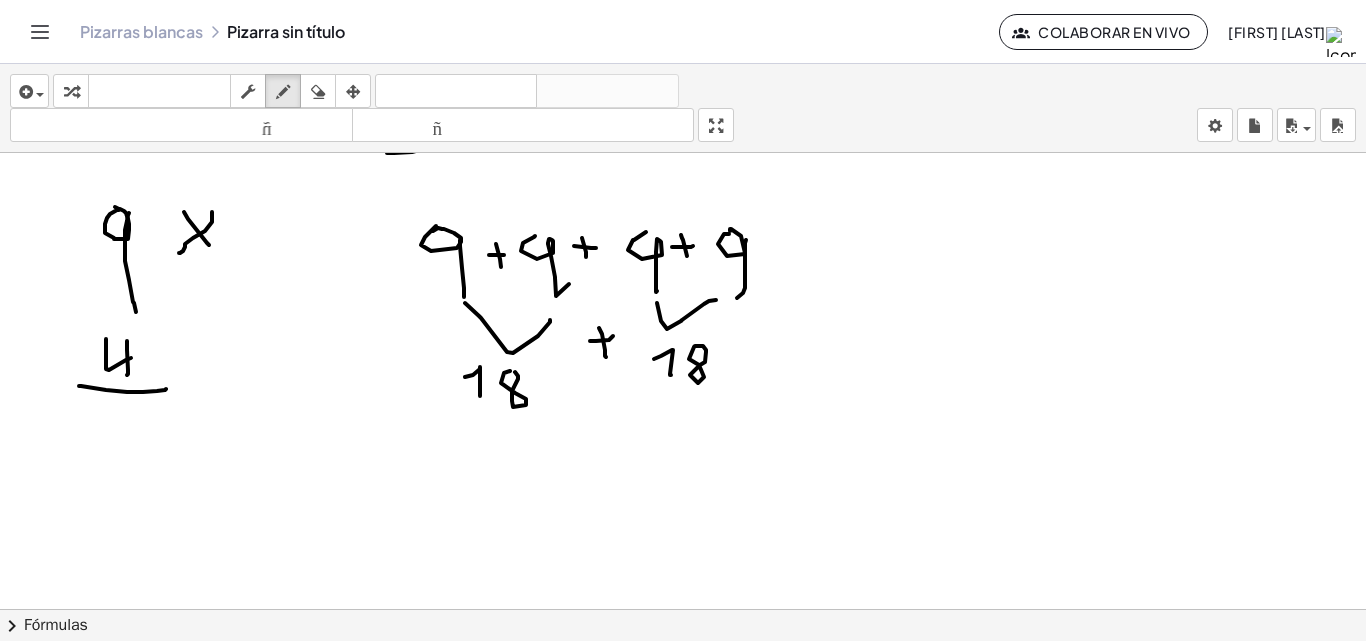 click at bounding box center (683, 53) 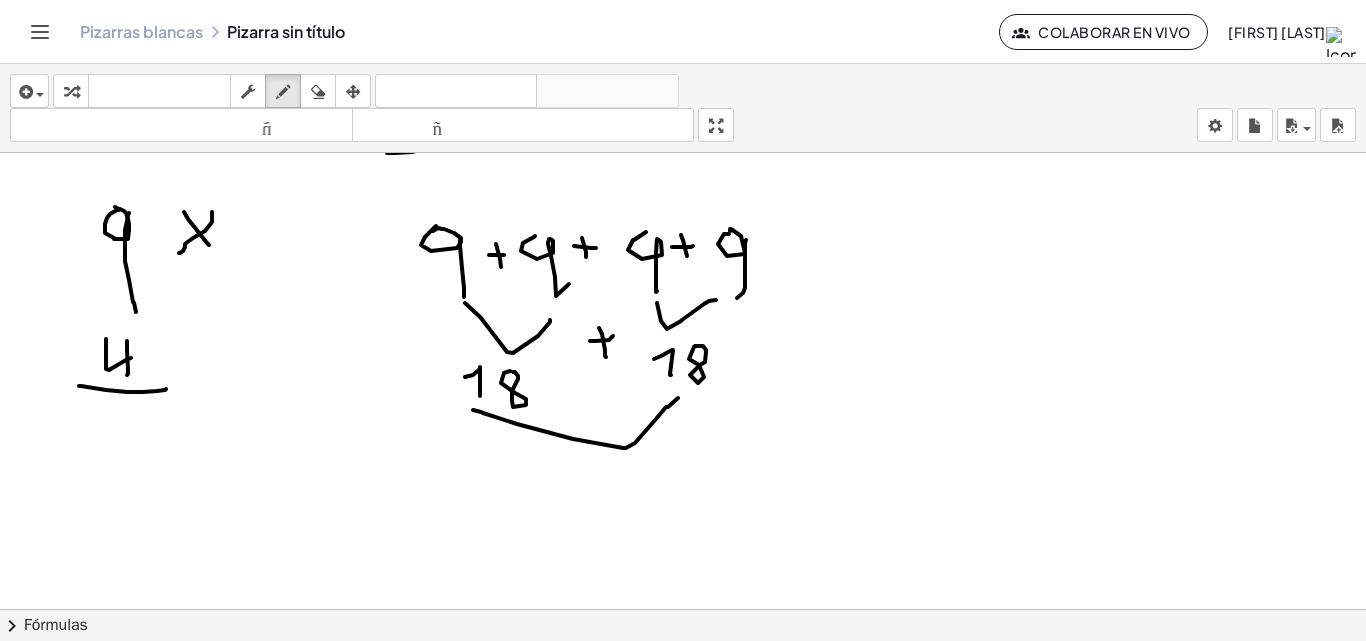 drag, startPoint x: 481, startPoint y: 412, endPoint x: 648, endPoint y: 383, distance: 169.49927 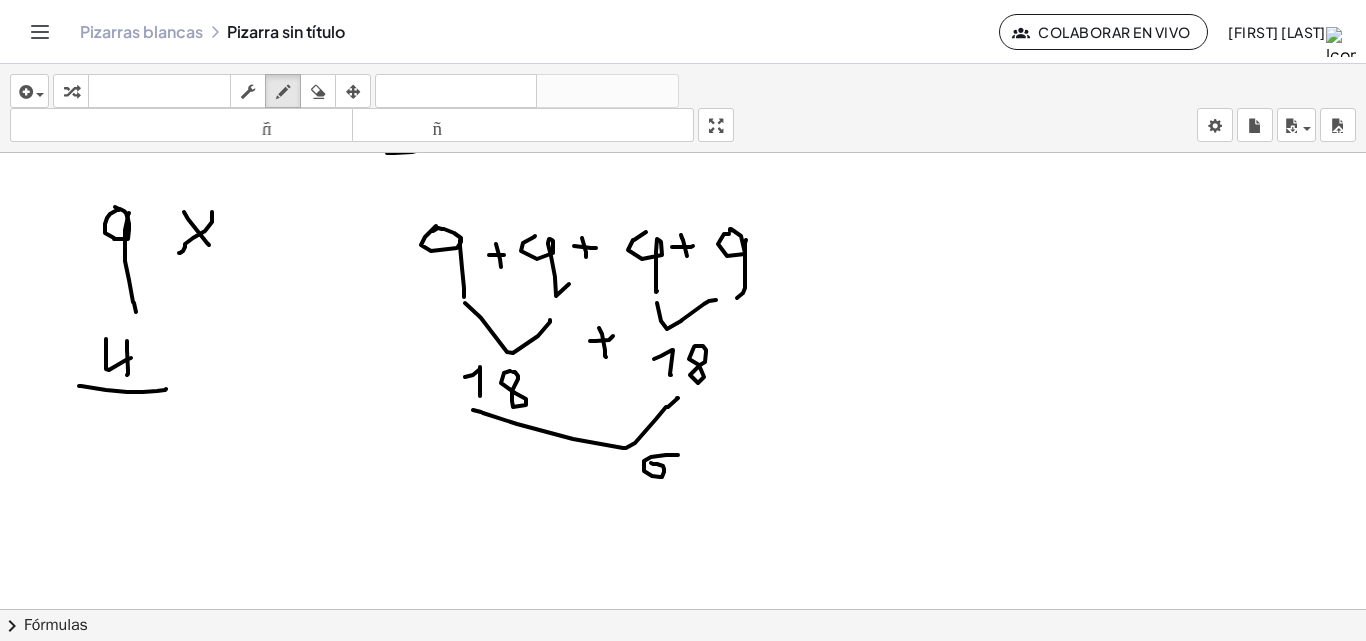 drag, startPoint x: 651, startPoint y: 457, endPoint x: 626, endPoint y: 455, distance: 25.079872 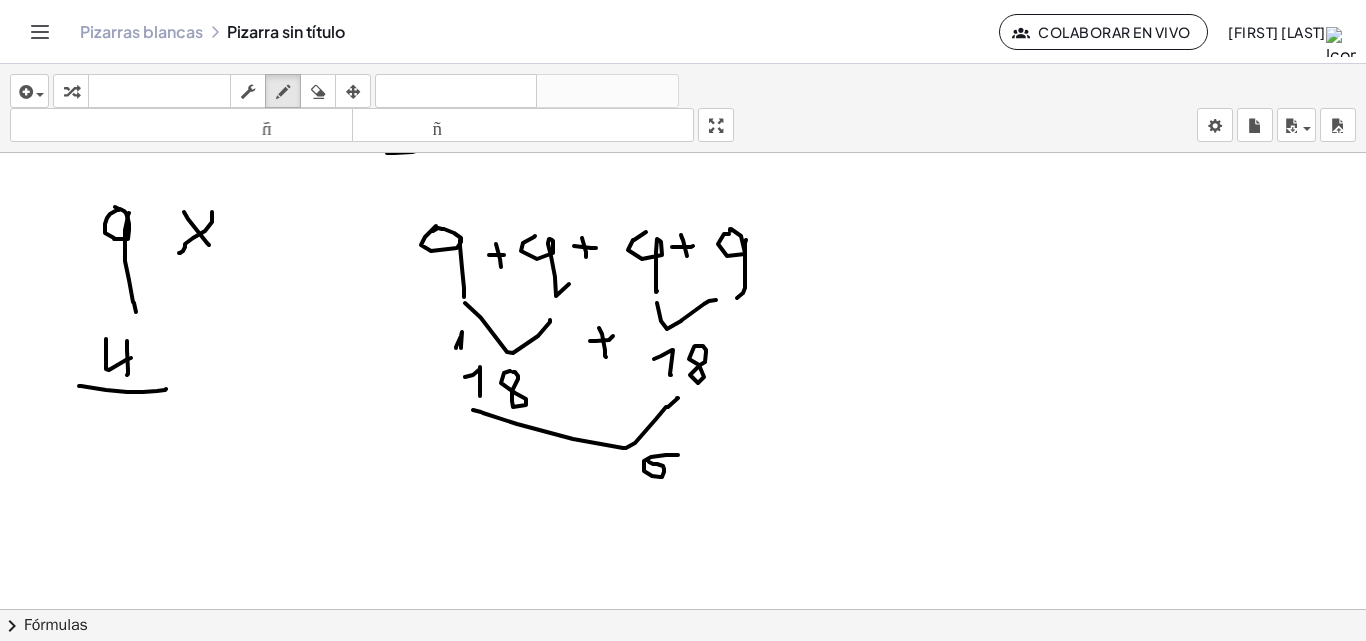 click at bounding box center [683, 53] 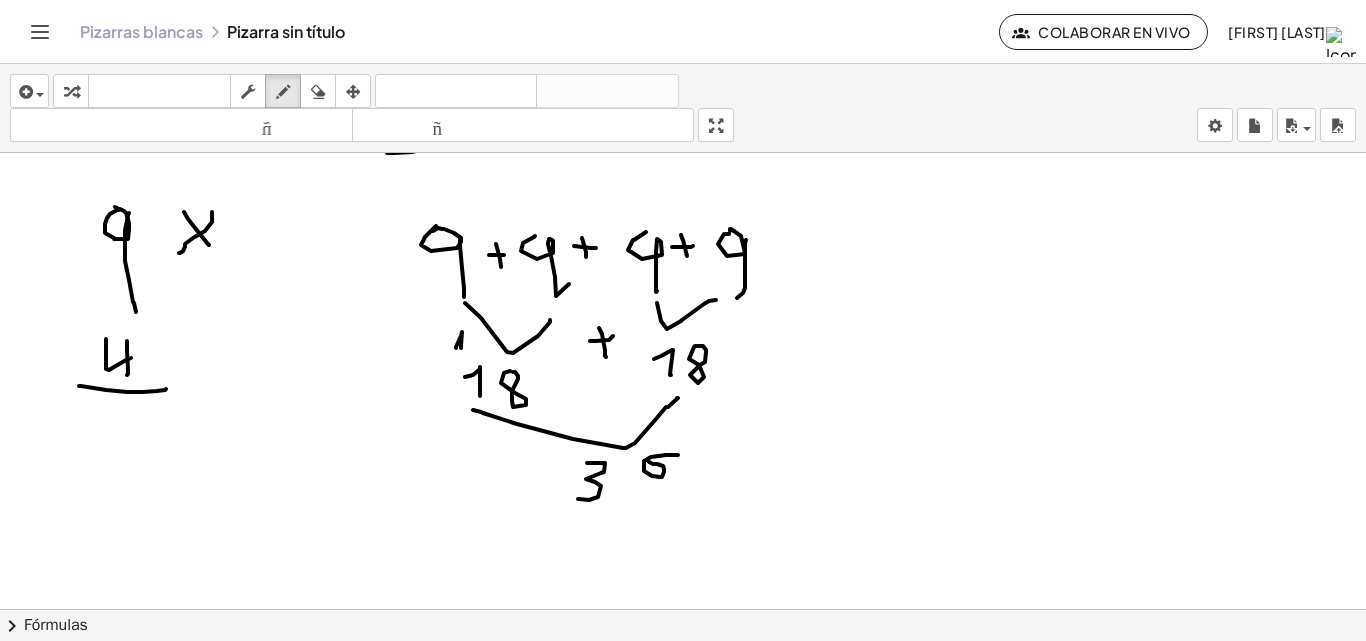 drag, startPoint x: 587, startPoint y: 463, endPoint x: 540, endPoint y: 501, distance: 60.440052 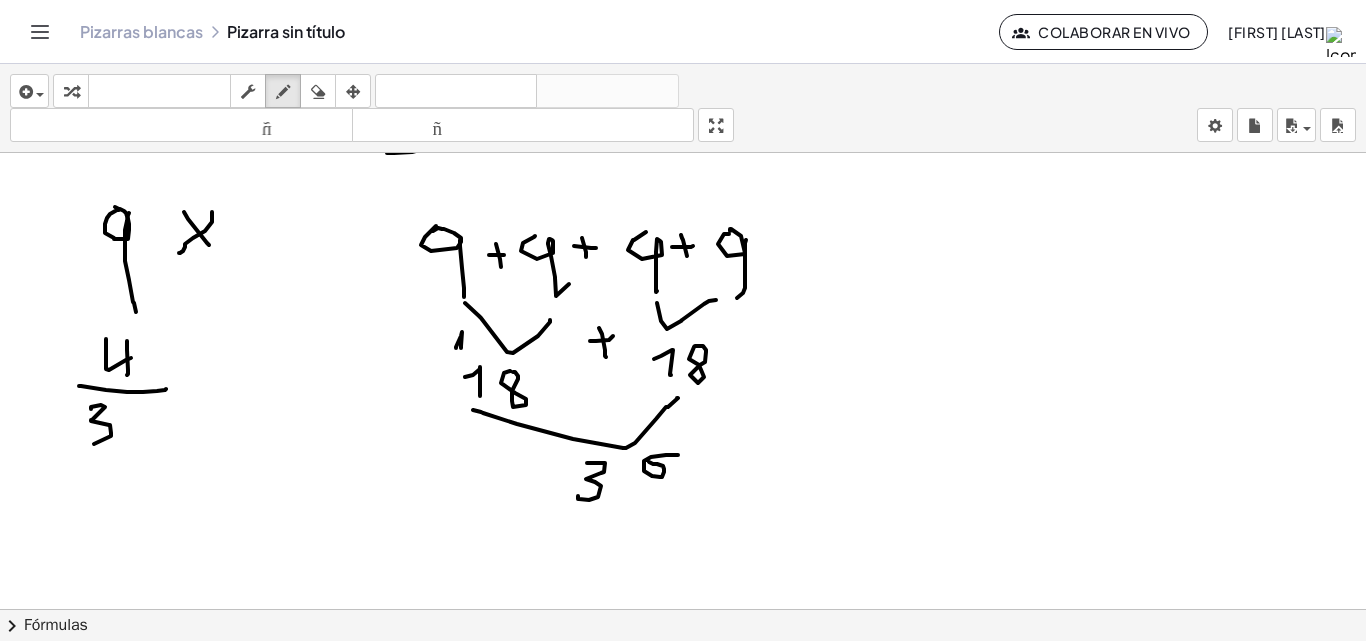 drag, startPoint x: 91, startPoint y: 409, endPoint x: 94, endPoint y: 444, distance: 35.128338 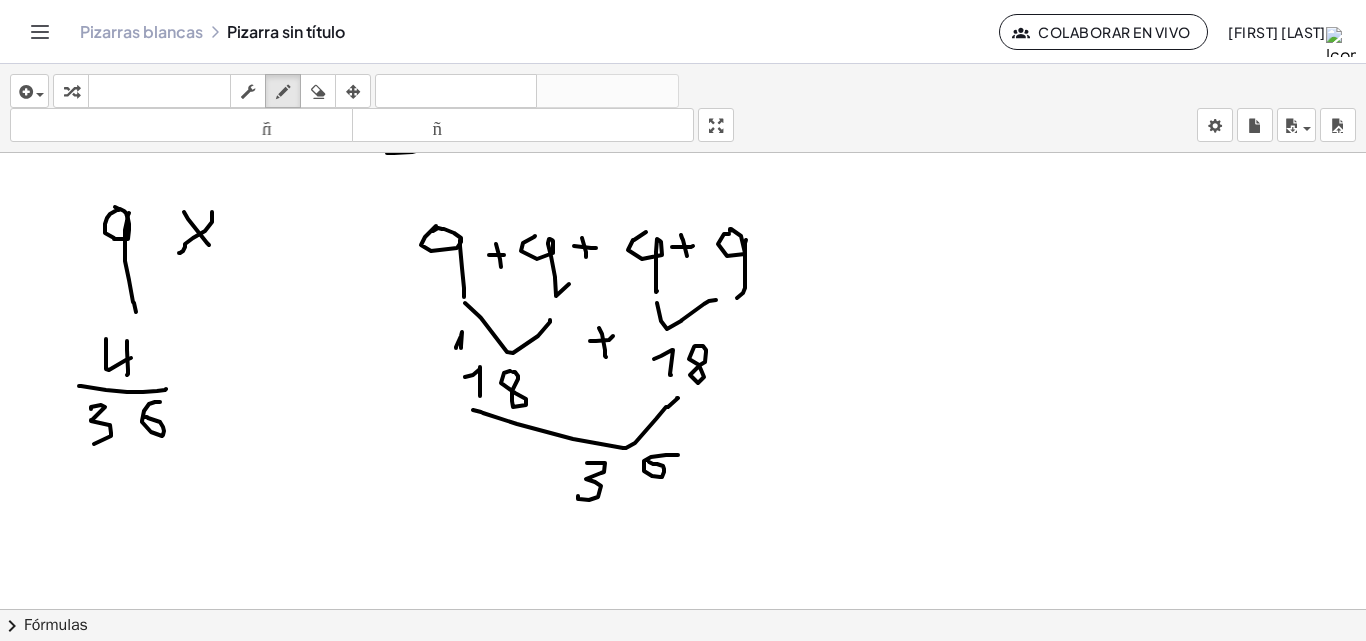 drag, startPoint x: 155, startPoint y: 402, endPoint x: 297, endPoint y: 407, distance: 142.088 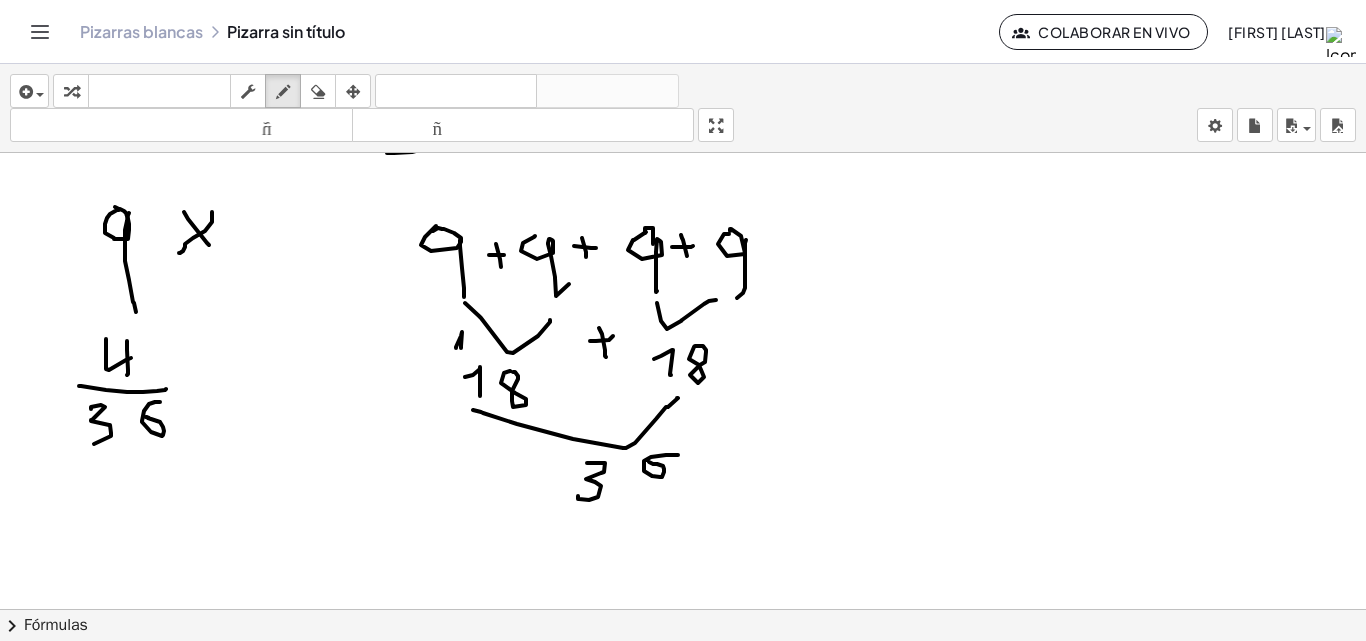 drag, startPoint x: 645, startPoint y: 233, endPoint x: 653, endPoint y: 244, distance: 13.601471 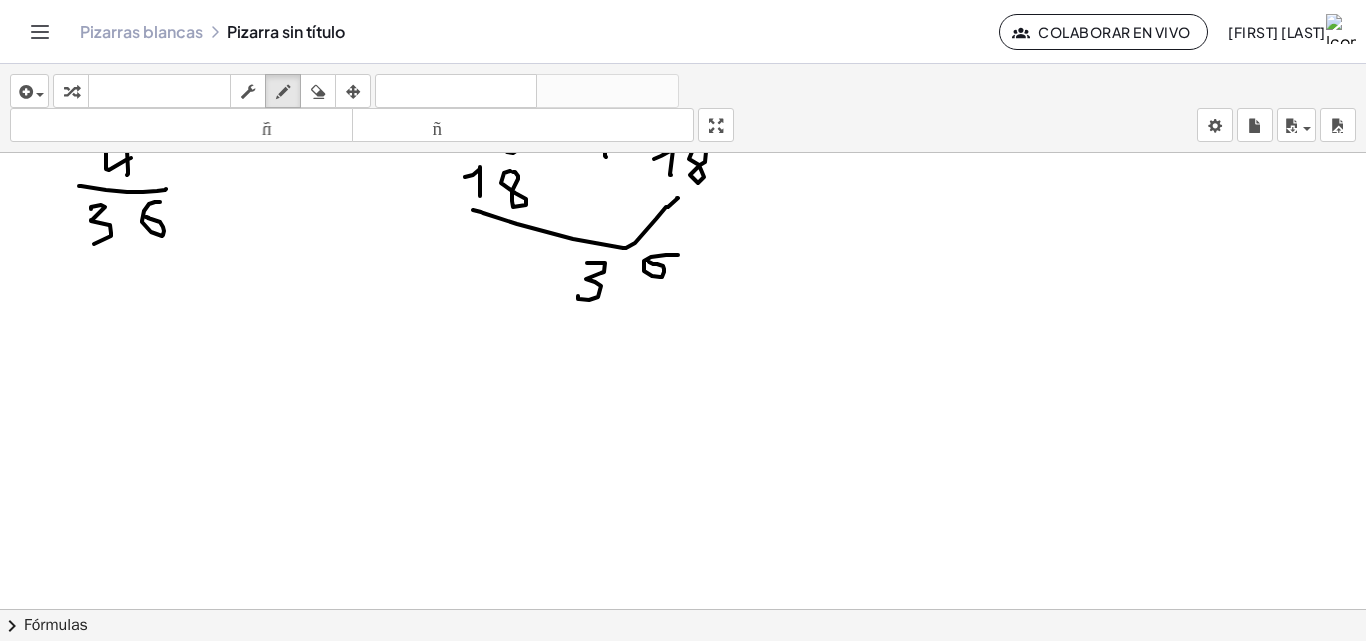 scroll, scrollTop: 1012, scrollLeft: 0, axis: vertical 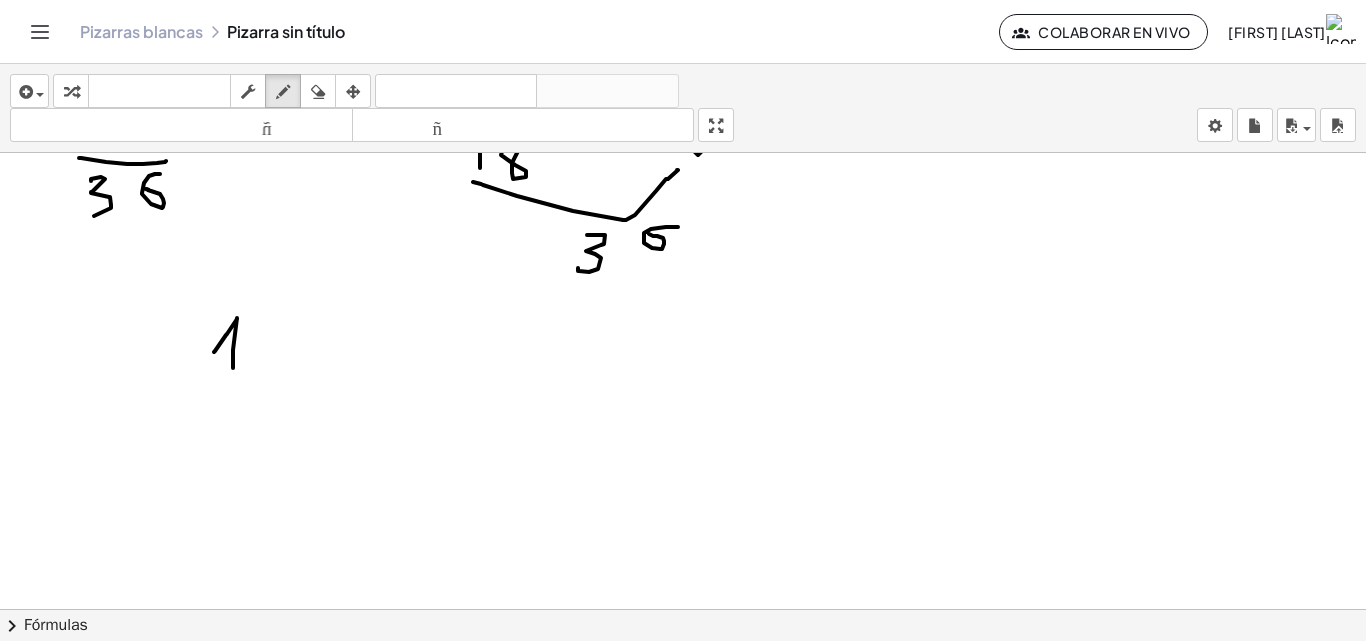 drag, startPoint x: 214, startPoint y: 352, endPoint x: 246, endPoint y: 367, distance: 35.341194 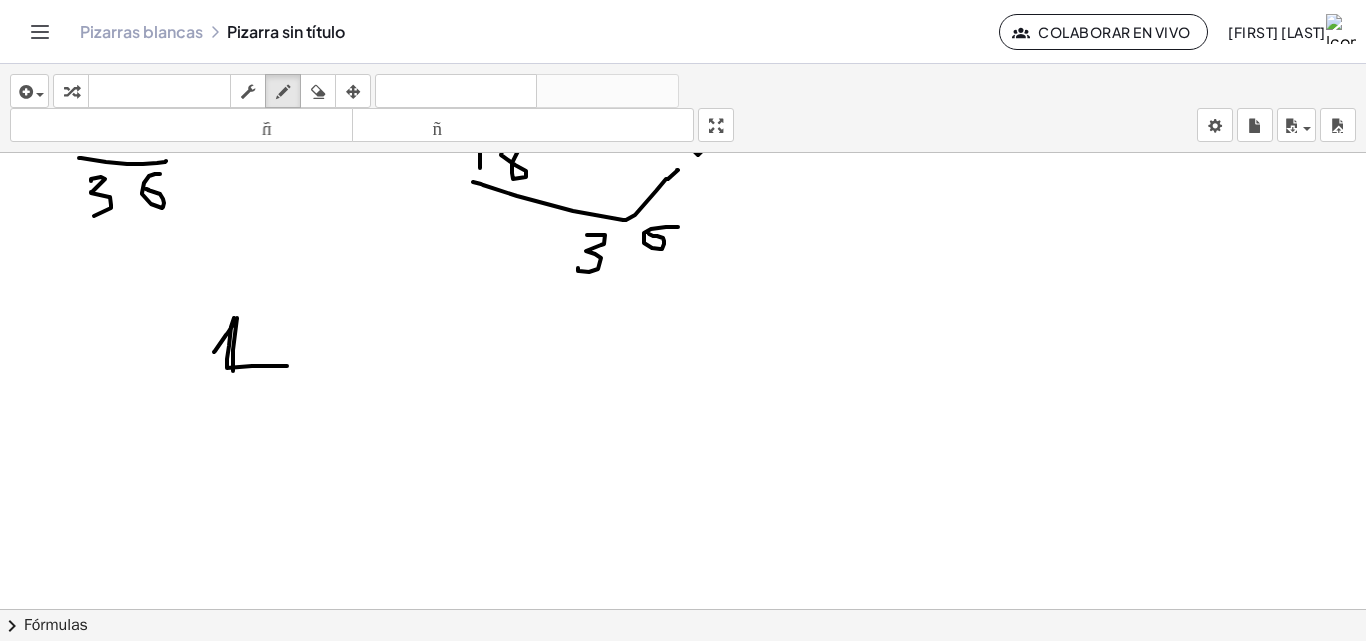 drag, startPoint x: 231, startPoint y: 327, endPoint x: 298, endPoint y: 354, distance: 72.235725 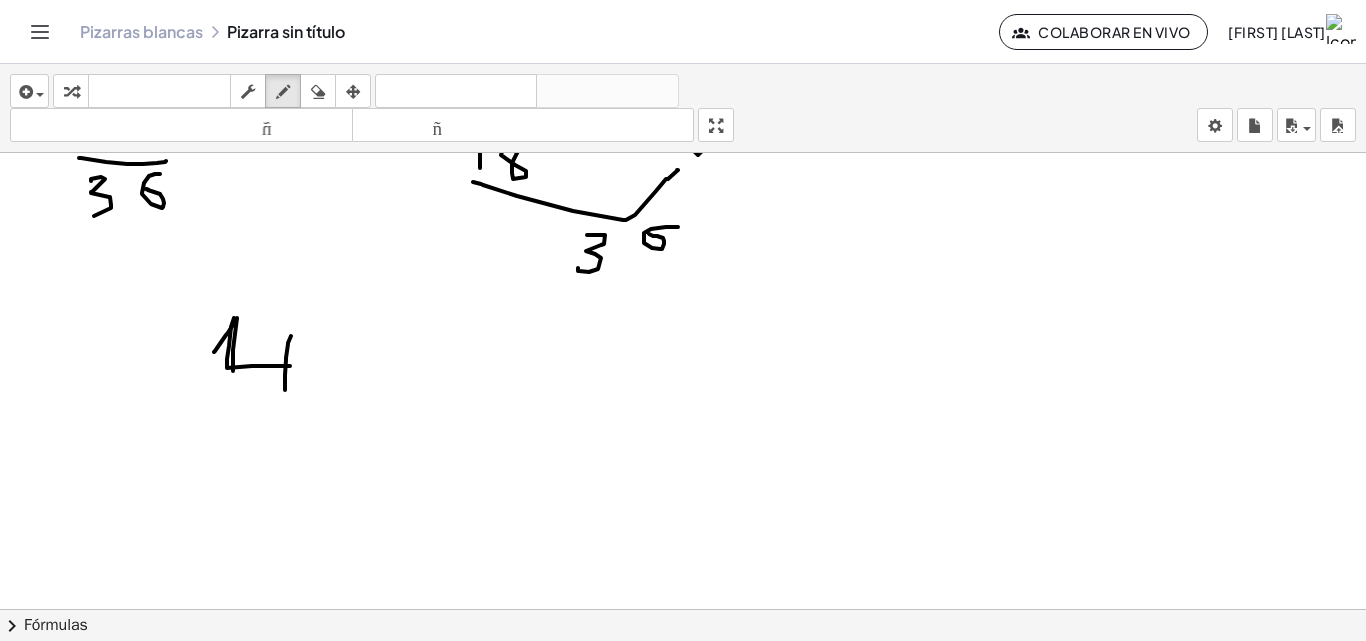 drag, startPoint x: 288, startPoint y: 343, endPoint x: 301, endPoint y: 386, distance: 44.922153 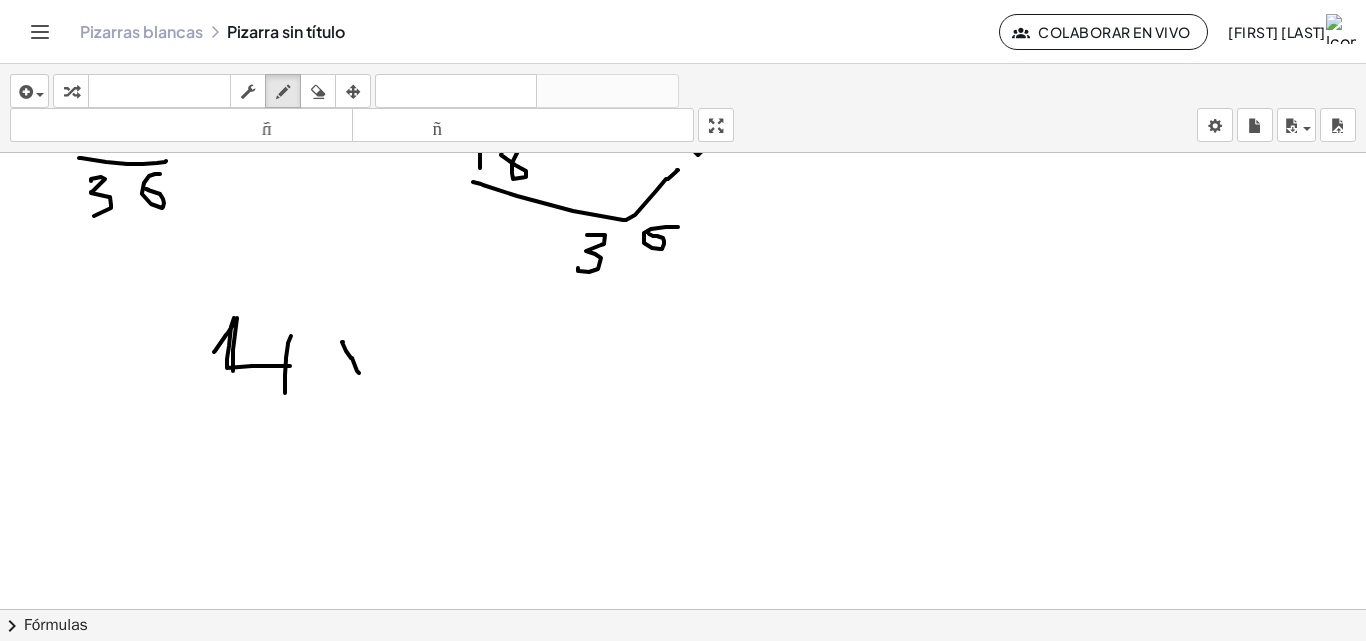 drag, startPoint x: 343, startPoint y: 342, endPoint x: 359, endPoint y: 373, distance: 34.88553 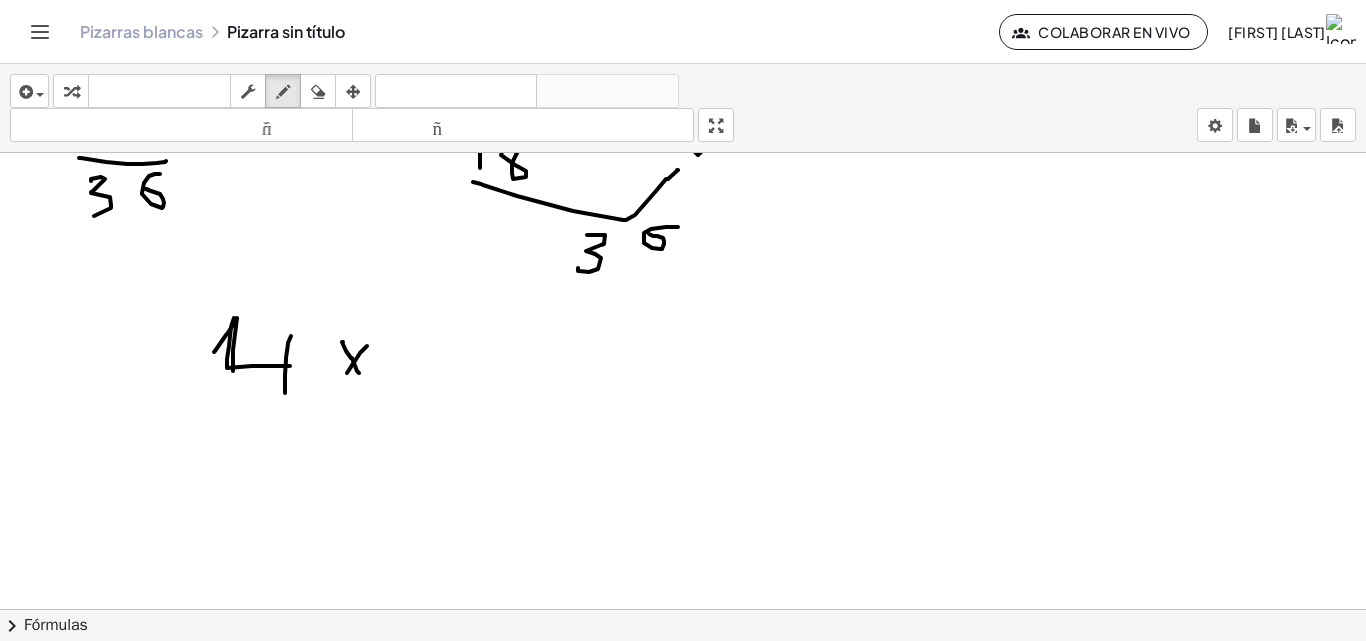 drag, startPoint x: 367, startPoint y: 346, endPoint x: 347, endPoint y: 373, distance: 33.600594 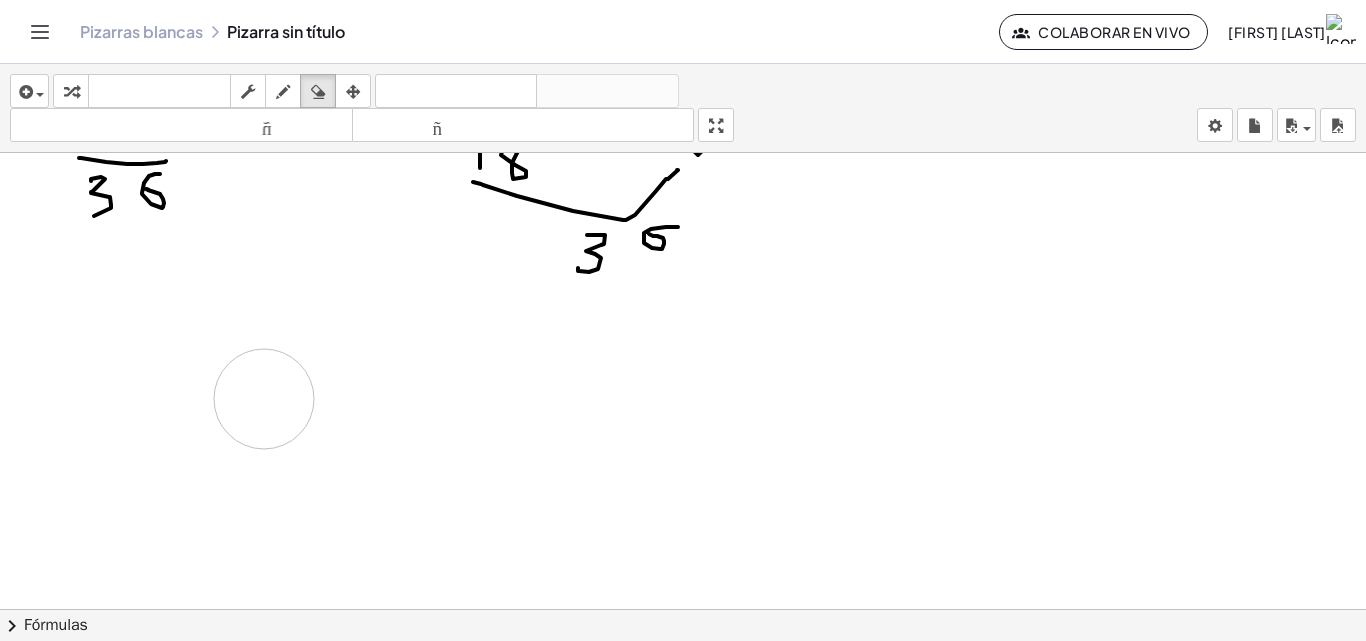 drag, startPoint x: 325, startPoint y: 337, endPoint x: 312, endPoint y: 297, distance: 42.059483 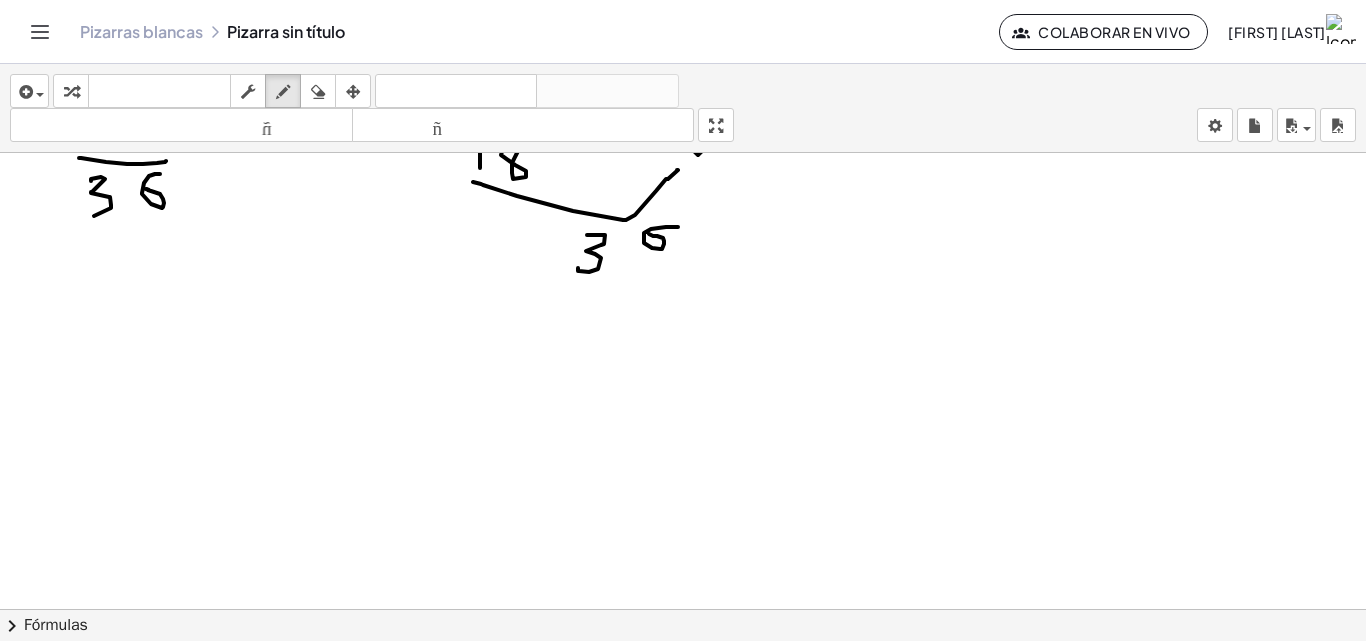 drag, startPoint x: 280, startPoint y: 85, endPoint x: 392, endPoint y: 409, distance: 342.8119 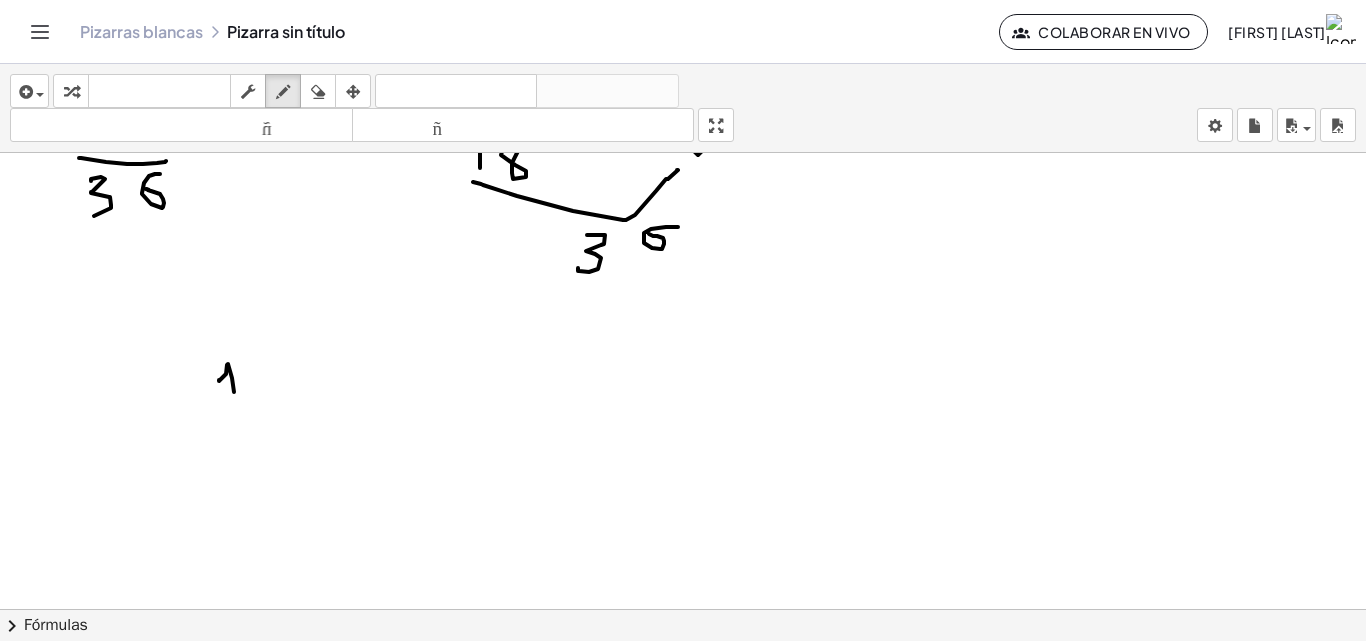 drag, startPoint x: 219, startPoint y: 380, endPoint x: 270, endPoint y: 390, distance: 51.971146 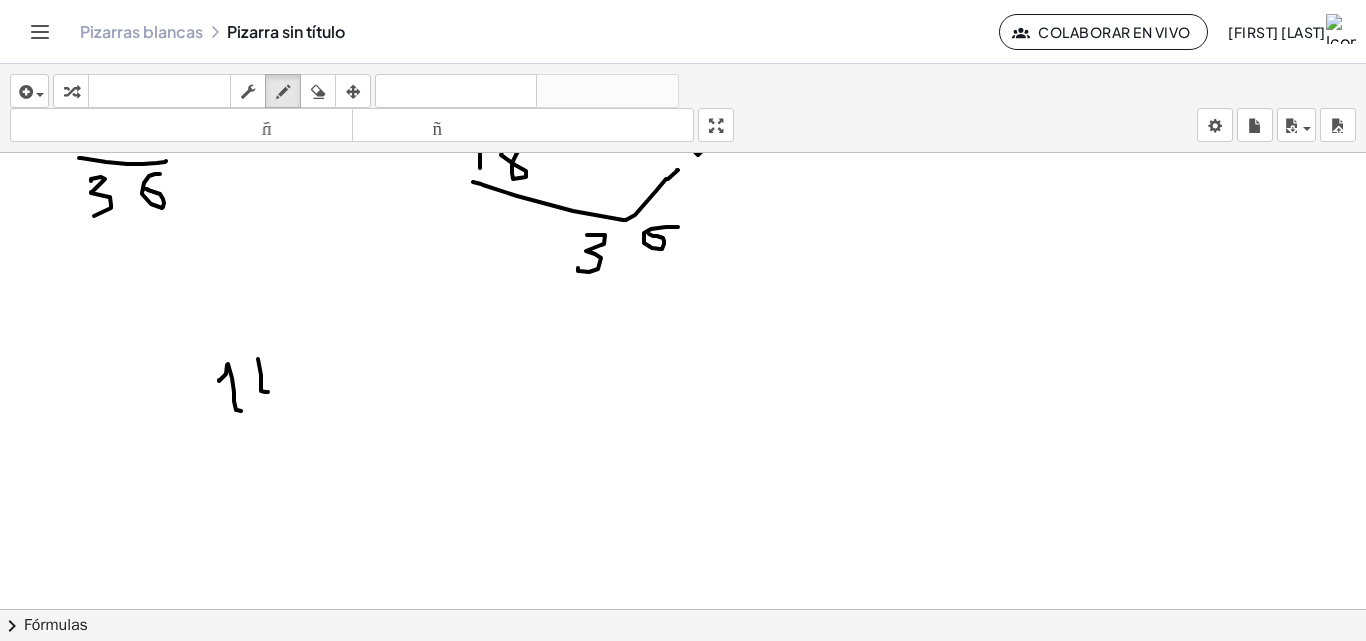 drag, startPoint x: 261, startPoint y: 375, endPoint x: 268, endPoint y: 392, distance: 18.384777 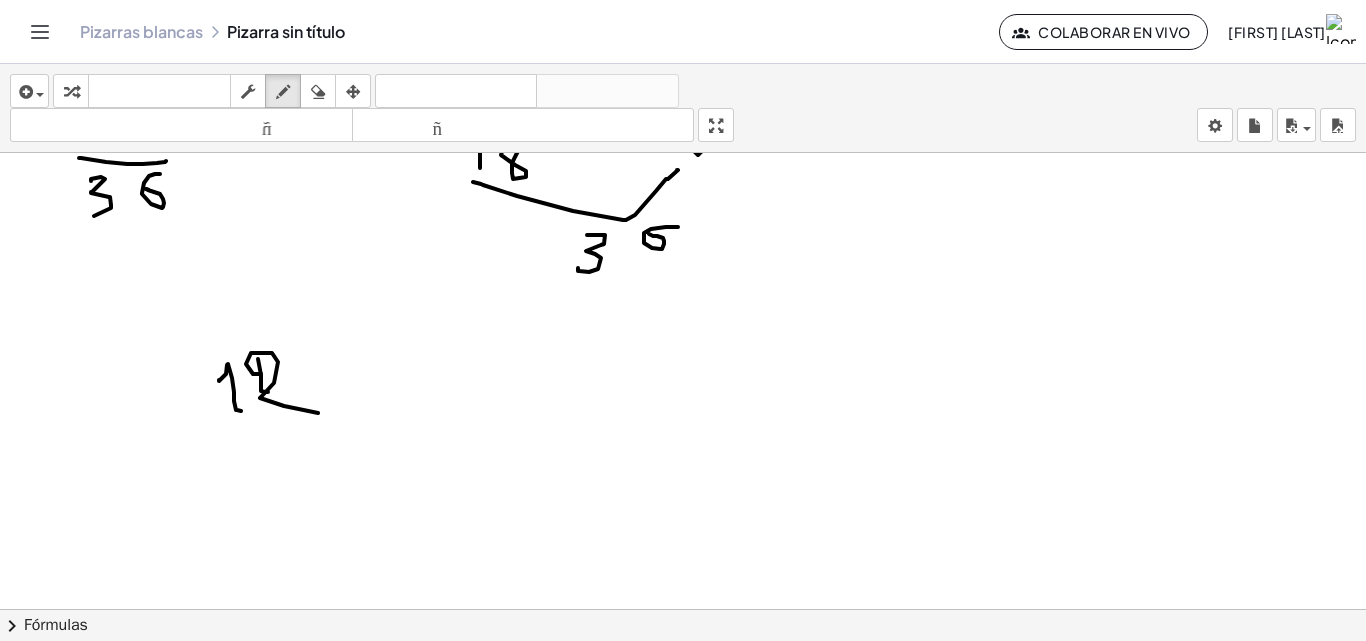 drag, startPoint x: 253, startPoint y: 374, endPoint x: 307, endPoint y: 394, distance: 57.58472 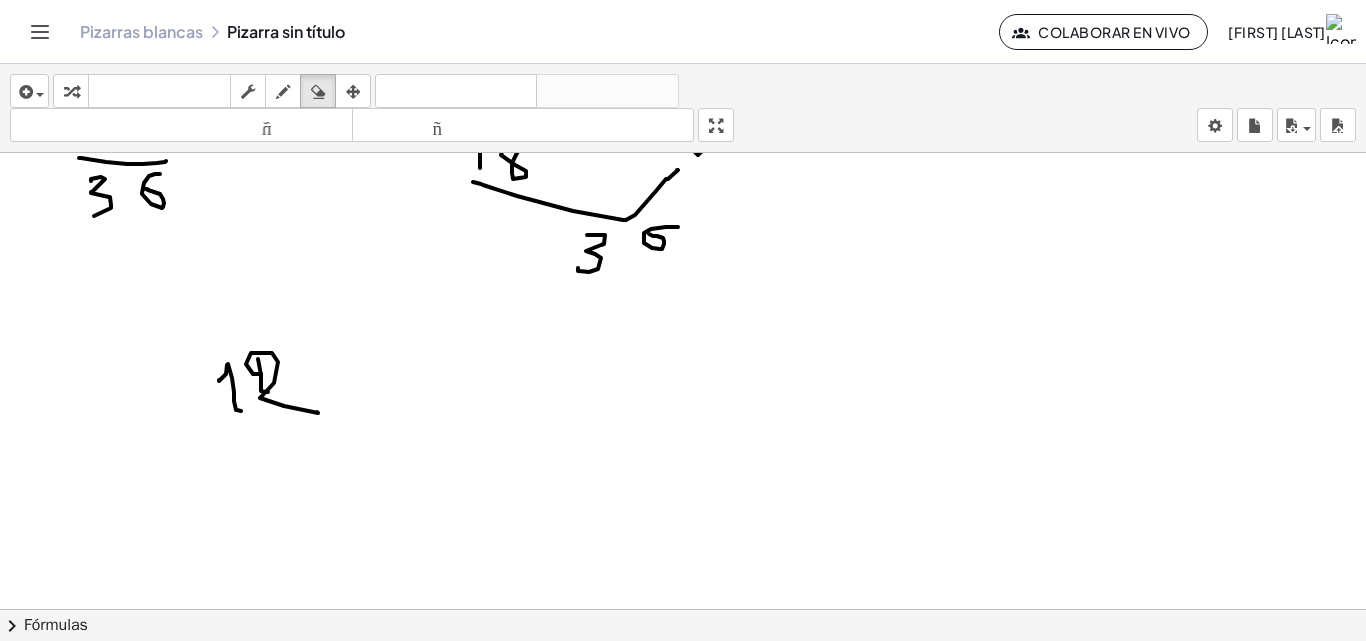 drag, startPoint x: 326, startPoint y: 88, endPoint x: 285, endPoint y: 220, distance: 138.22084 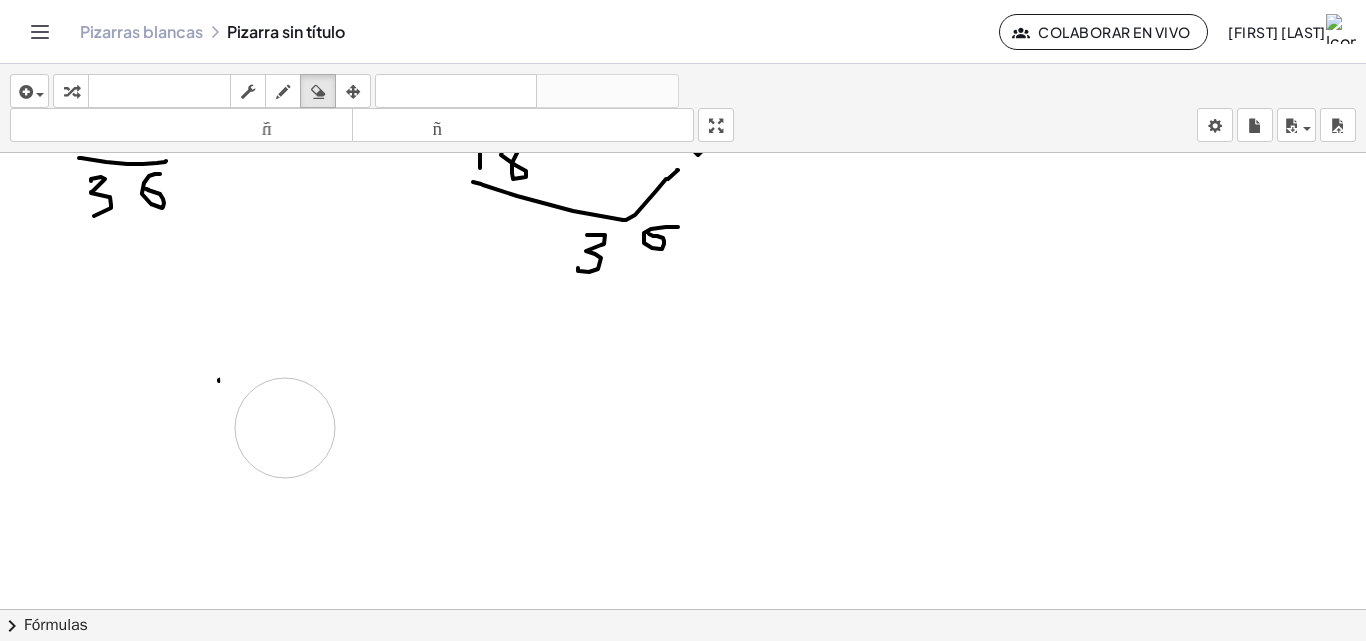 drag, startPoint x: 270, startPoint y: 376, endPoint x: 279, endPoint y: 402, distance: 27.513634 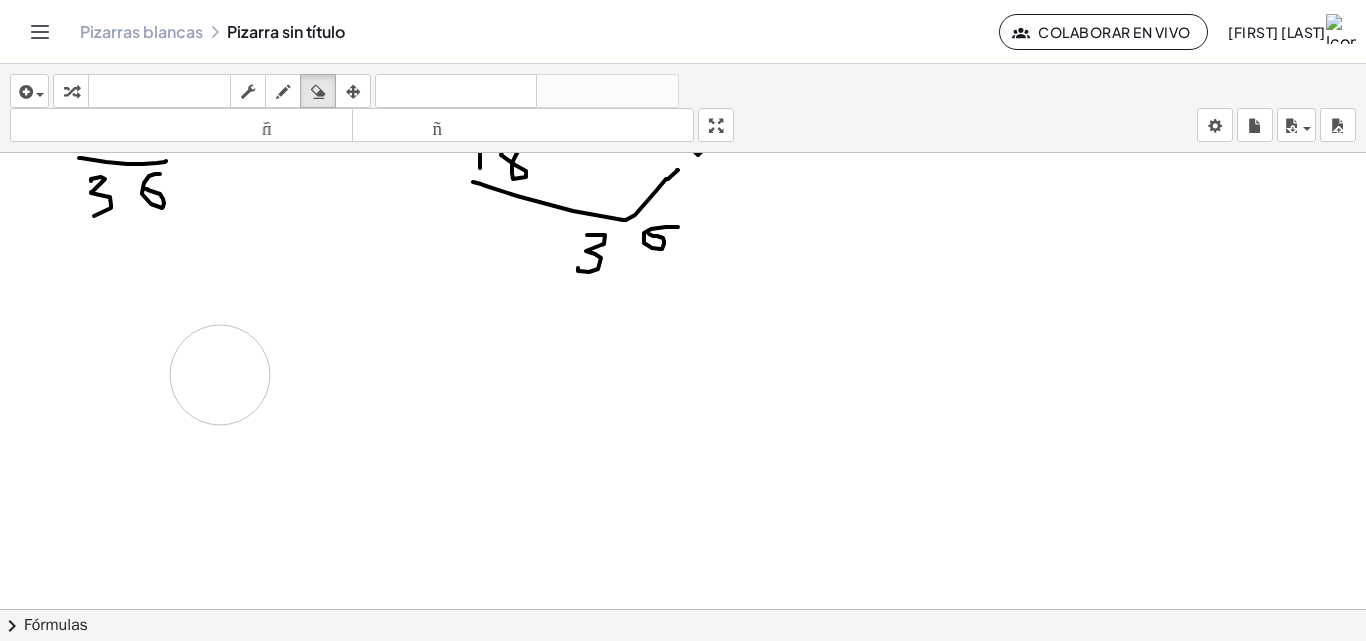 drag, startPoint x: 220, startPoint y: 375, endPoint x: 310, endPoint y: 237, distance: 164.75436 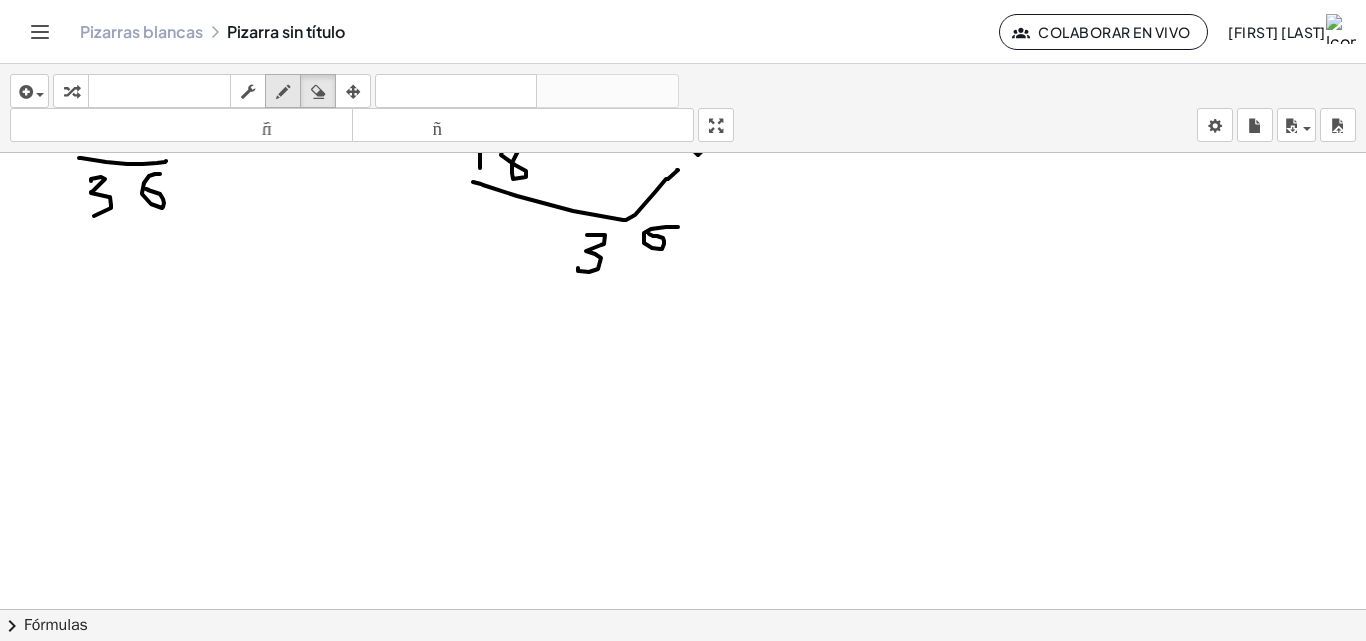 drag, startPoint x: 292, startPoint y: 85, endPoint x: 287, endPoint y: 97, distance: 13 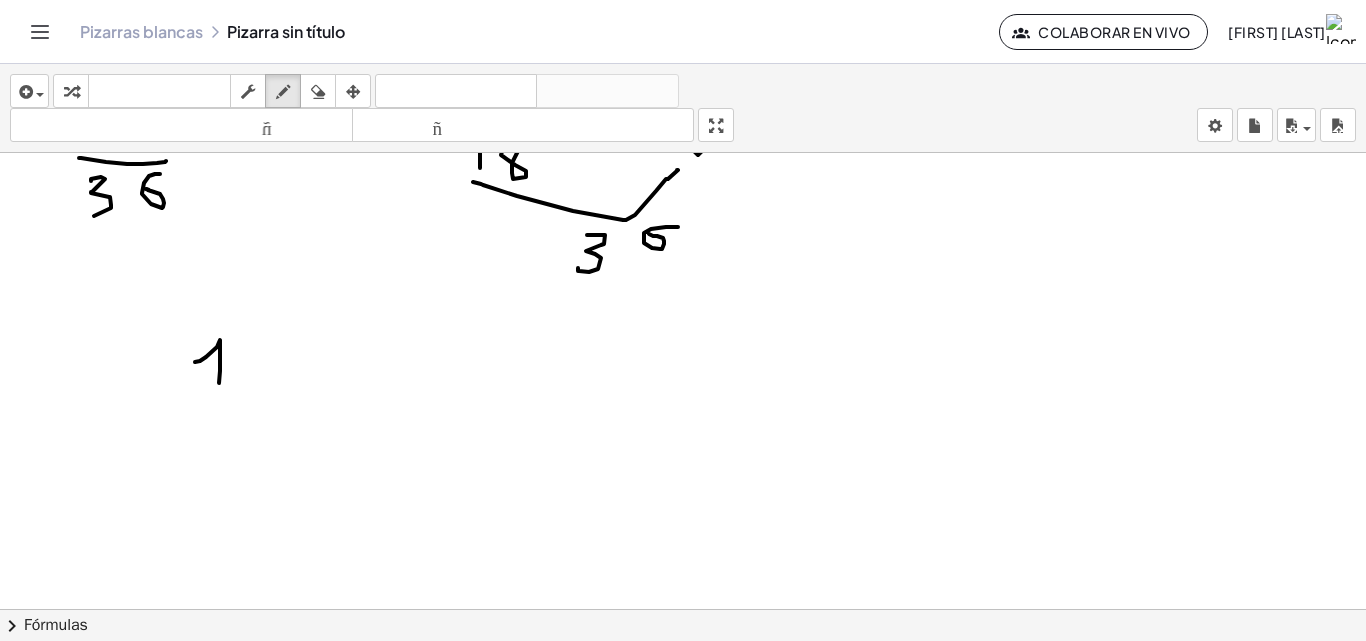 drag, startPoint x: 195, startPoint y: 362, endPoint x: 219, endPoint y: 385, distance: 33.24154 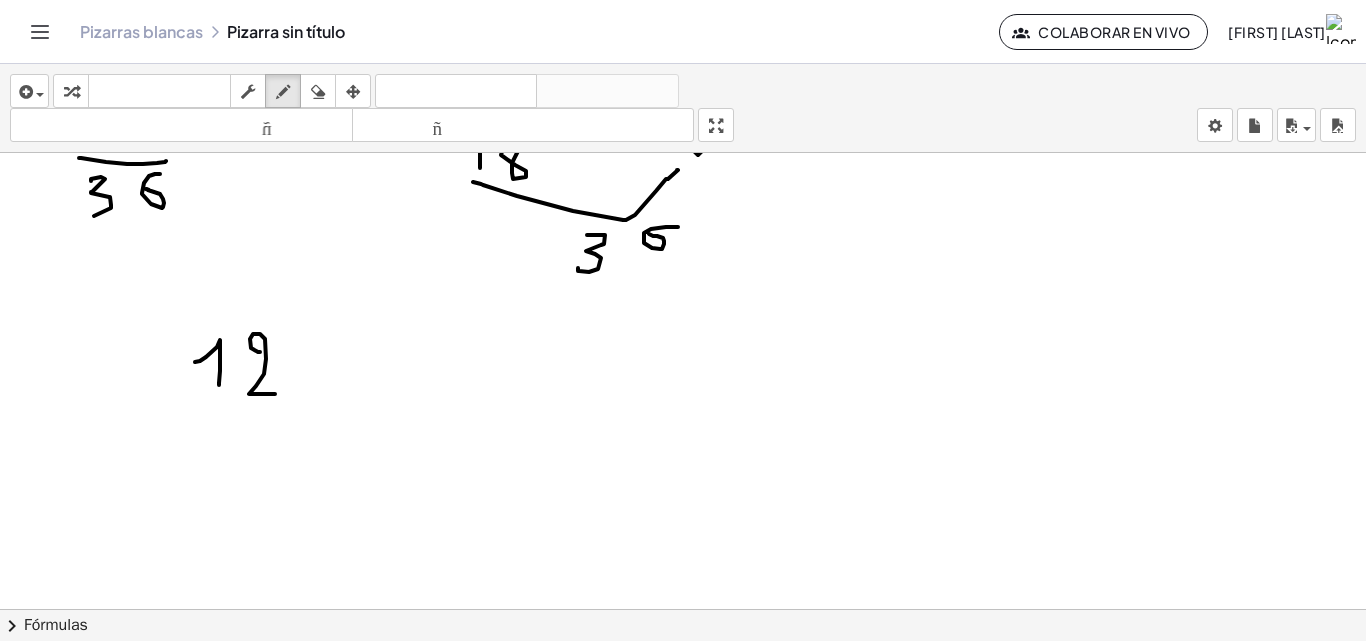 drag, startPoint x: 260, startPoint y: 352, endPoint x: 277, endPoint y: 382, distance: 34.48188 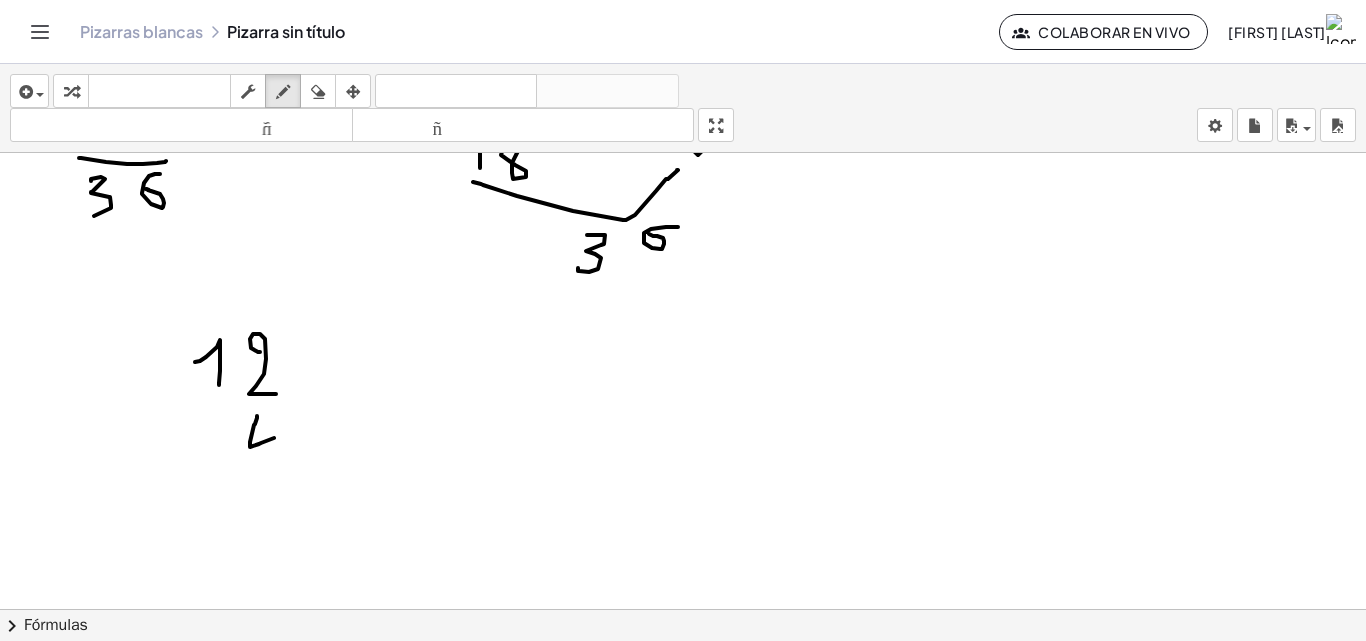 drag, startPoint x: 257, startPoint y: 416, endPoint x: 274, endPoint y: 438, distance: 27.802877 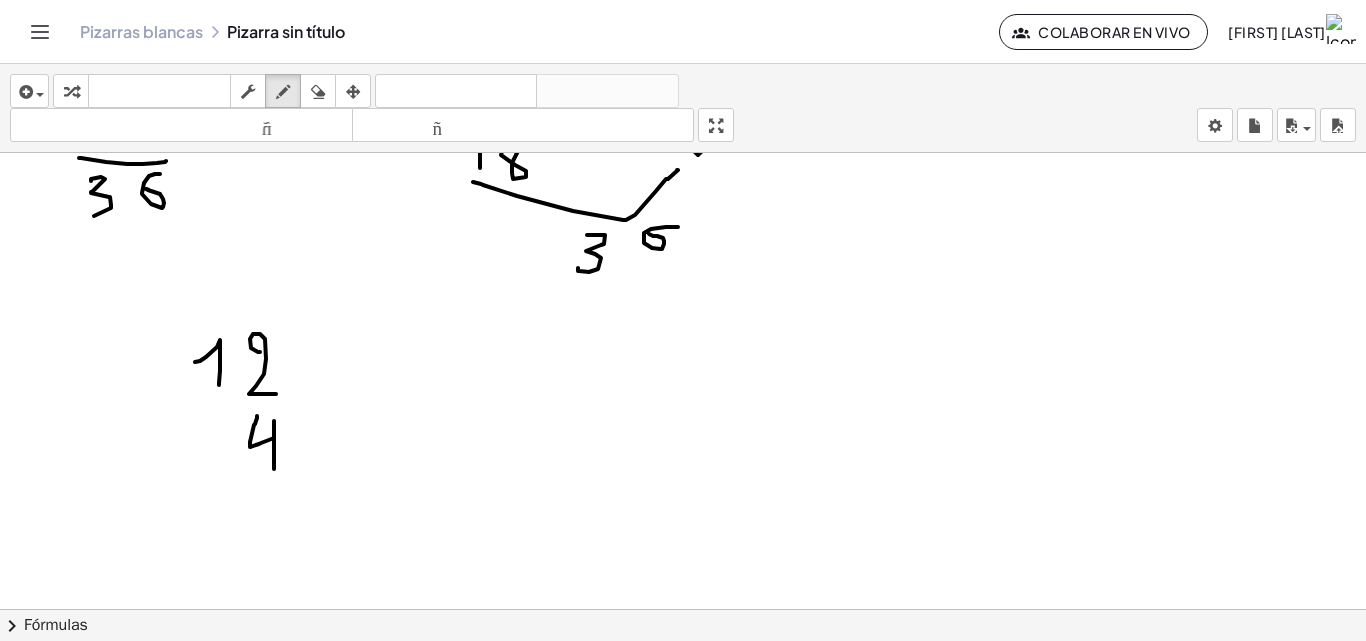 drag, startPoint x: 274, startPoint y: 451, endPoint x: 274, endPoint y: 469, distance: 18 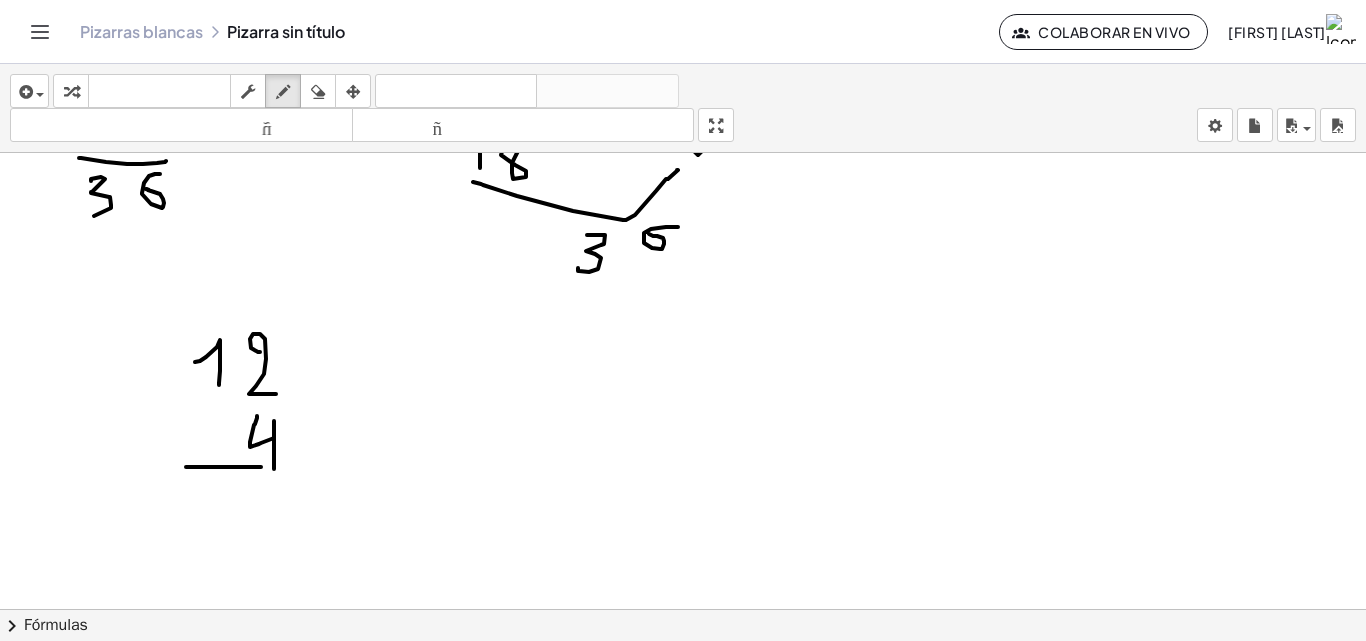 drag, startPoint x: 186, startPoint y: 467, endPoint x: 309, endPoint y: 464, distance: 123.03658 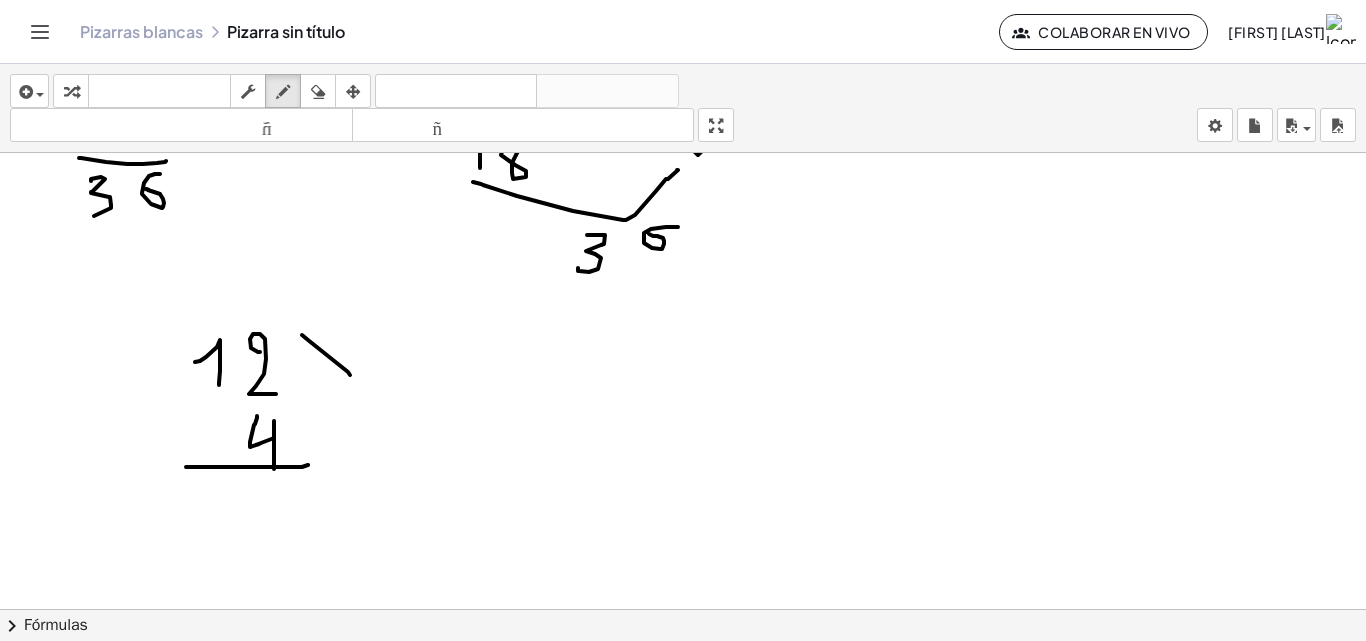 drag, startPoint x: 302, startPoint y: 335, endPoint x: 354, endPoint y: 379, distance: 68.117546 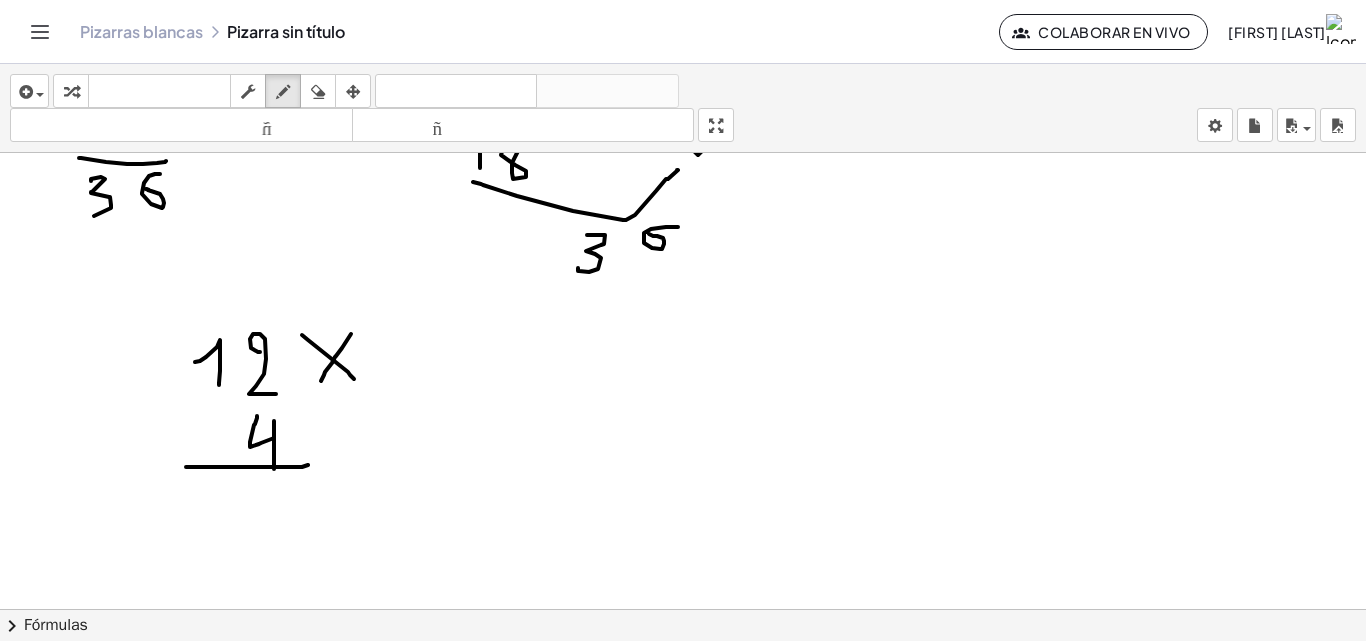 drag, startPoint x: 351, startPoint y: 334, endPoint x: 316, endPoint y: 384, distance: 61.03278 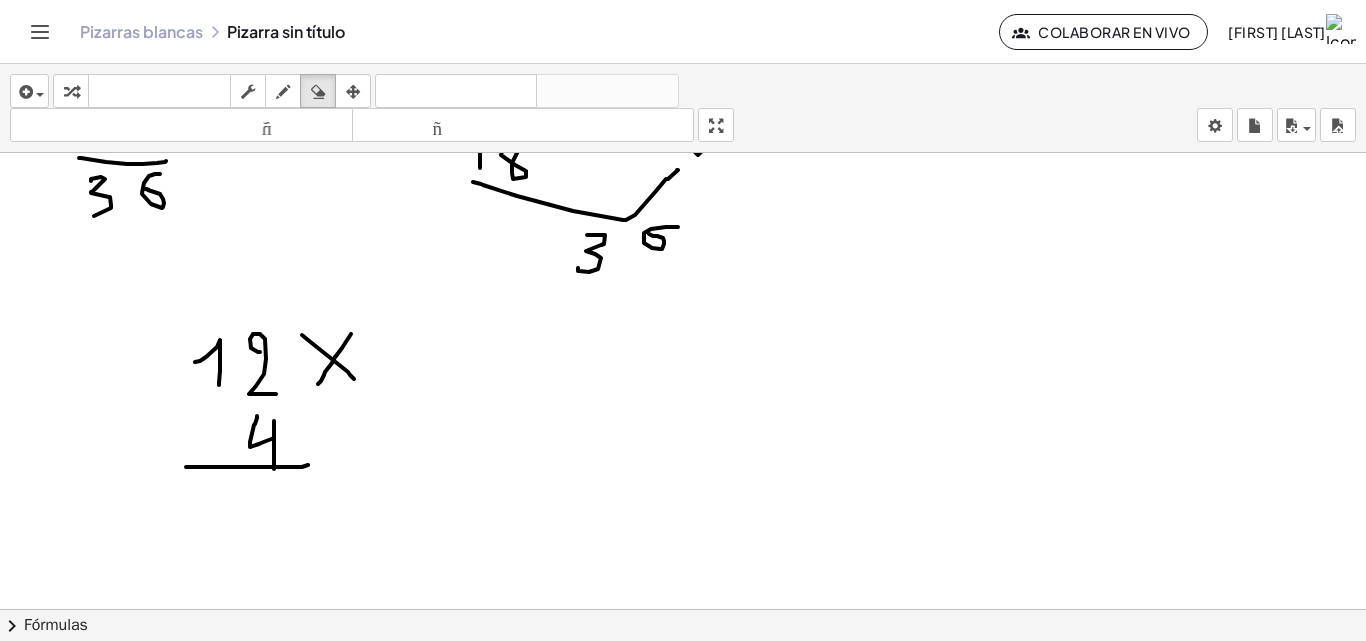 drag, startPoint x: 319, startPoint y: 83, endPoint x: 340, endPoint y: 220, distance: 138.60014 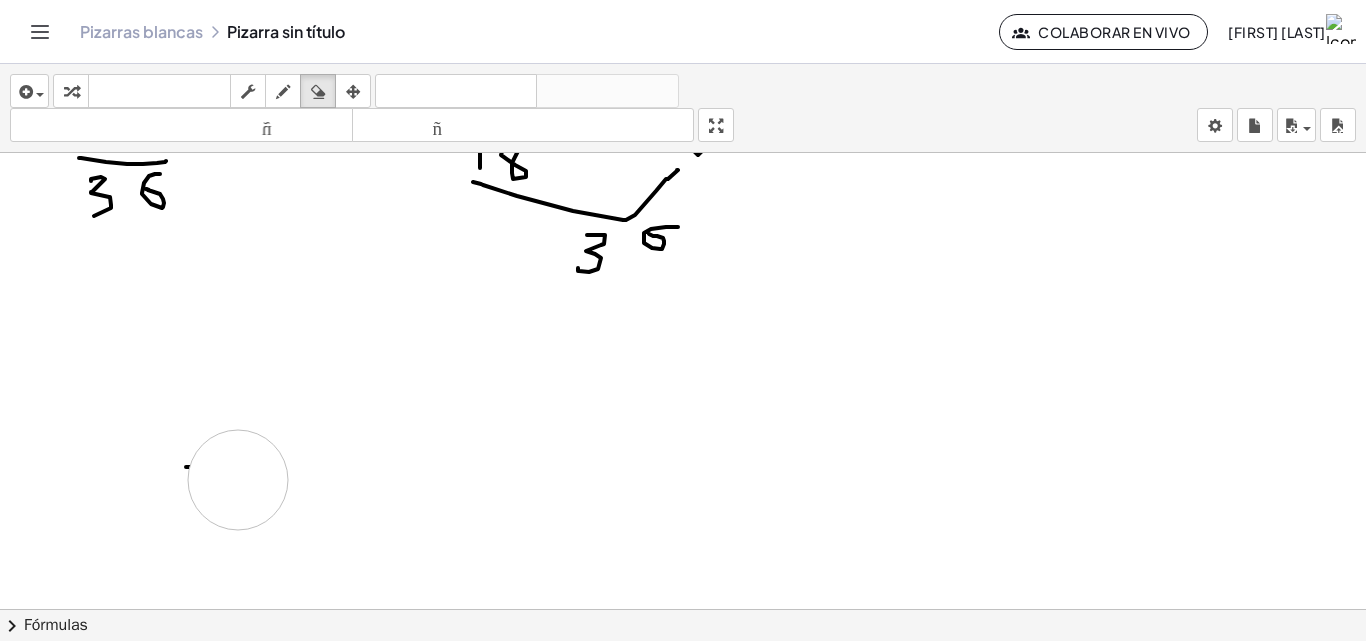 drag, startPoint x: 330, startPoint y: 347, endPoint x: 159, endPoint y: 453, distance: 201.18896 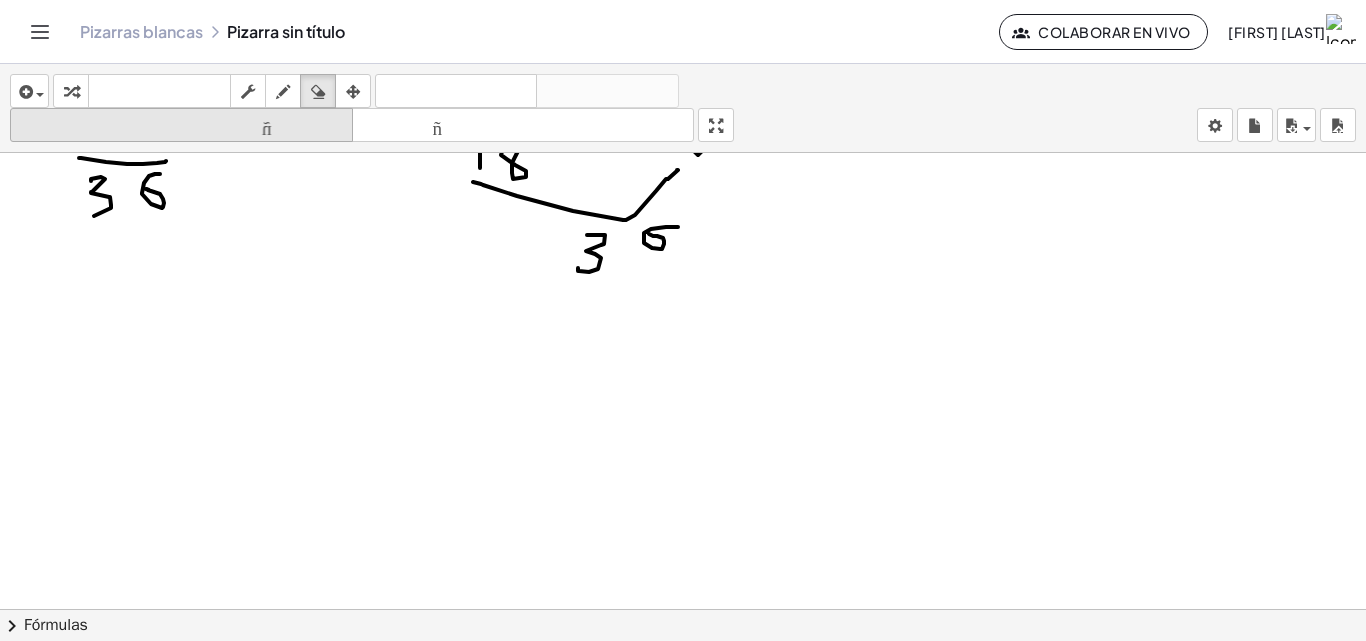 drag, startPoint x: 286, startPoint y: 86, endPoint x: 276, endPoint y: 112, distance: 27.856777 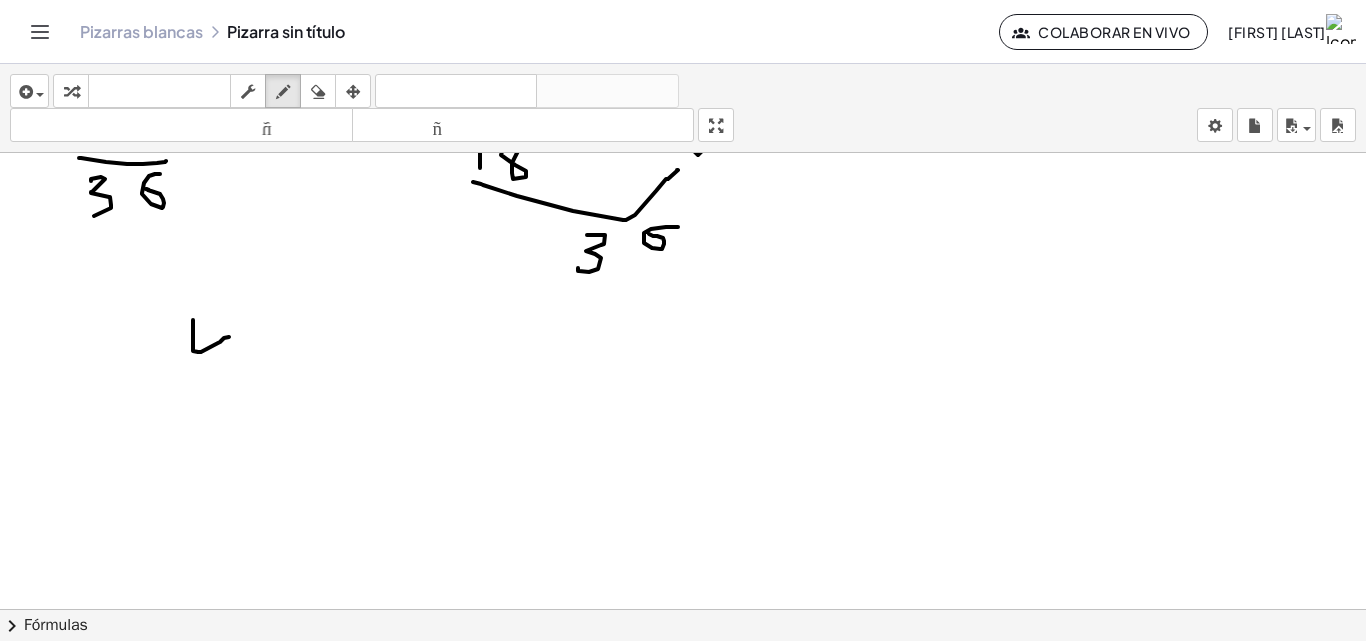 drag, startPoint x: 193, startPoint y: 320, endPoint x: 235, endPoint y: 325, distance: 42.296574 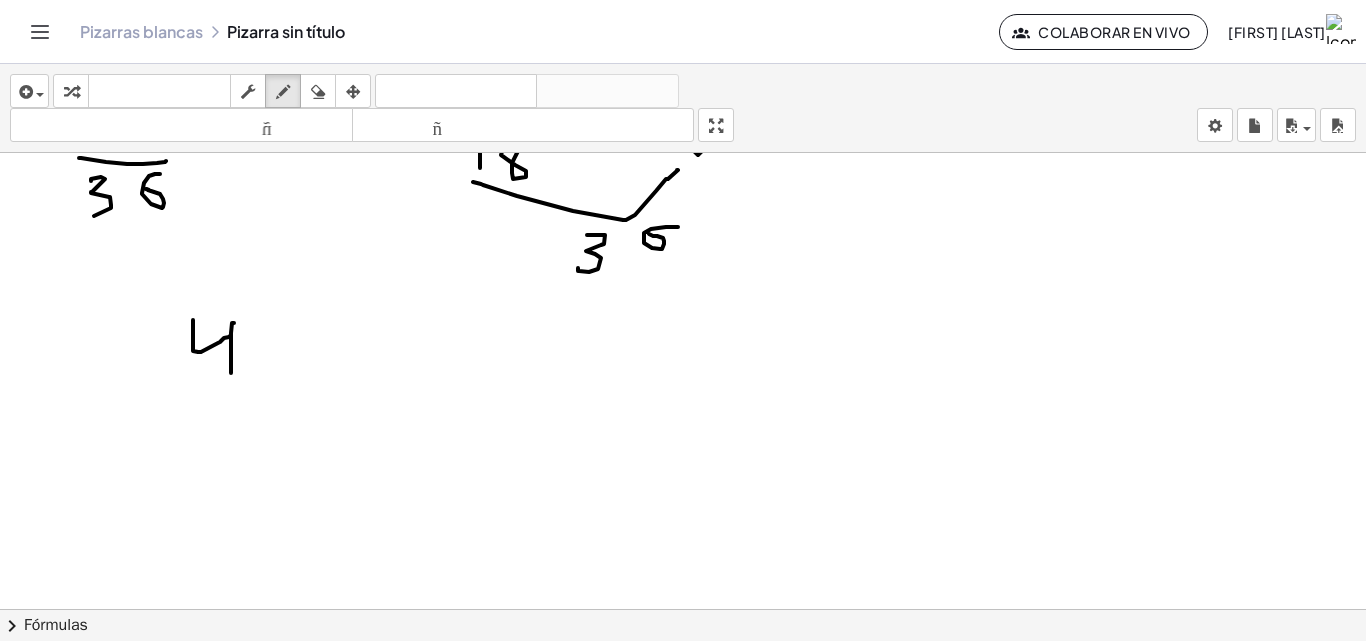drag, startPoint x: 231, startPoint y: 342, endPoint x: 282, endPoint y: 317, distance: 56.797886 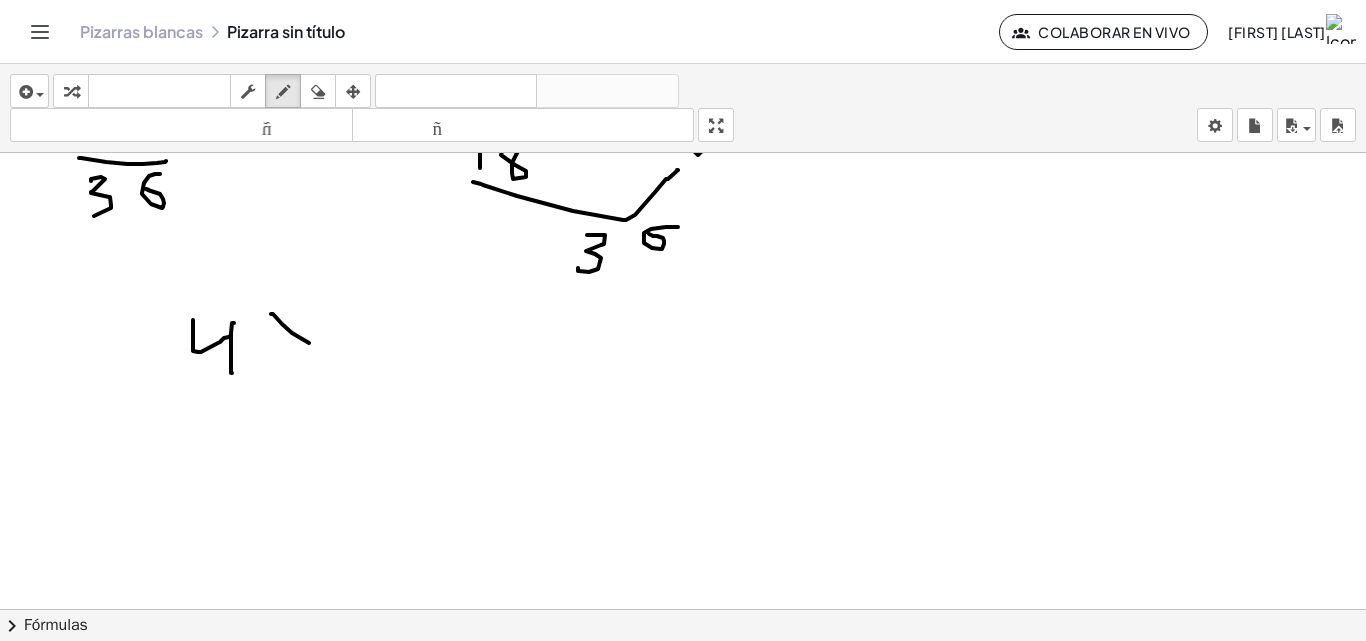 drag, startPoint x: 282, startPoint y: 324, endPoint x: 313, endPoint y: 331, distance: 31.780497 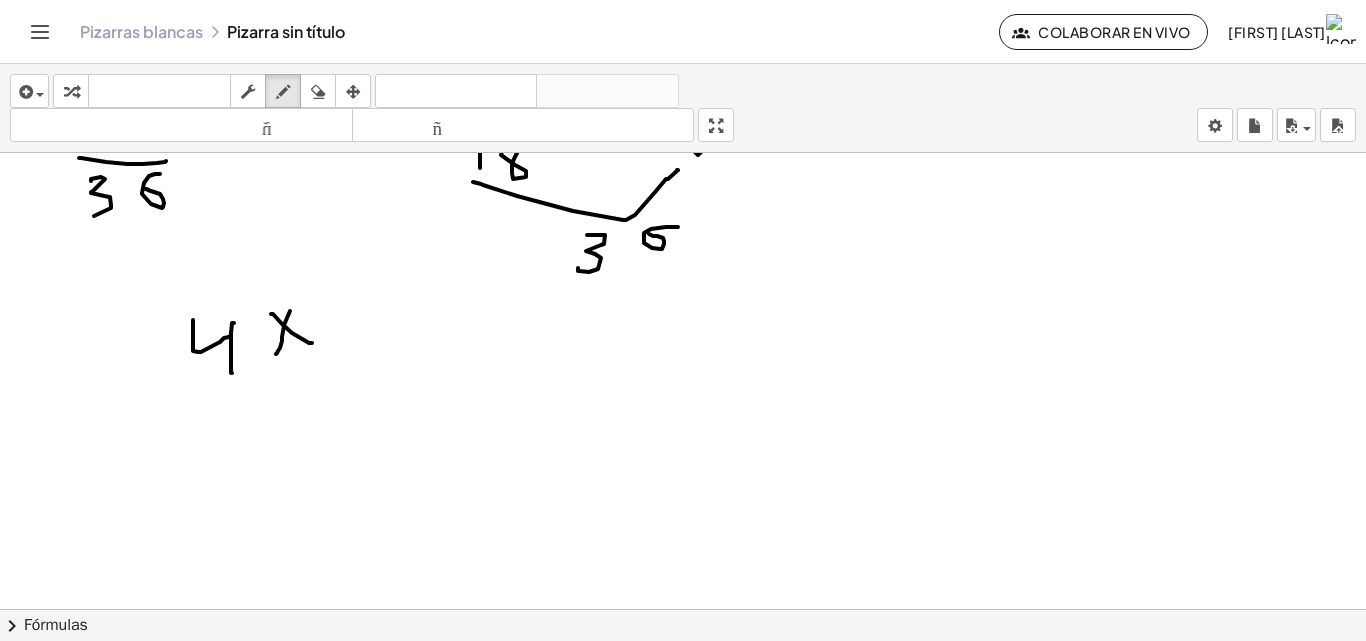 drag, startPoint x: 284, startPoint y: 326, endPoint x: 276, endPoint y: 354, distance: 29.12044 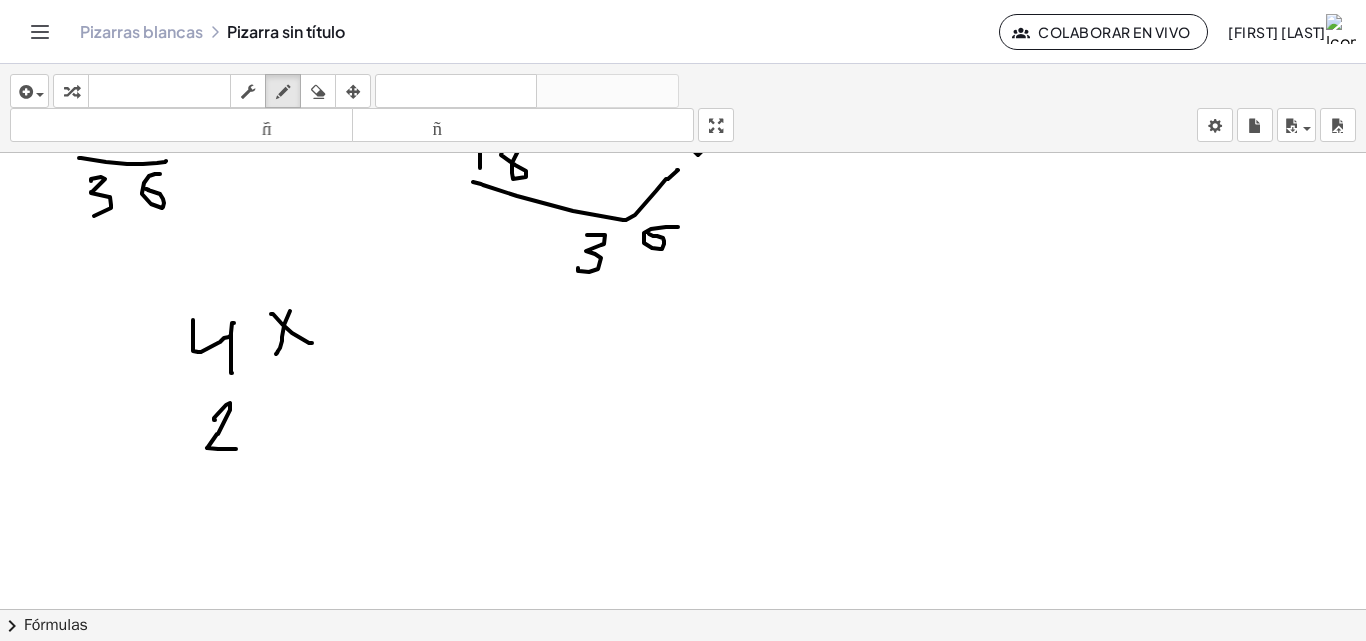 drag, startPoint x: 214, startPoint y: 420, endPoint x: 240, endPoint y: 449, distance: 38.948685 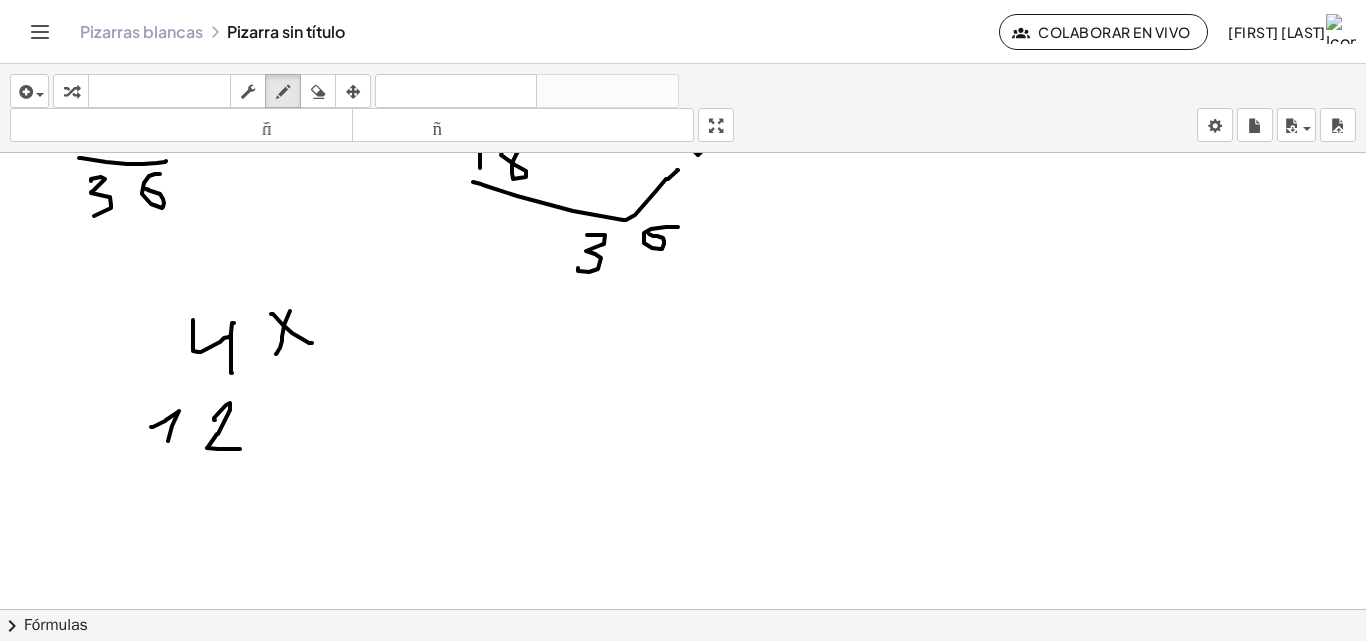 drag 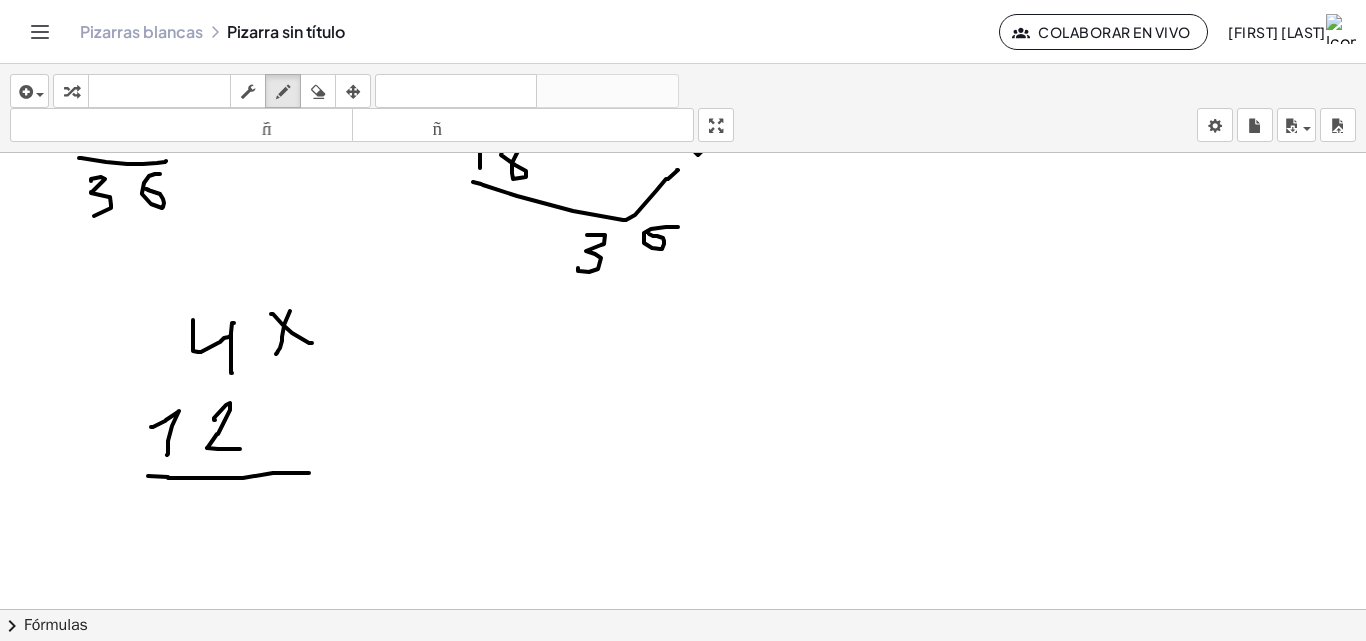 click at bounding box center [683, 53] 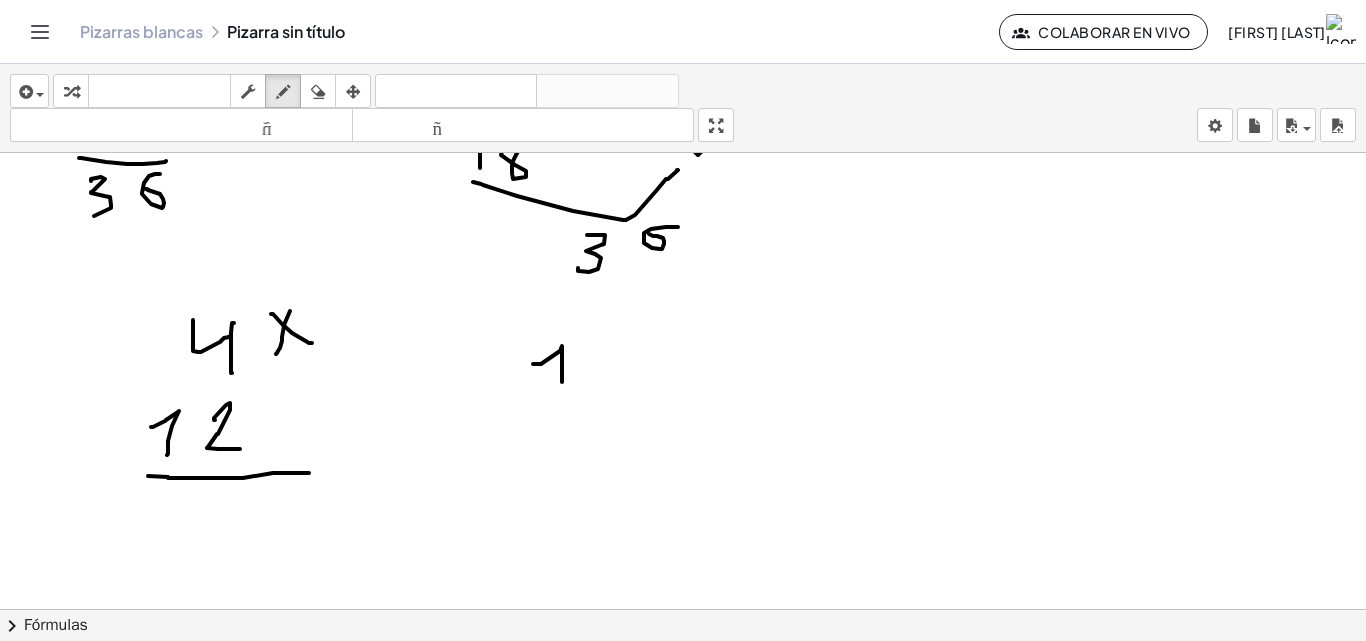 drag, startPoint x: 533, startPoint y: 364, endPoint x: 584, endPoint y: 371, distance: 51.47815 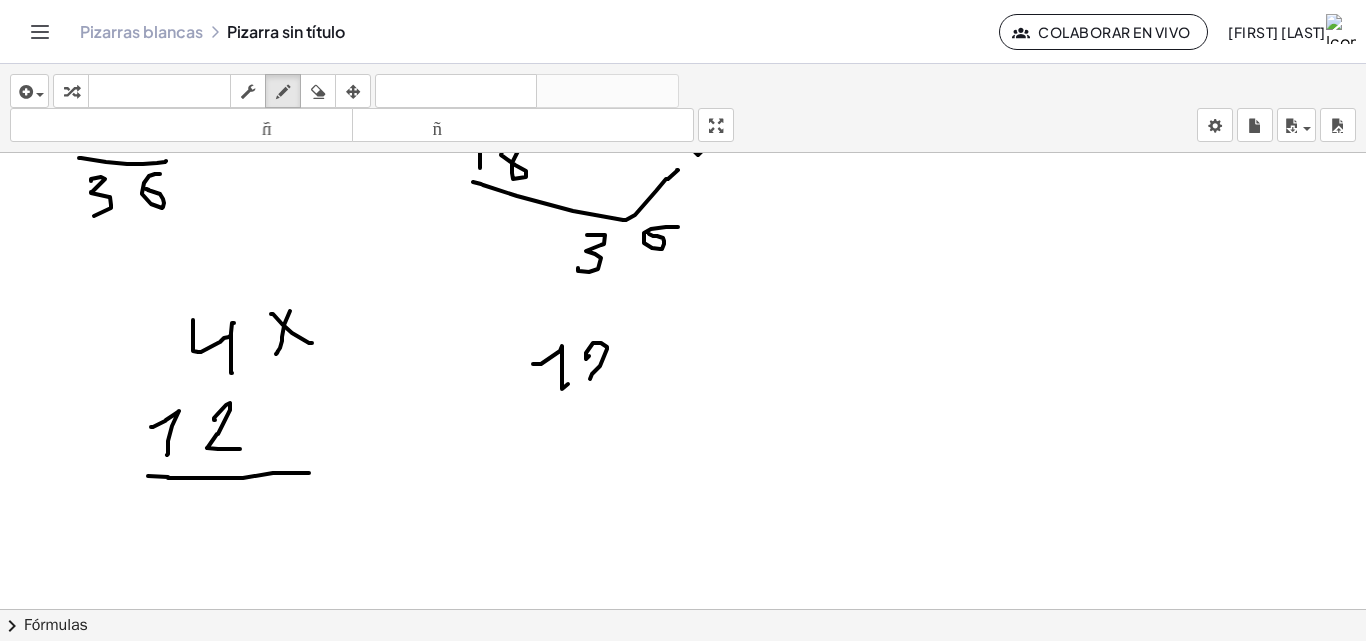 drag, startPoint x: 586, startPoint y: 359, endPoint x: 627, endPoint y: 377, distance: 44.777225 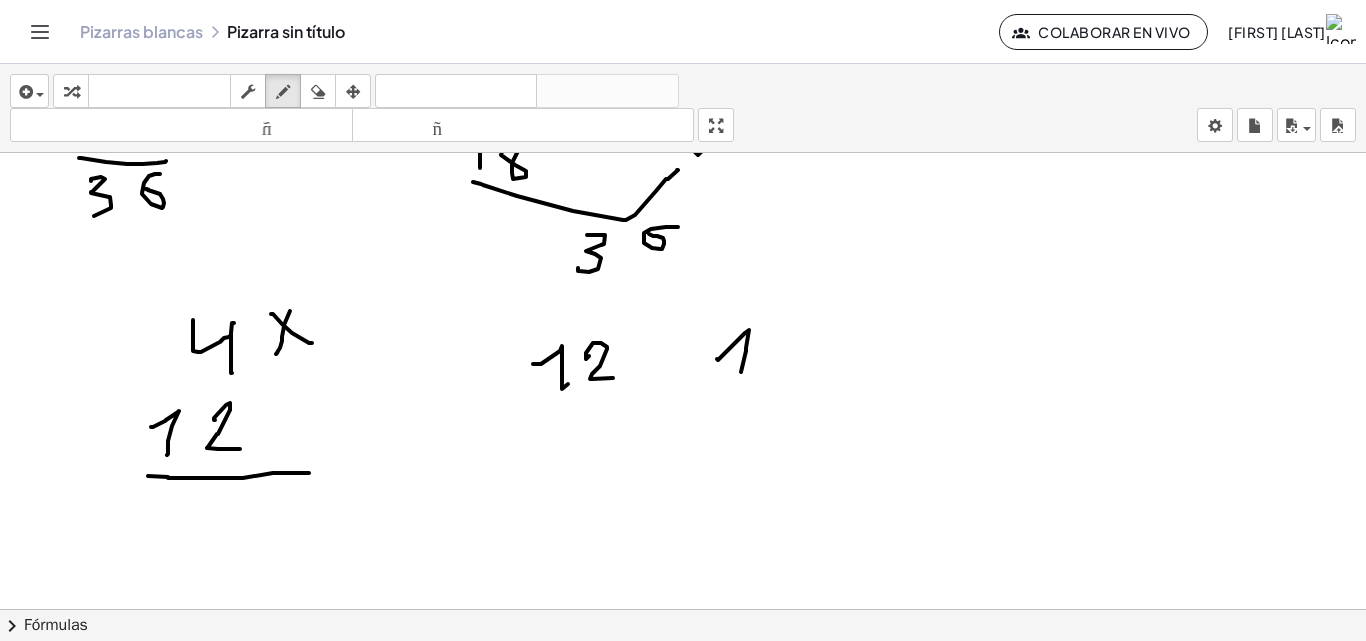 drag, startPoint x: 718, startPoint y: 360, endPoint x: 744, endPoint y: 368, distance: 27.202942 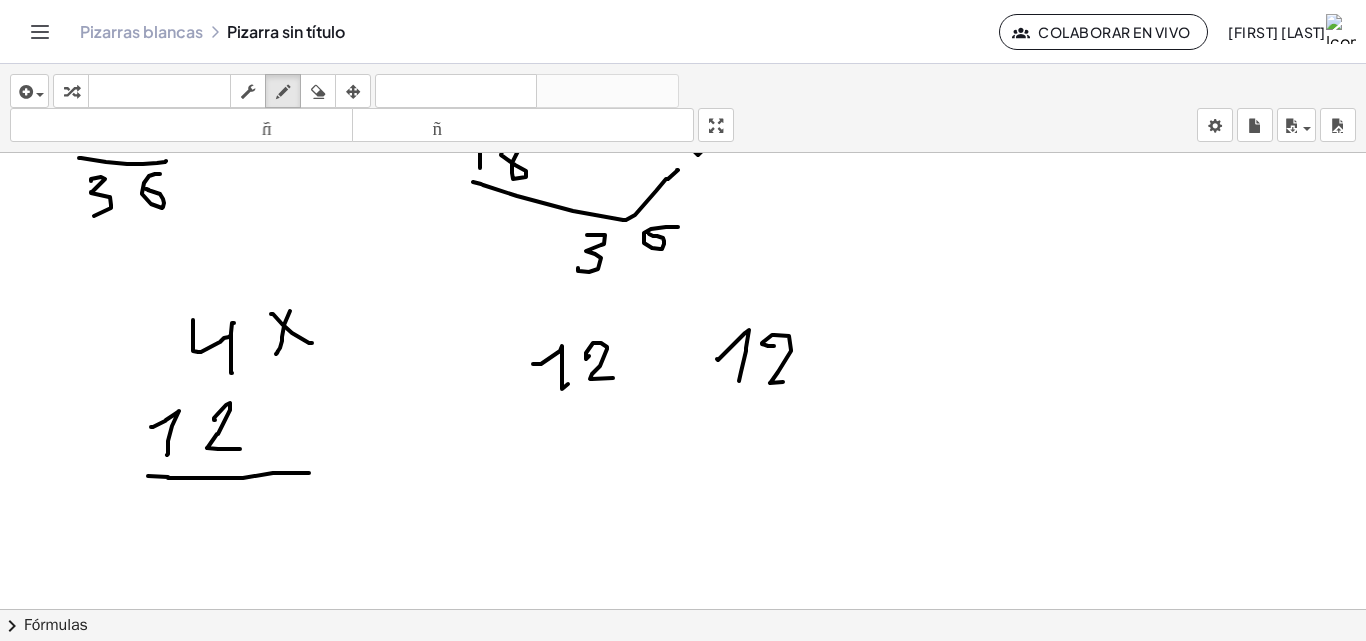 drag, startPoint x: 773, startPoint y: 346, endPoint x: 830, endPoint y: 357, distance: 58.0517 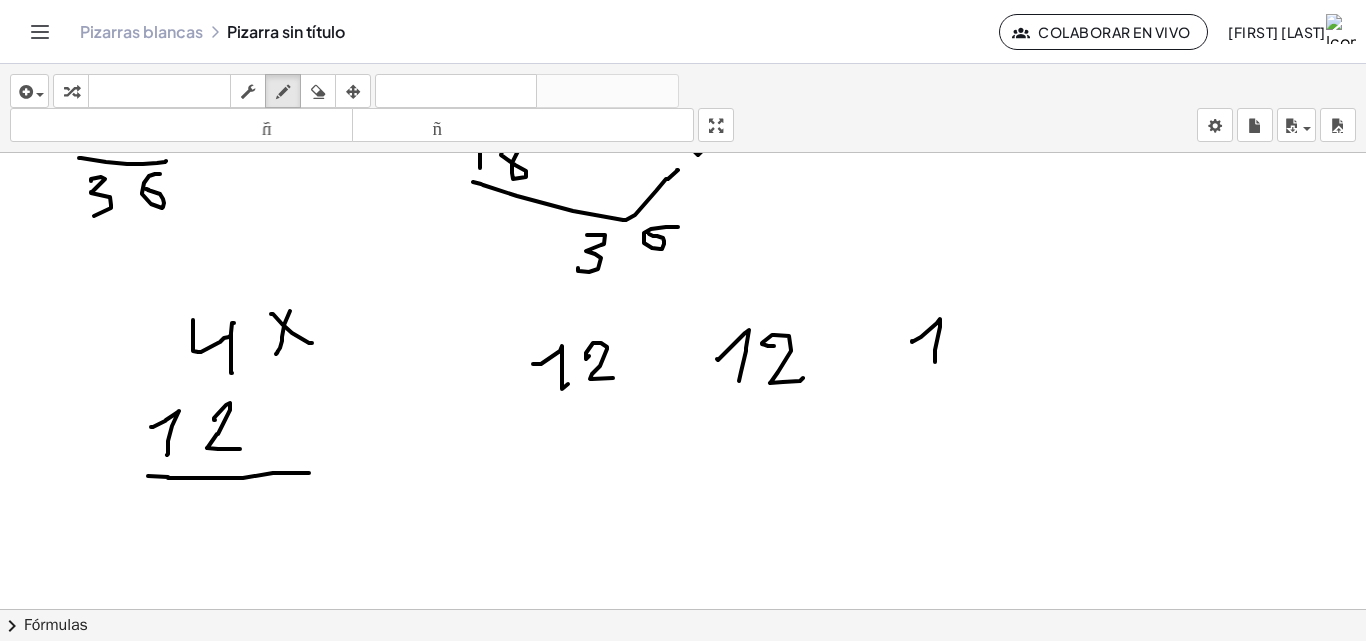 drag, startPoint x: 912, startPoint y: 341, endPoint x: 956, endPoint y: 345, distance: 44.181442 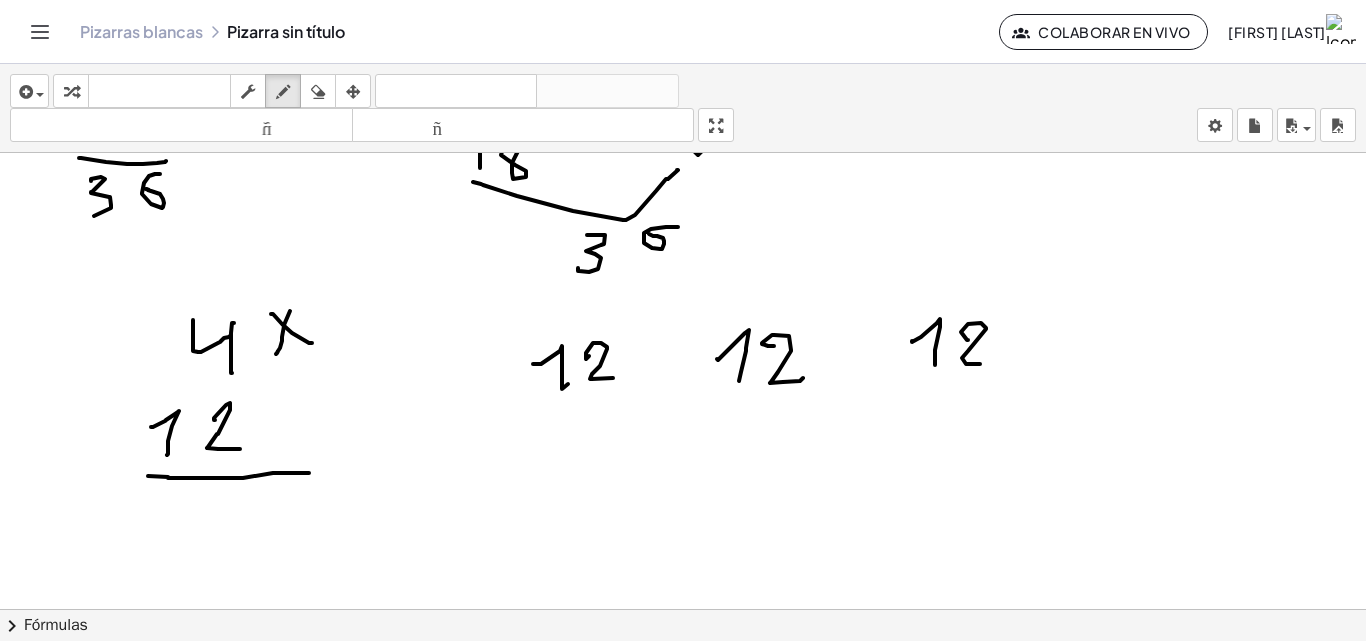 drag, startPoint x: 967, startPoint y: 340, endPoint x: 1025, endPoint y: 338, distance: 58.034473 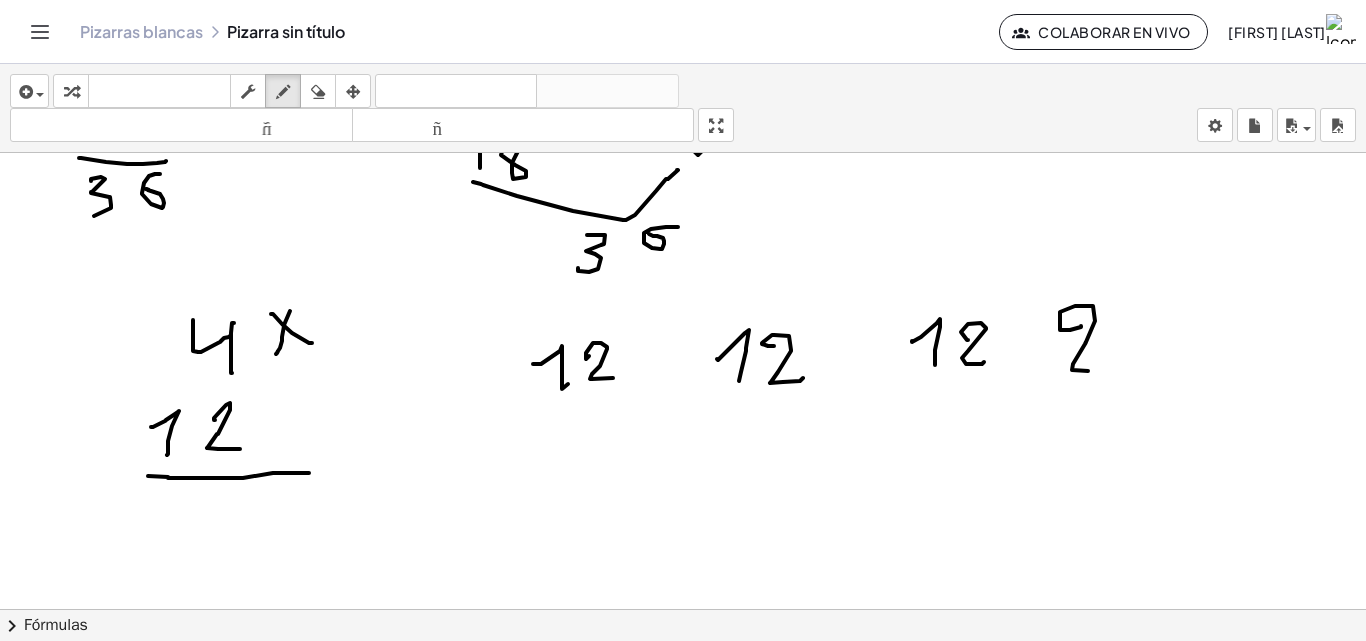 drag, startPoint x: 1081, startPoint y: 327, endPoint x: 1048, endPoint y: 361, distance: 47.38143 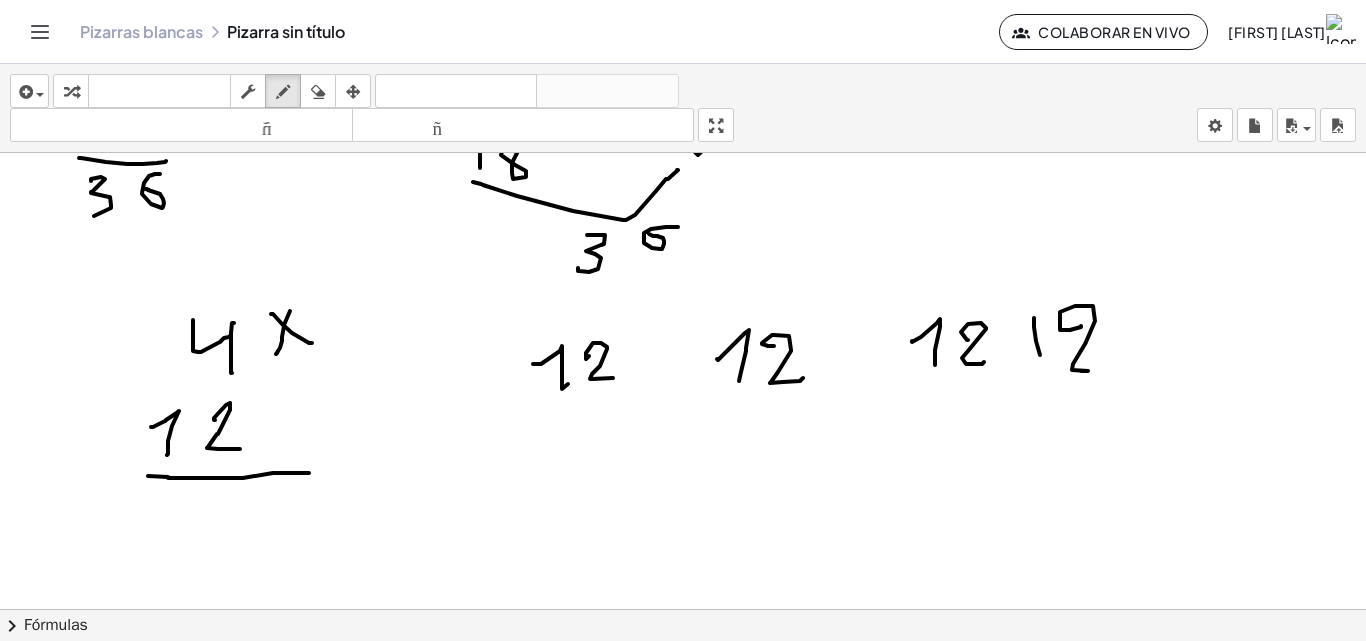 drag, startPoint x: 1034, startPoint y: 318, endPoint x: 1025, endPoint y: 354, distance: 37.107952 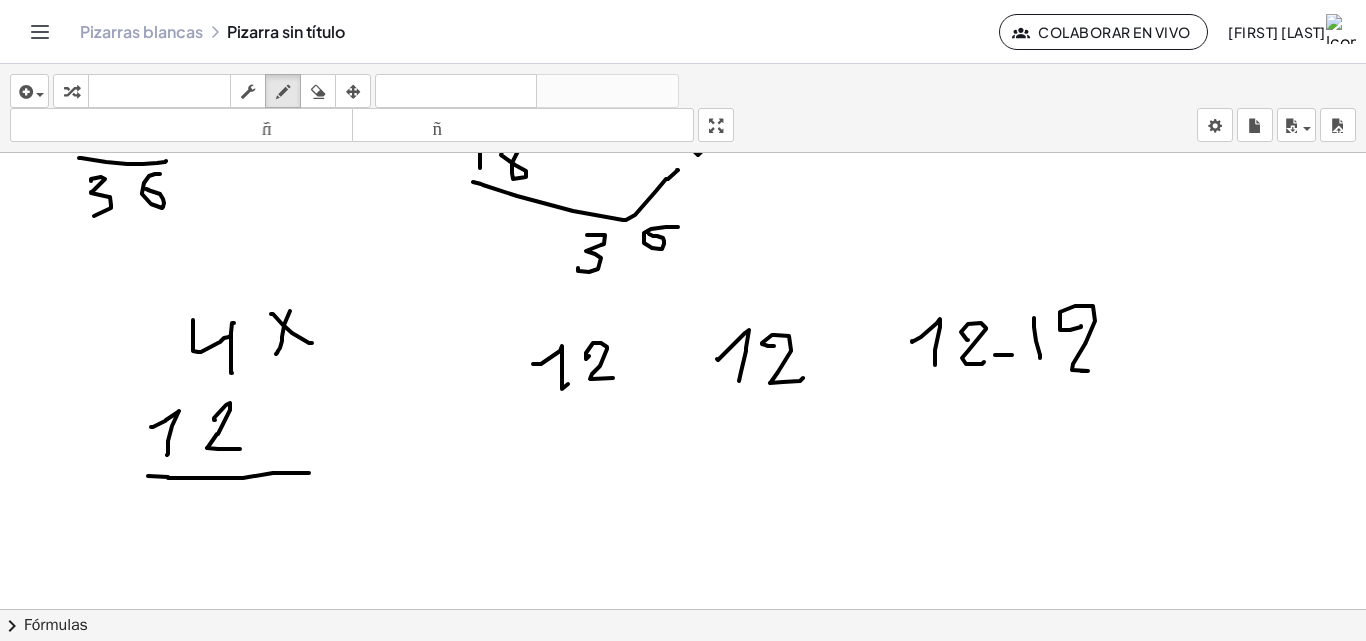 drag, startPoint x: 995, startPoint y: 355, endPoint x: 1012, endPoint y: 355, distance: 17 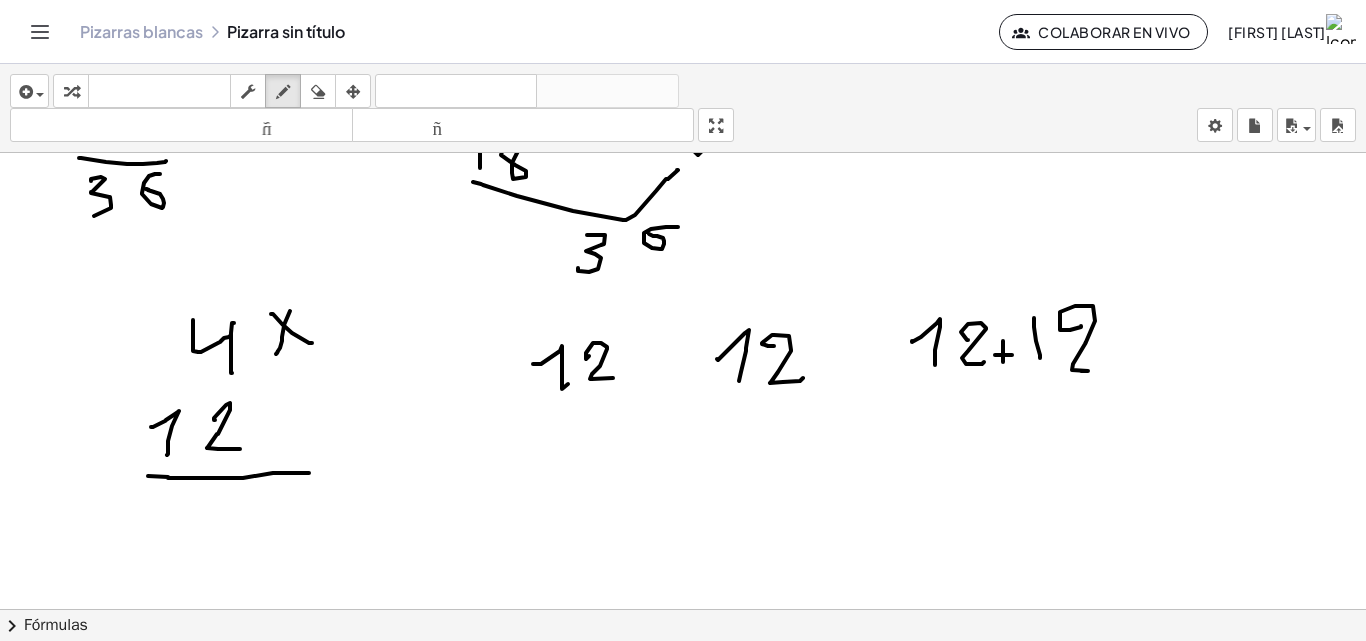drag, startPoint x: 1003, startPoint y: 355, endPoint x: 974, endPoint y: 382, distance: 39.623226 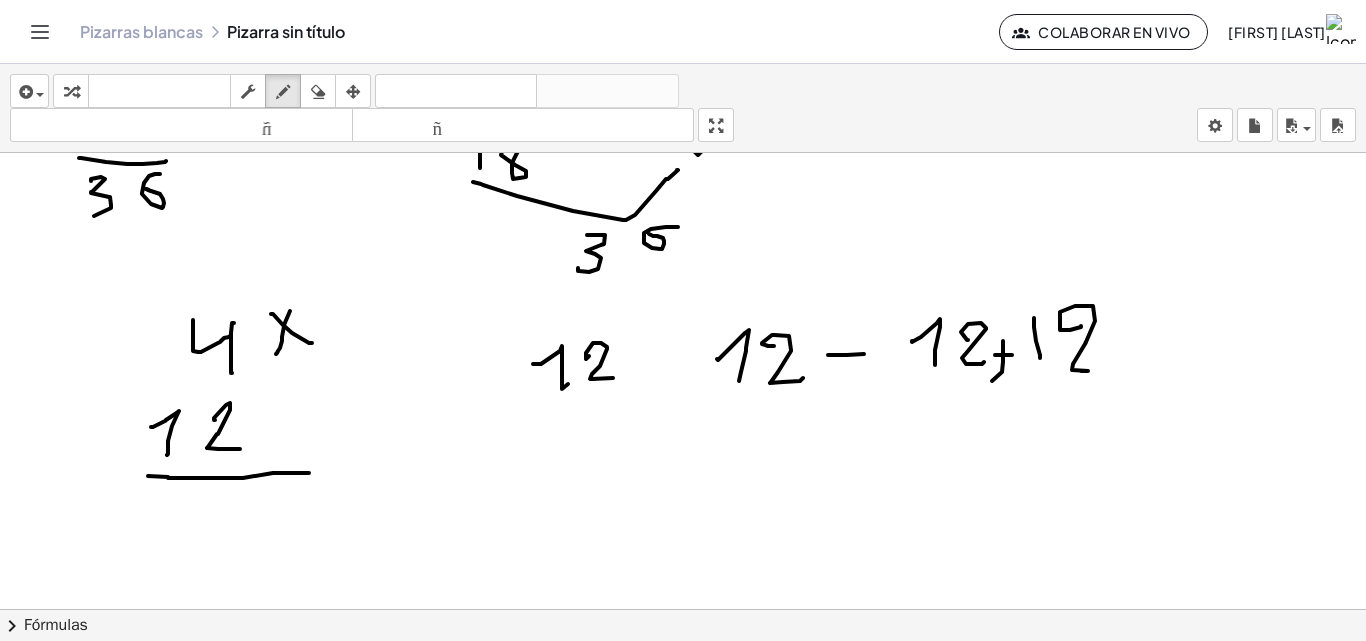 drag, startPoint x: 828, startPoint y: 355, endPoint x: 864, endPoint y: 354, distance: 36.013885 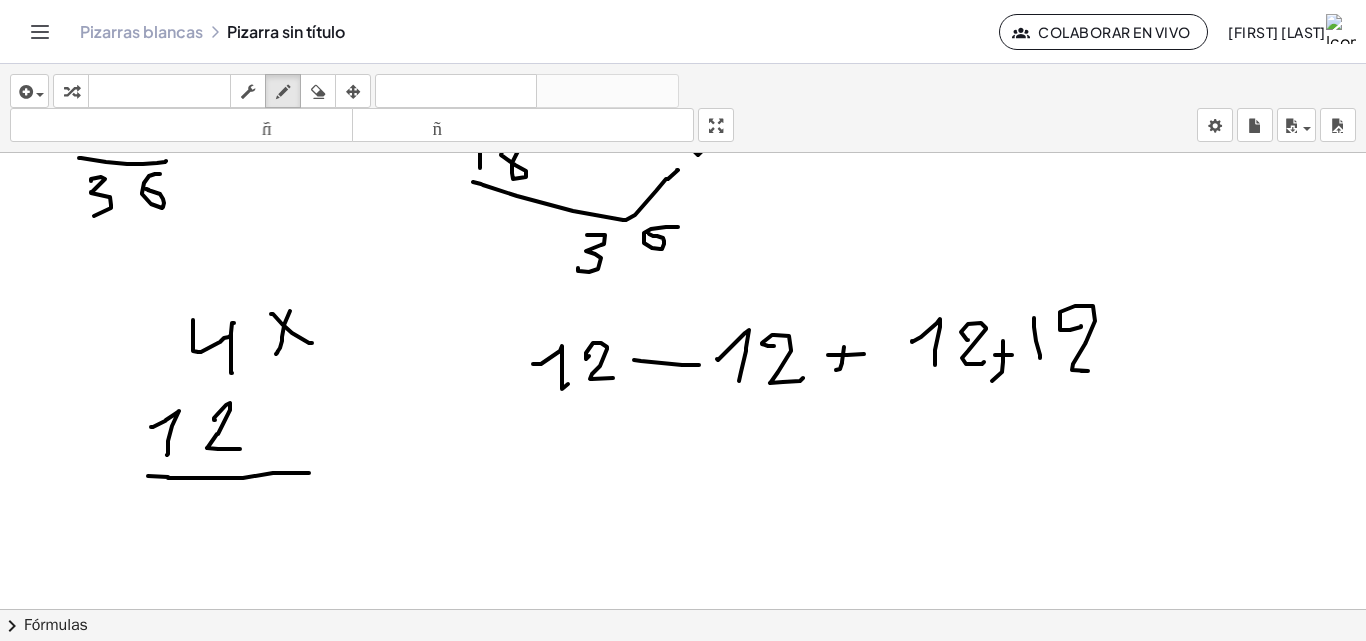 drag, startPoint x: 699, startPoint y: 365, endPoint x: 667, endPoint y: 343, distance: 38.832977 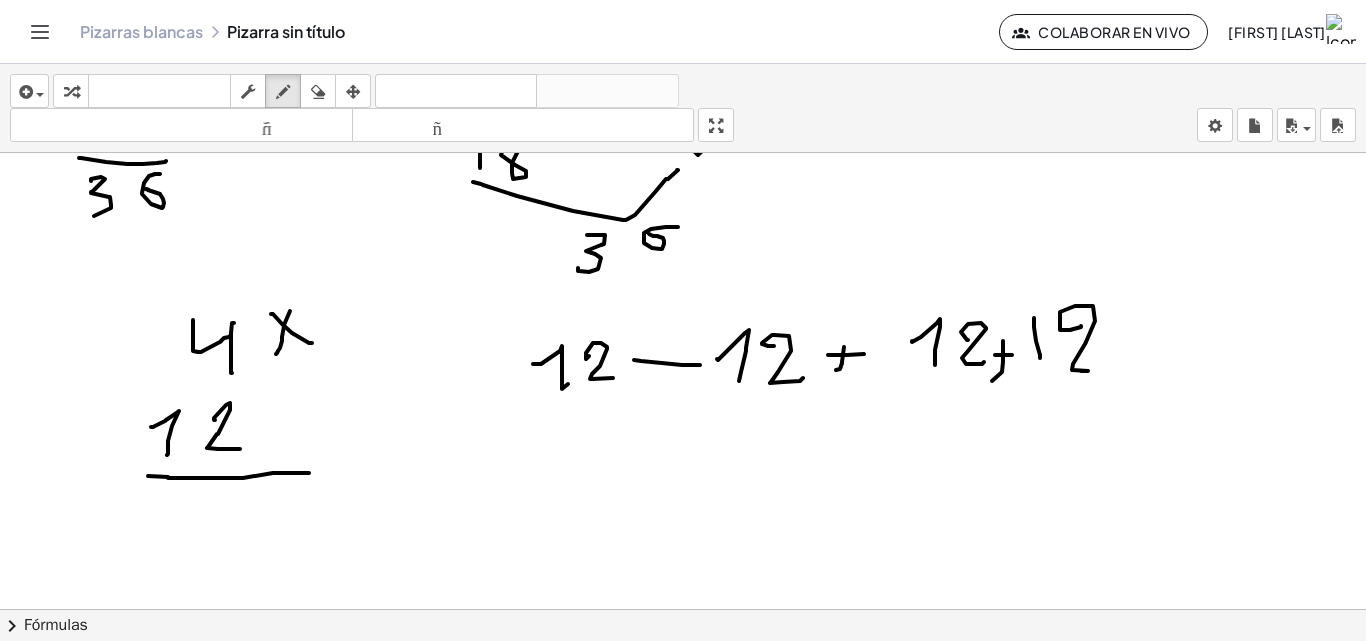drag, startPoint x: 654, startPoint y: 375, endPoint x: 644, endPoint y: 404, distance: 30.675724 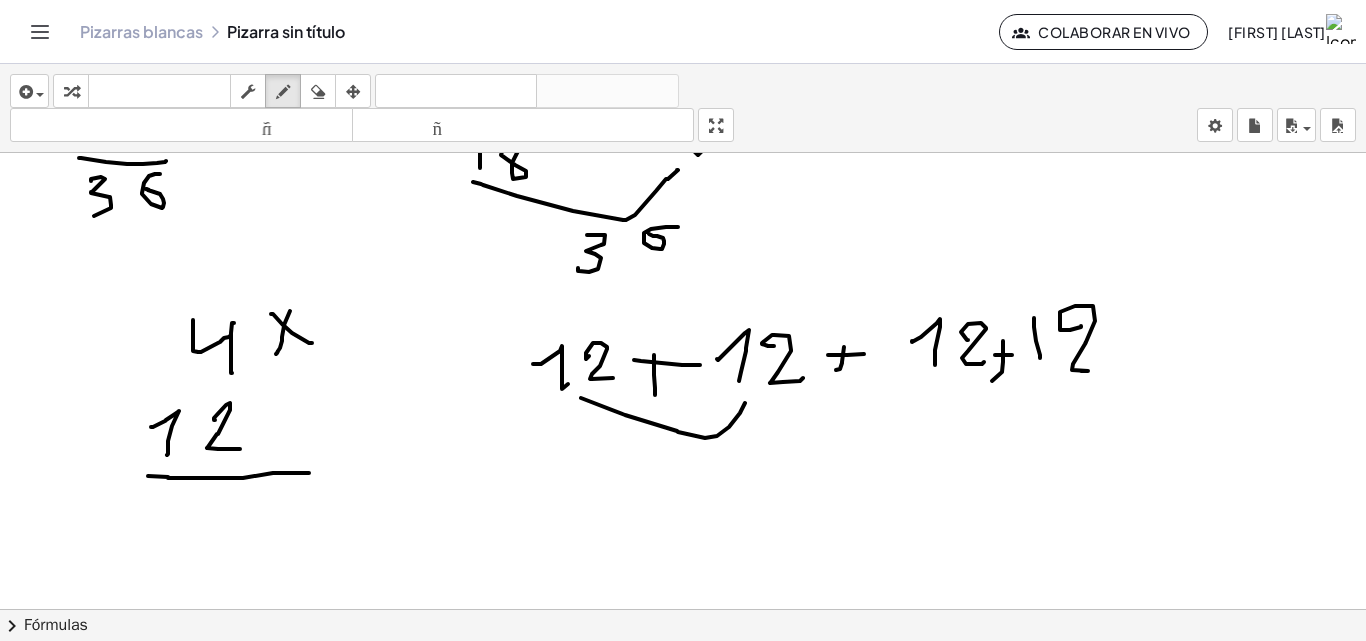 click at bounding box center [683, 53] 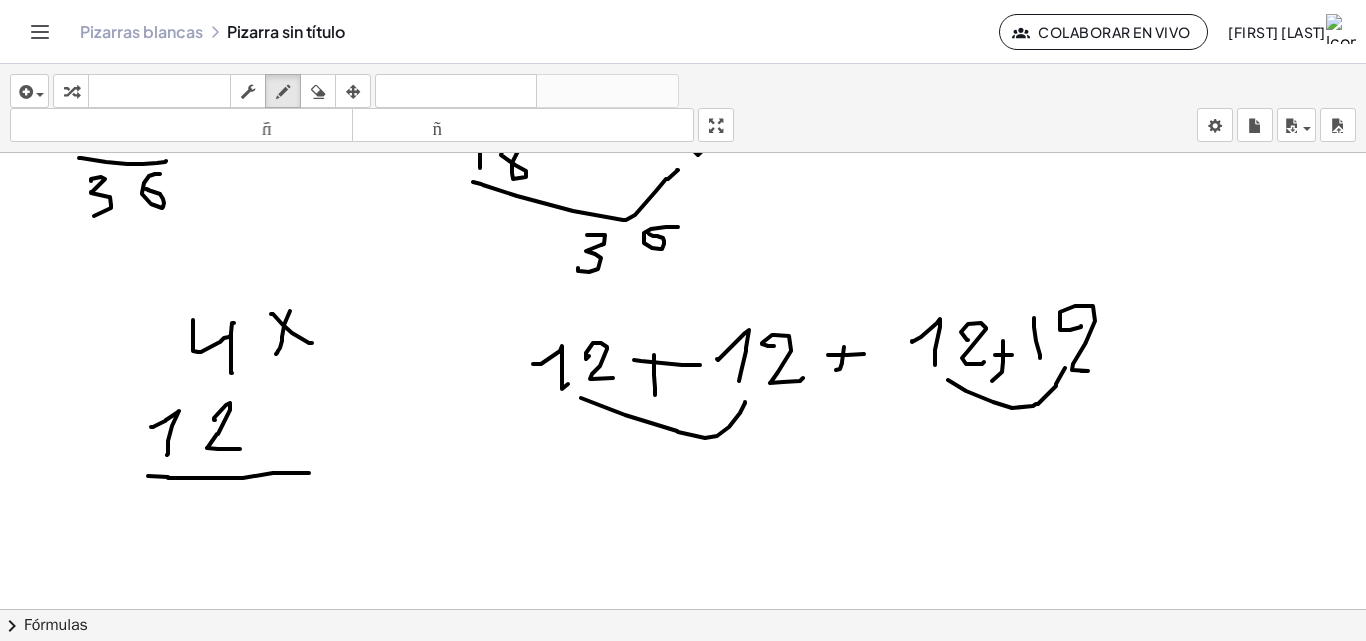 click at bounding box center [683, 53] 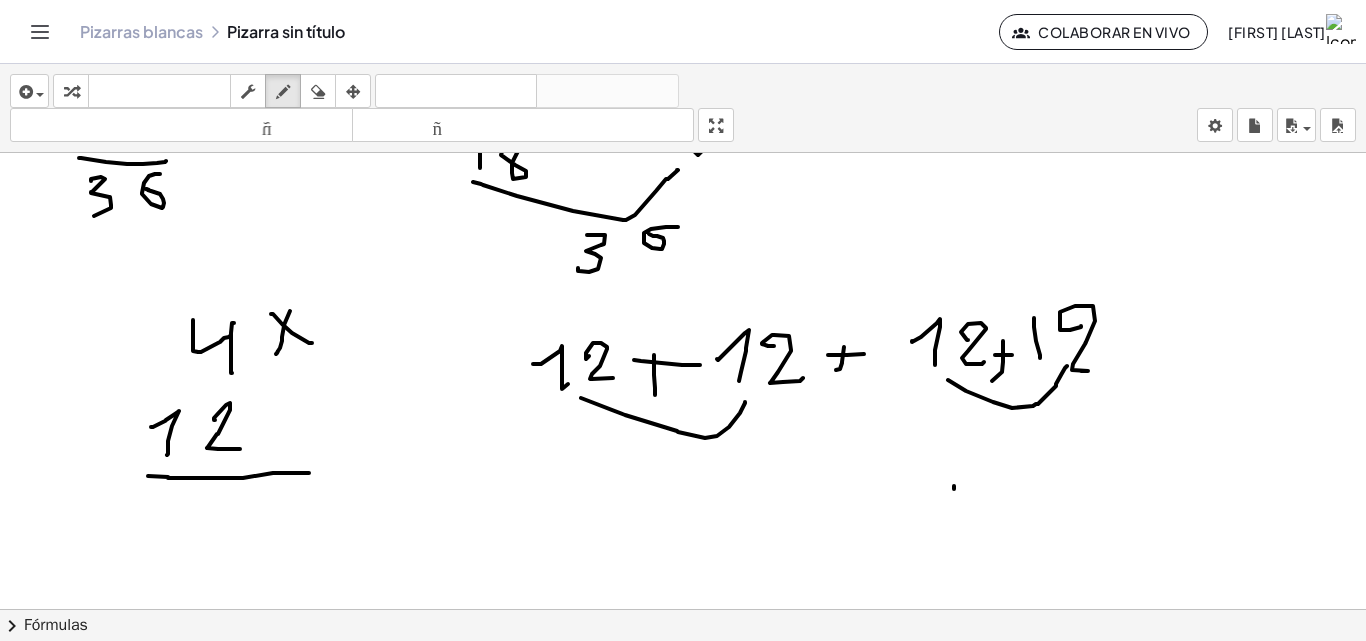 drag, startPoint x: 954, startPoint y: 489, endPoint x: 969, endPoint y: 519, distance: 33.54102 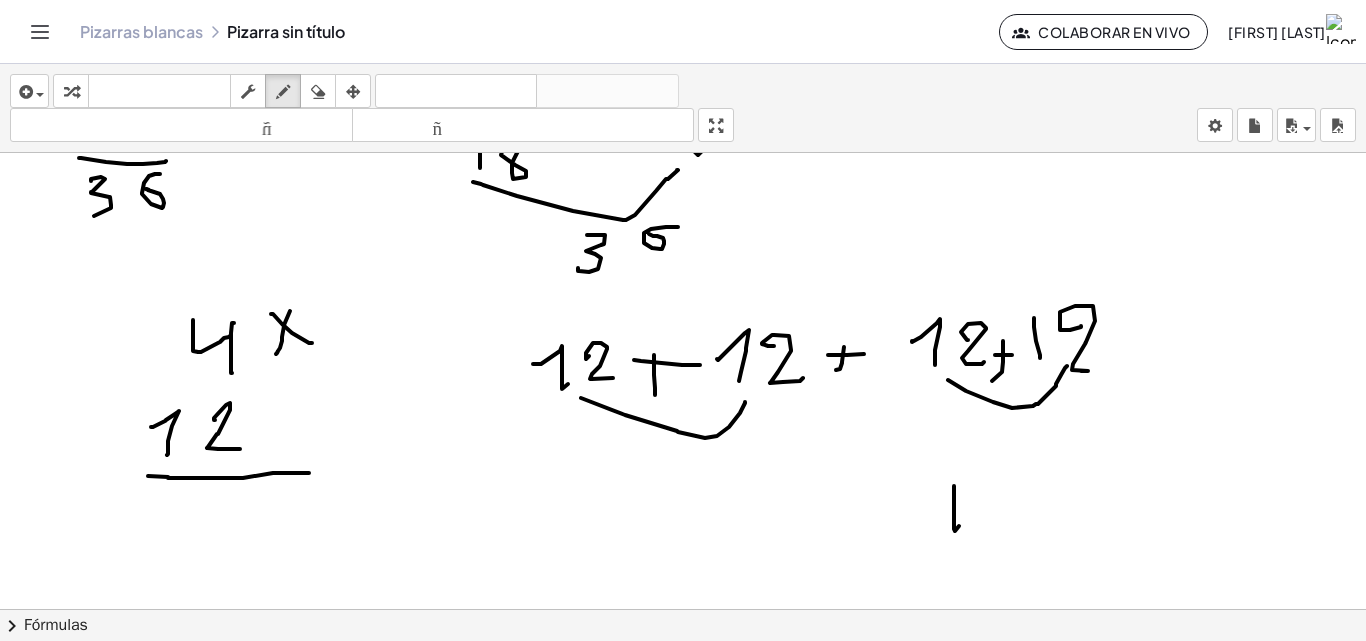 drag, startPoint x: 980, startPoint y: 497, endPoint x: 980, endPoint y: 517, distance: 20 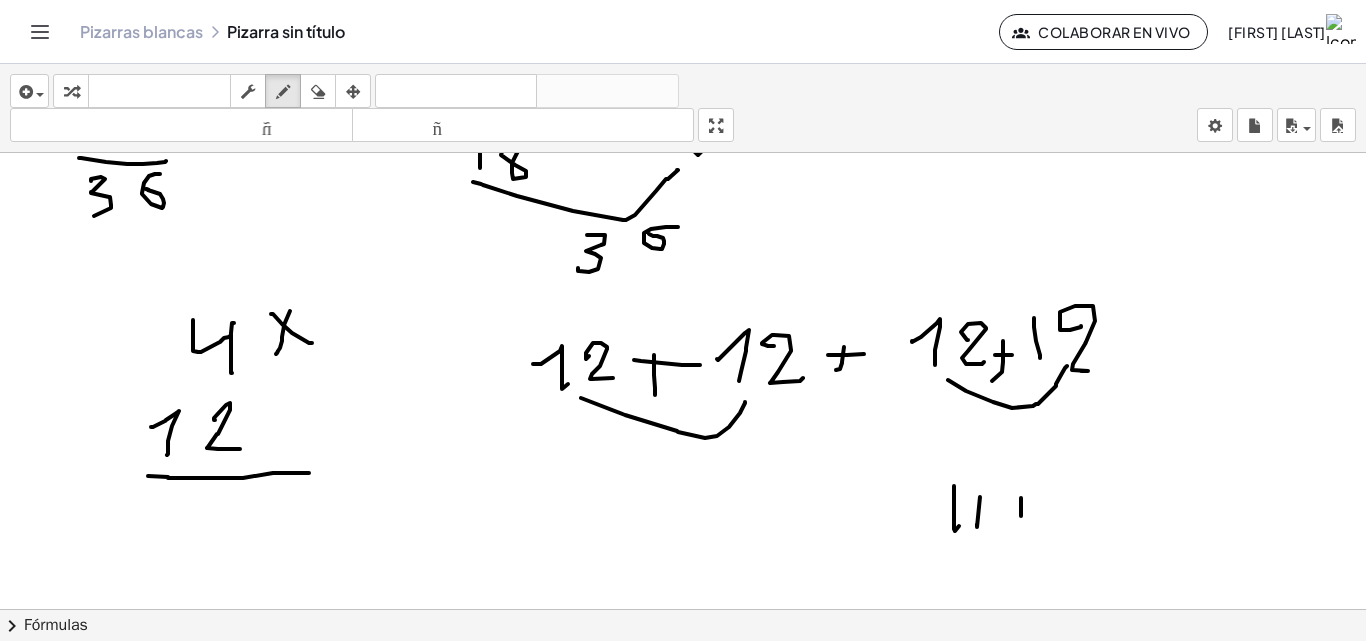 drag, startPoint x: 1021, startPoint y: 516, endPoint x: 1066, endPoint y: 497, distance: 48.8467 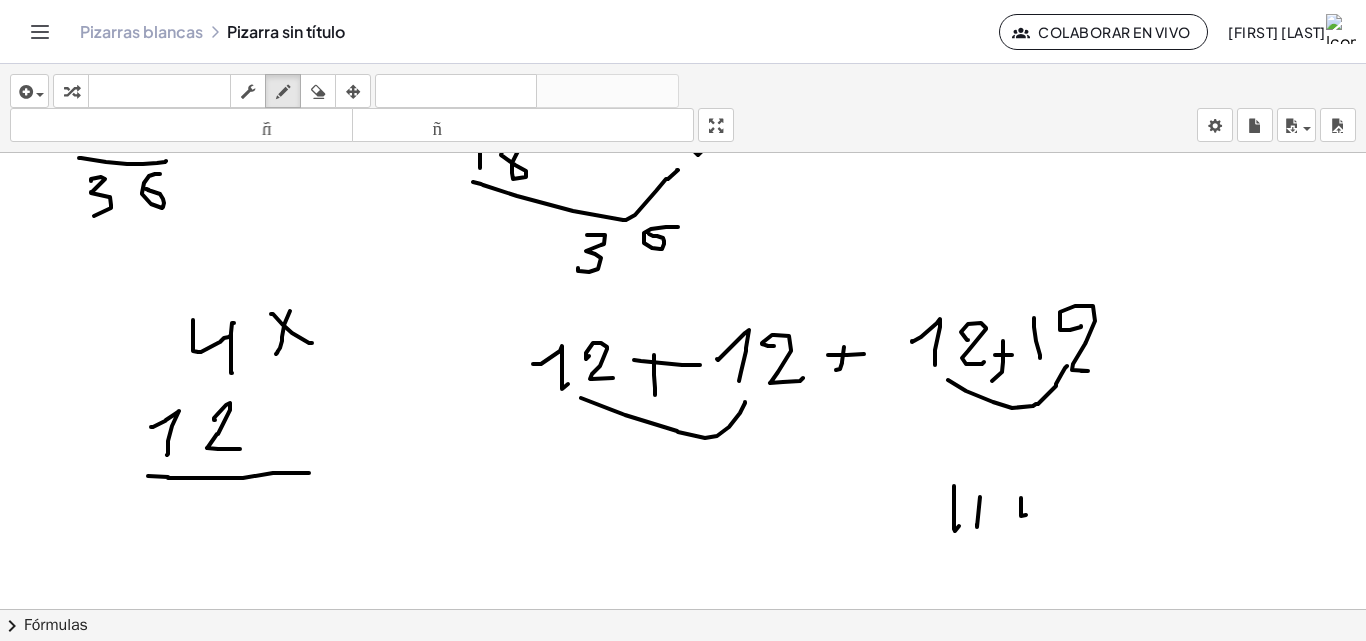 click at bounding box center (683, 53) 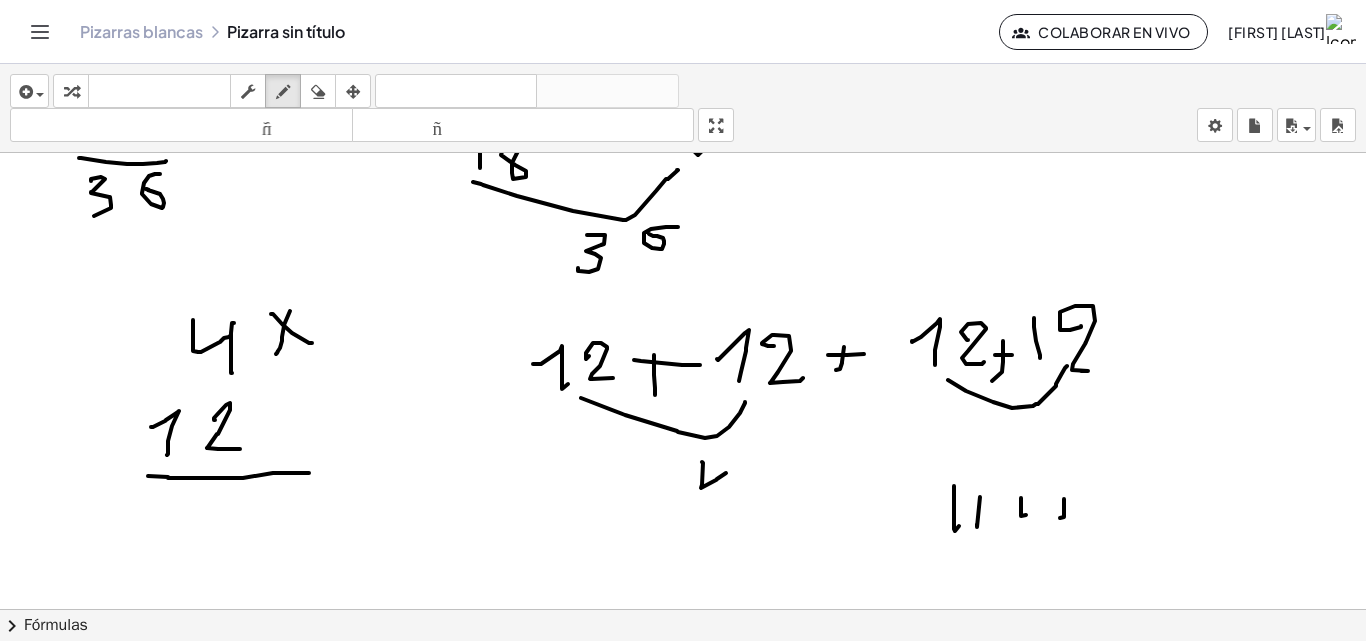 drag, startPoint x: 702, startPoint y: 485, endPoint x: 726, endPoint y: 473, distance: 26.832815 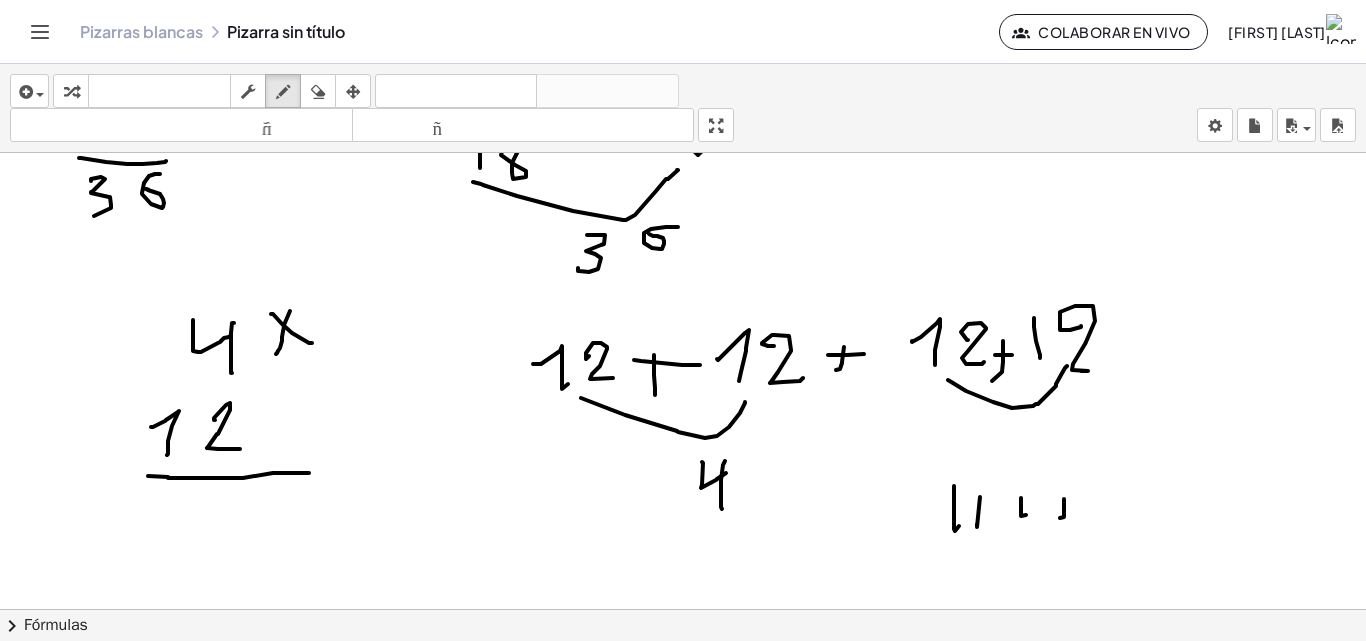 drag, startPoint x: 721, startPoint y: 494, endPoint x: 722, endPoint y: 509, distance: 15.033297 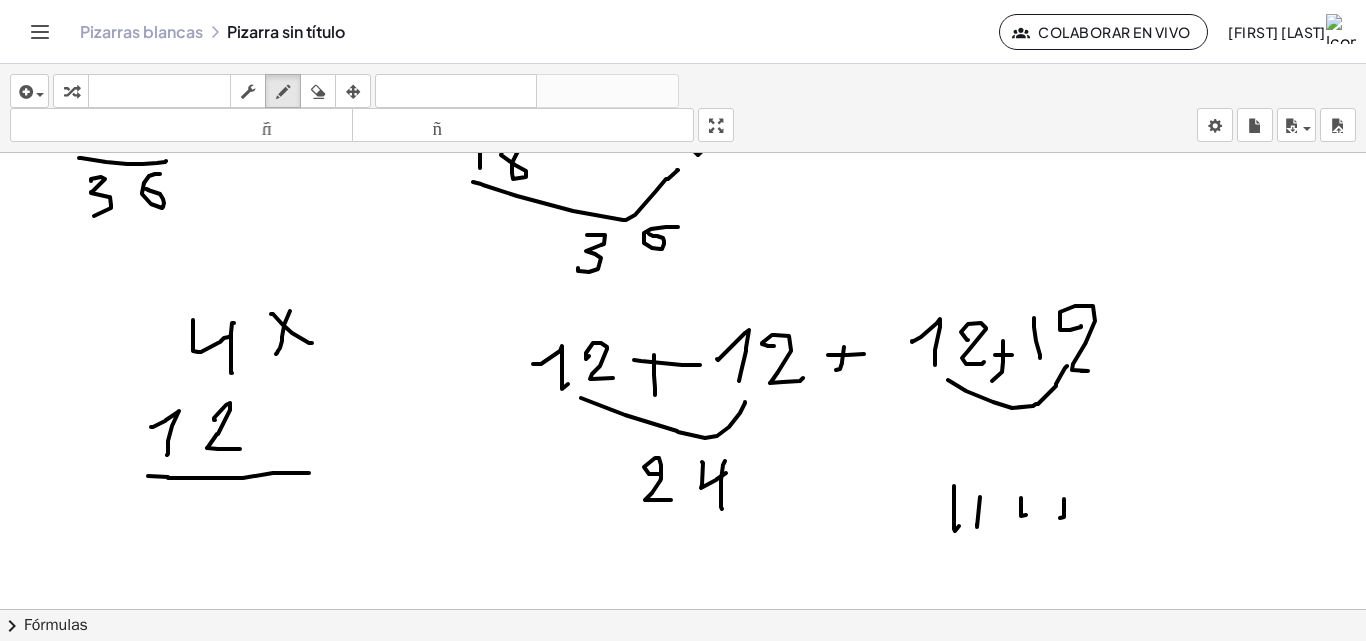 drag, startPoint x: 649, startPoint y: 474, endPoint x: 695, endPoint y: 495, distance: 50.566788 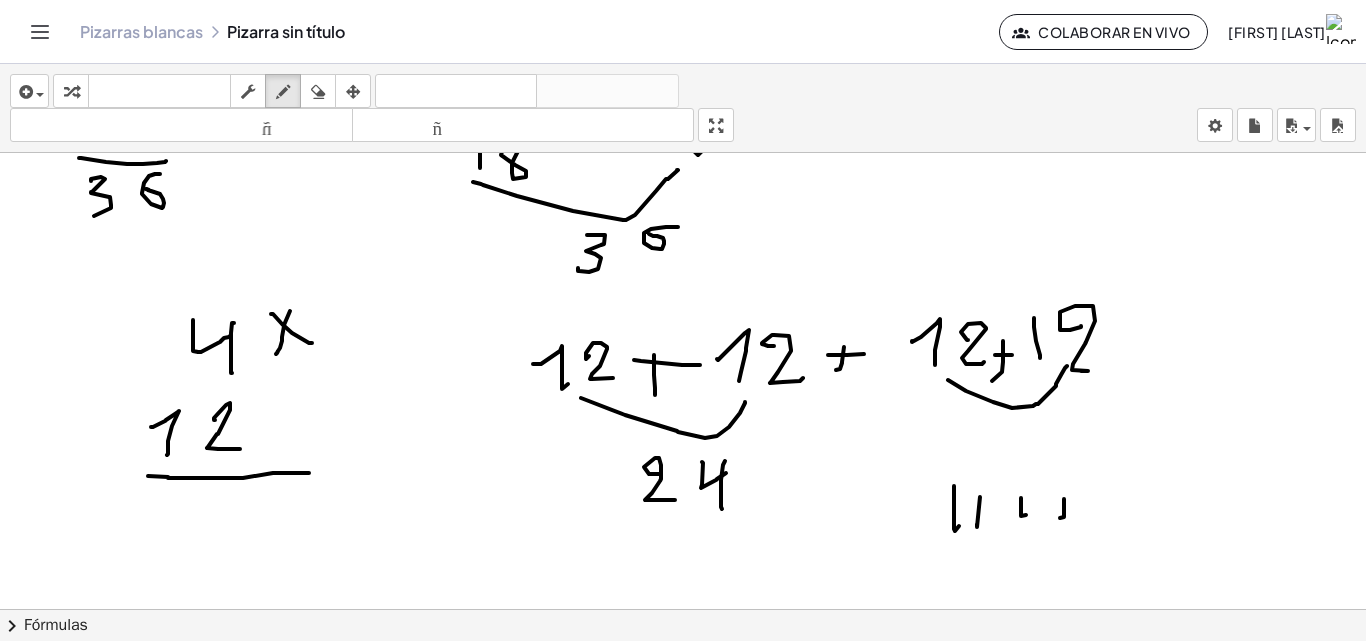 drag, startPoint x: 321, startPoint y: 94, endPoint x: 587, endPoint y: 187, distance: 281.78894 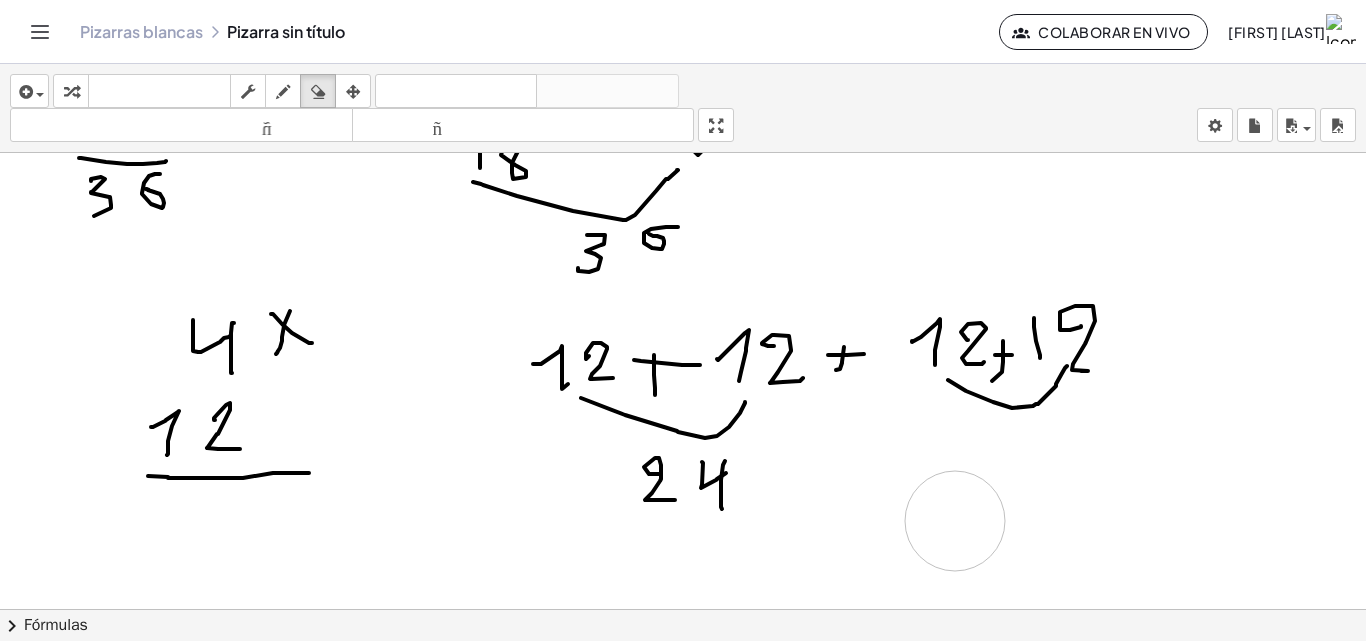 drag, startPoint x: 1089, startPoint y: 540, endPoint x: 877, endPoint y: 484, distance: 219.27151 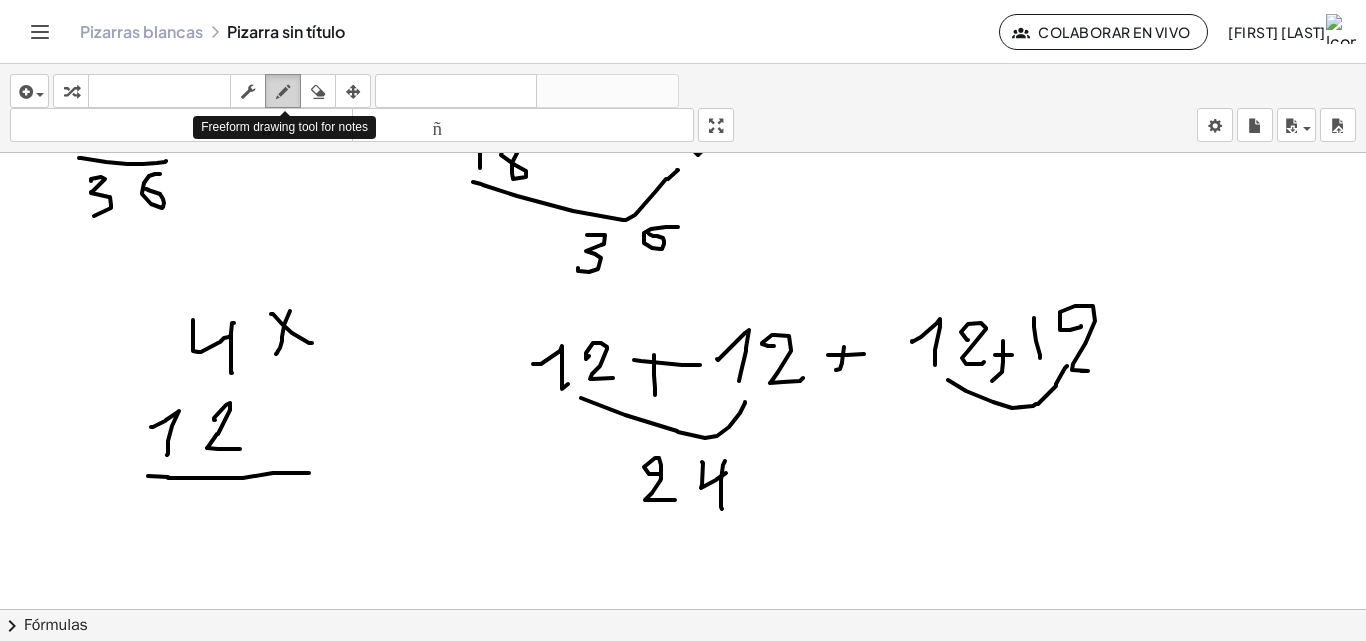 click at bounding box center (283, 92) 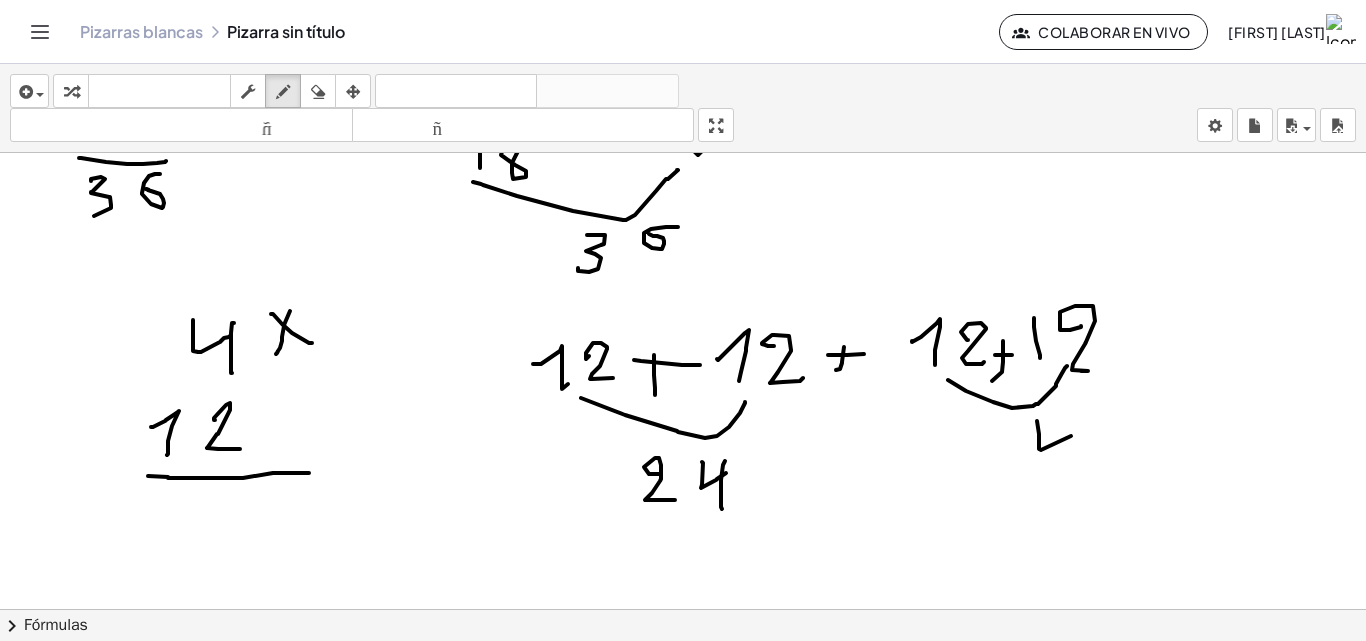 drag, startPoint x: 1039, startPoint y: 434, endPoint x: 1071, endPoint y: 436, distance: 32.06244 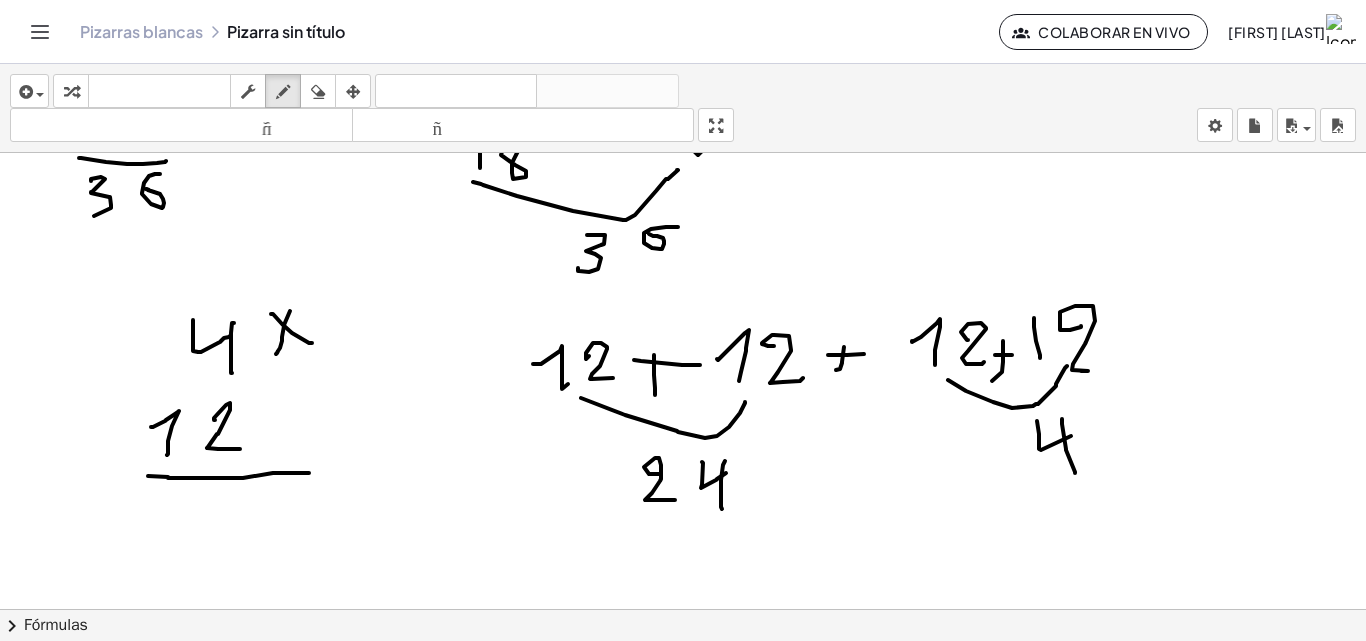 drag, startPoint x: 1062, startPoint y: 424, endPoint x: 1075, endPoint y: 476, distance: 53.600372 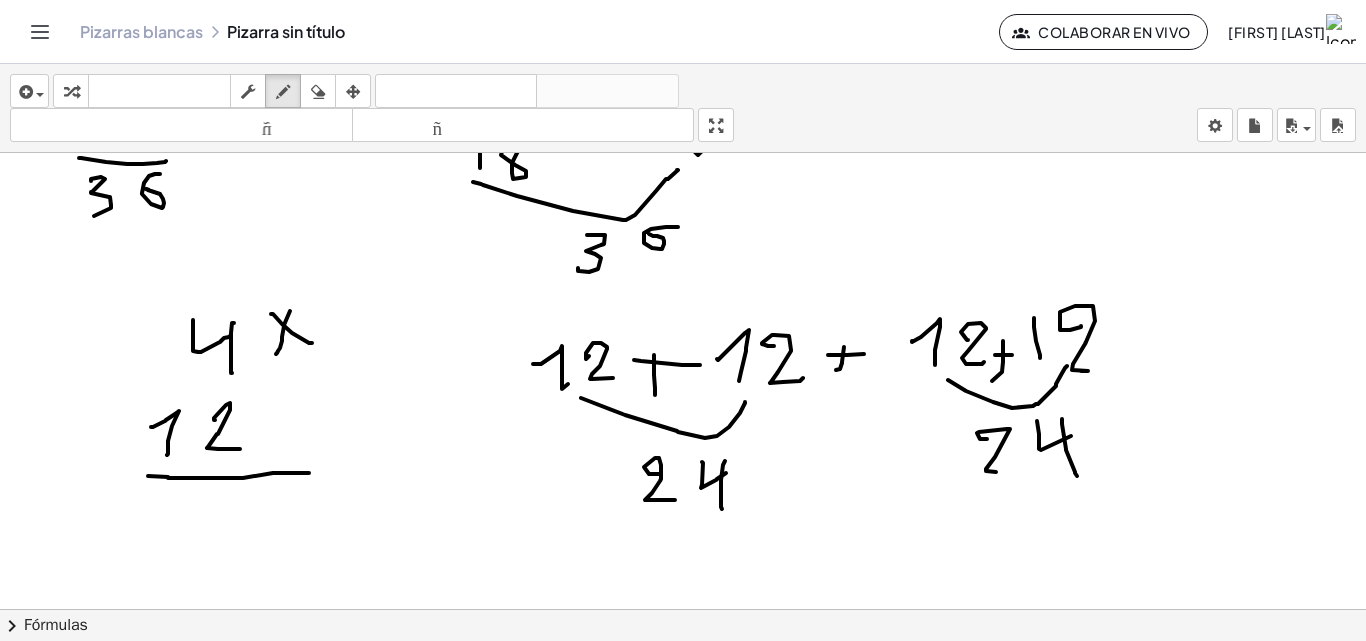 drag, startPoint x: 987, startPoint y: 439, endPoint x: 1013, endPoint y: 476, distance: 45.221676 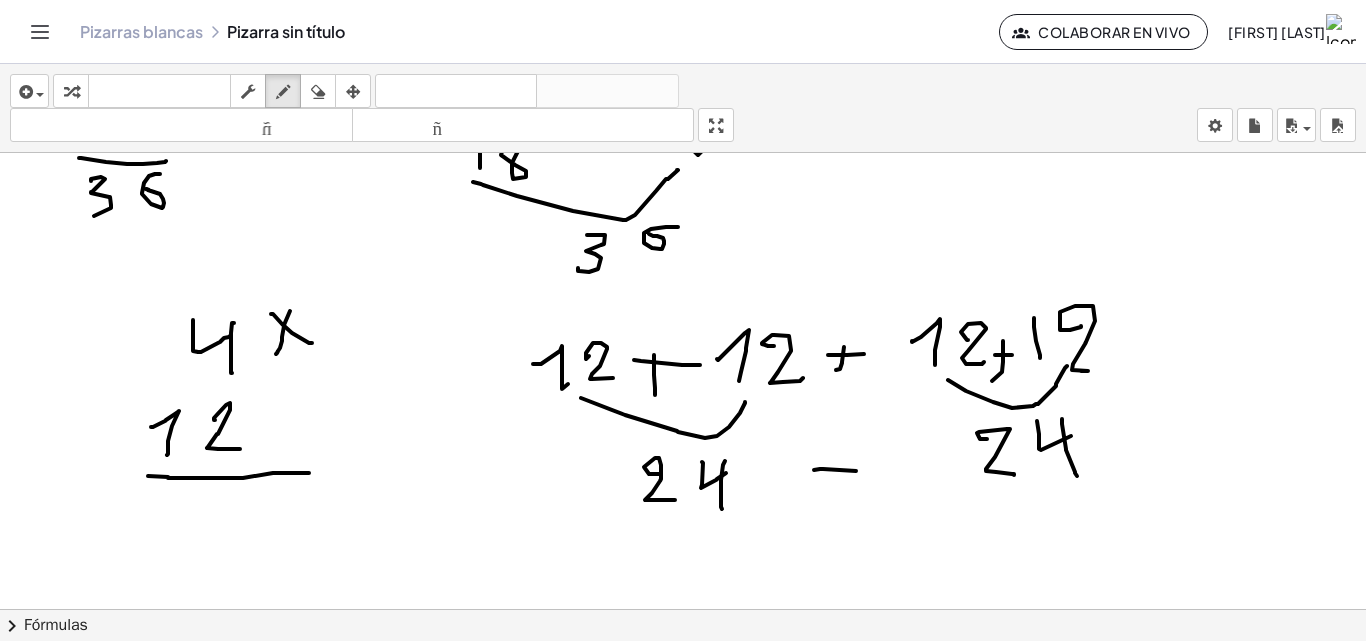 drag, startPoint x: 814, startPoint y: 470, endPoint x: 863, endPoint y: 469, distance: 49.010204 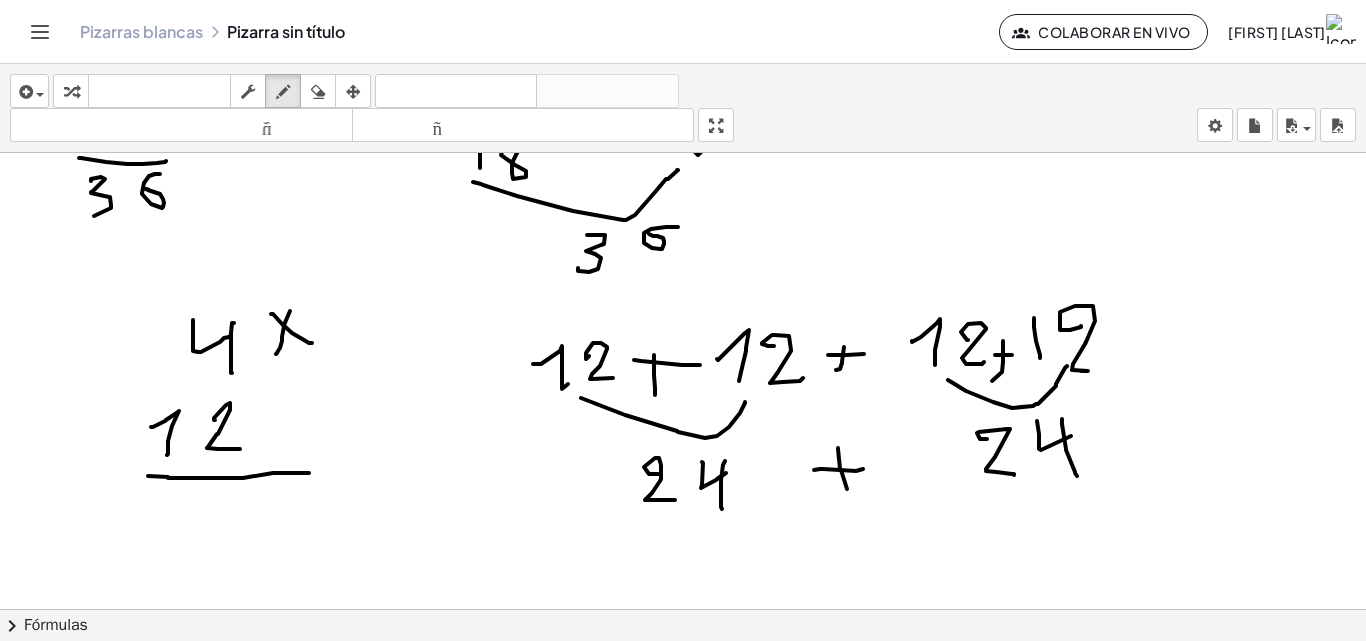 drag, startPoint x: 841, startPoint y: 470, endPoint x: 851, endPoint y: 498, distance: 29.732138 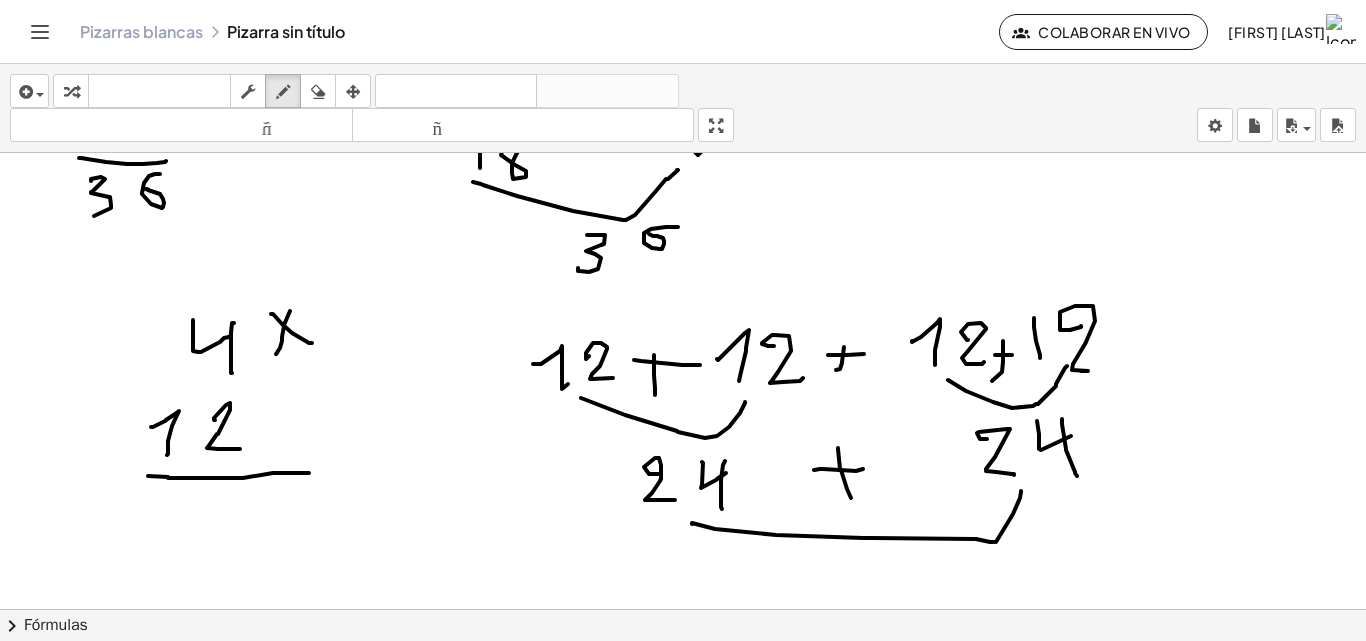 drag, startPoint x: 692, startPoint y: 524, endPoint x: 1021, endPoint y: 491, distance: 330.65088 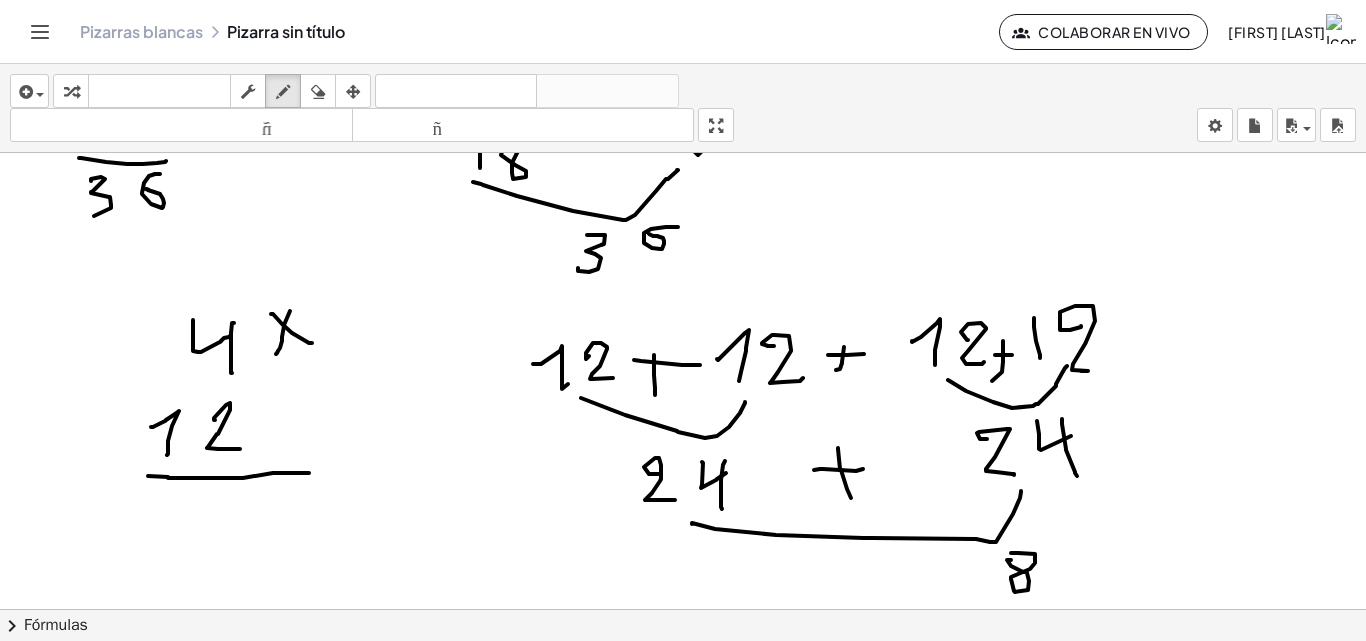 click at bounding box center [683, 53] 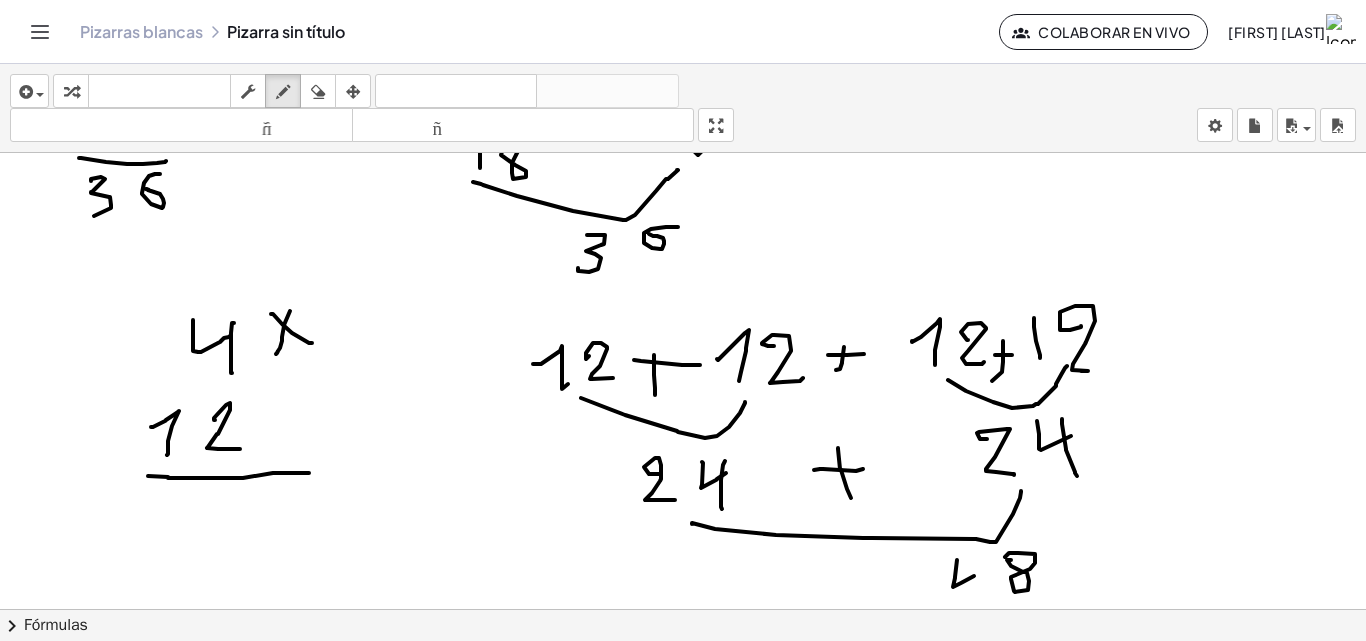 drag, startPoint x: 957, startPoint y: 560, endPoint x: 974, endPoint y: 576, distance: 23.345236 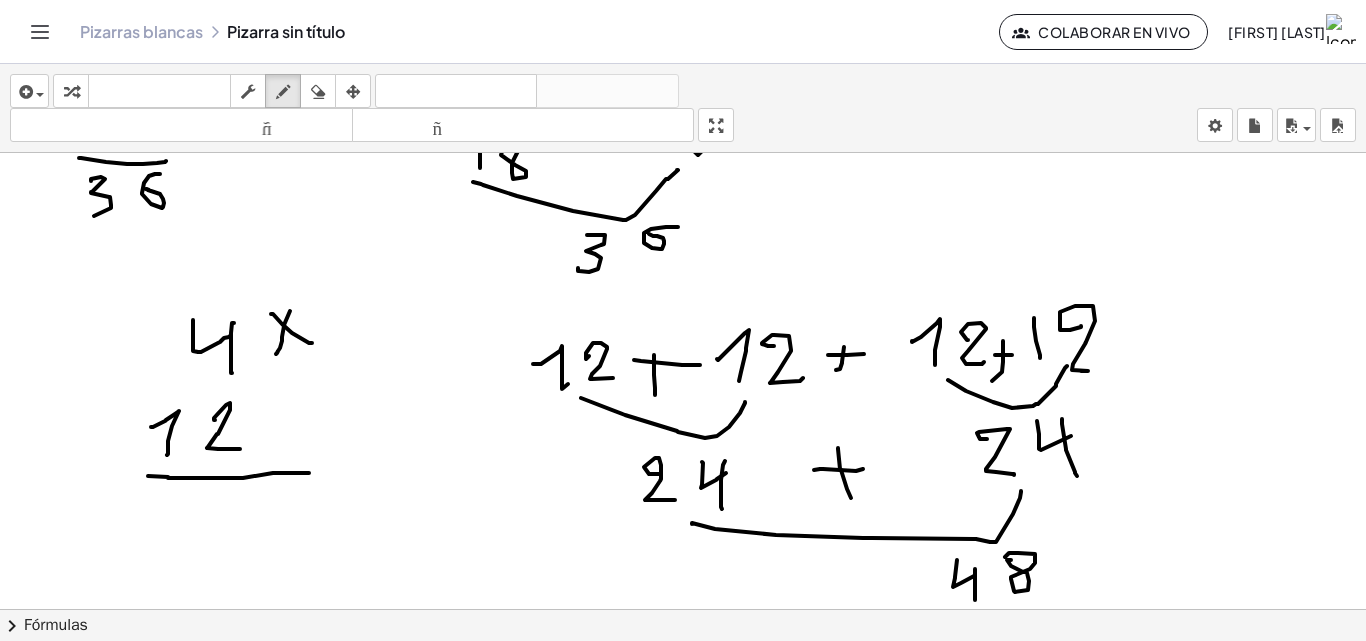 drag, startPoint x: 975, startPoint y: 569, endPoint x: 975, endPoint y: 600, distance: 31 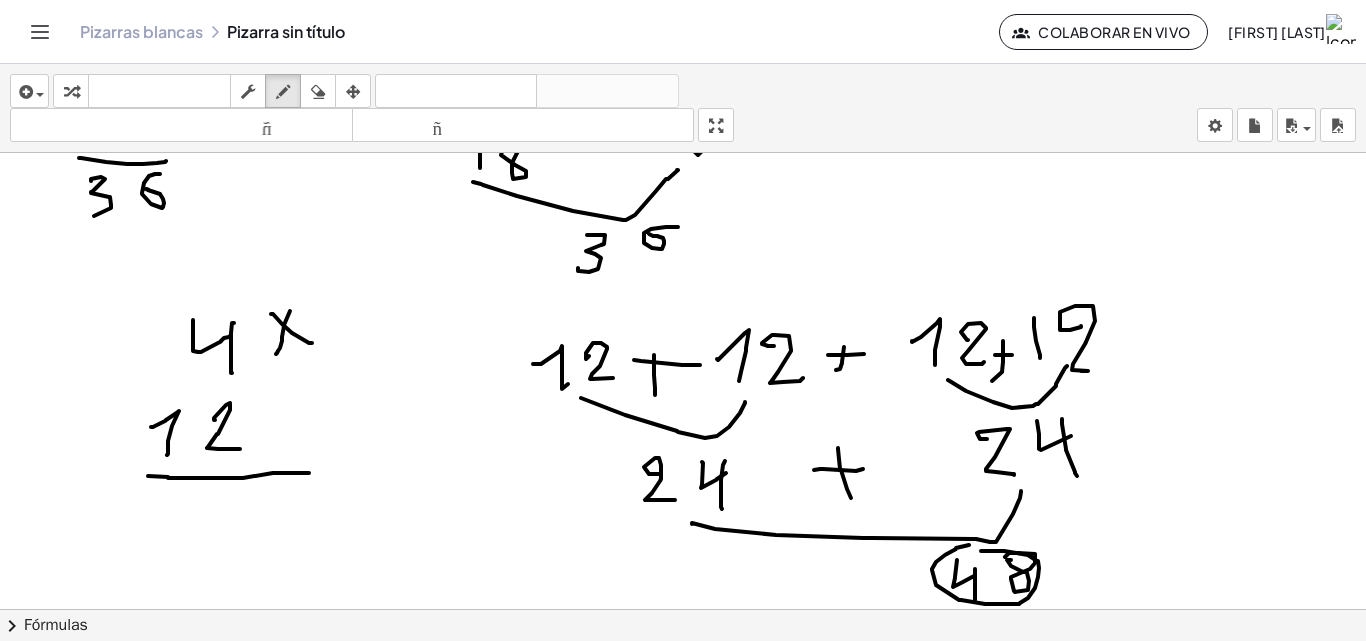 drag, startPoint x: 956, startPoint y: 549, endPoint x: 829, endPoint y: 532, distance: 128.13274 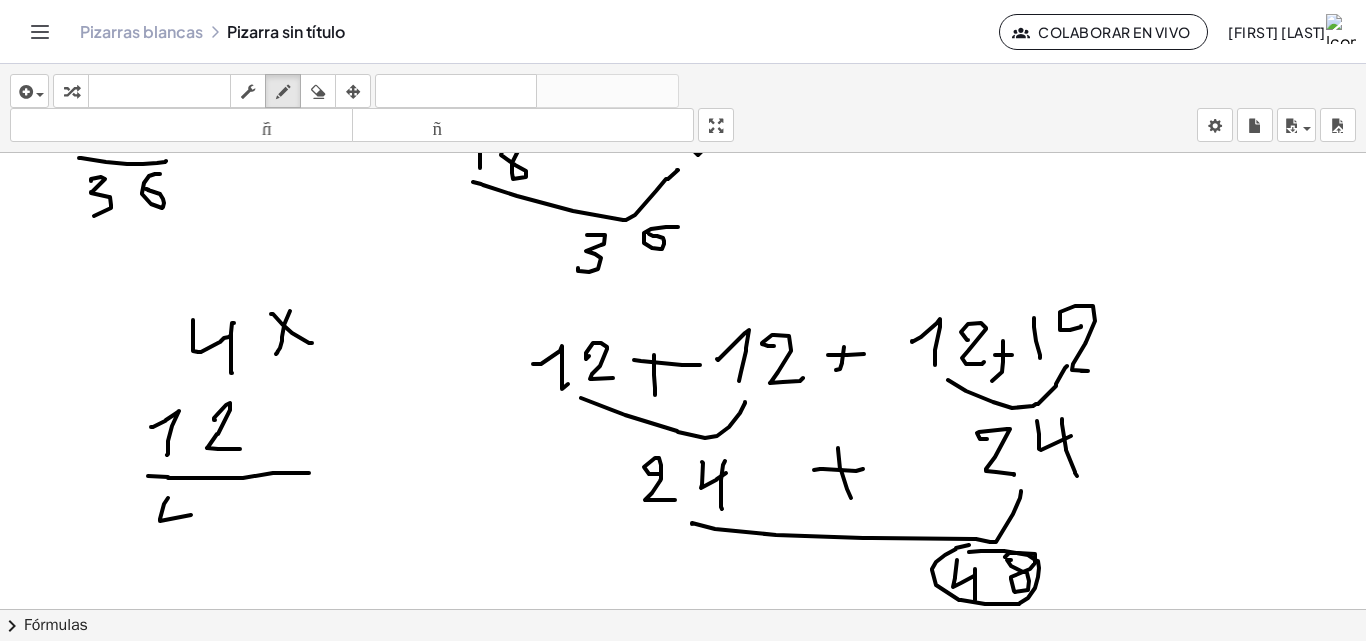 drag, startPoint x: 160, startPoint y: 520, endPoint x: 197, endPoint y: 511, distance: 38.078865 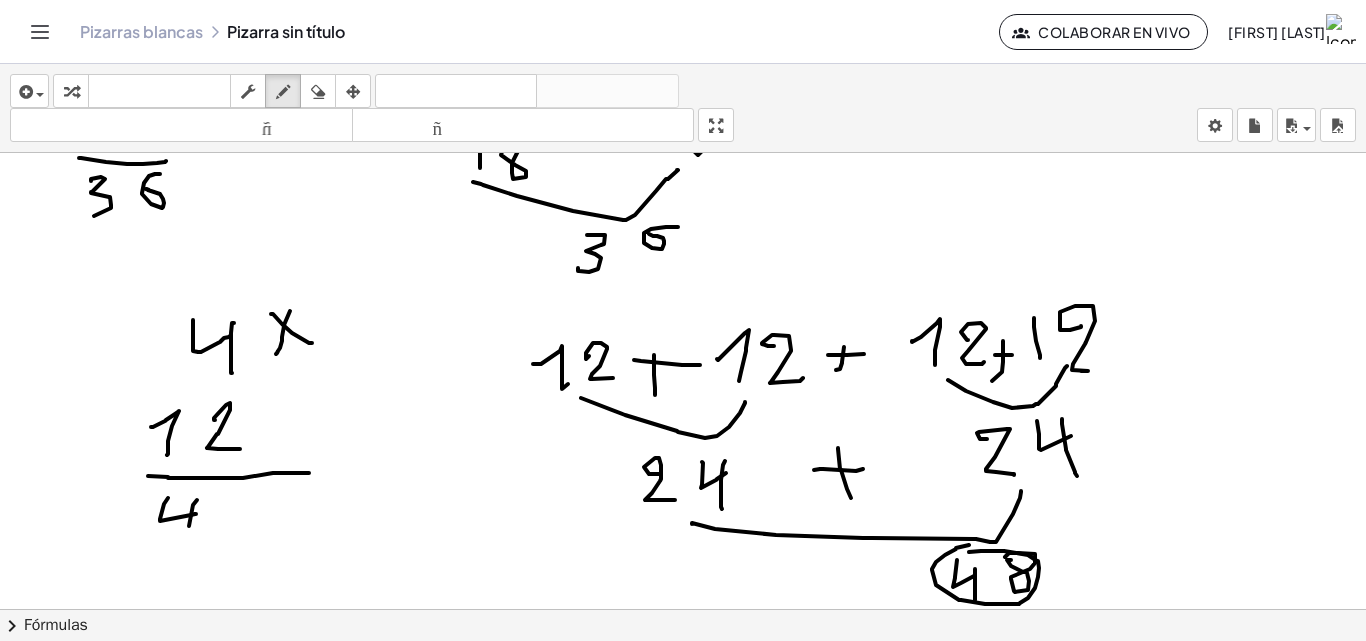 drag, startPoint x: 197, startPoint y: 500, endPoint x: 199, endPoint y: 554, distance: 54.037025 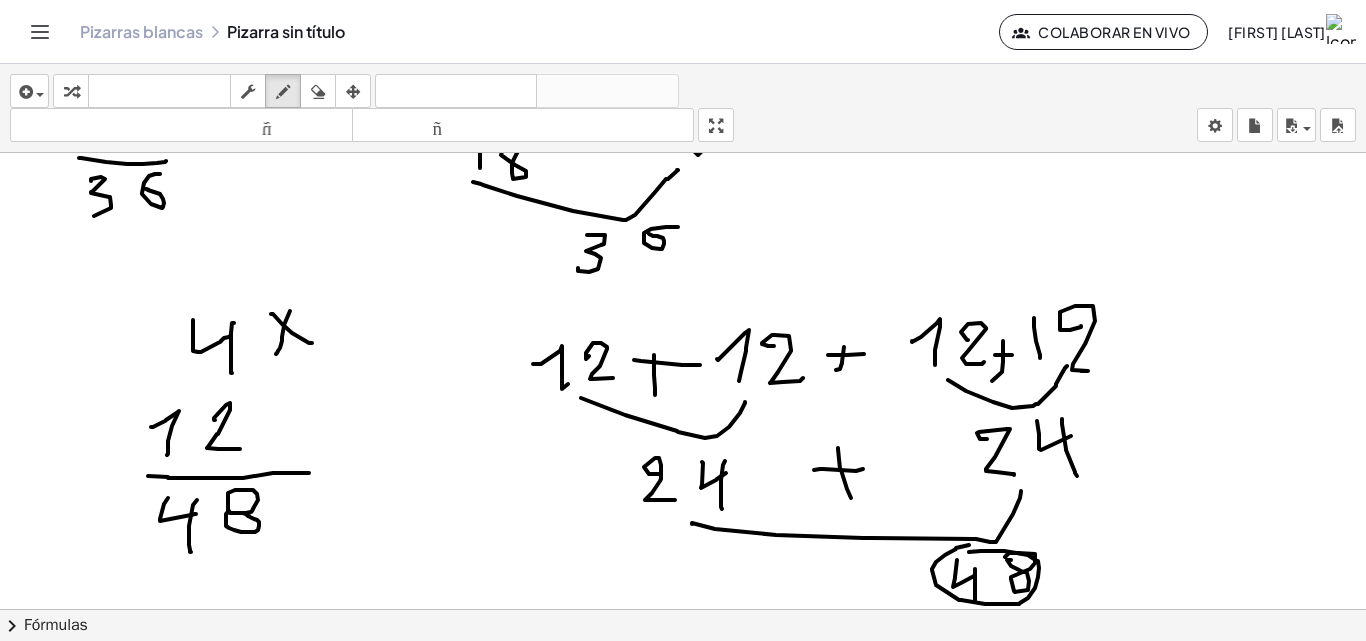 drag, startPoint x: 229, startPoint y: 512, endPoint x: 243, endPoint y: 513, distance: 14.035668 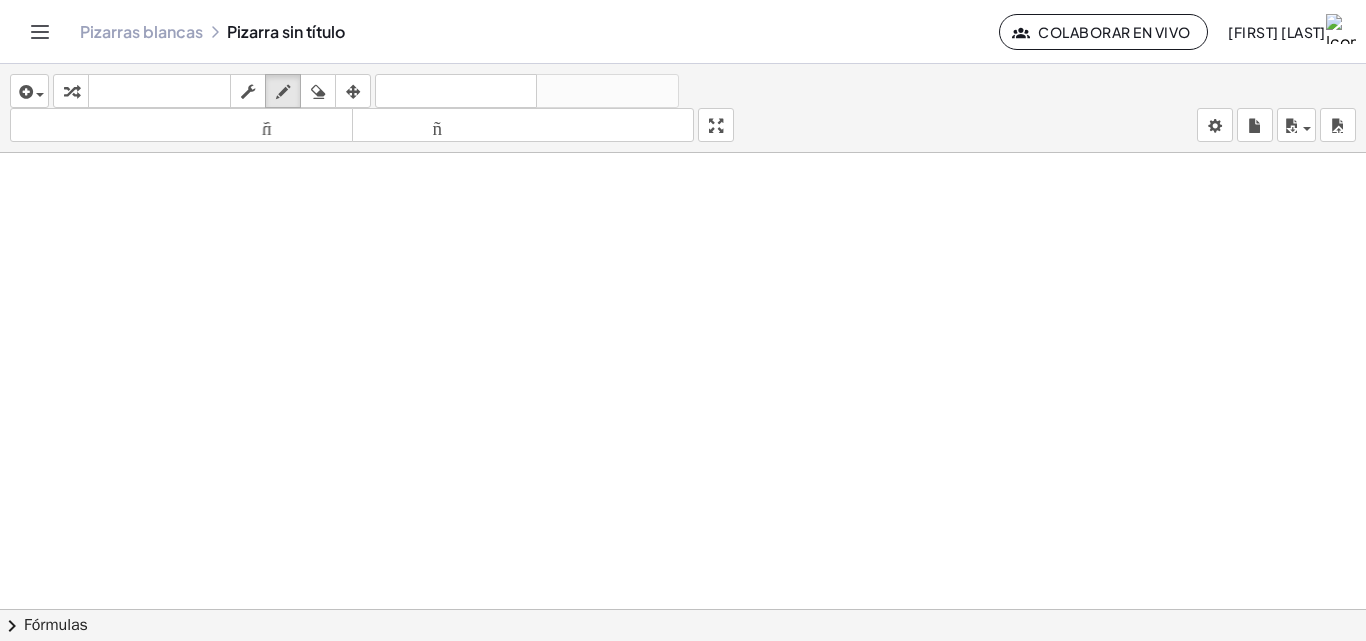 scroll, scrollTop: 1268, scrollLeft: 0, axis: vertical 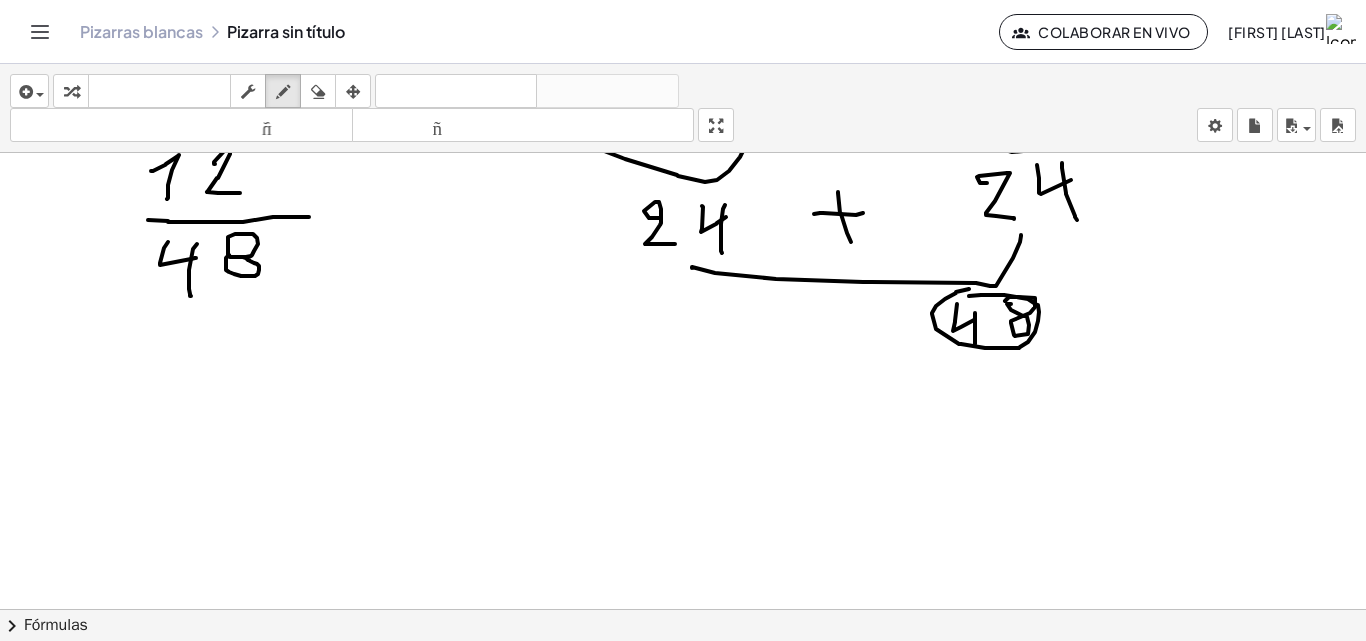 click 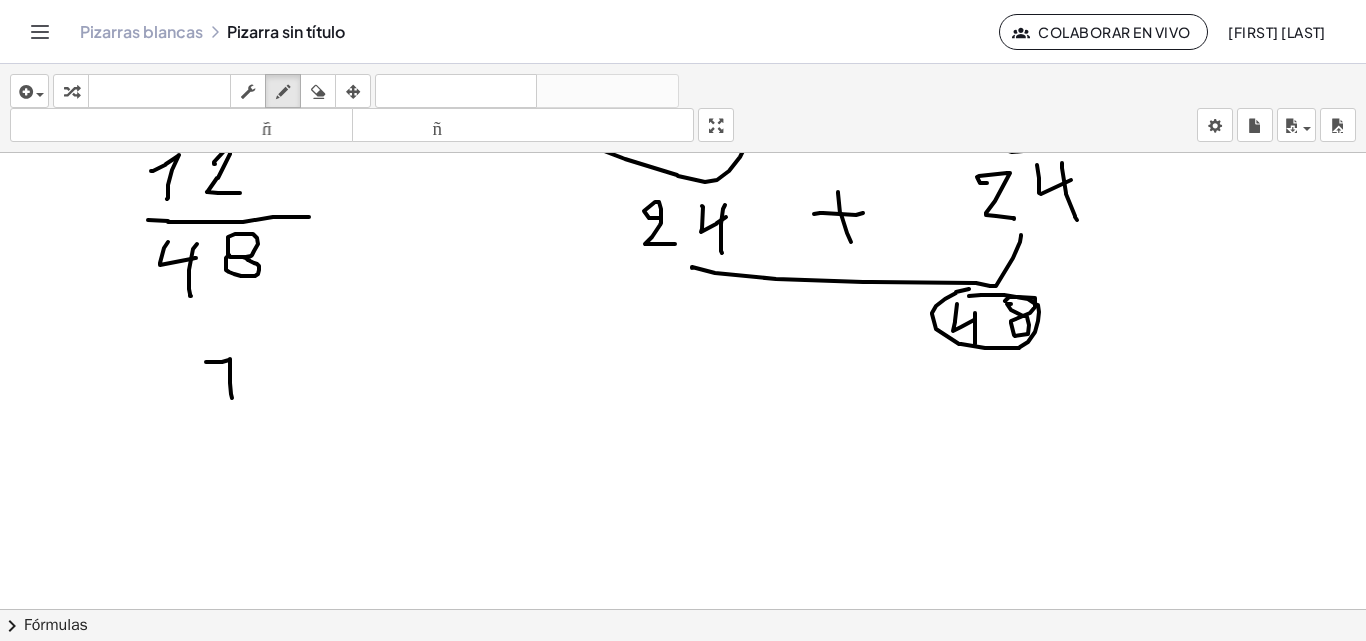 drag, startPoint x: 206, startPoint y: 362, endPoint x: 232, endPoint y: 398, distance: 44.407207 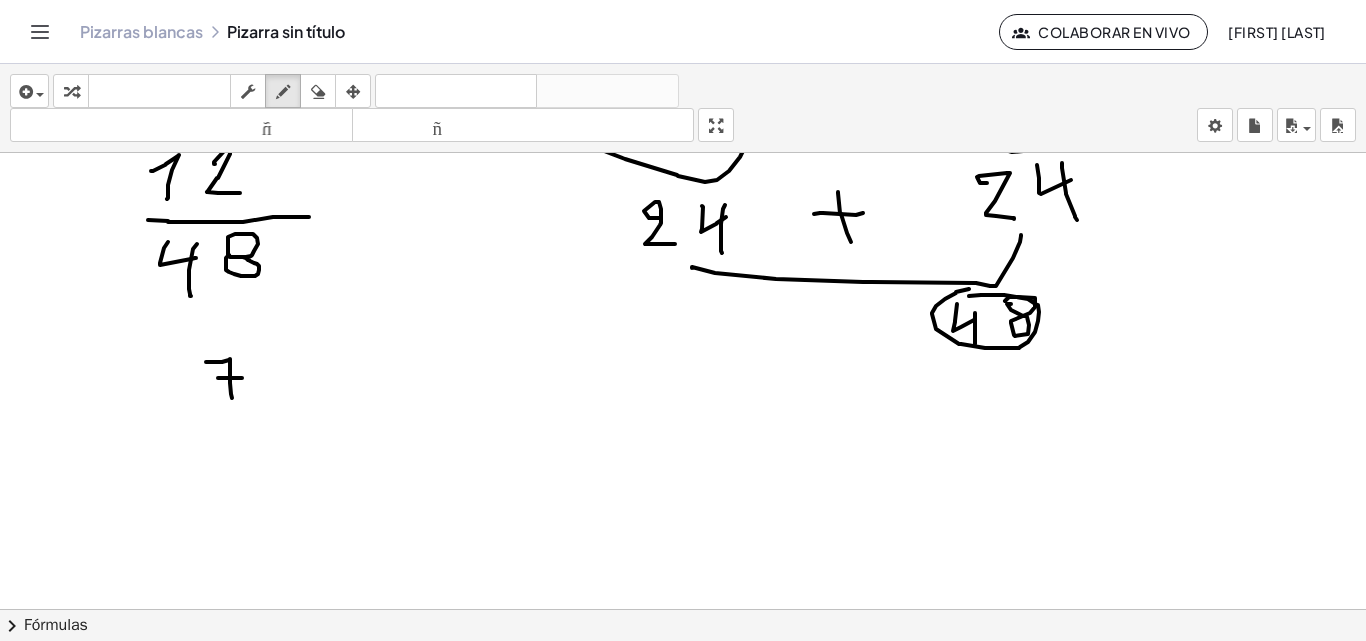 drag, startPoint x: 218, startPoint y: 378, endPoint x: 242, endPoint y: 378, distance: 24 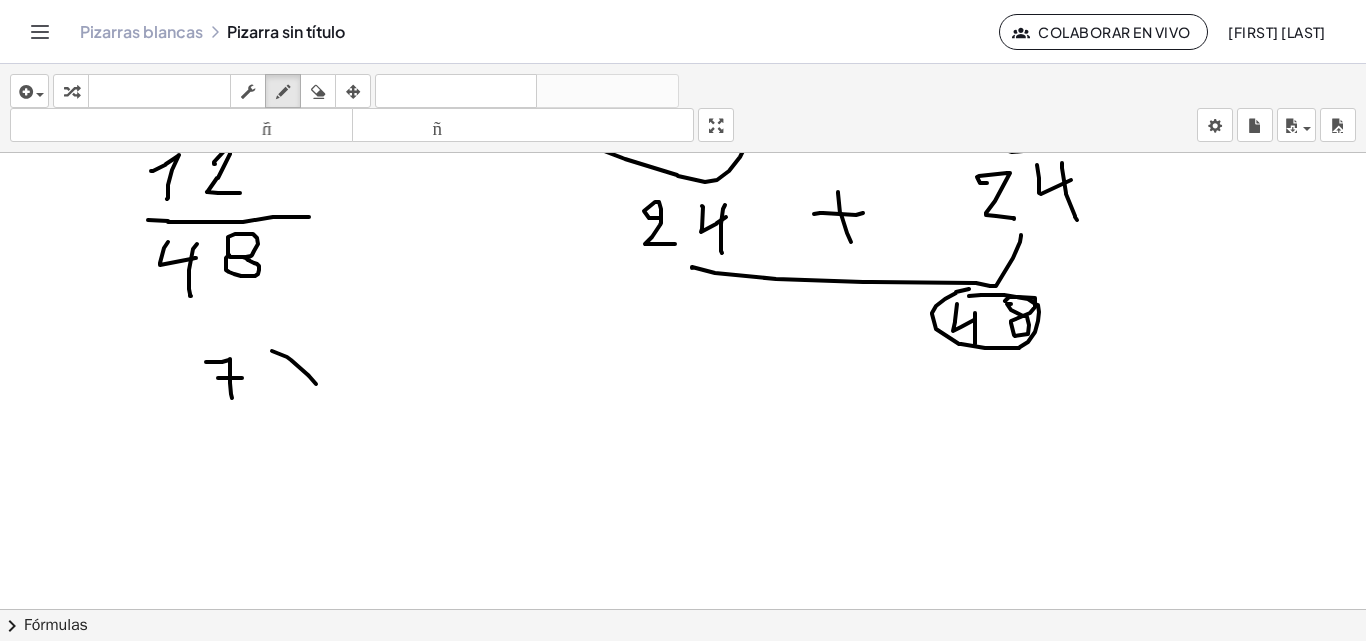 drag, startPoint x: 291, startPoint y: 360, endPoint x: 324, endPoint y: 356, distance: 33.24154 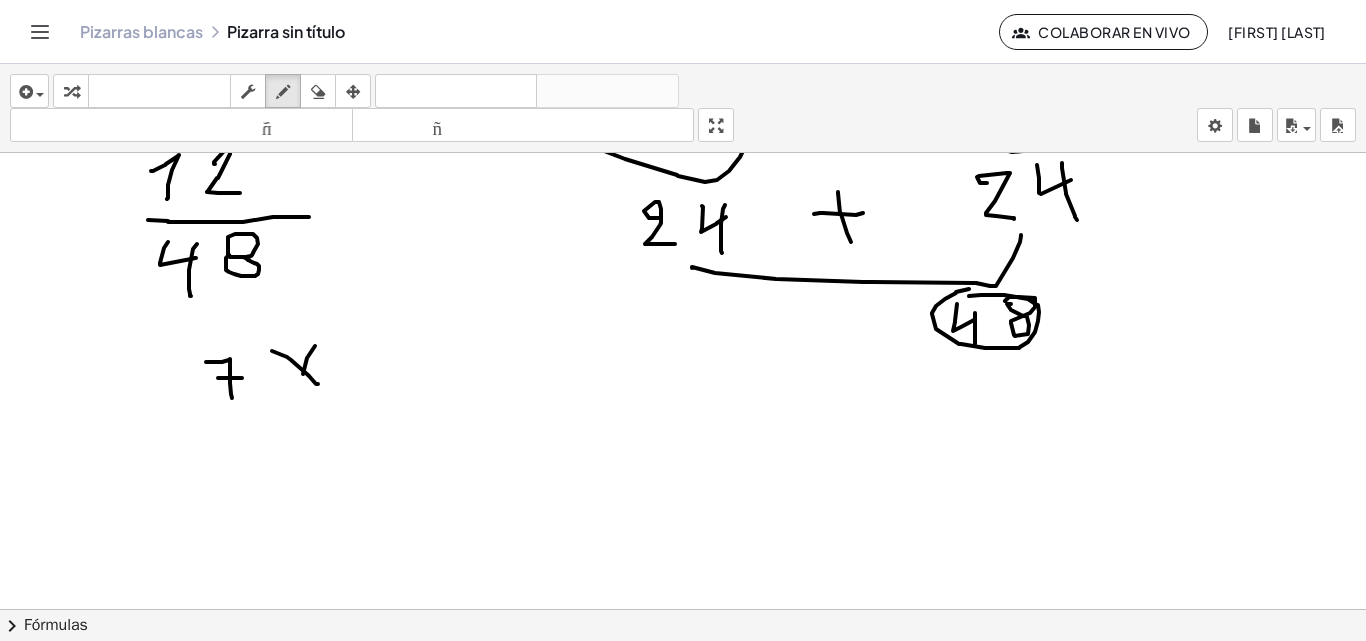 drag, startPoint x: 303, startPoint y: 374, endPoint x: 293, endPoint y: 395, distance: 23.259407 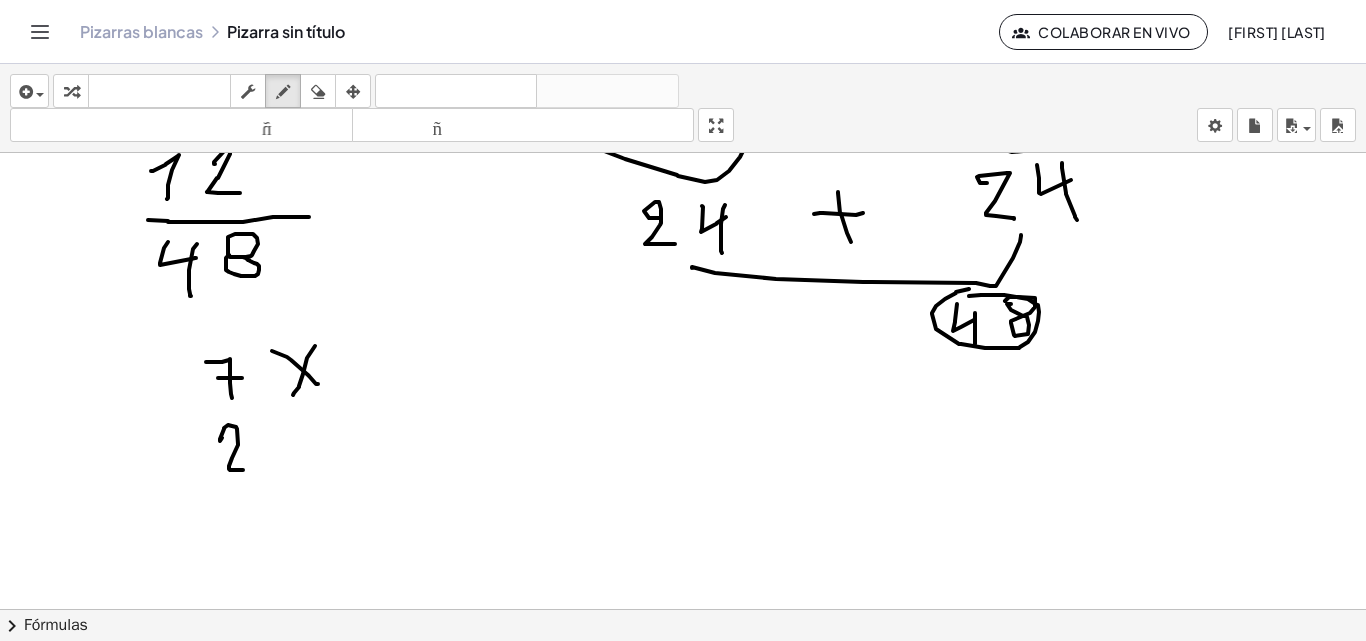 drag, startPoint x: 220, startPoint y: 441, endPoint x: 198, endPoint y: 450, distance: 23.769728 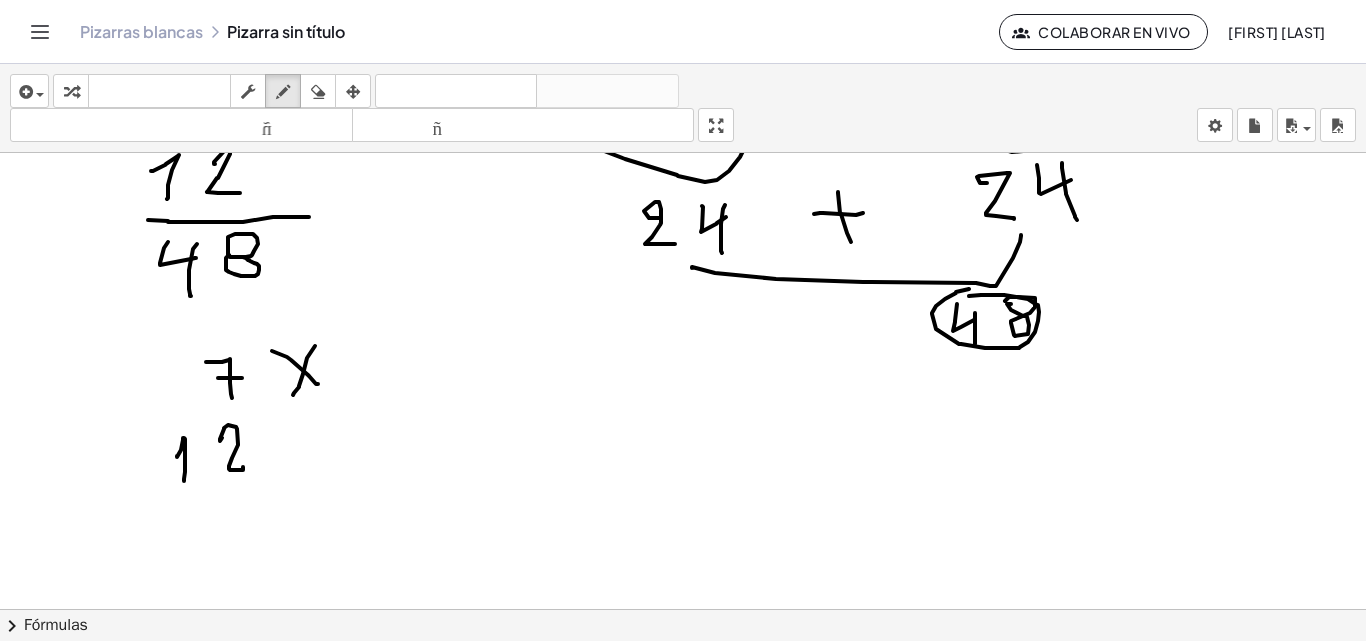 drag, startPoint x: 177, startPoint y: 457, endPoint x: 168, endPoint y: 477, distance: 21.931713 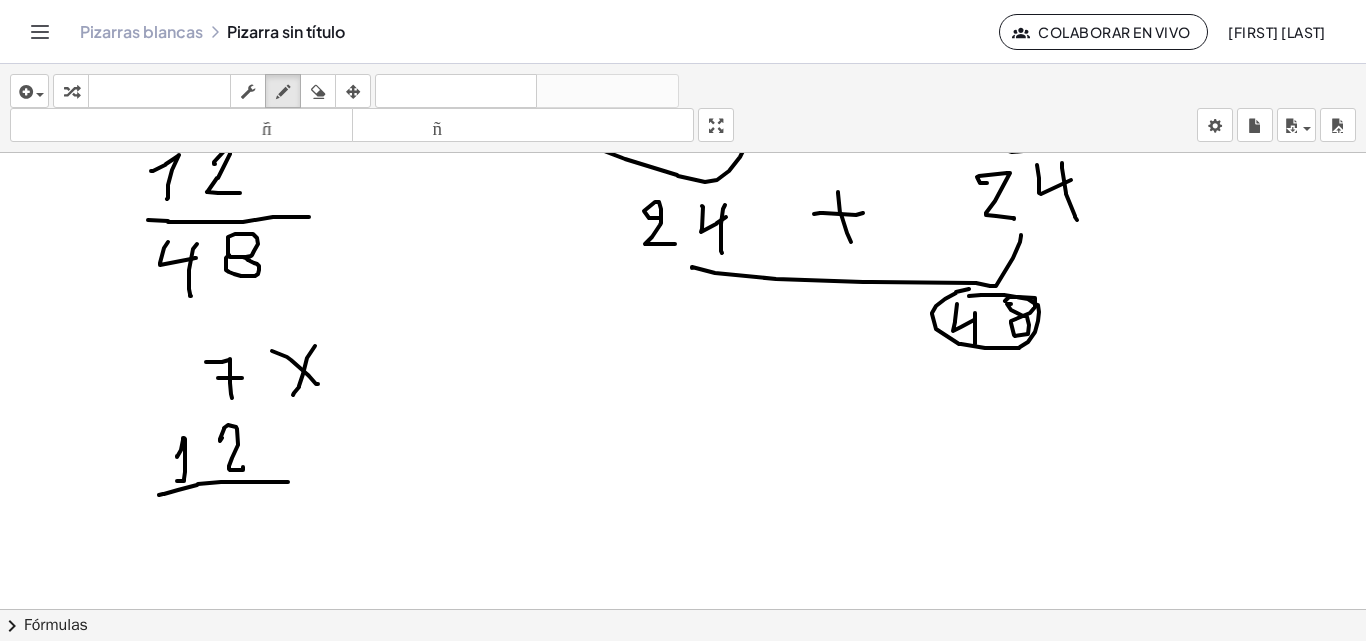 drag, startPoint x: 178, startPoint y: 490, endPoint x: 291, endPoint y: 475, distance: 113.99123 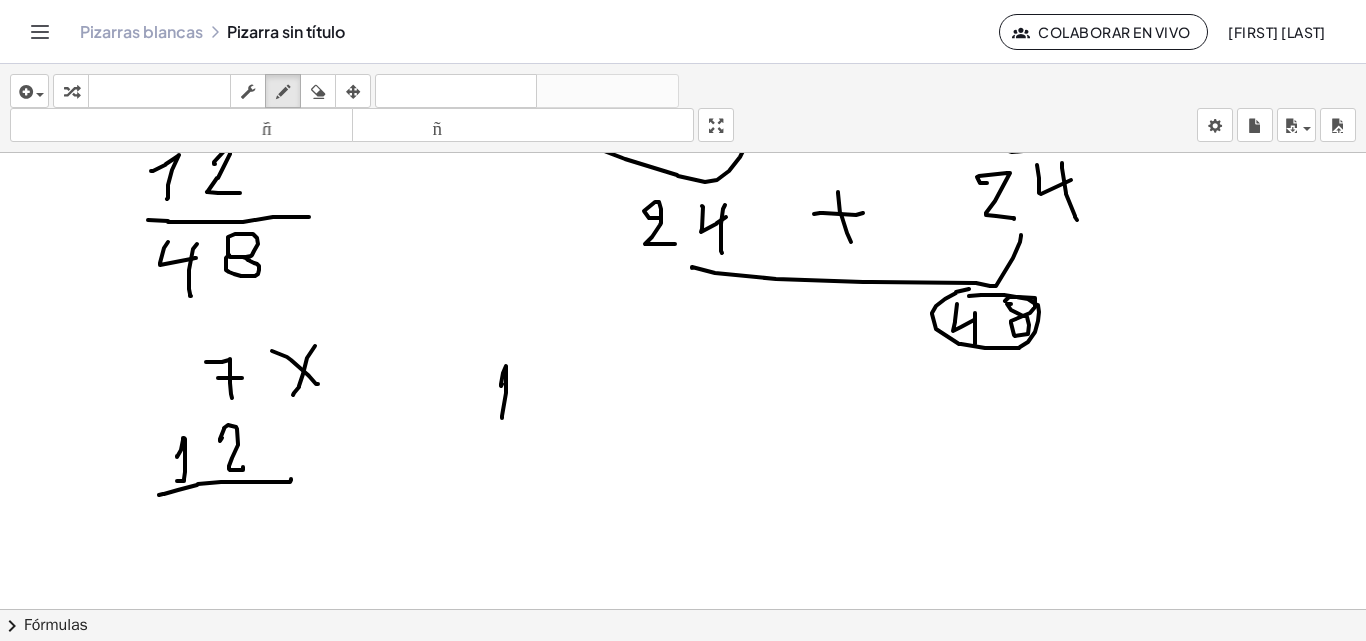 drag, startPoint x: 502, startPoint y: 384, endPoint x: 504, endPoint y: 394, distance: 10.198039 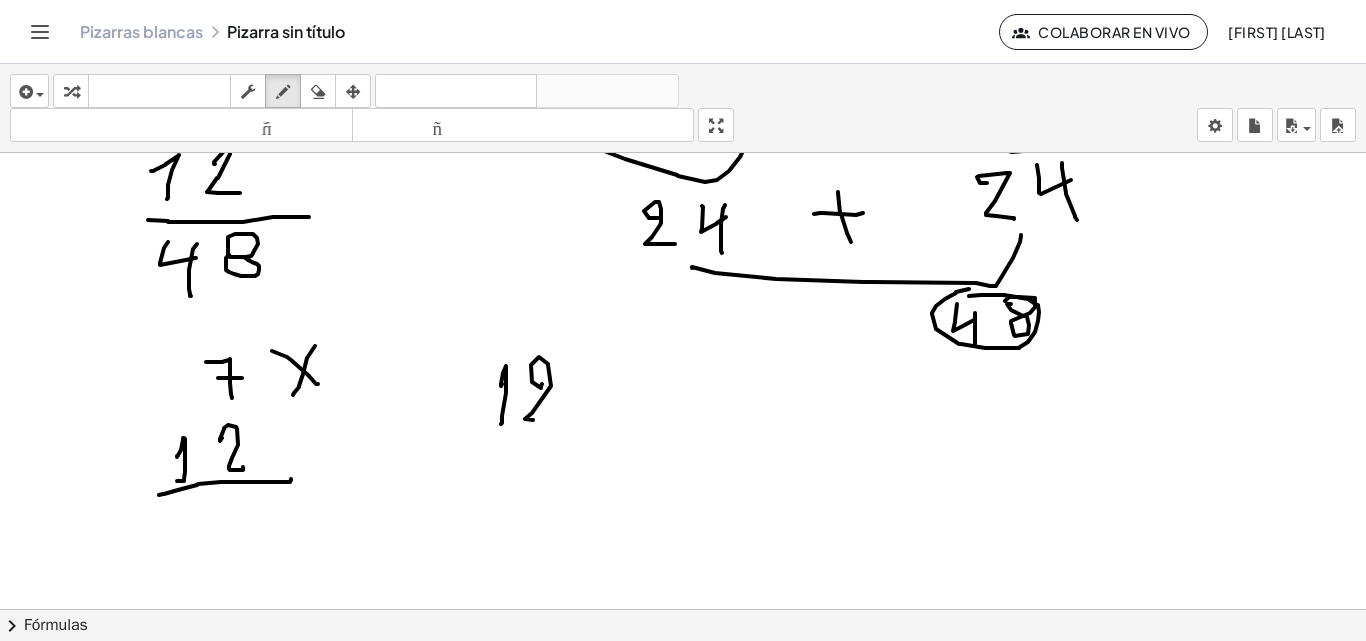 drag, startPoint x: 541, startPoint y: 386, endPoint x: 544, endPoint y: 409, distance: 23.194826 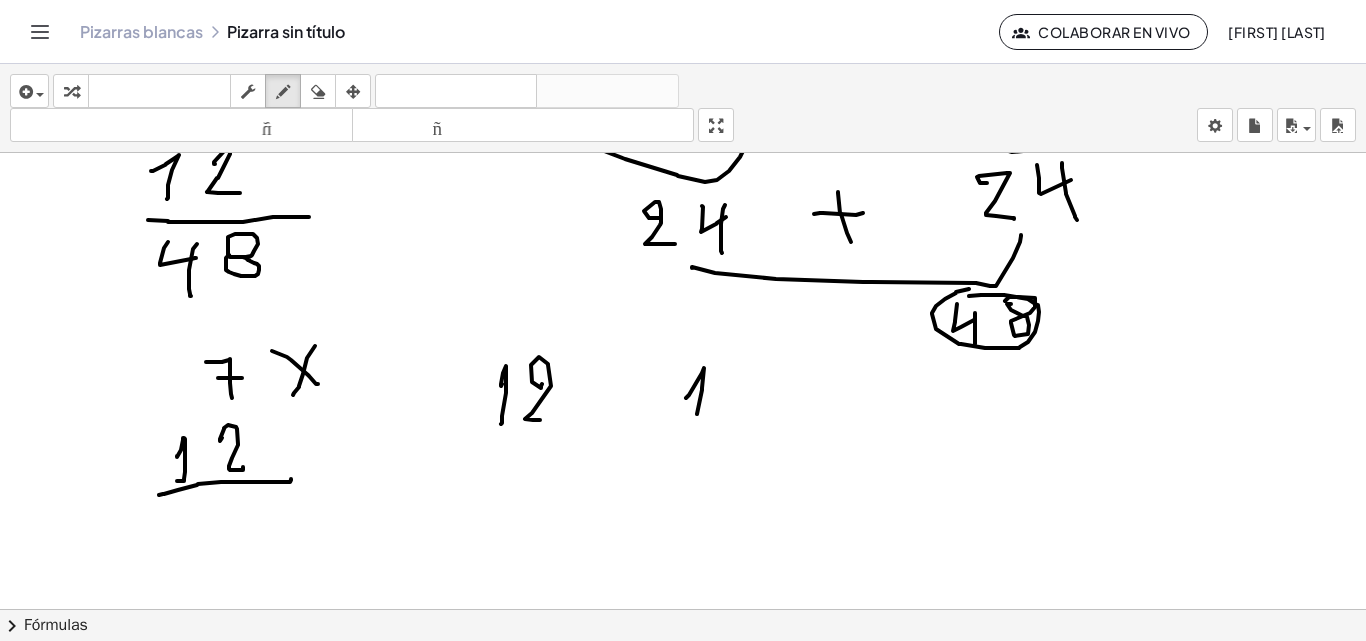 drag, startPoint x: 686, startPoint y: 398, endPoint x: 697, endPoint y: 418, distance: 22.825424 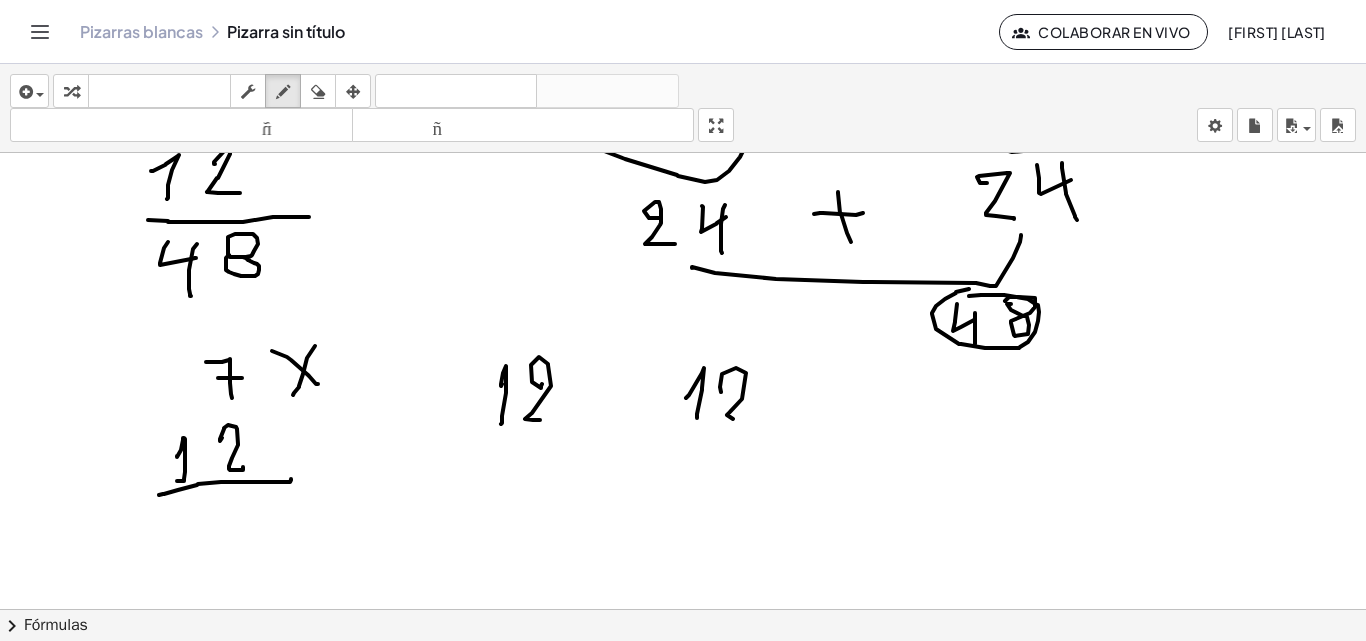 drag, startPoint x: 721, startPoint y: 392, endPoint x: 751, endPoint y: 414, distance: 37.202152 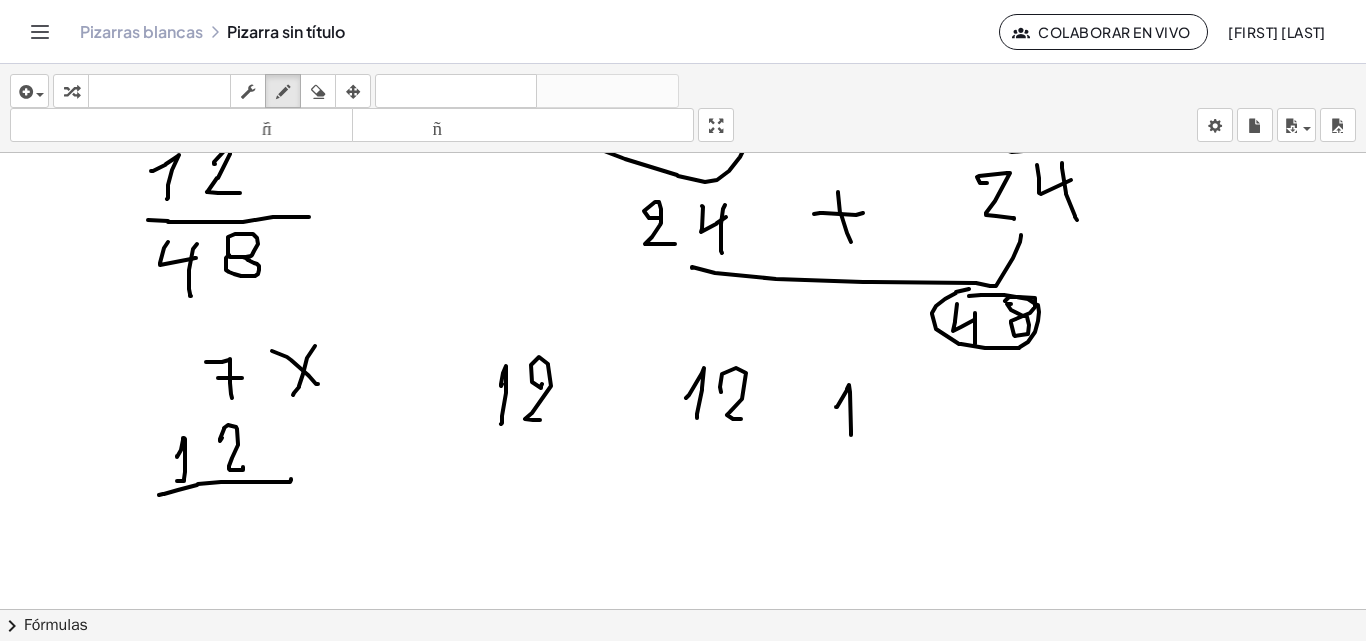drag, startPoint x: 836, startPoint y: 407, endPoint x: 882, endPoint y: 415, distance: 46.69047 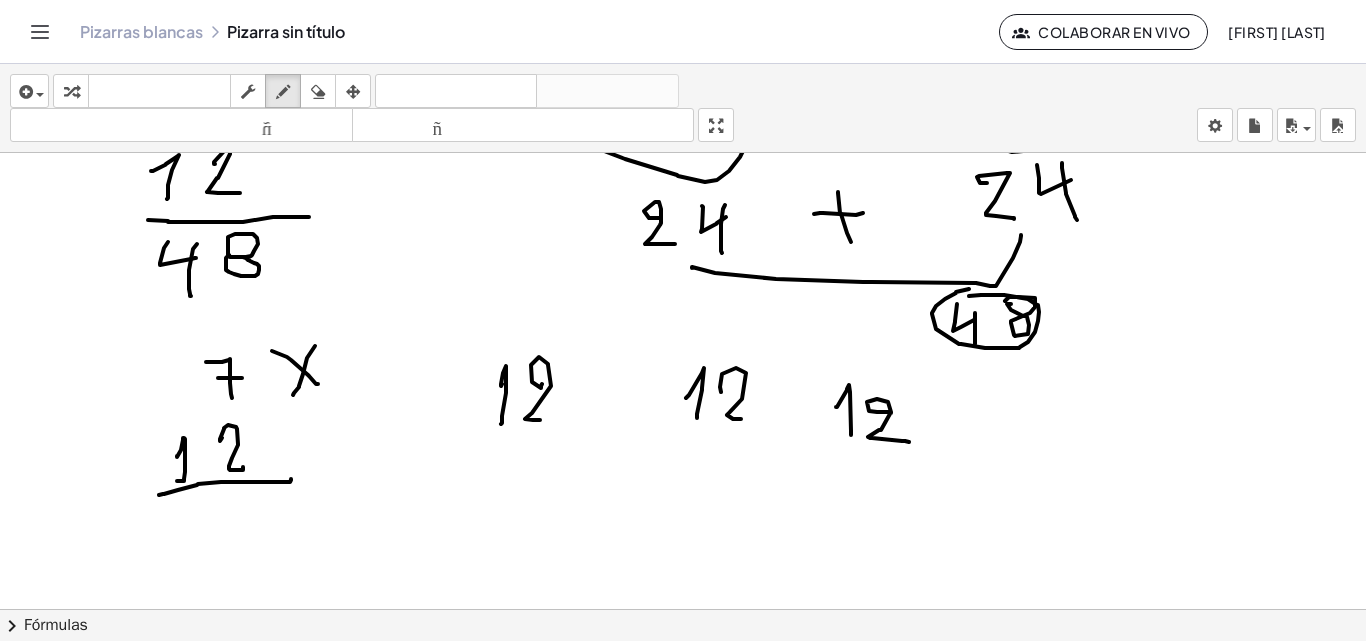 drag, startPoint x: 891, startPoint y: 412, endPoint x: 909, endPoint y: 442, distance: 34.98571 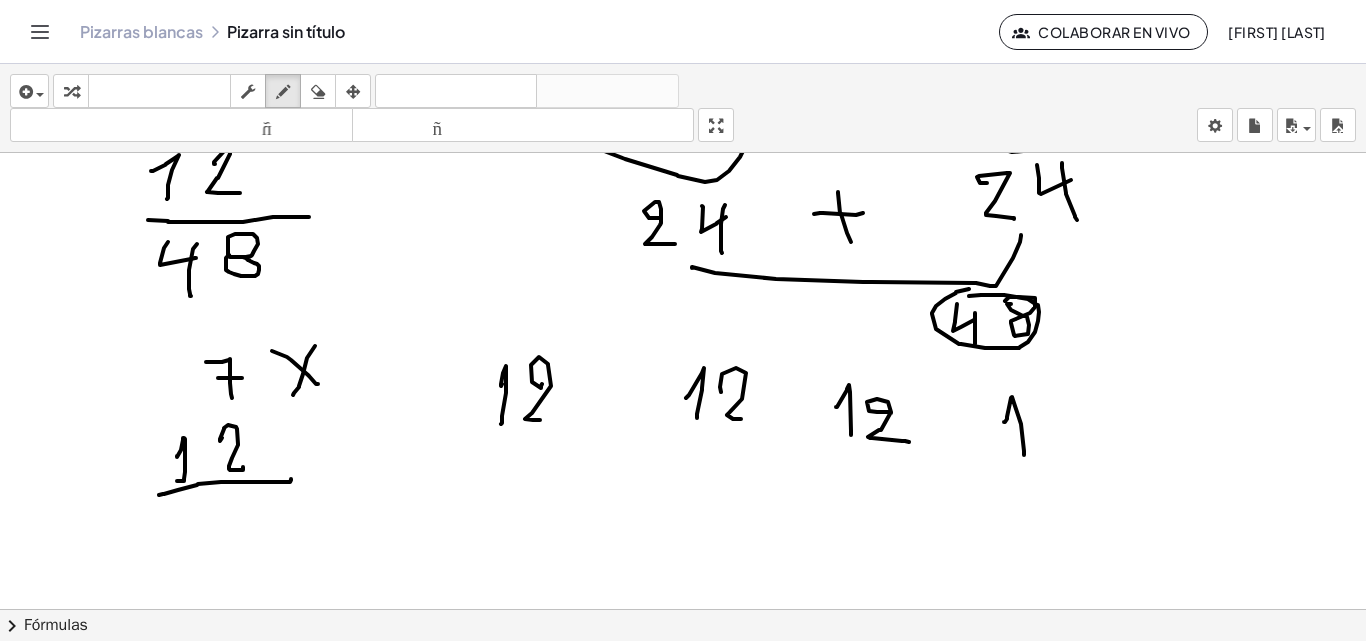 drag, startPoint x: 1005, startPoint y: 422, endPoint x: 1044, endPoint y: 390, distance: 50.447994 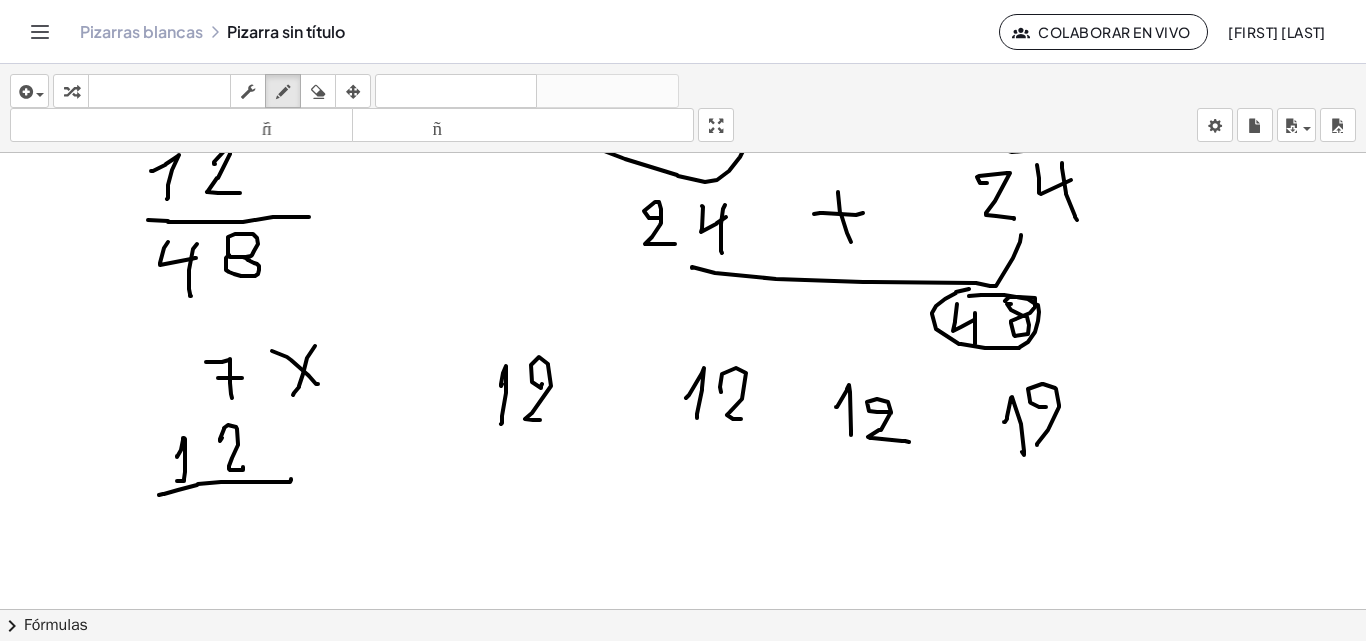 drag, startPoint x: 1046, startPoint y: 407, endPoint x: 1073, endPoint y: 435, distance: 38.8973 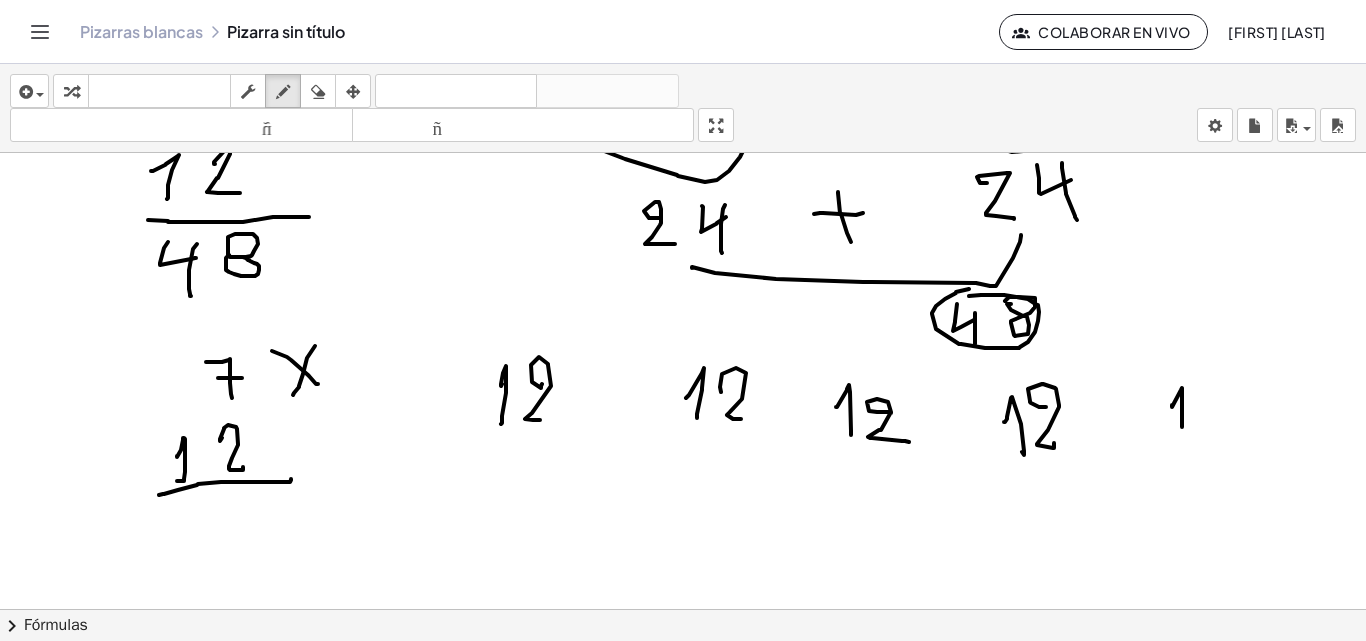 drag, startPoint x: 1172, startPoint y: 405, endPoint x: 1210, endPoint y: 411, distance: 38.470768 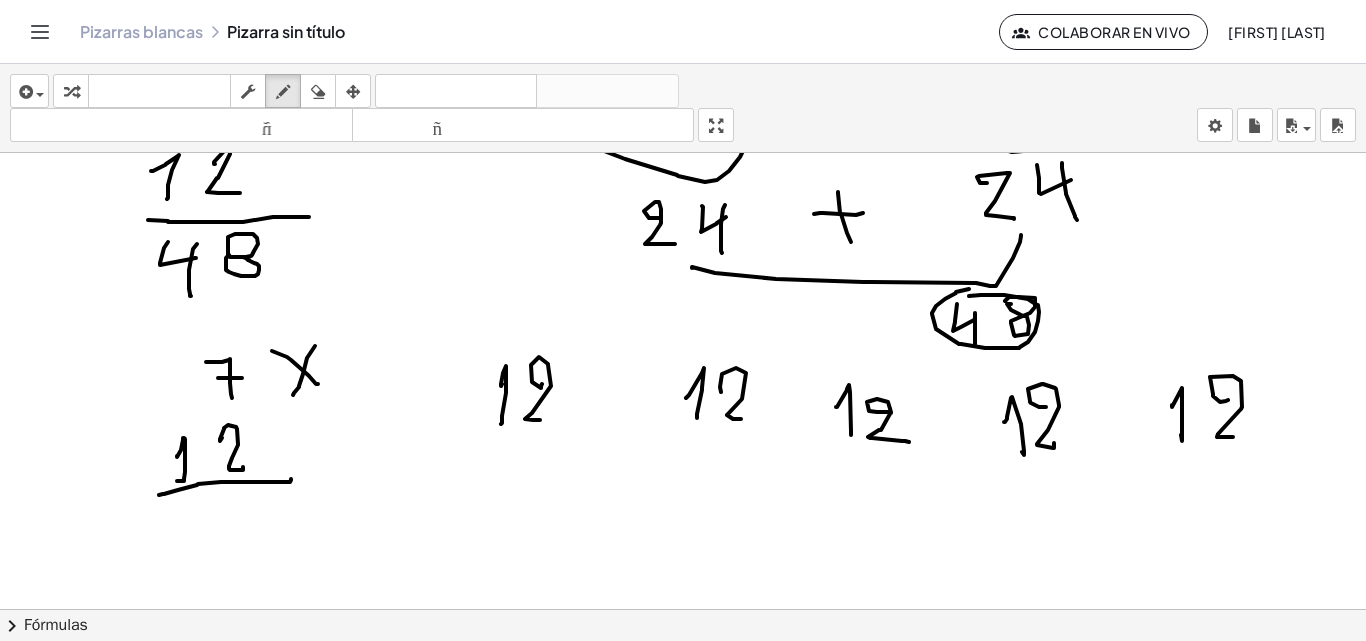 drag, startPoint x: 1220, startPoint y: 402, endPoint x: 1037, endPoint y: 477, distance: 197.7726 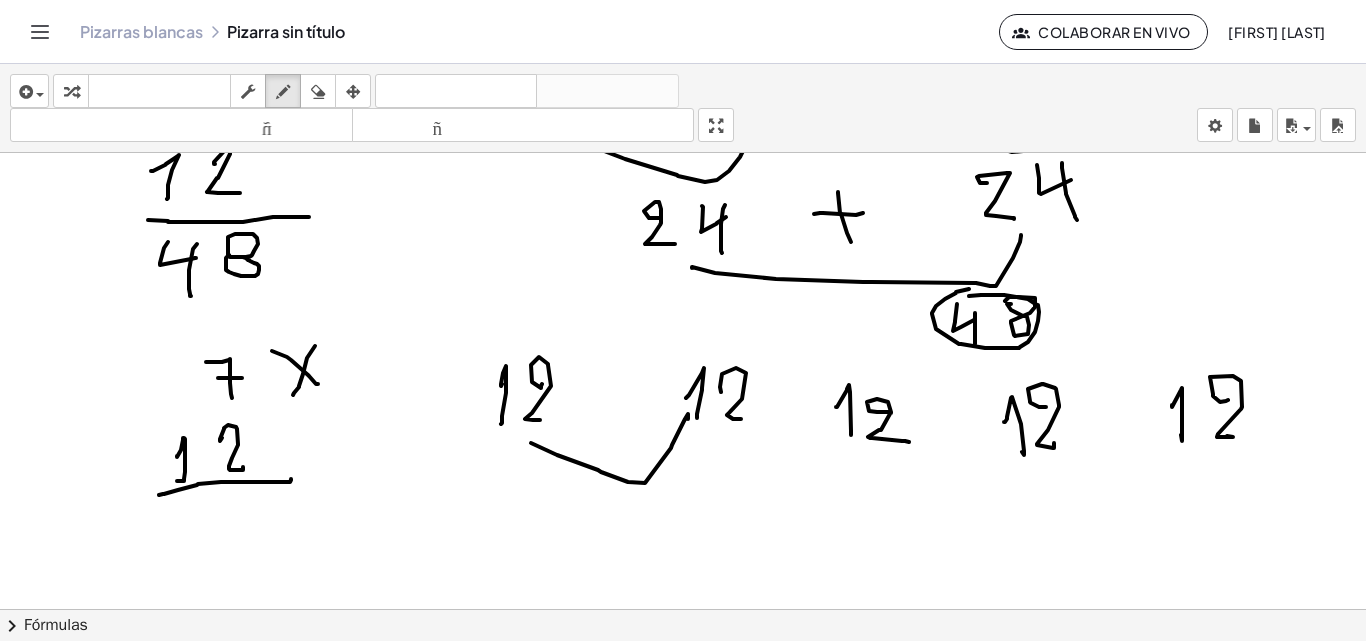 drag, startPoint x: 557, startPoint y: 455, endPoint x: 769, endPoint y: 469, distance: 212.46176 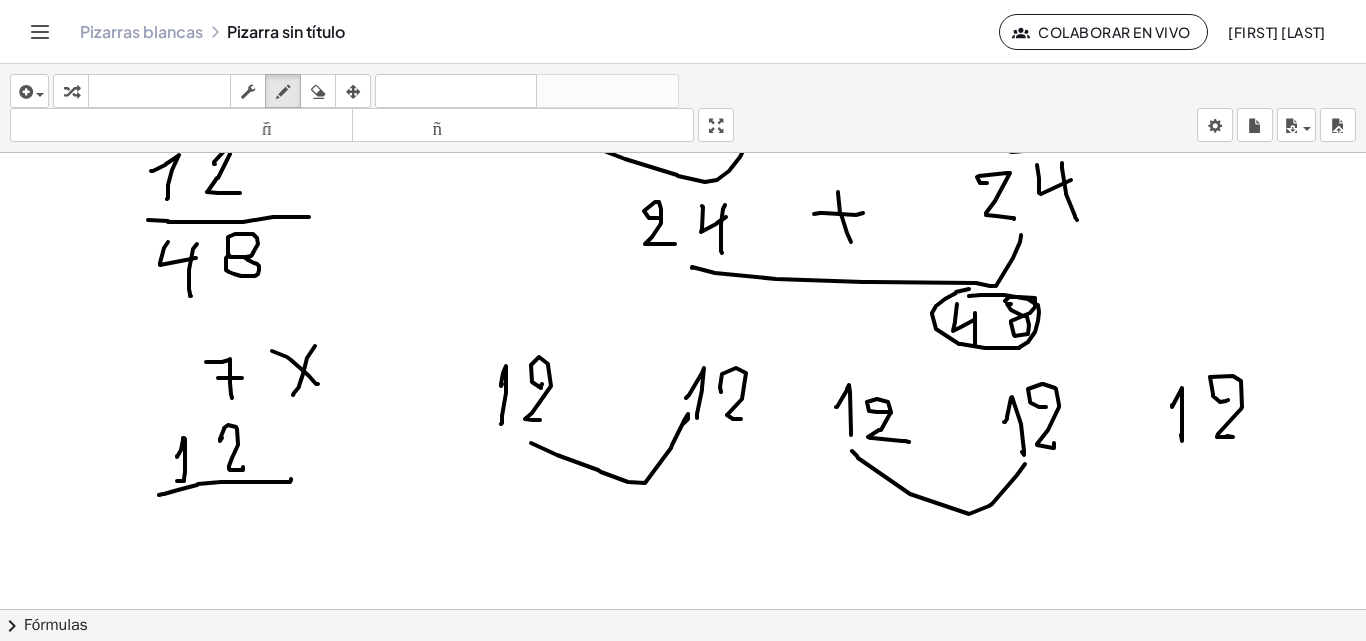 drag, startPoint x: 858, startPoint y: 458, endPoint x: 1025, endPoint y: 464, distance: 167.10774 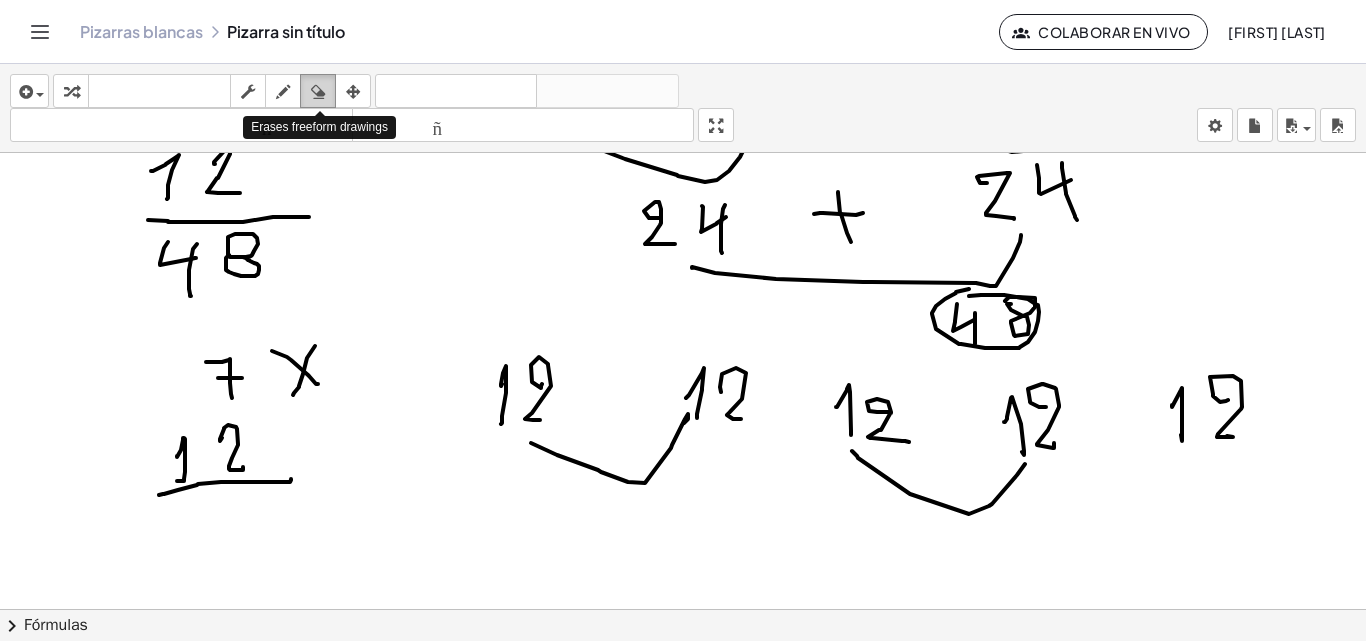 click at bounding box center (318, 92) 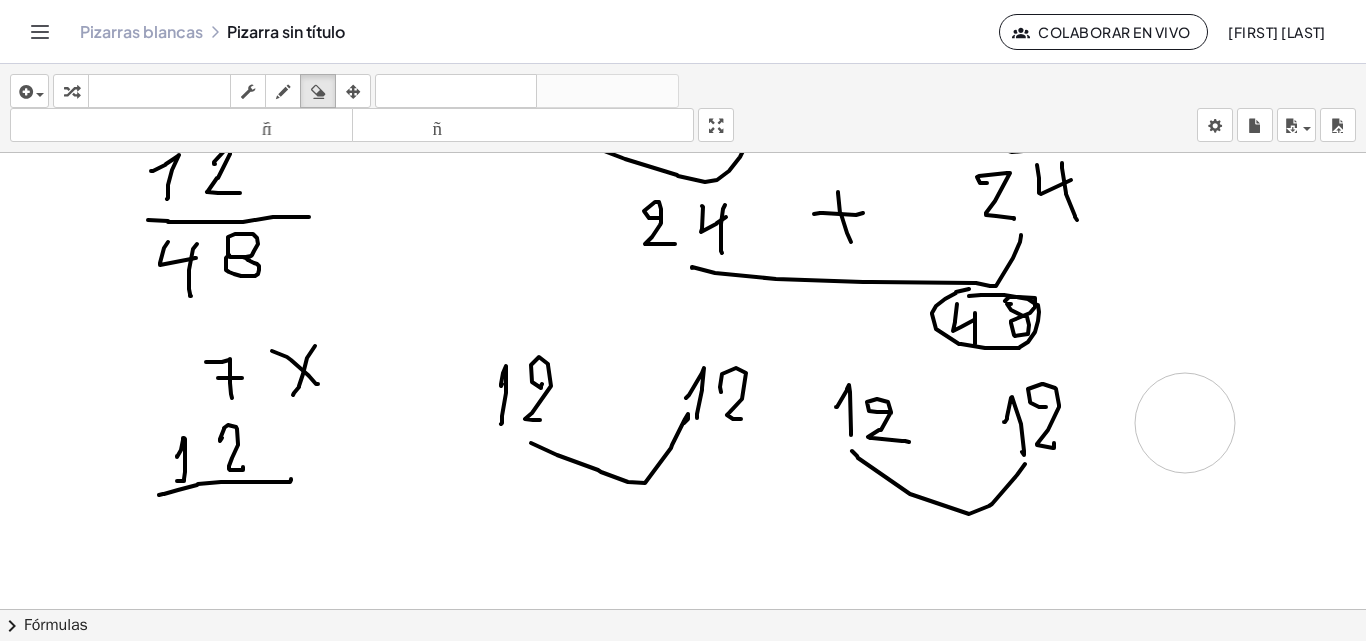 drag, startPoint x: 1228, startPoint y: 410, endPoint x: 1105, endPoint y: 588, distance: 216.36311 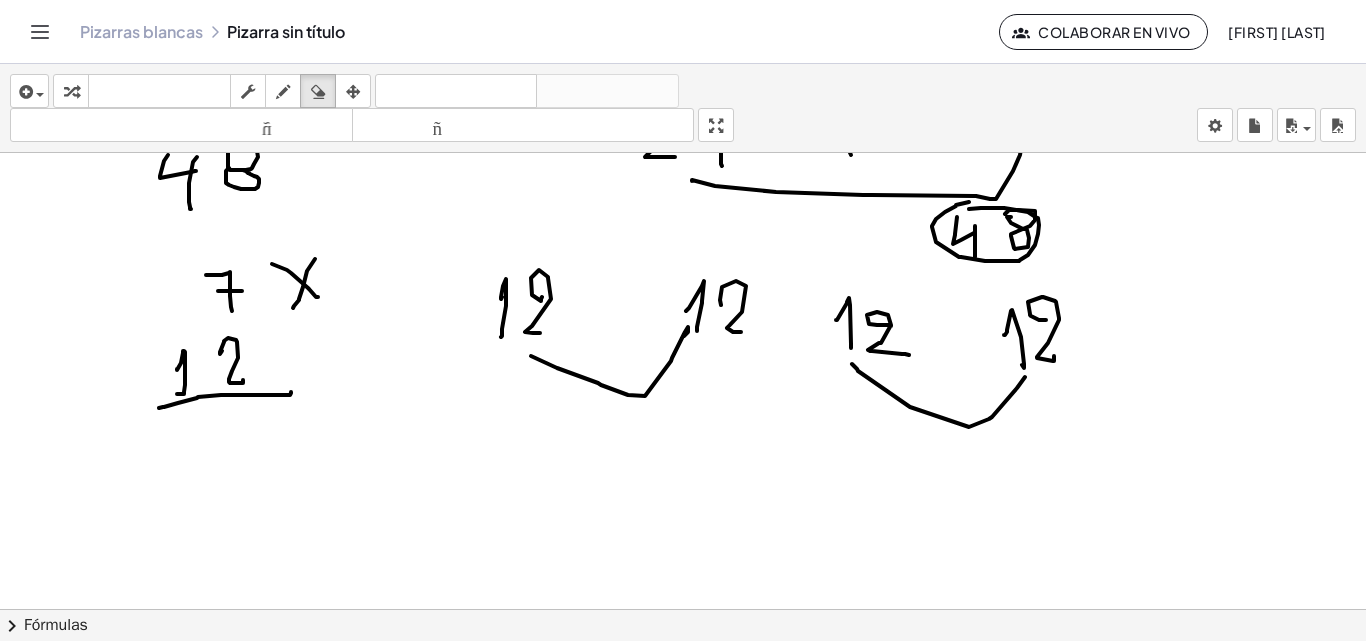 scroll, scrollTop: 1368, scrollLeft: 0, axis: vertical 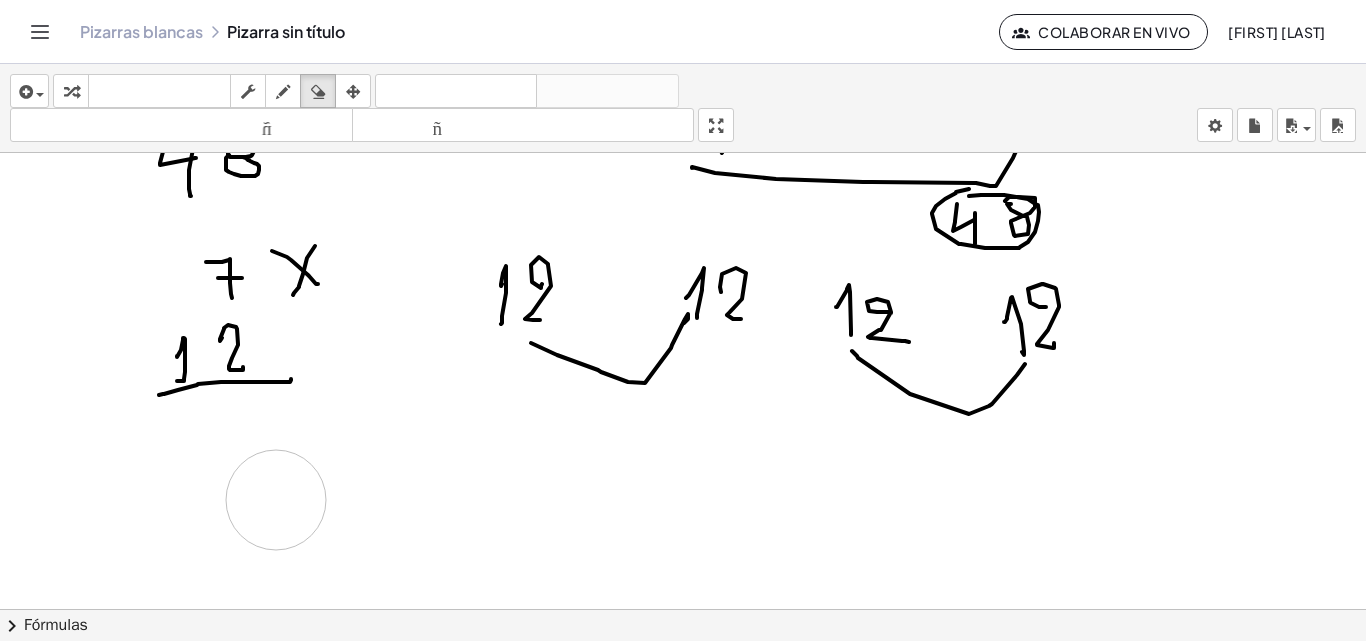 drag, startPoint x: 260, startPoint y: 516, endPoint x: 262, endPoint y: 401, distance: 115.01739 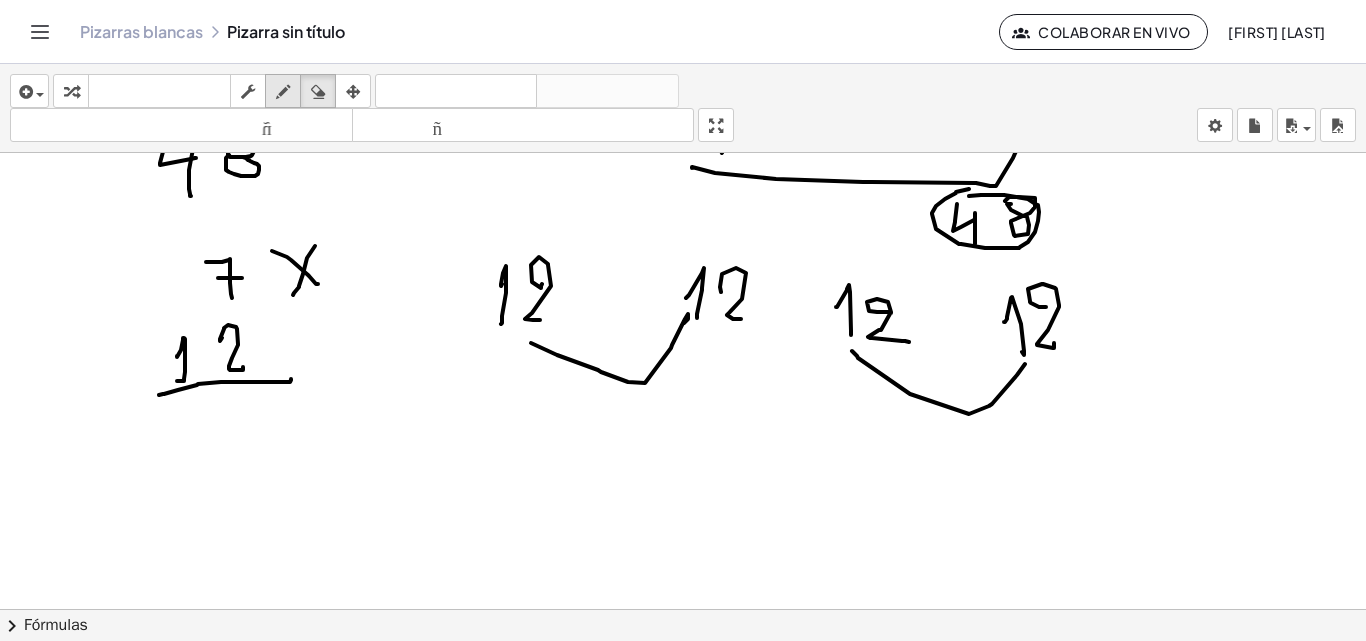 click at bounding box center [283, 91] 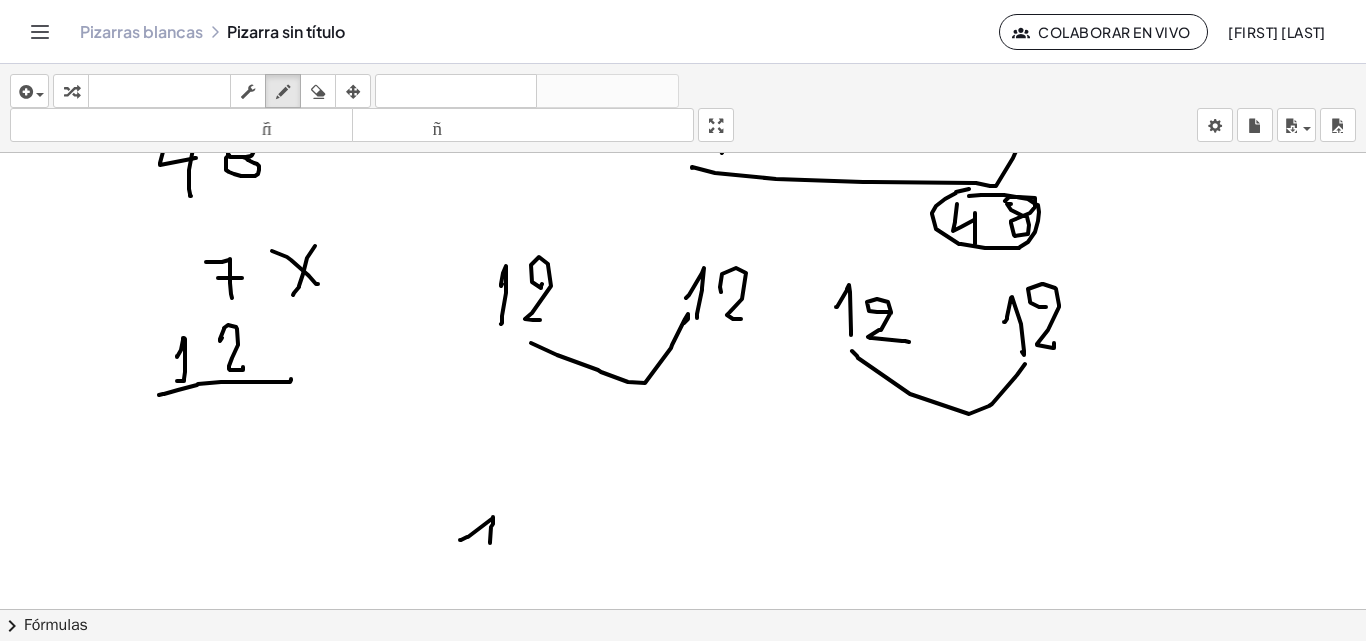drag, startPoint x: 461, startPoint y: 540, endPoint x: 487, endPoint y: 559, distance: 32.202484 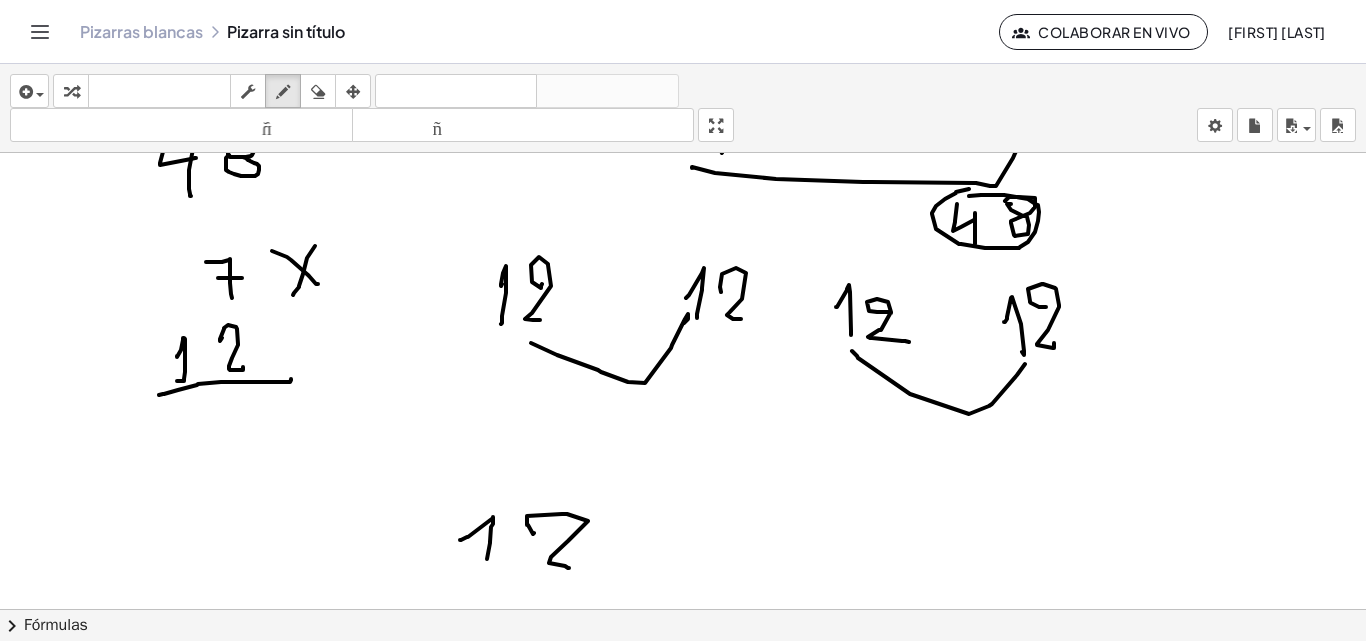 drag, startPoint x: 534, startPoint y: 533, endPoint x: 569, endPoint y: 568, distance: 49.497475 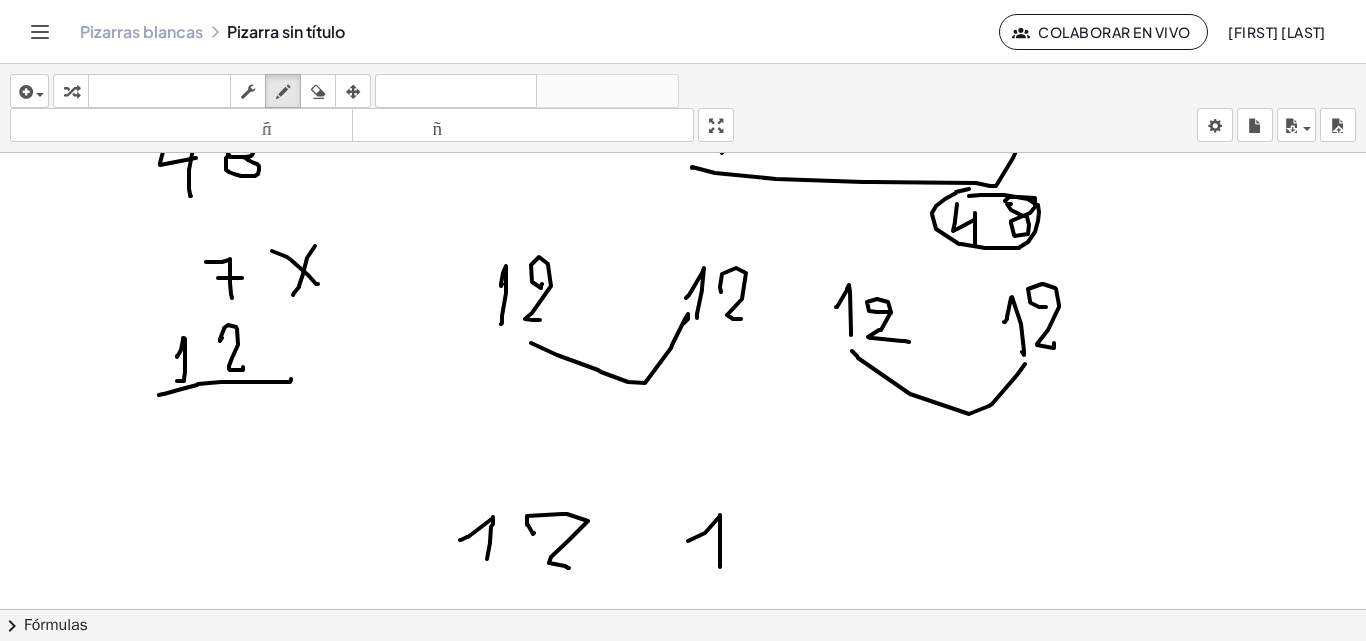 drag, startPoint x: 688, startPoint y: 541, endPoint x: 720, endPoint y: 567, distance: 41.231056 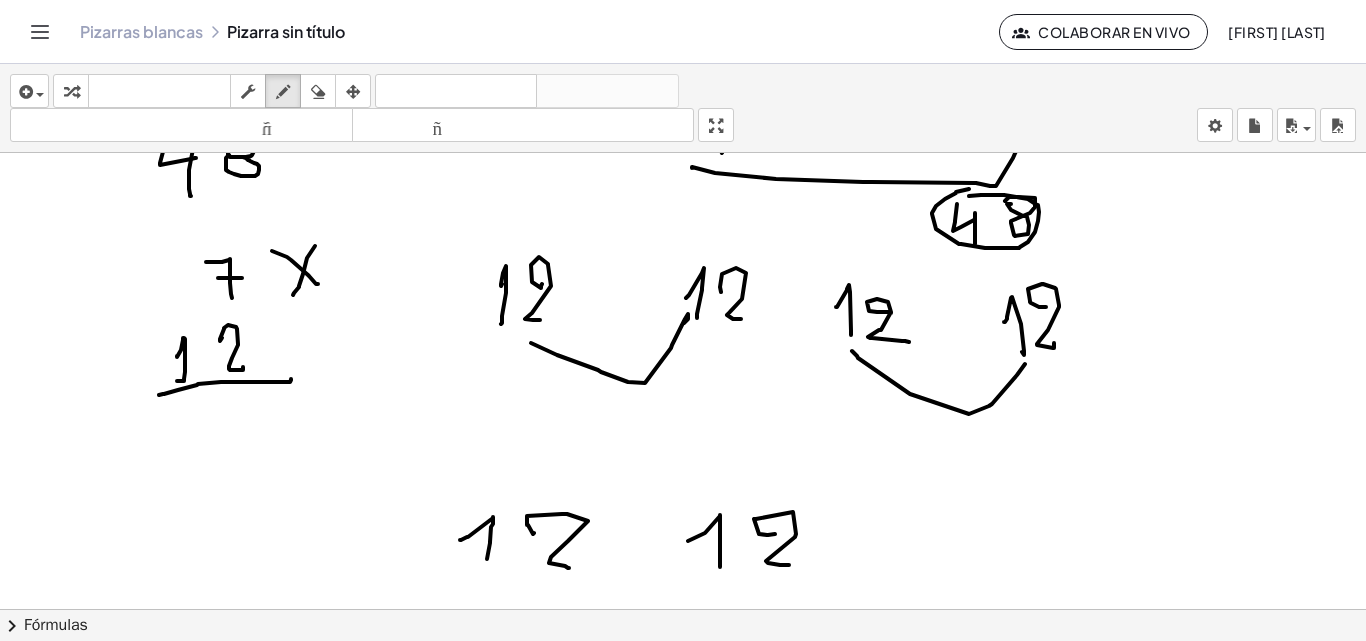 drag, startPoint x: 767, startPoint y: 535, endPoint x: 626, endPoint y: 550, distance: 141.79562 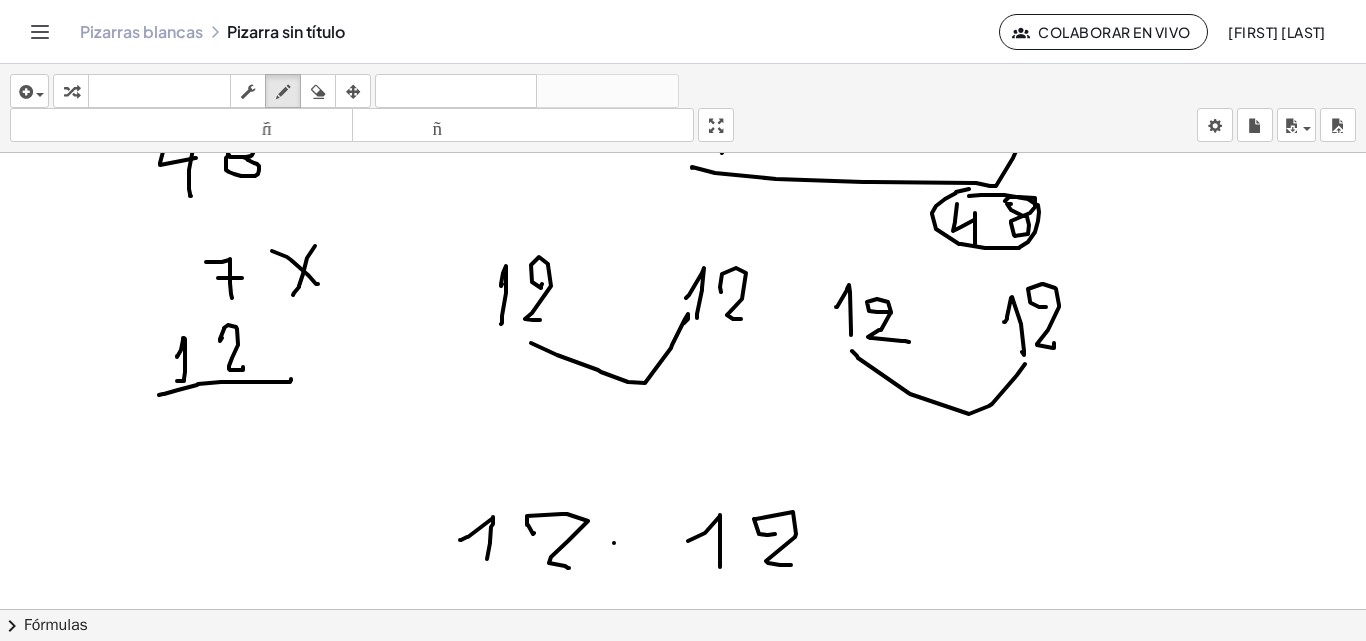 drag, startPoint x: 614, startPoint y: 543, endPoint x: 630, endPoint y: 532, distance: 19.416489 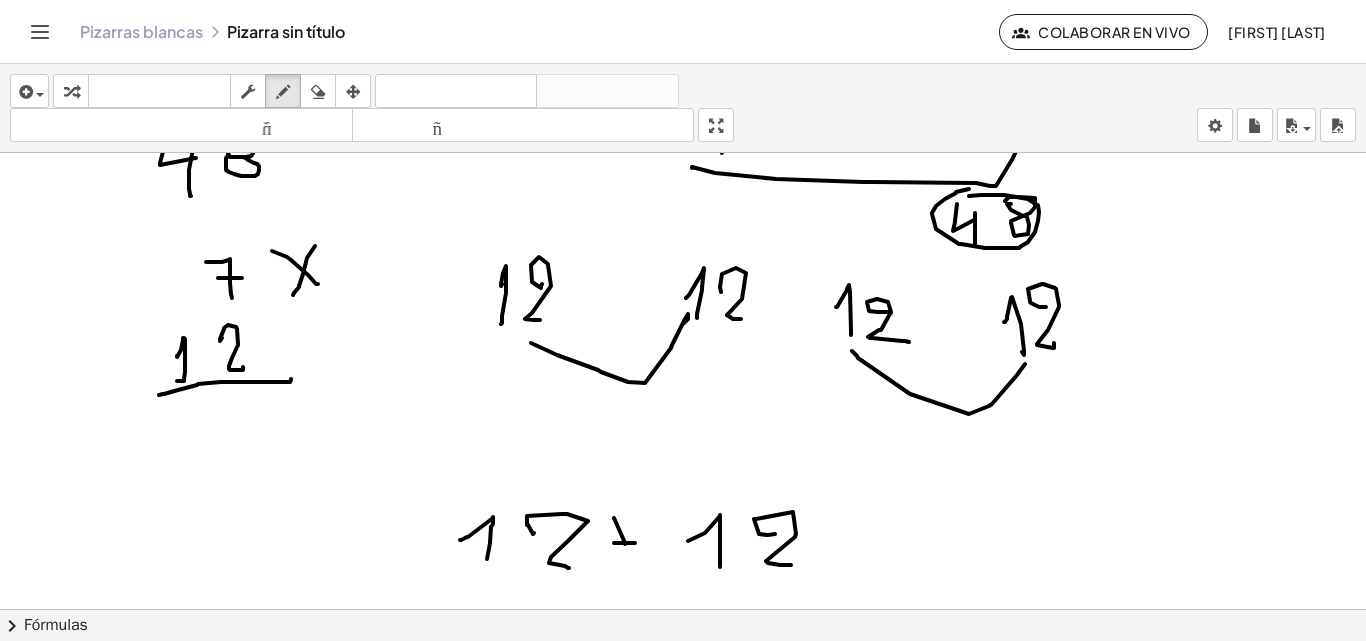 drag, startPoint x: 625, startPoint y: 544, endPoint x: 629, endPoint y: 560, distance: 16.492422 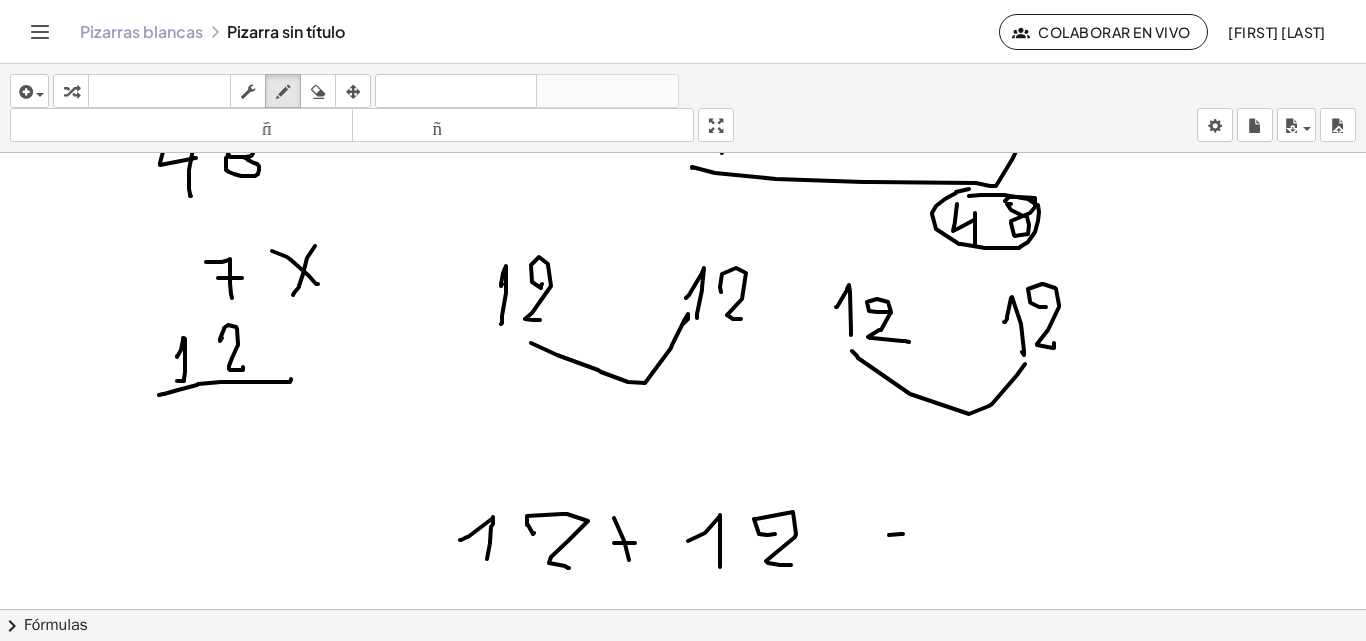 drag, startPoint x: 889, startPoint y: 535, endPoint x: 915, endPoint y: 527, distance: 27.202942 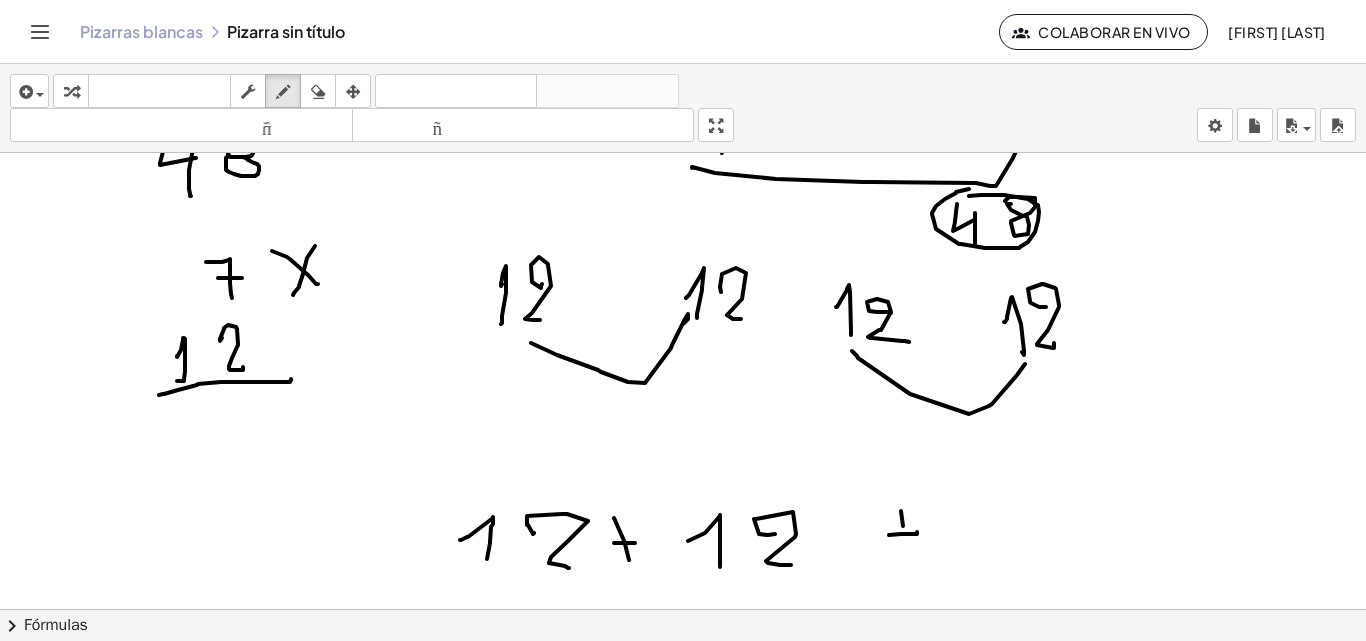 drag, startPoint x: 903, startPoint y: 526, endPoint x: 954, endPoint y: 535, distance: 51.78803 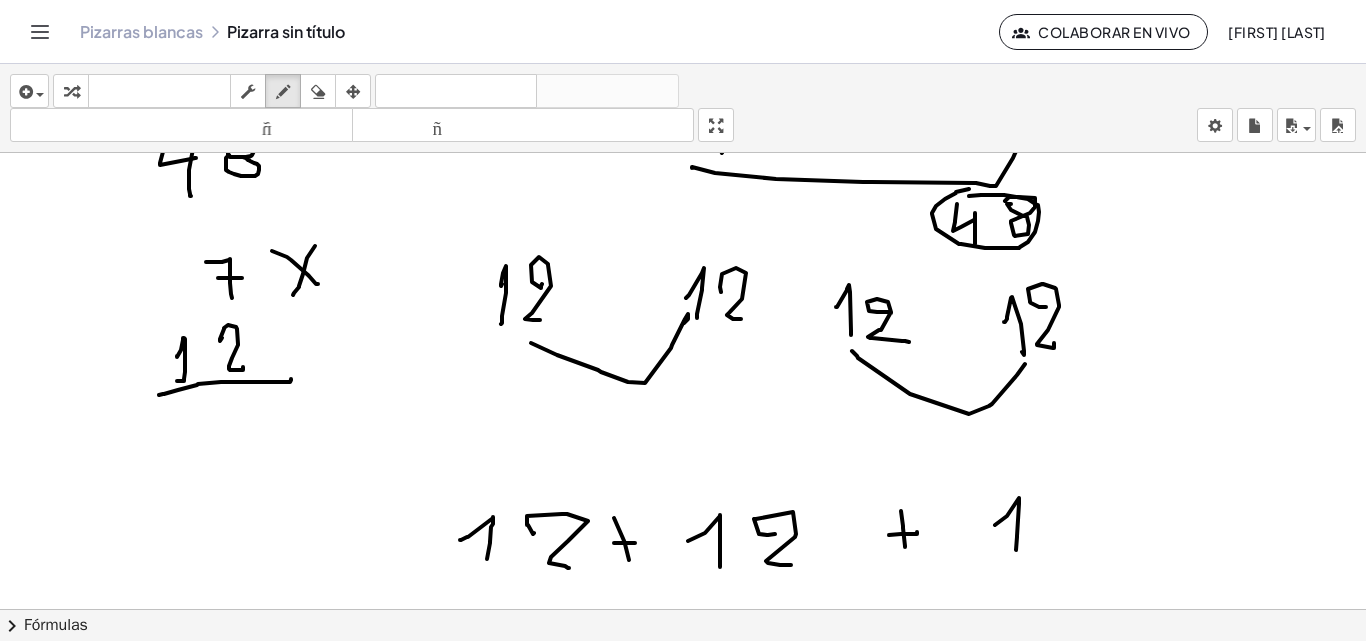 drag, startPoint x: 995, startPoint y: 525, endPoint x: 1020, endPoint y: 526, distance: 25.019993 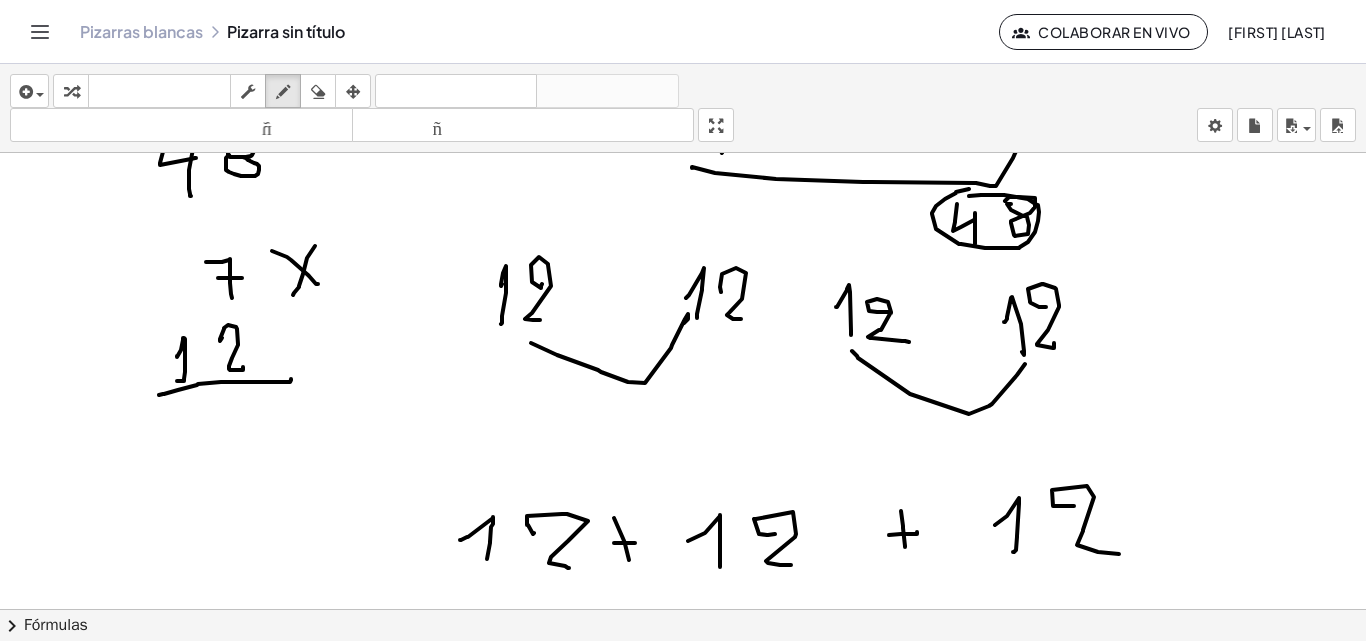 drag, startPoint x: 1053, startPoint y: 506, endPoint x: 1060, endPoint y: 552, distance: 46.52956 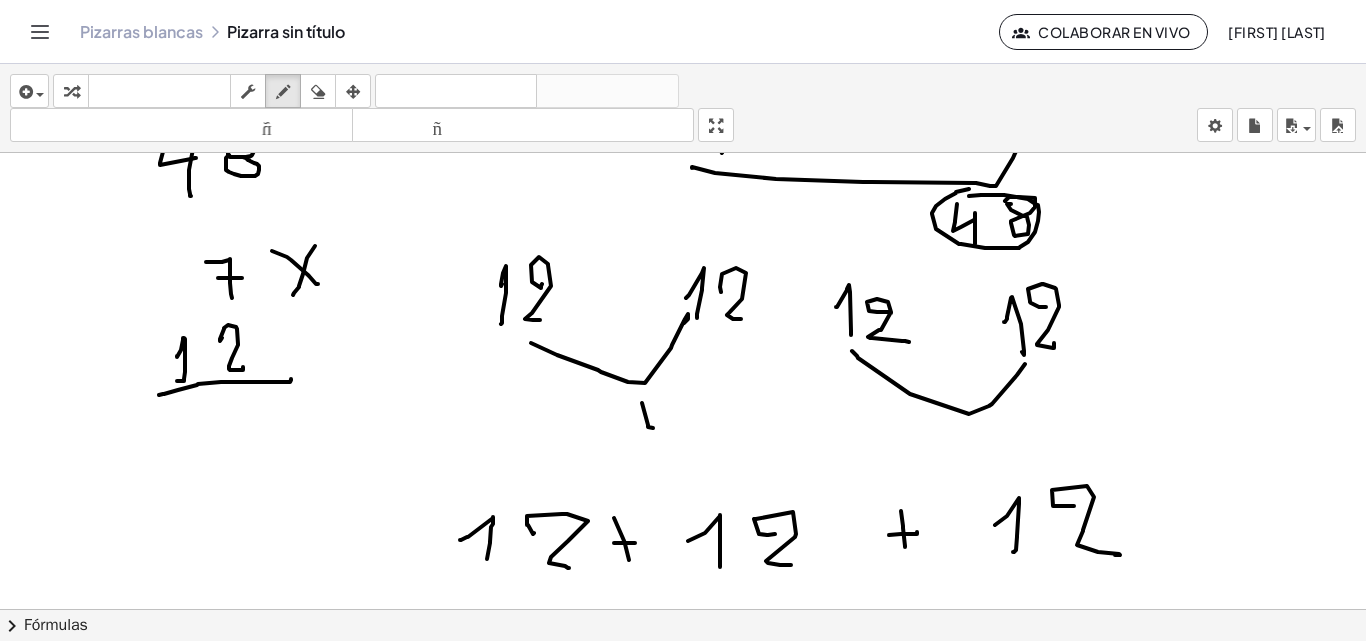drag, startPoint x: 648, startPoint y: 427, endPoint x: 661, endPoint y: 410, distance: 21.400934 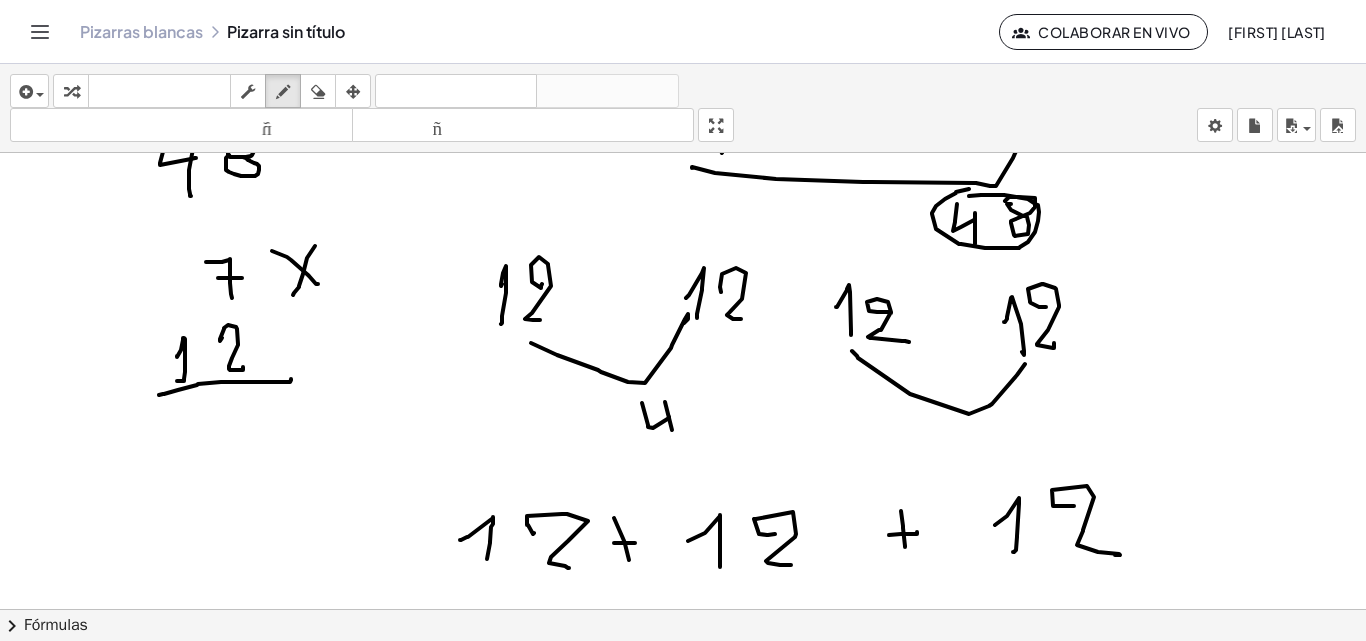 click at bounding box center [683, -75] 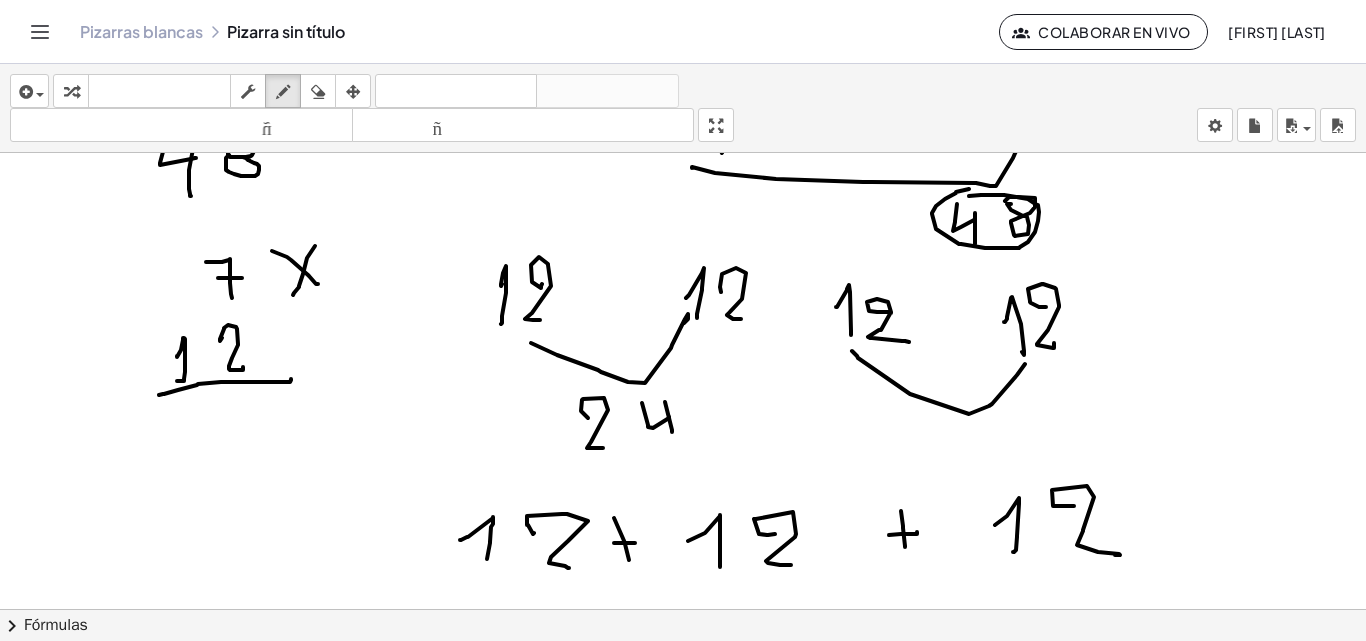 drag, startPoint x: 588, startPoint y: 418, endPoint x: 759, endPoint y: 410, distance: 171.18703 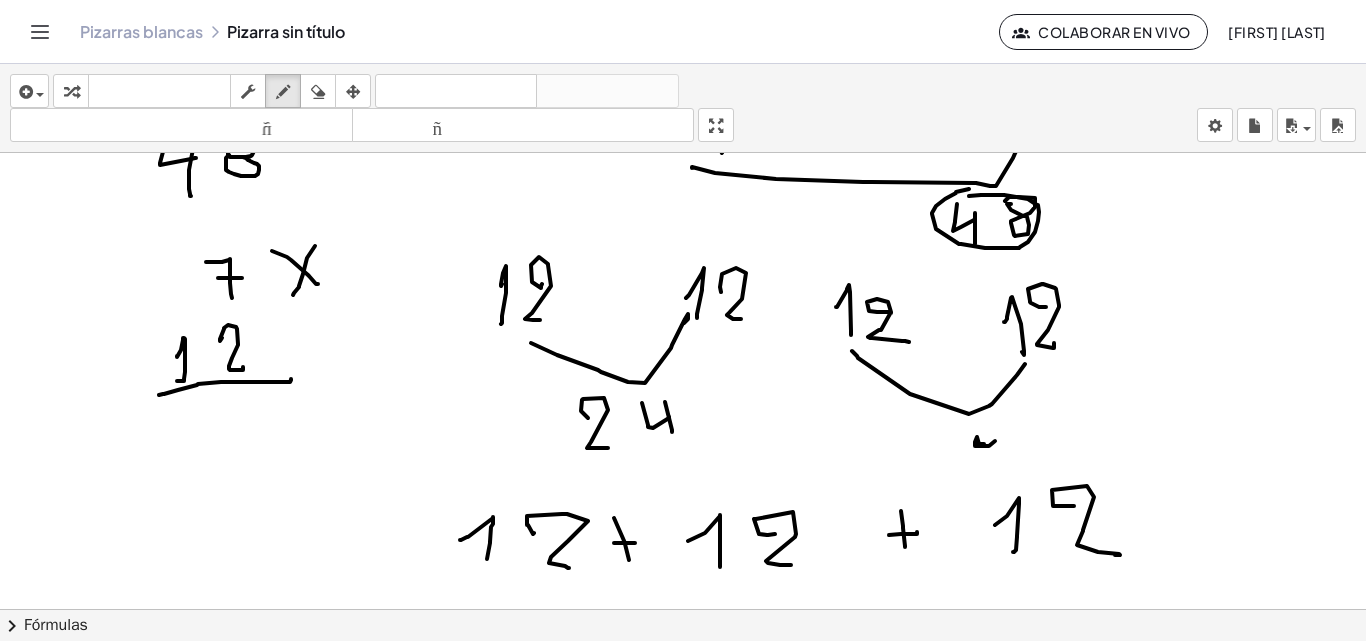 drag, startPoint x: 984, startPoint y: 444, endPoint x: 990, endPoint y: 429, distance: 16.155495 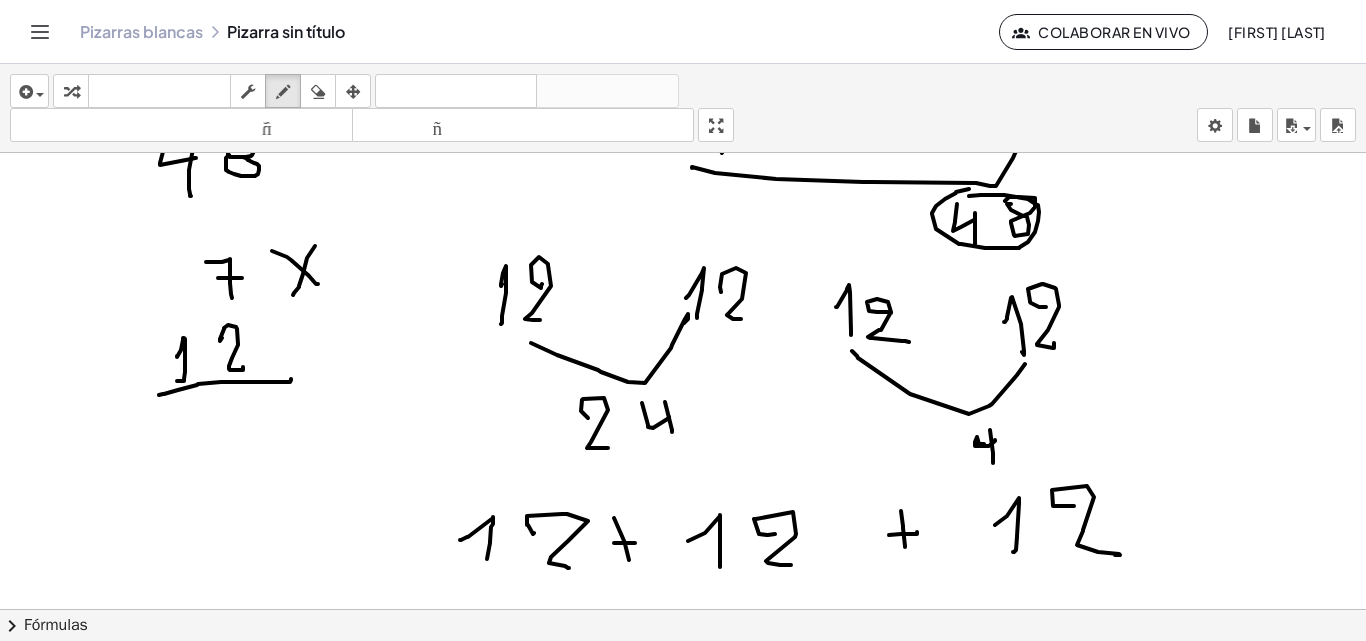 drag, startPoint x: 993, startPoint y: 463, endPoint x: 973, endPoint y: 464, distance: 20.024984 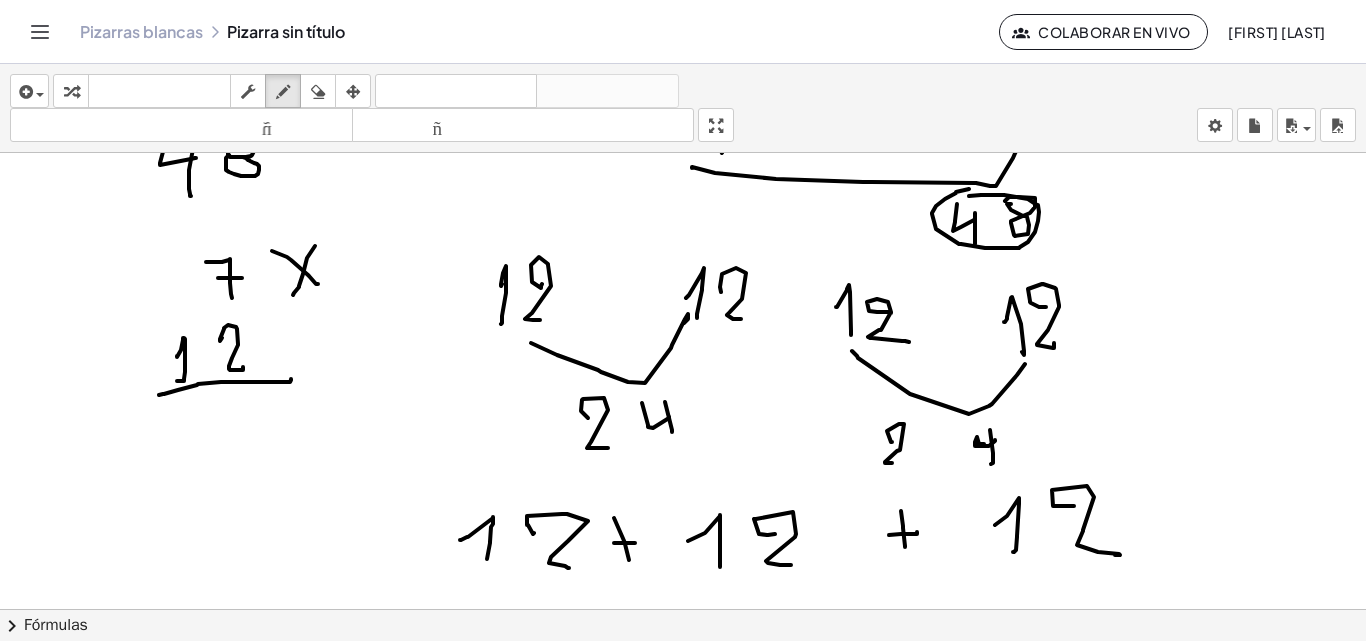 drag, startPoint x: 891, startPoint y: 442, endPoint x: 901, endPoint y: 459, distance: 19.723083 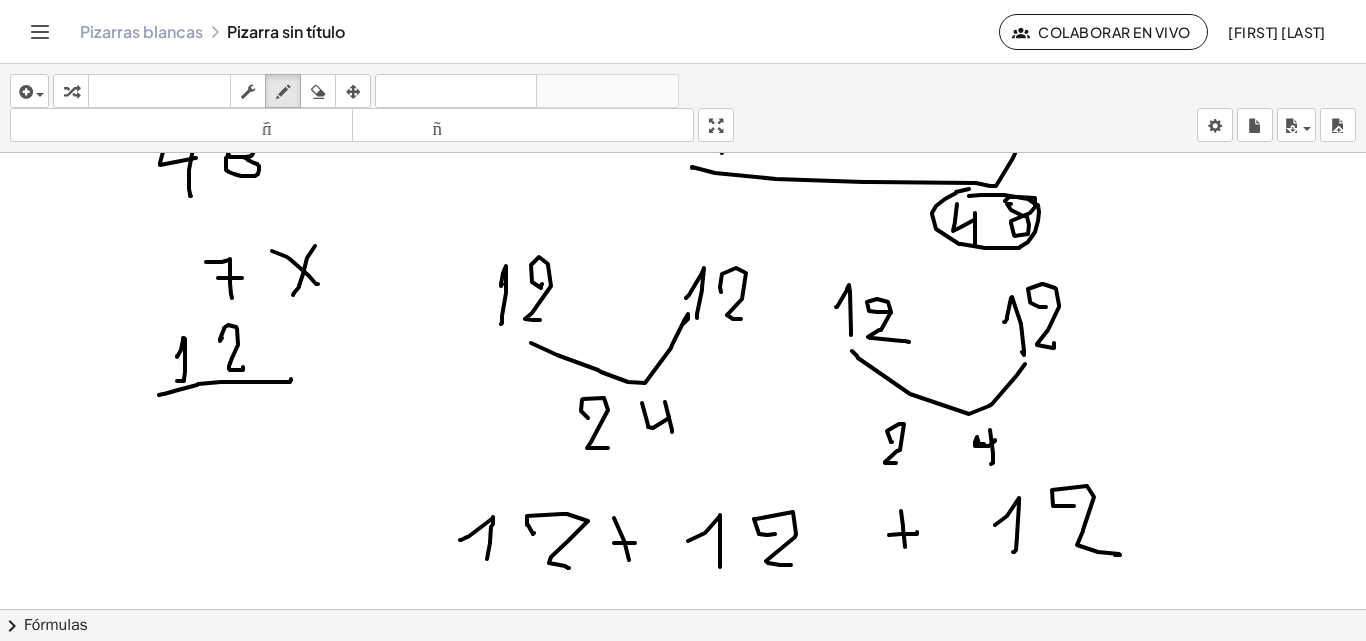 scroll, scrollTop: 1668, scrollLeft: 0, axis: vertical 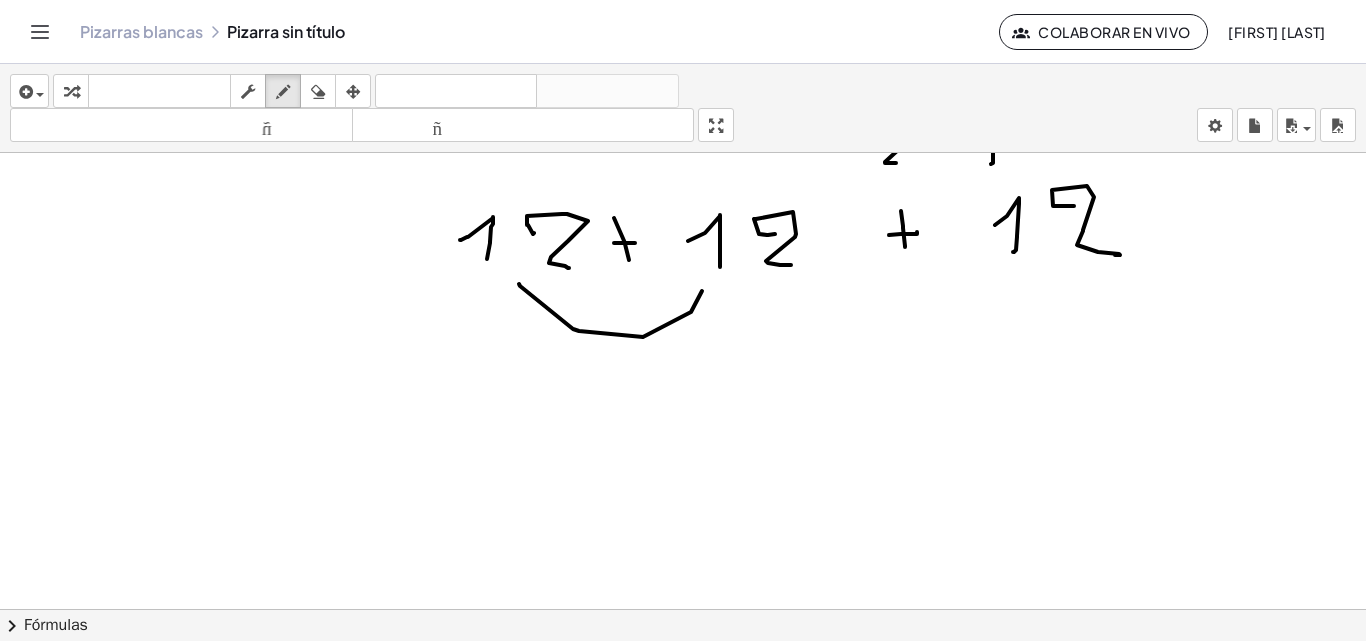 drag, startPoint x: 579, startPoint y: 331, endPoint x: 595, endPoint y: 281, distance: 52.49762 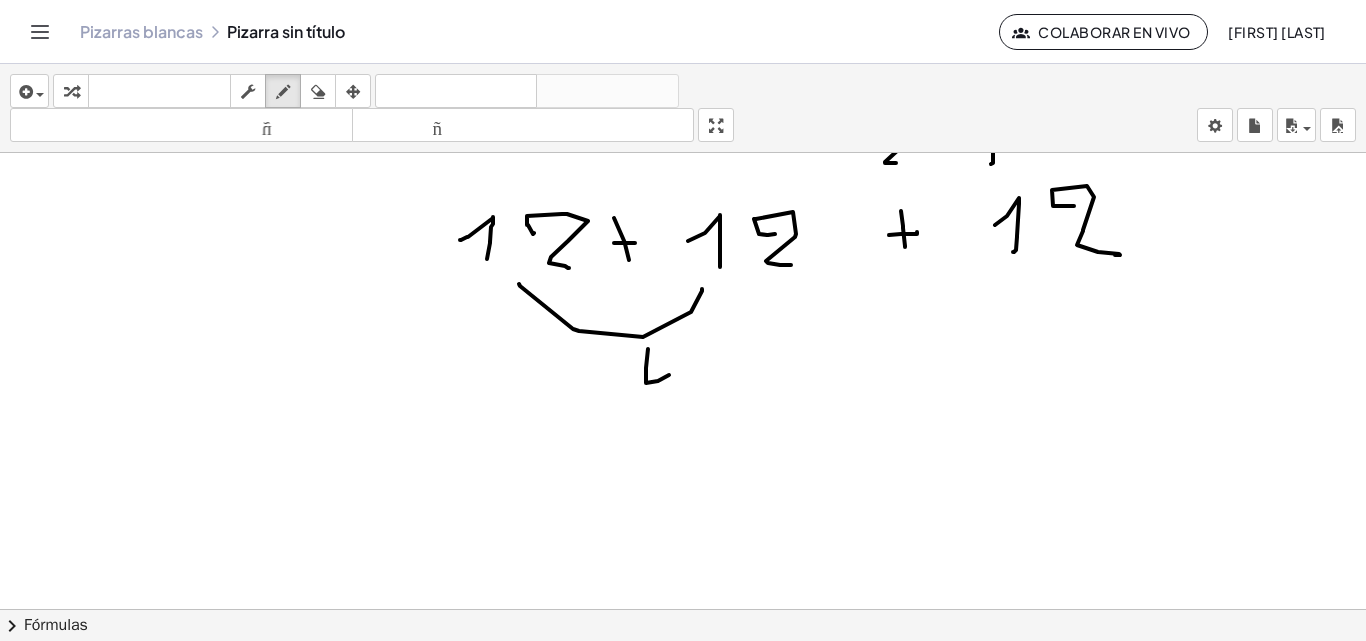 drag, startPoint x: 648, startPoint y: 349, endPoint x: 669, endPoint y: 375, distance: 33.42155 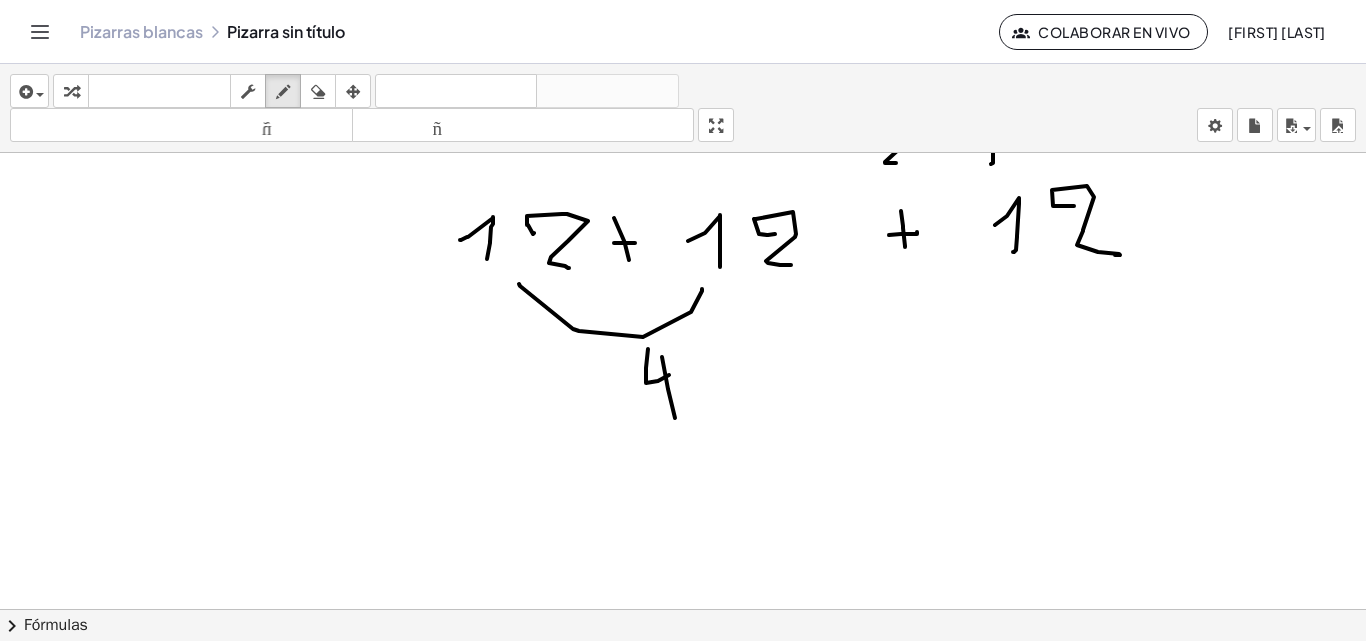 drag, startPoint x: 668, startPoint y: 389, endPoint x: 541, endPoint y: 285, distance: 164.14932 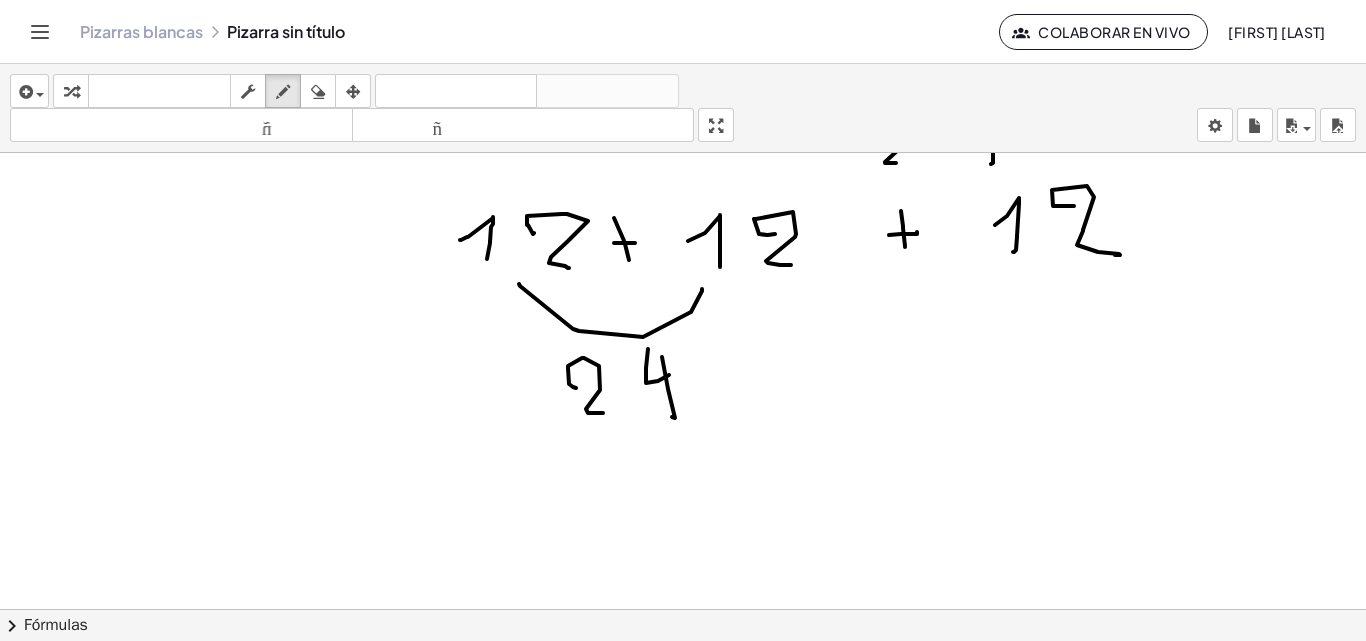drag, startPoint x: 576, startPoint y: 388, endPoint x: 620, endPoint y: 404, distance: 46.818798 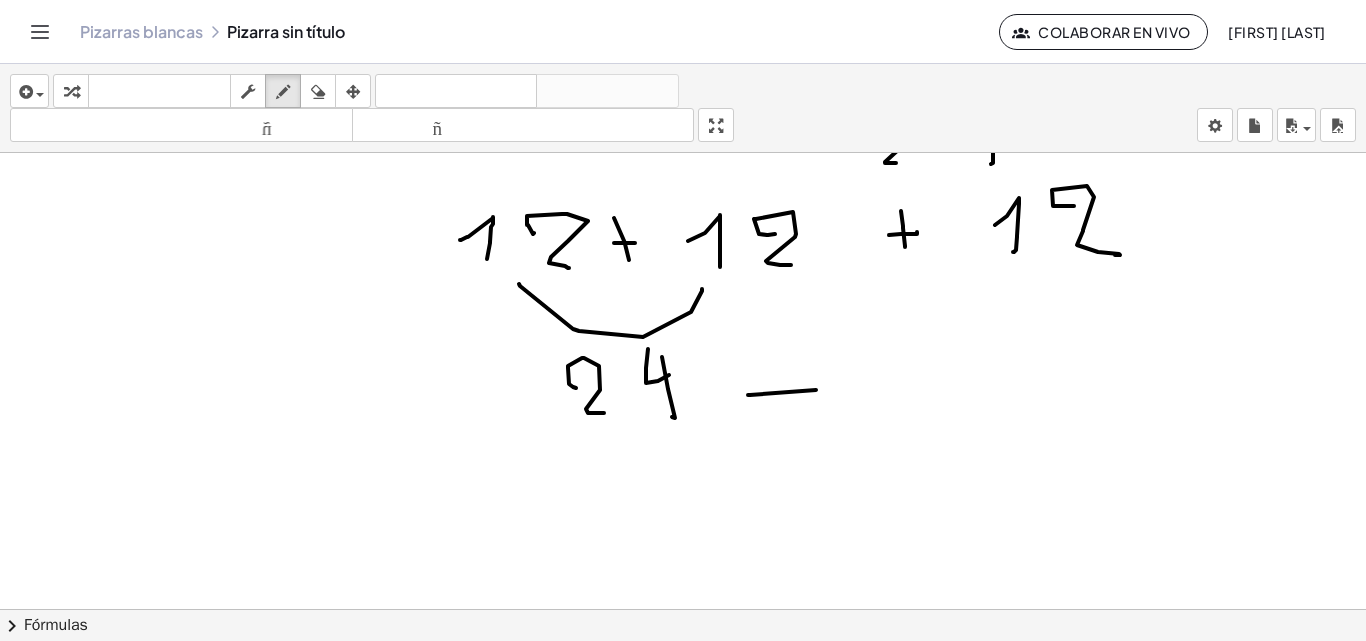 drag, startPoint x: 816, startPoint y: 390, endPoint x: 811, endPoint y: 375, distance: 15.811388 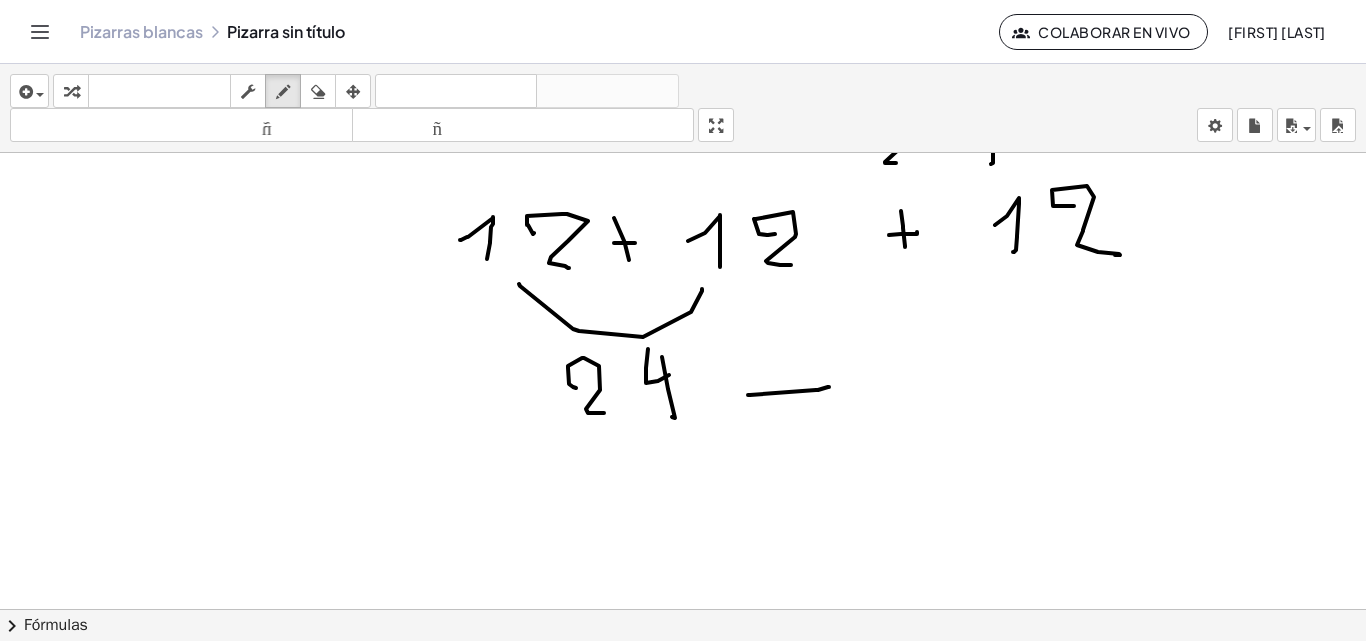 click at bounding box center [683, -375] 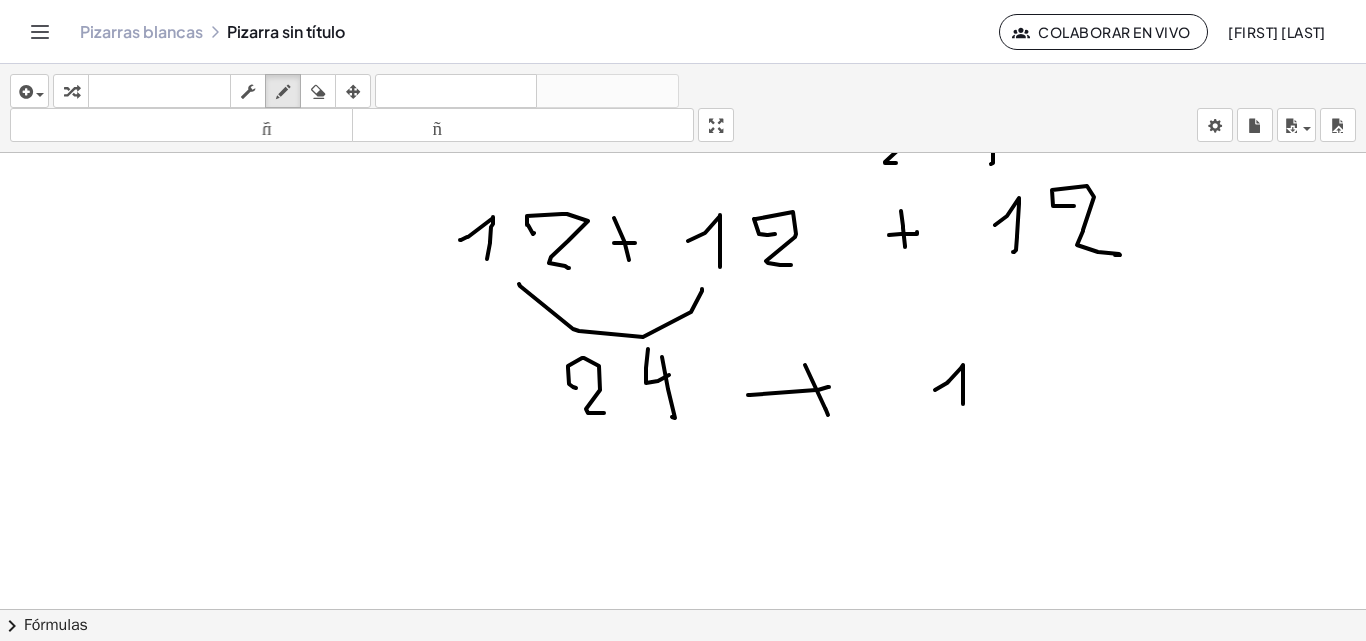 drag, startPoint x: 961, startPoint y: 368, endPoint x: 975, endPoint y: 384, distance: 21.260292 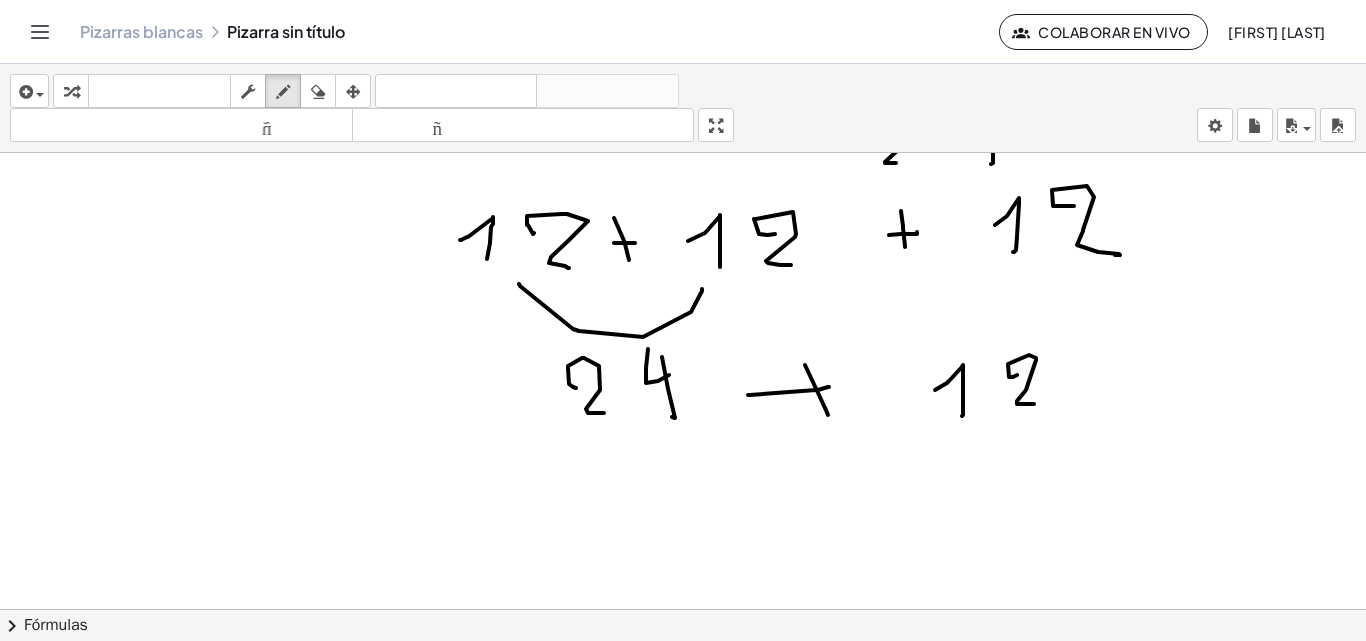 drag, startPoint x: 1013, startPoint y: 377, endPoint x: 1016, endPoint y: 397, distance: 20.22375 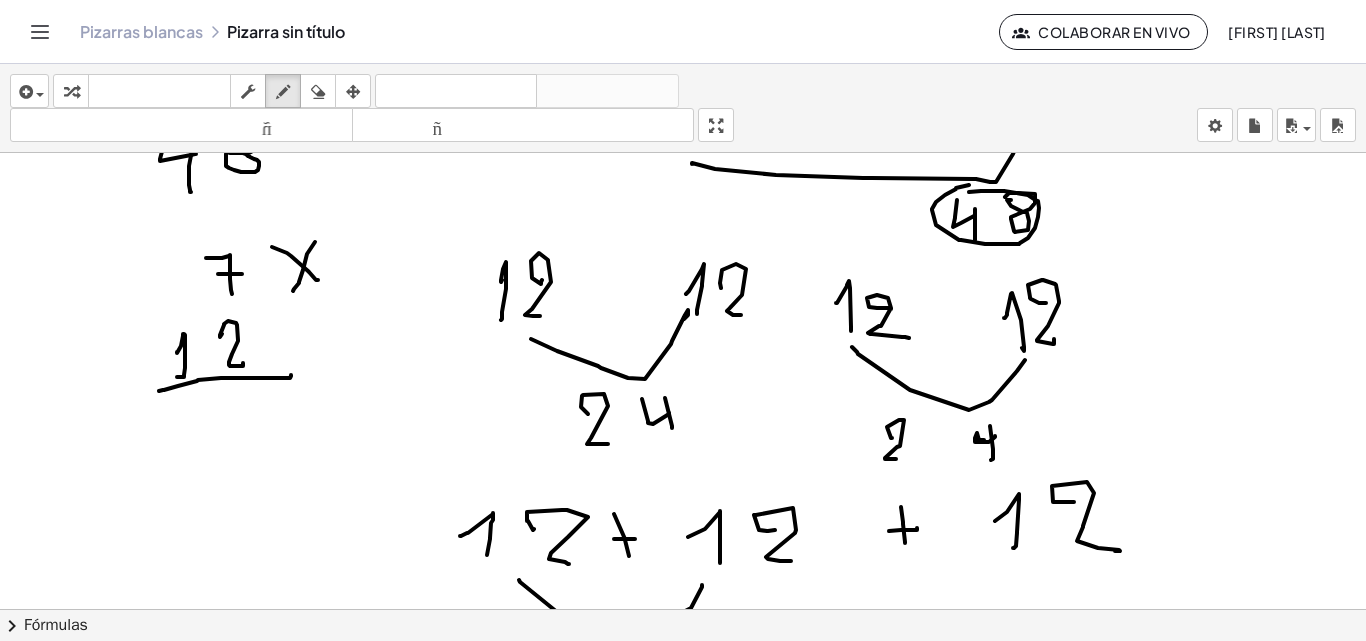 scroll, scrollTop: 1368, scrollLeft: 0, axis: vertical 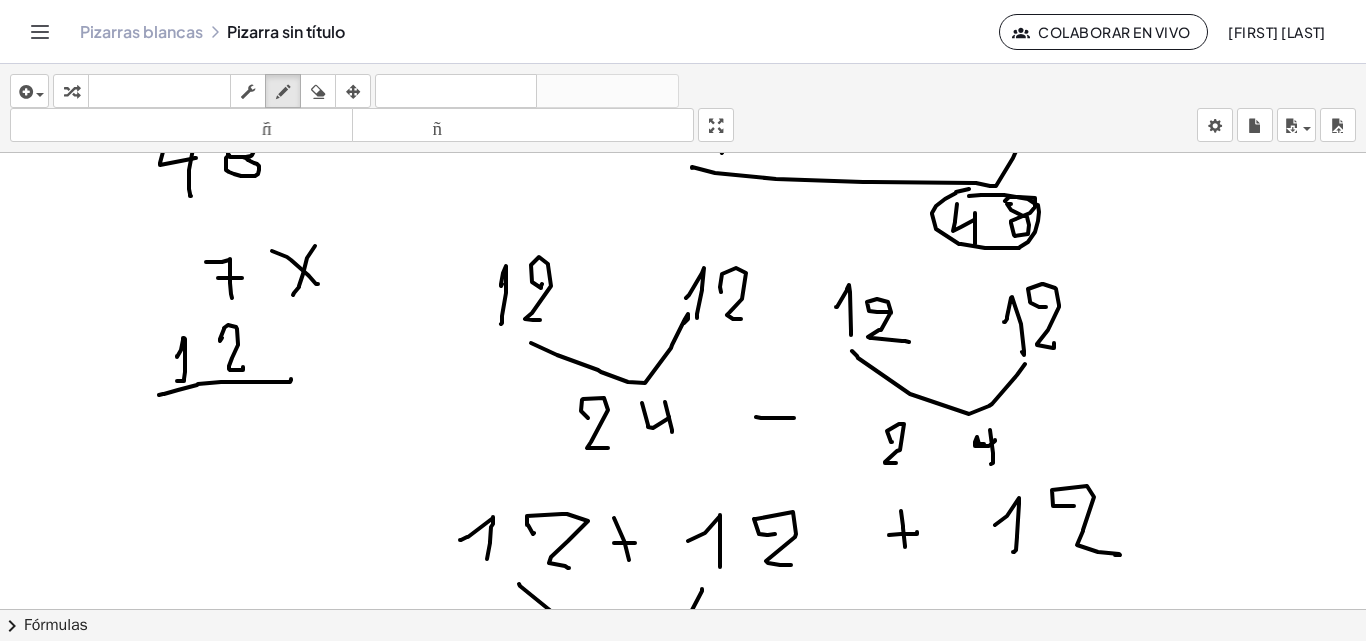 drag, startPoint x: 761, startPoint y: 418, endPoint x: 789, endPoint y: 414, distance: 28.284271 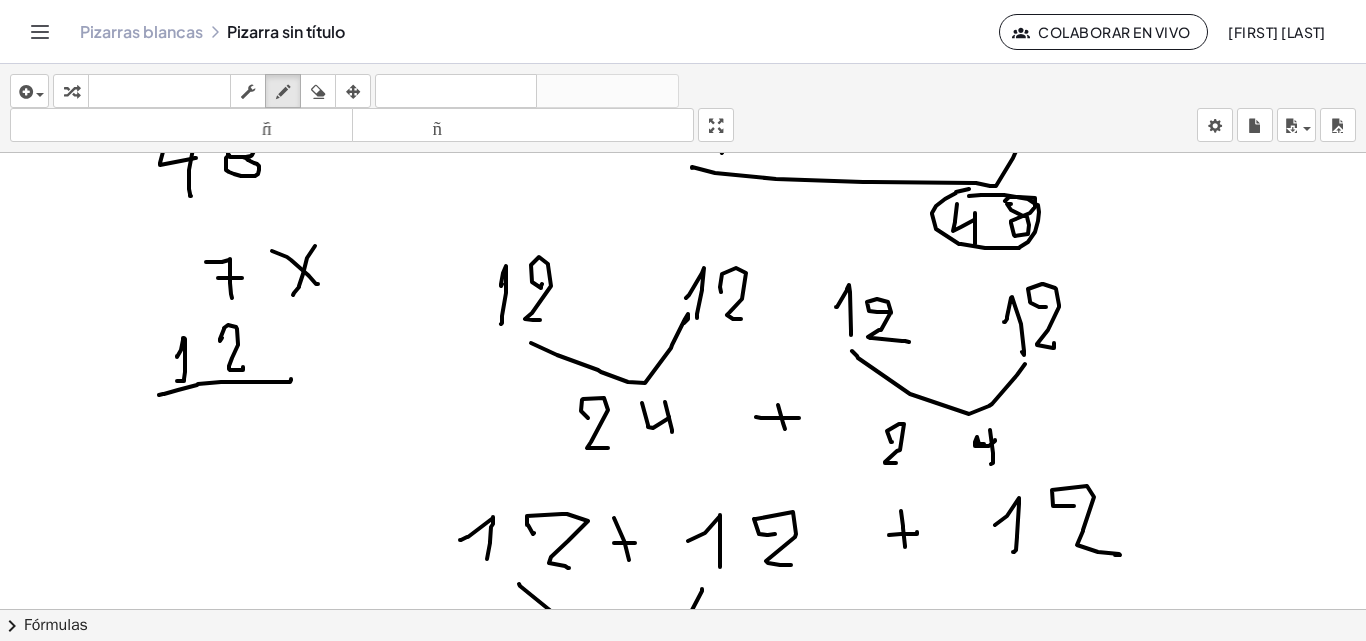 click at bounding box center [683, -75] 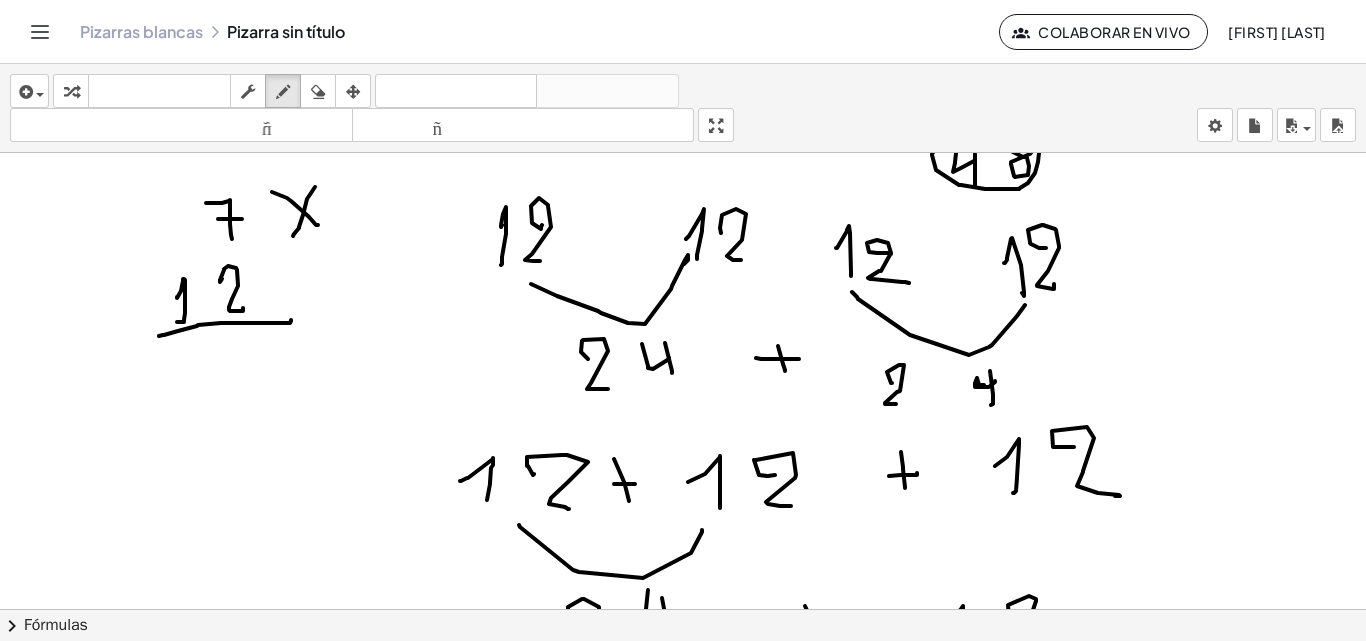 scroll, scrollTop: 1468, scrollLeft: 0, axis: vertical 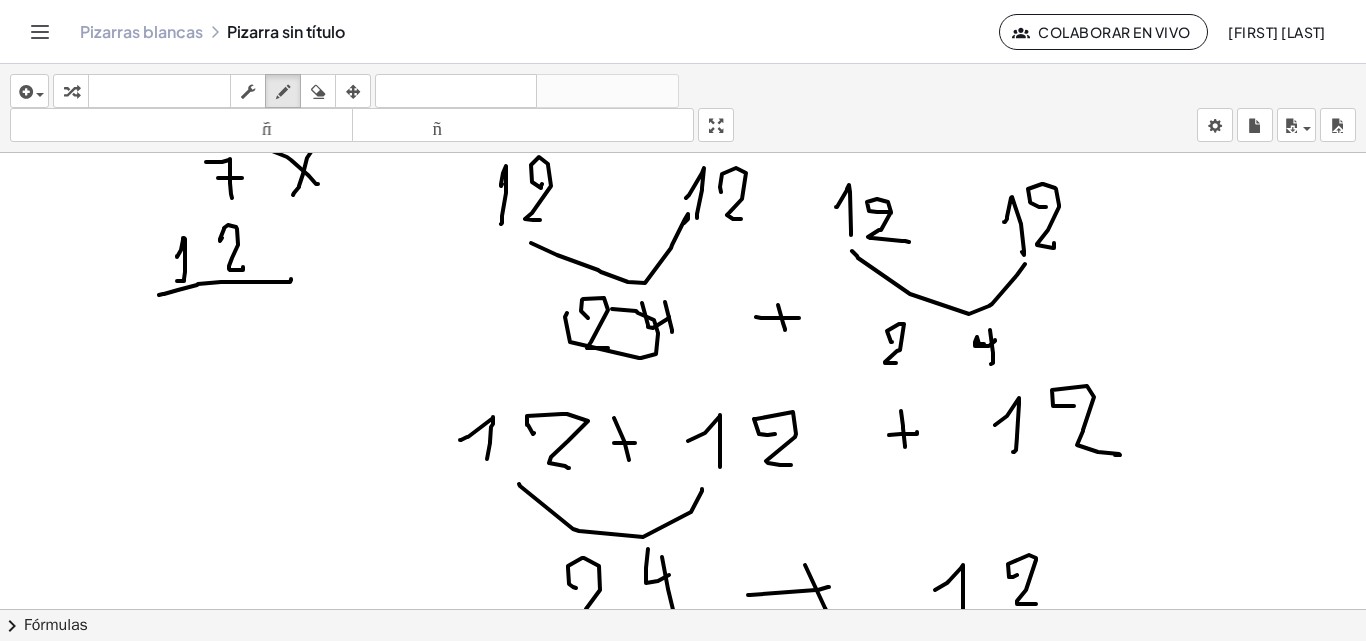 drag, startPoint x: 641, startPoint y: 358, endPoint x: 605, endPoint y: 309, distance: 60.80296 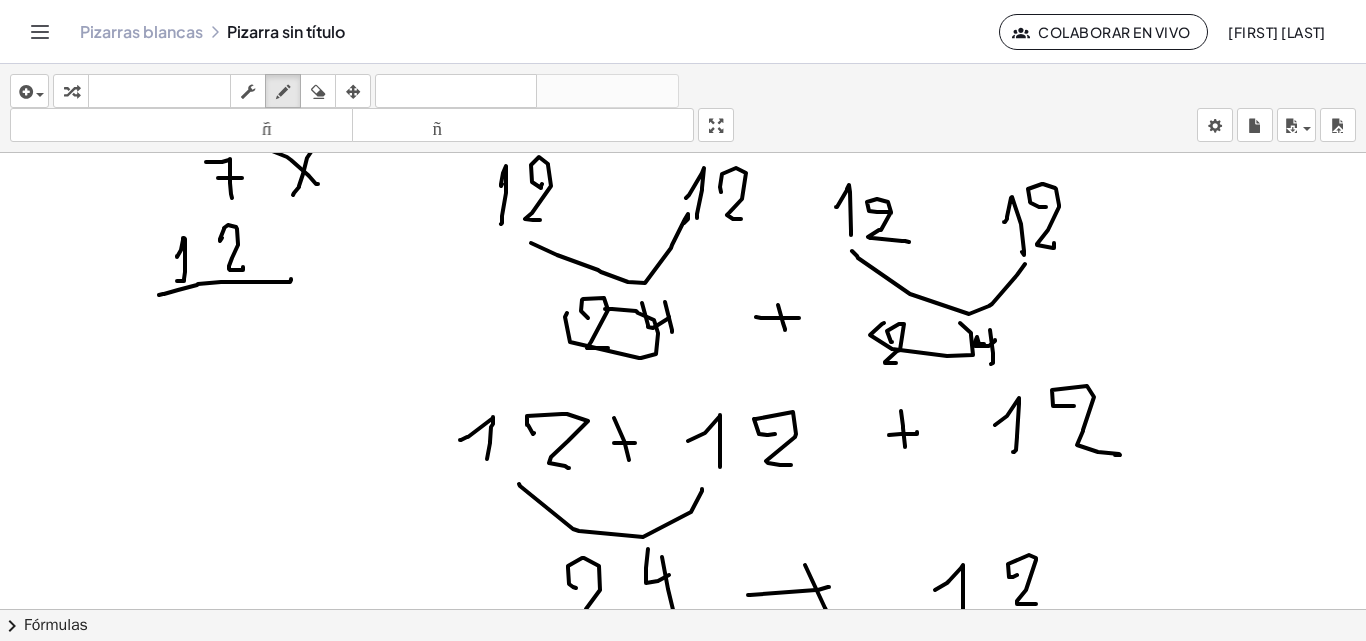 drag, startPoint x: 892, startPoint y: 349, endPoint x: 894, endPoint y: 361, distance: 12.165525 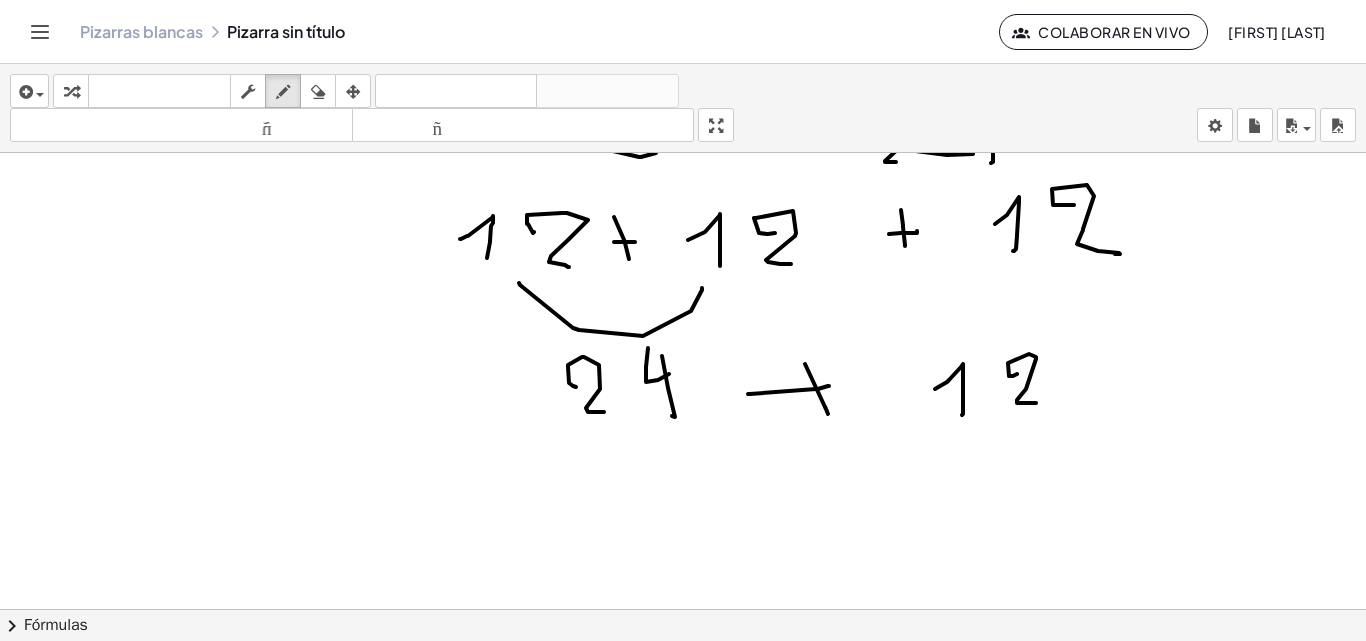 scroll, scrollTop: 1768, scrollLeft: 0, axis: vertical 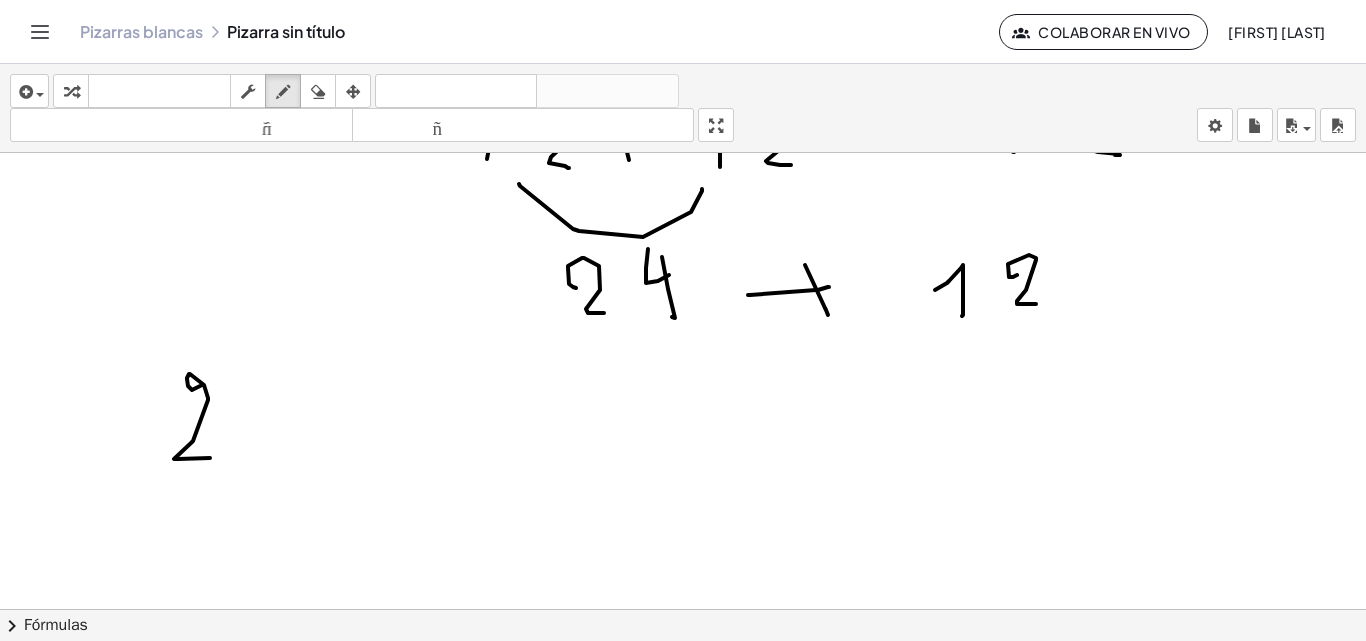 drag, startPoint x: 192, startPoint y: 390, endPoint x: 246, endPoint y: 425, distance: 64.3506 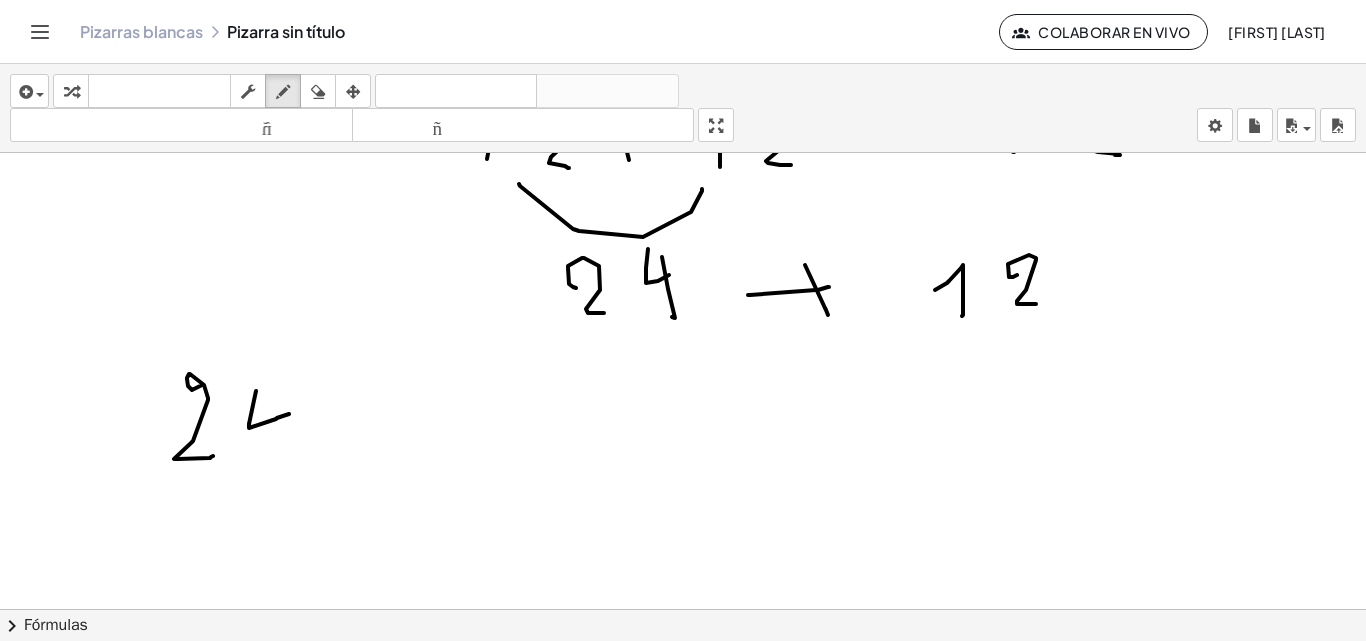 drag, startPoint x: 249, startPoint y: 426, endPoint x: 289, endPoint y: 414, distance: 41.761227 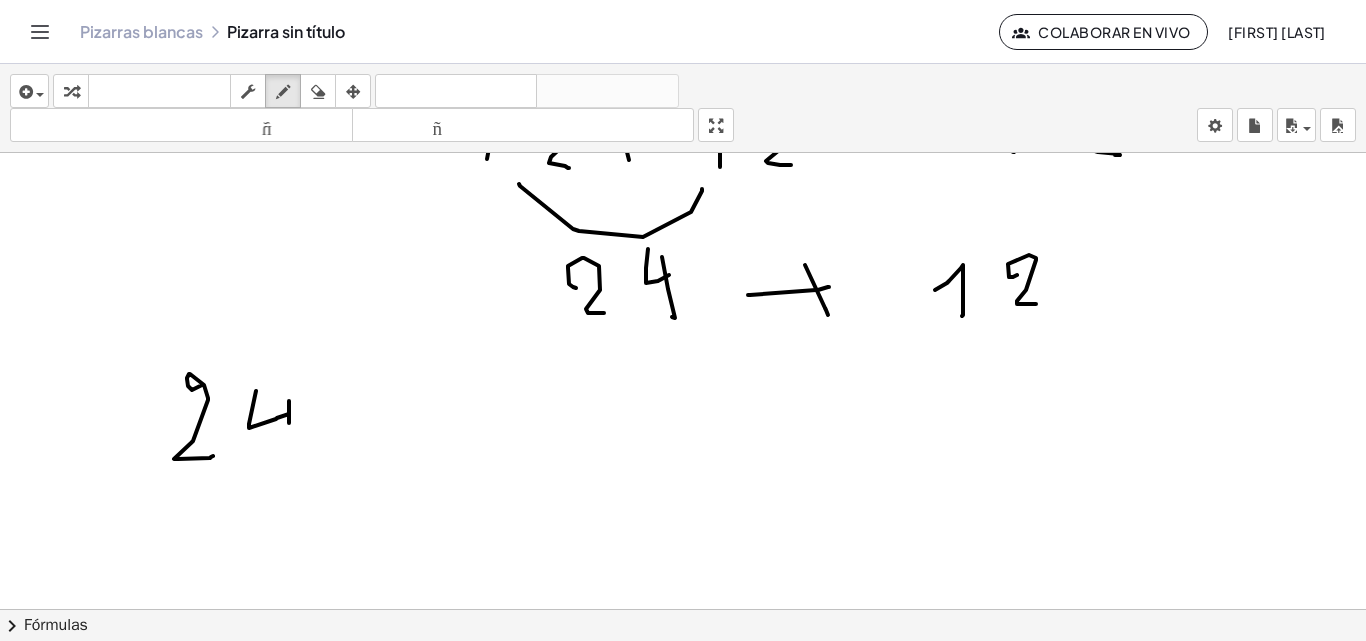 drag, startPoint x: 289, startPoint y: 401, endPoint x: 317, endPoint y: 412, distance: 30.083218 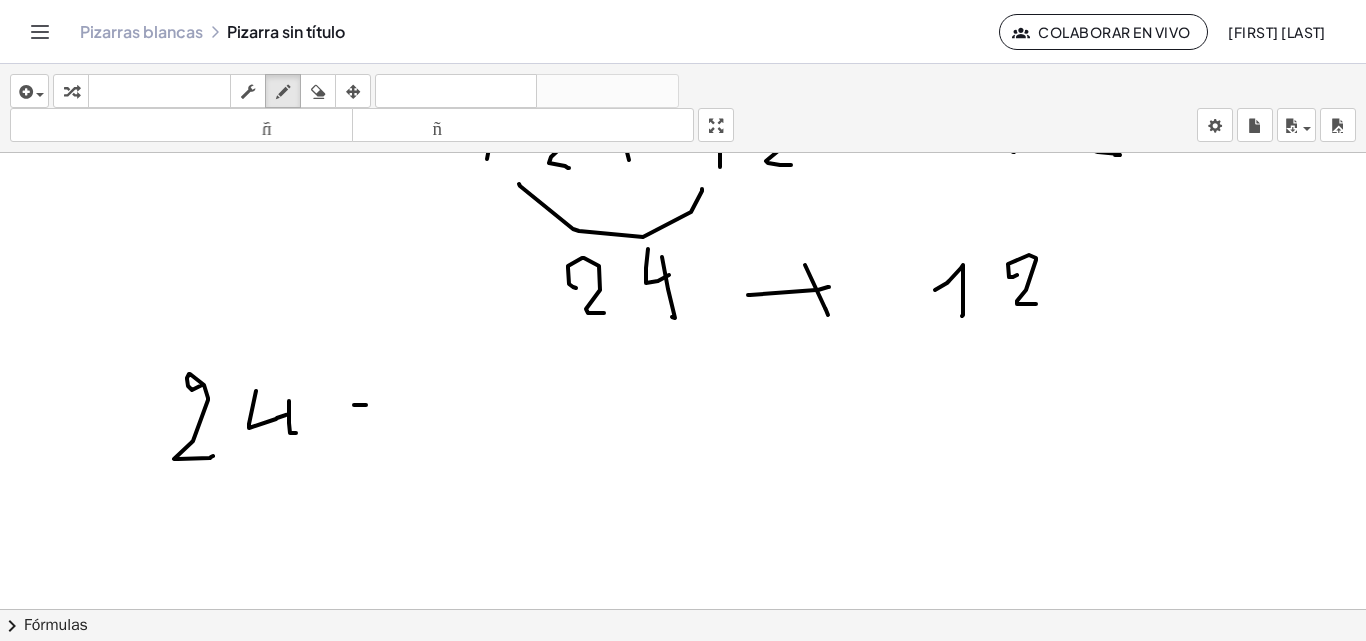 drag, startPoint x: 354, startPoint y: 405, endPoint x: 372, endPoint y: 383, distance: 28.42534 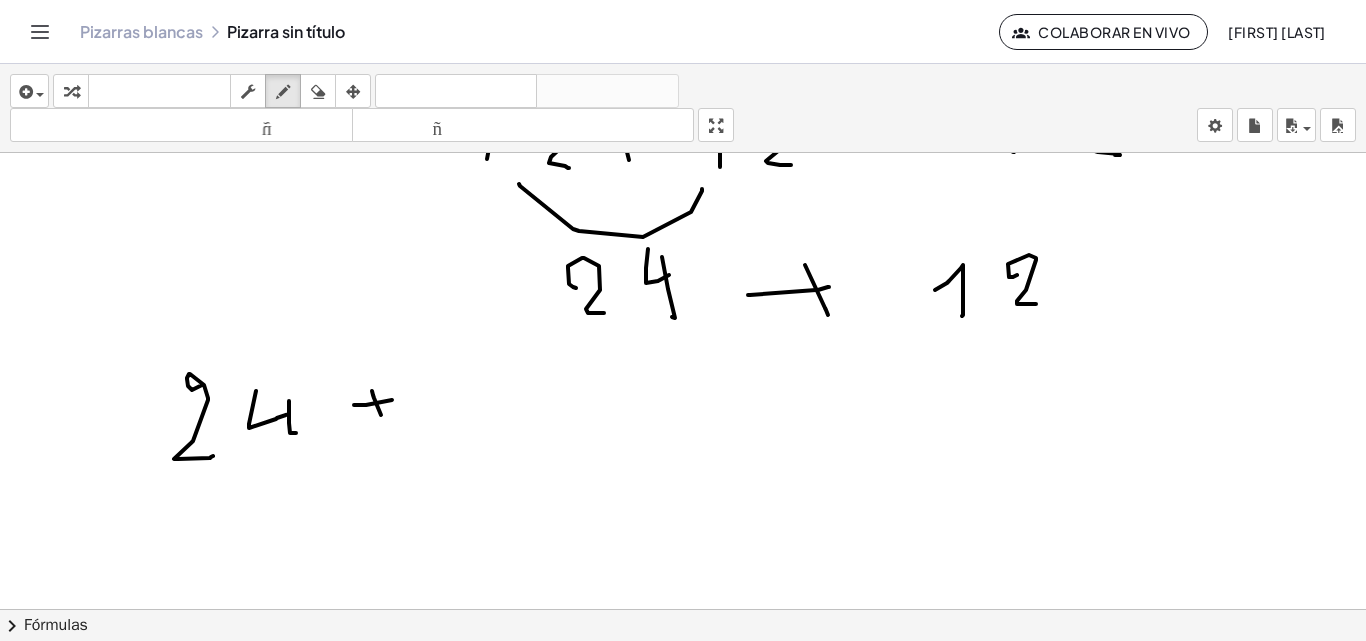 drag, startPoint x: 374, startPoint y: 398, endPoint x: 464, endPoint y: 393, distance: 90.13878 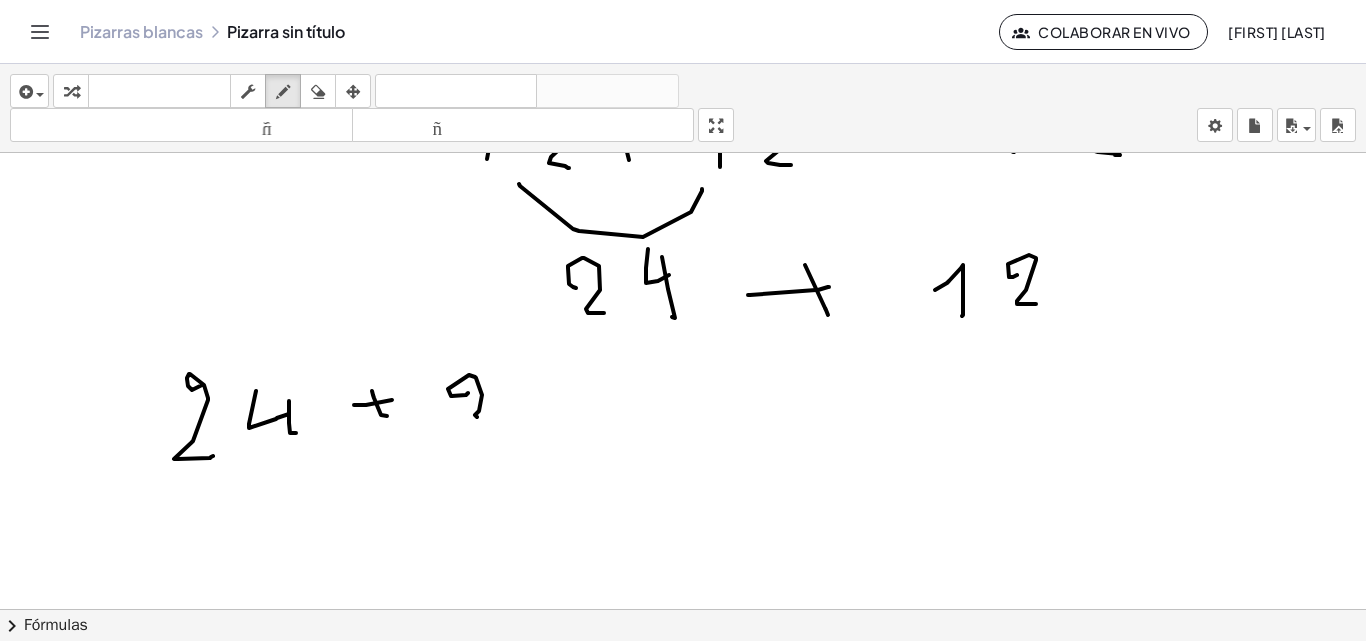 drag, startPoint x: 451, startPoint y: 396, endPoint x: 489, endPoint y: 421, distance: 45.486263 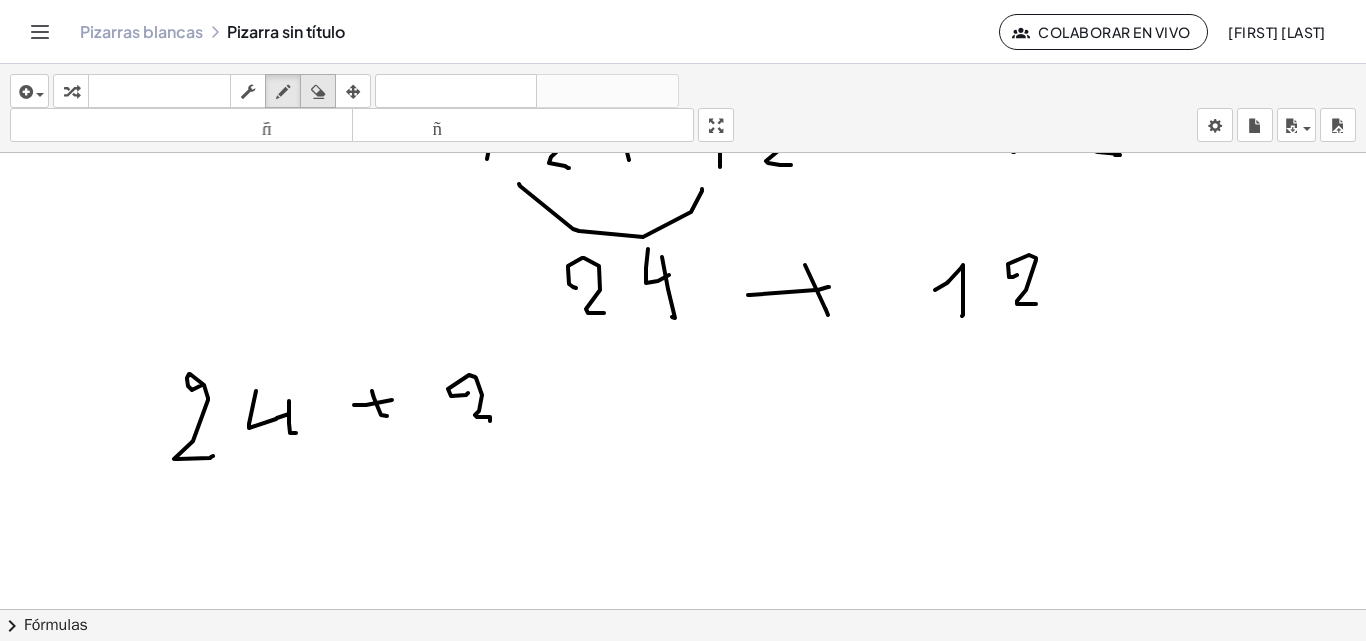 click at bounding box center (318, 91) 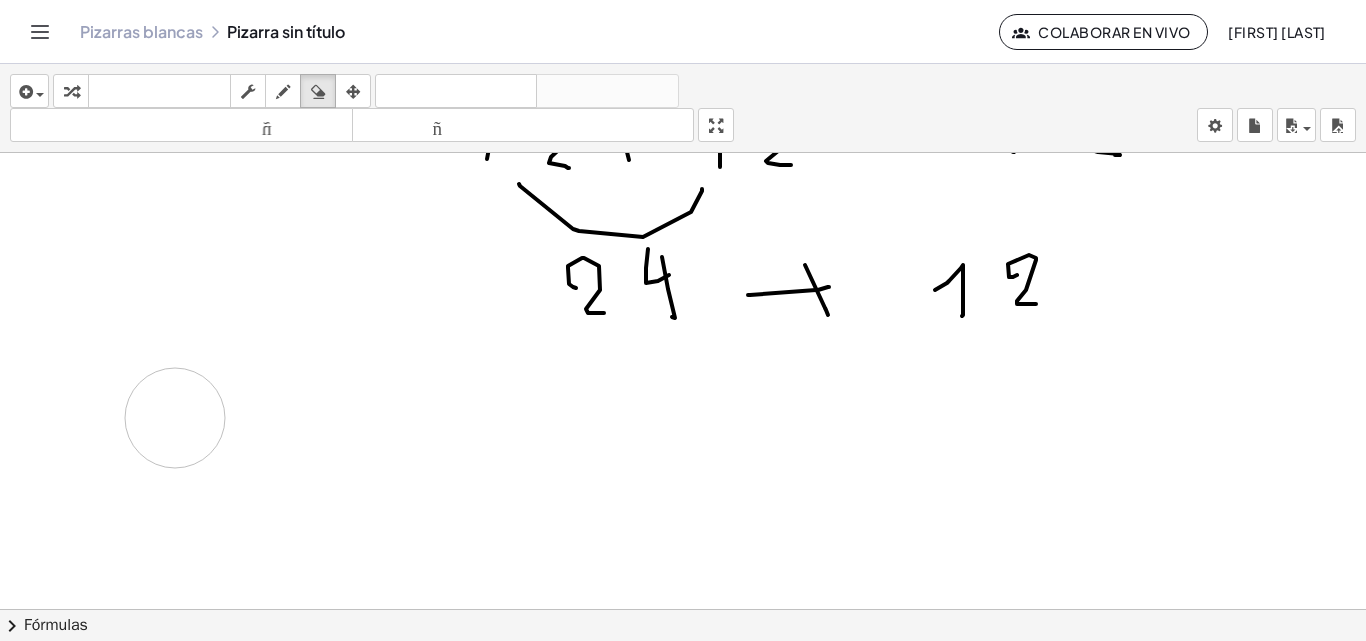 drag, startPoint x: 461, startPoint y: 403, endPoint x: 175, endPoint y: 418, distance: 286.3931 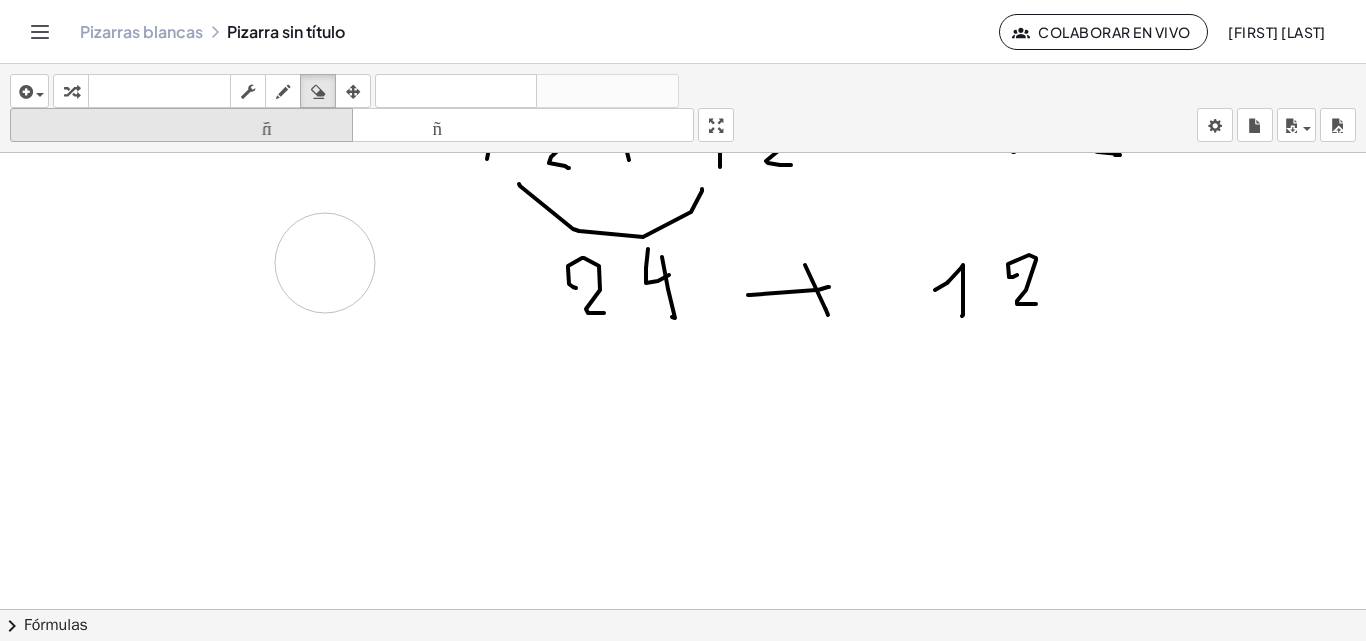 drag, startPoint x: 325, startPoint y: 263, endPoint x: 264, endPoint y: 119, distance: 156.38734 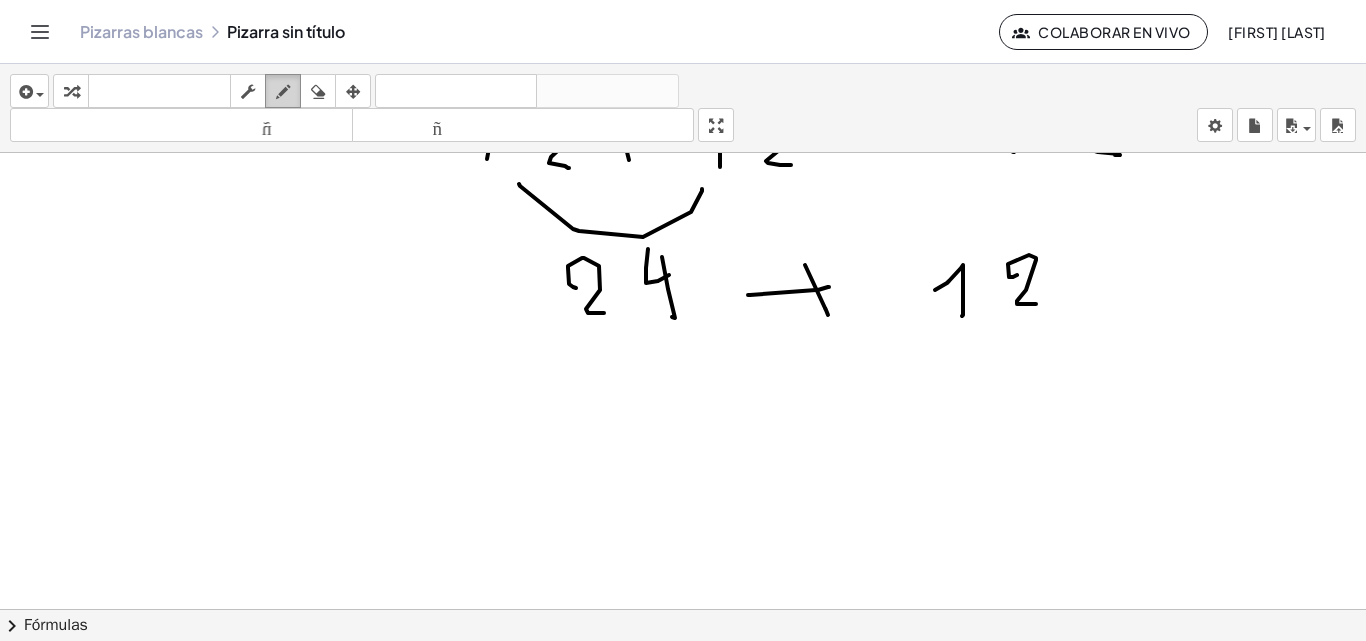 click at bounding box center [283, 91] 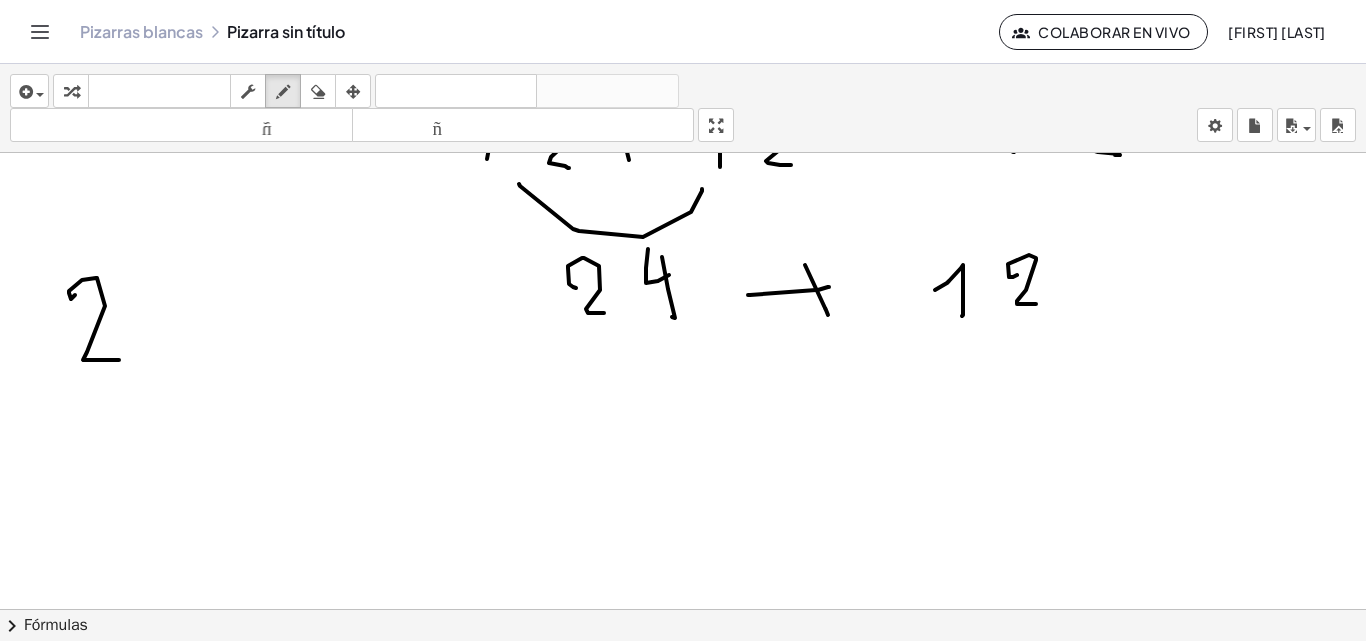 drag, startPoint x: 71, startPoint y: 299, endPoint x: 135, endPoint y: 338, distance: 74.94665 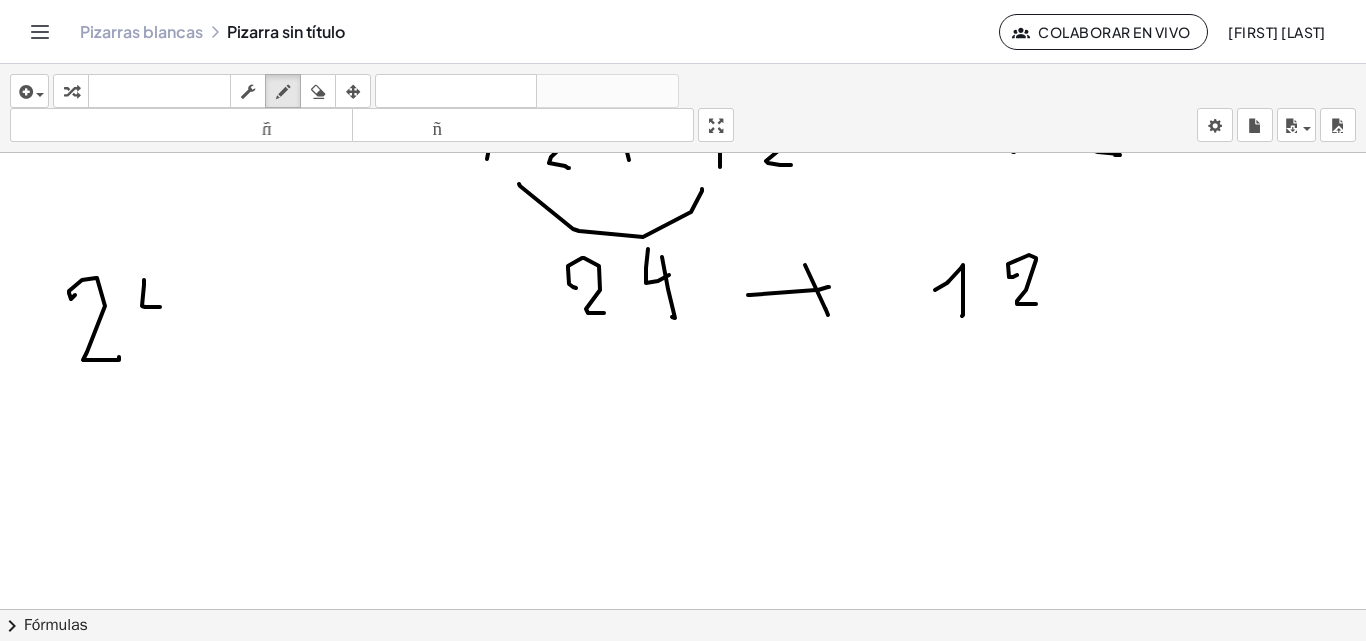 drag, startPoint x: 142, startPoint y: 306, endPoint x: 167, endPoint y: 293, distance: 28.178005 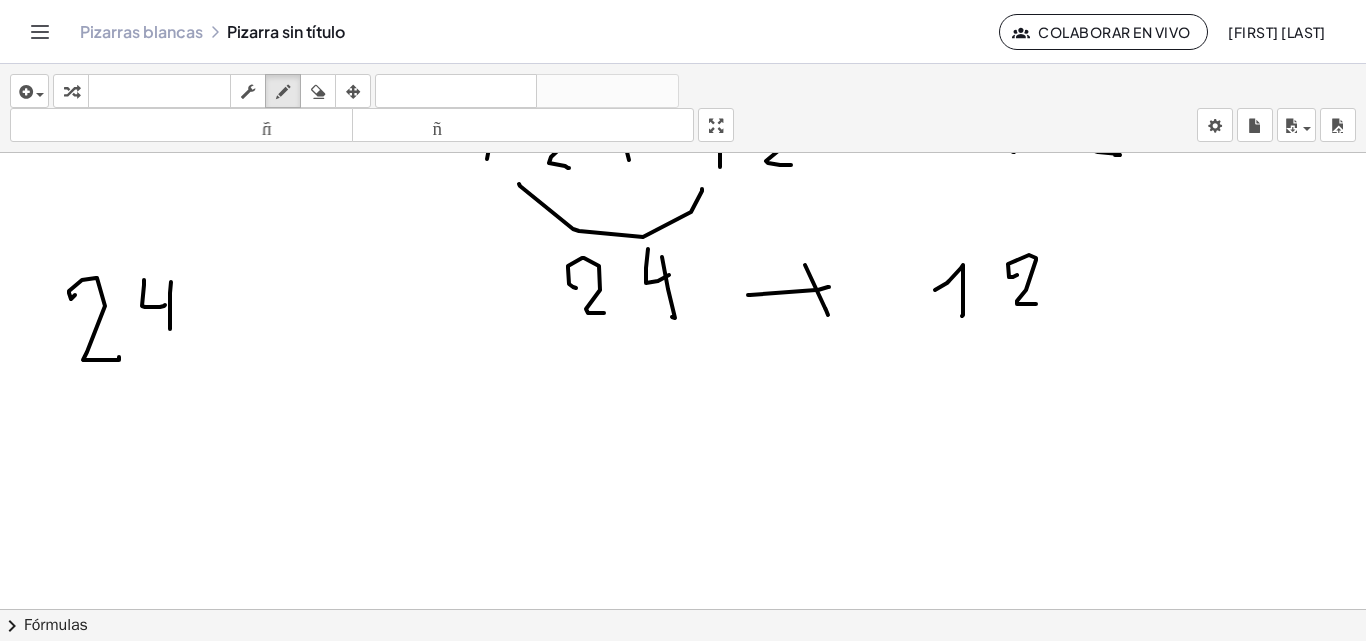 drag, startPoint x: 170, startPoint y: 329, endPoint x: 228, endPoint y: 290, distance: 69.89278 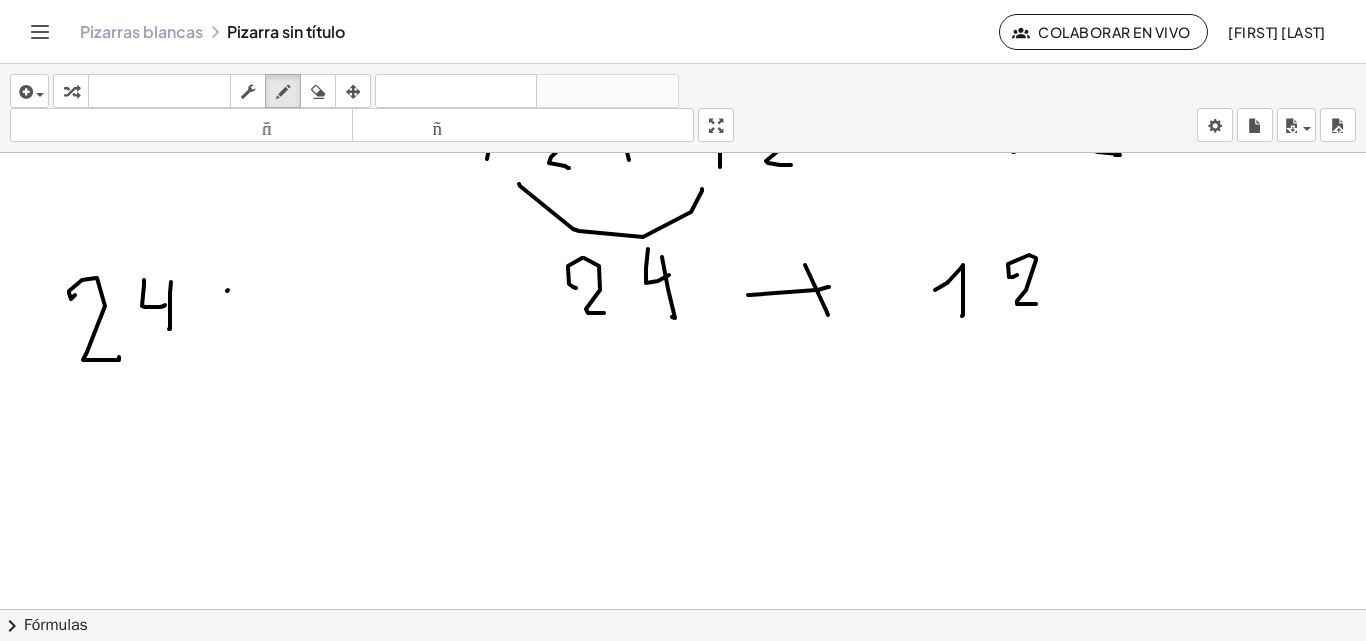 drag, startPoint x: 228, startPoint y: 290, endPoint x: 247, endPoint y: 286, distance: 19.416489 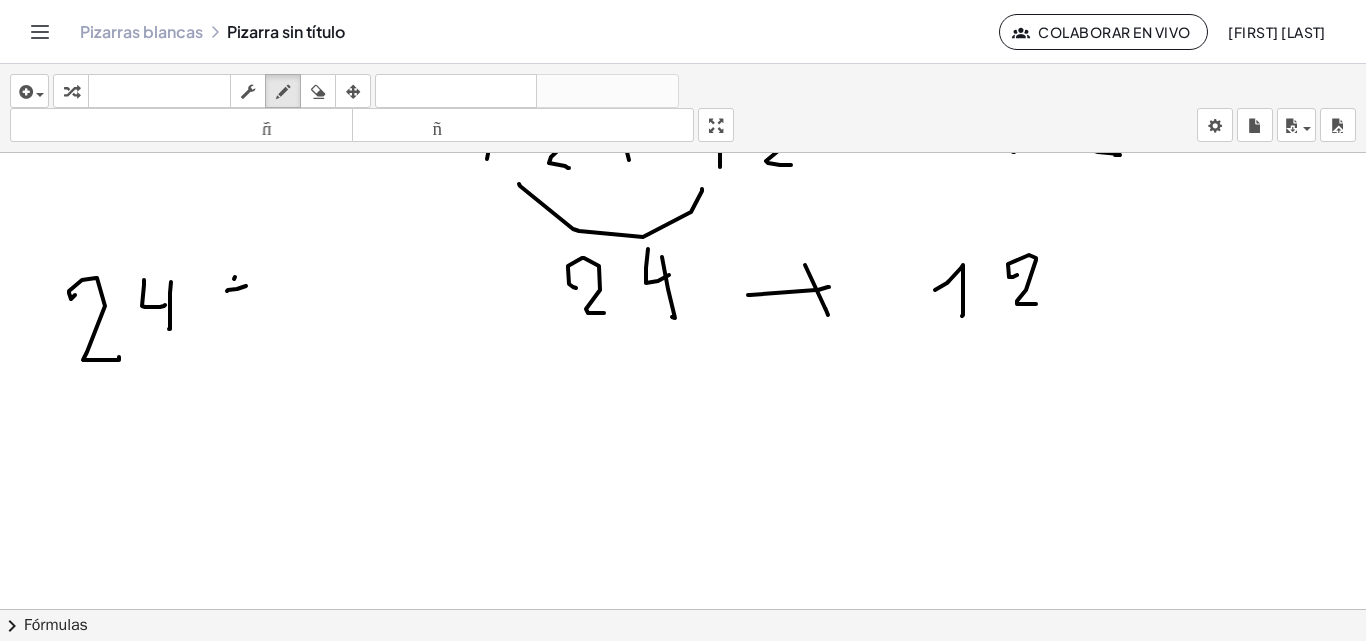 drag, startPoint x: 234, startPoint y: 279, endPoint x: 246, endPoint y: 301, distance: 25.059929 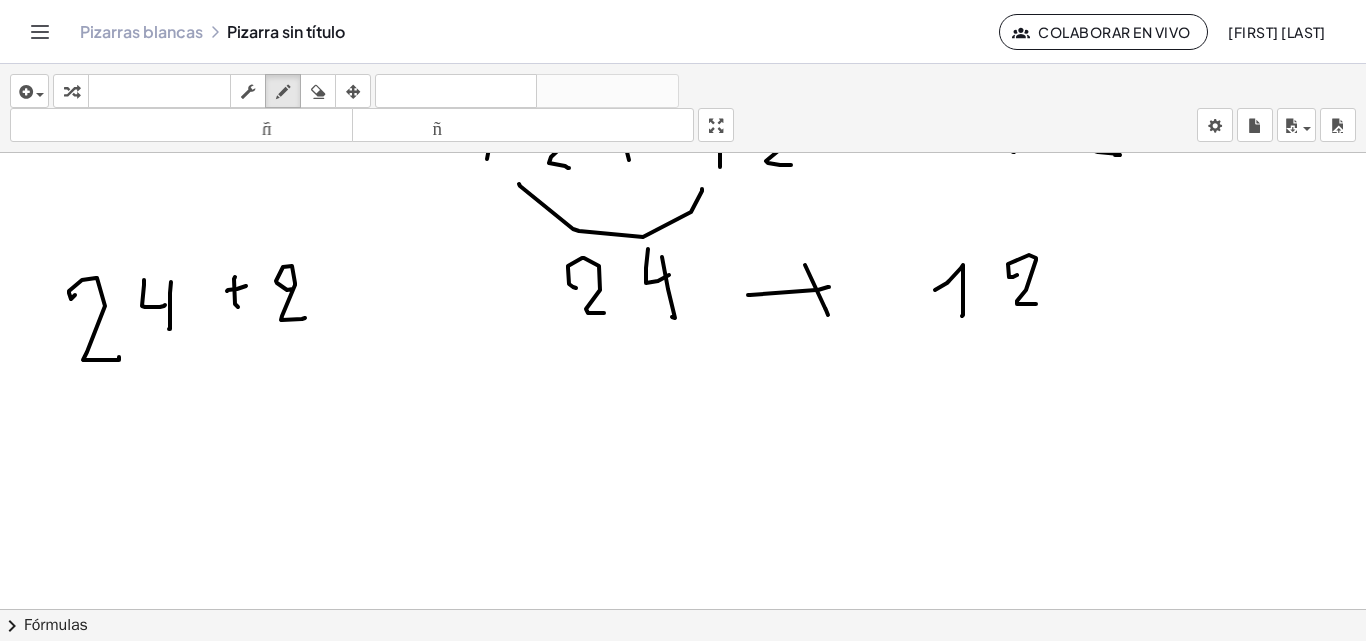 drag, startPoint x: 287, startPoint y: 290, endPoint x: 303, endPoint y: 299, distance: 18.35756 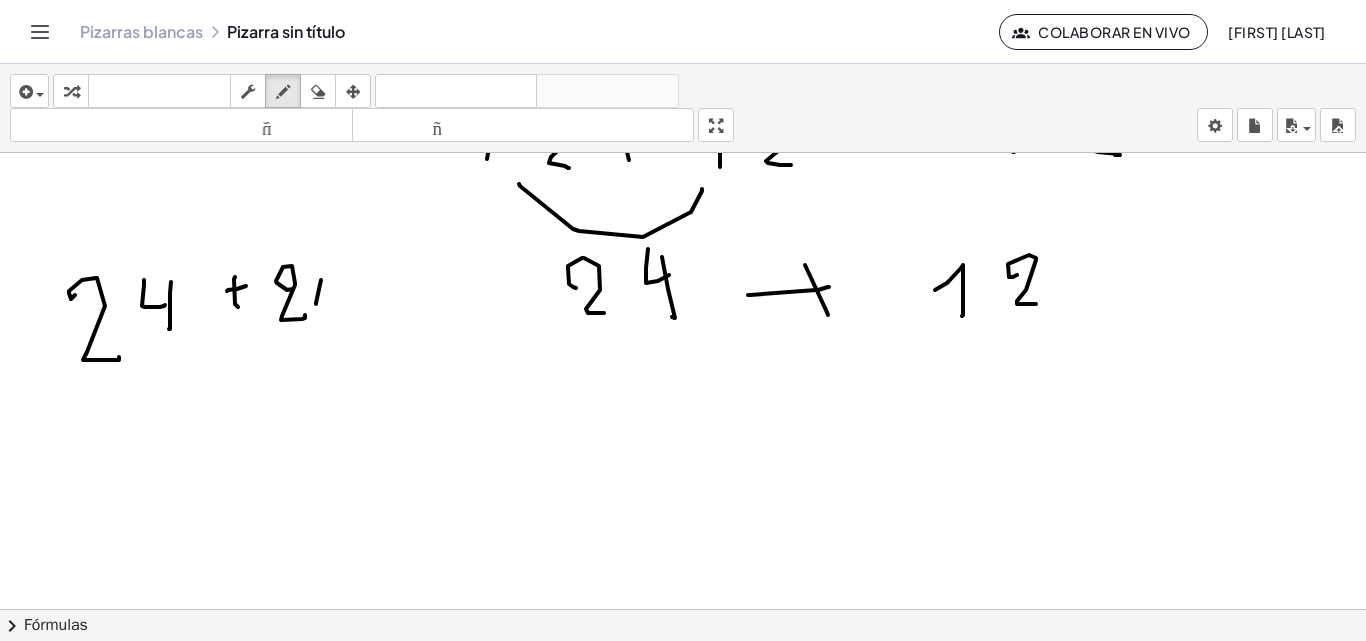 drag, startPoint x: 316, startPoint y: 304, endPoint x: 340, endPoint y: 293, distance: 26.400757 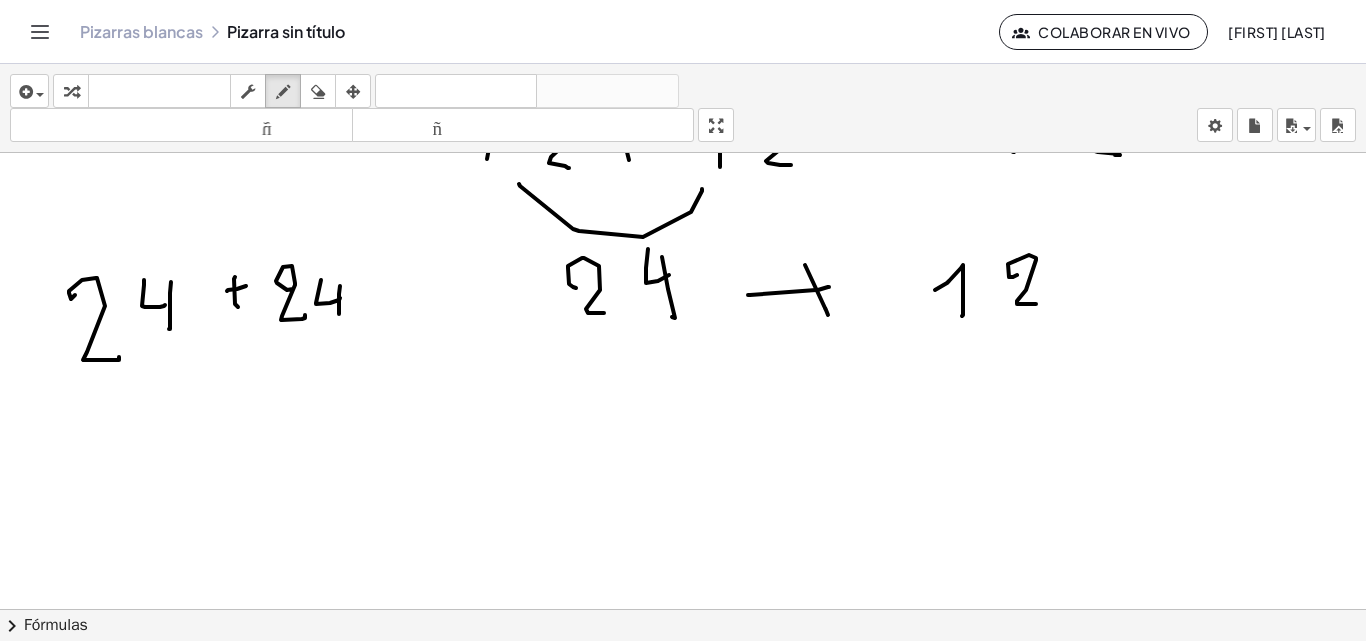 drag, startPoint x: 339, startPoint y: 297, endPoint x: 400, endPoint y: 295, distance: 61.03278 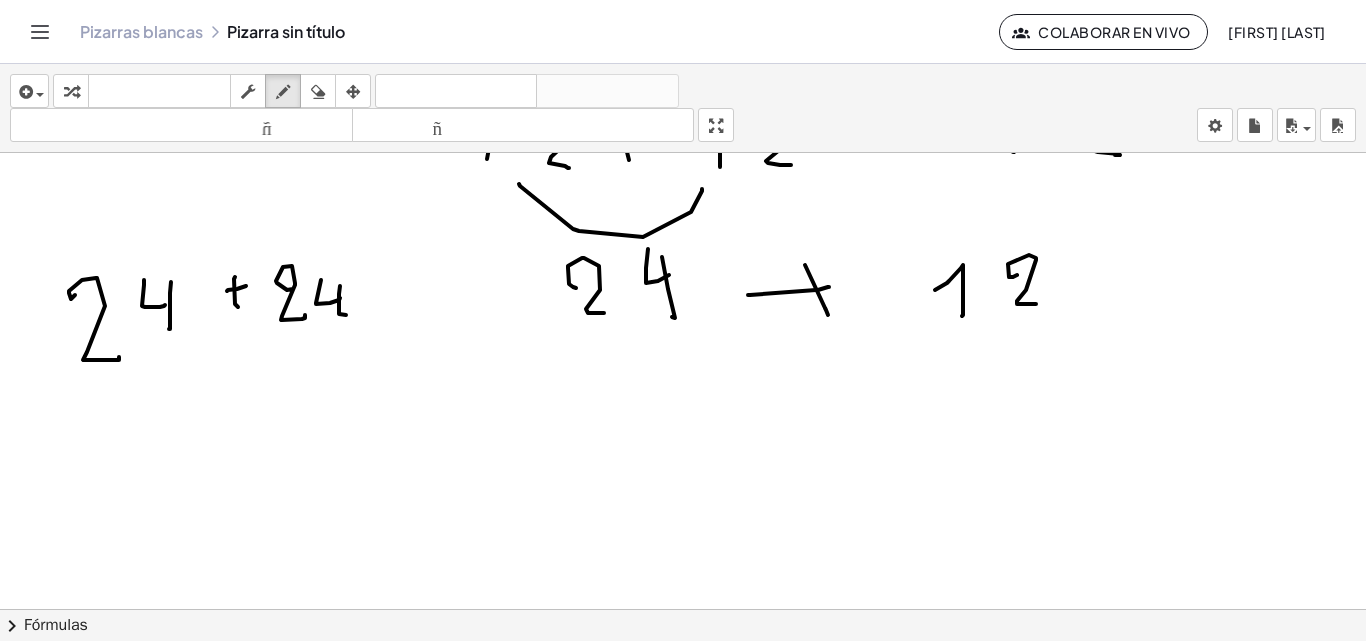click at bounding box center (683, -475) 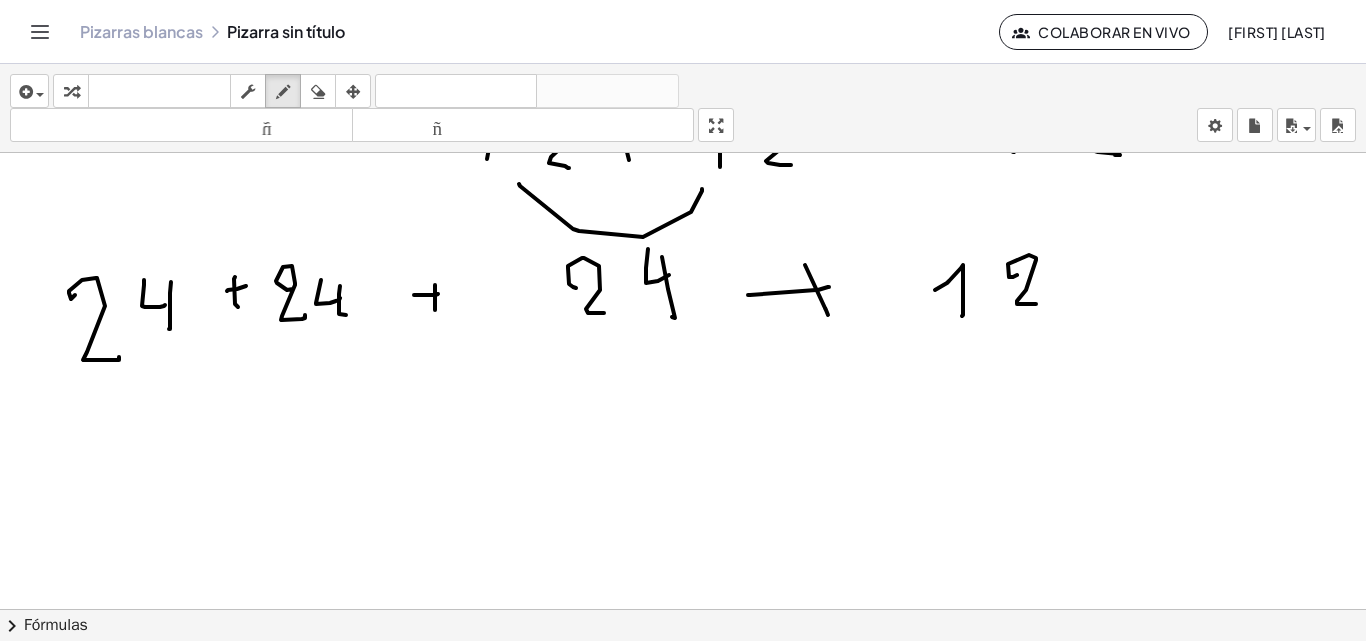 click at bounding box center (683, -475) 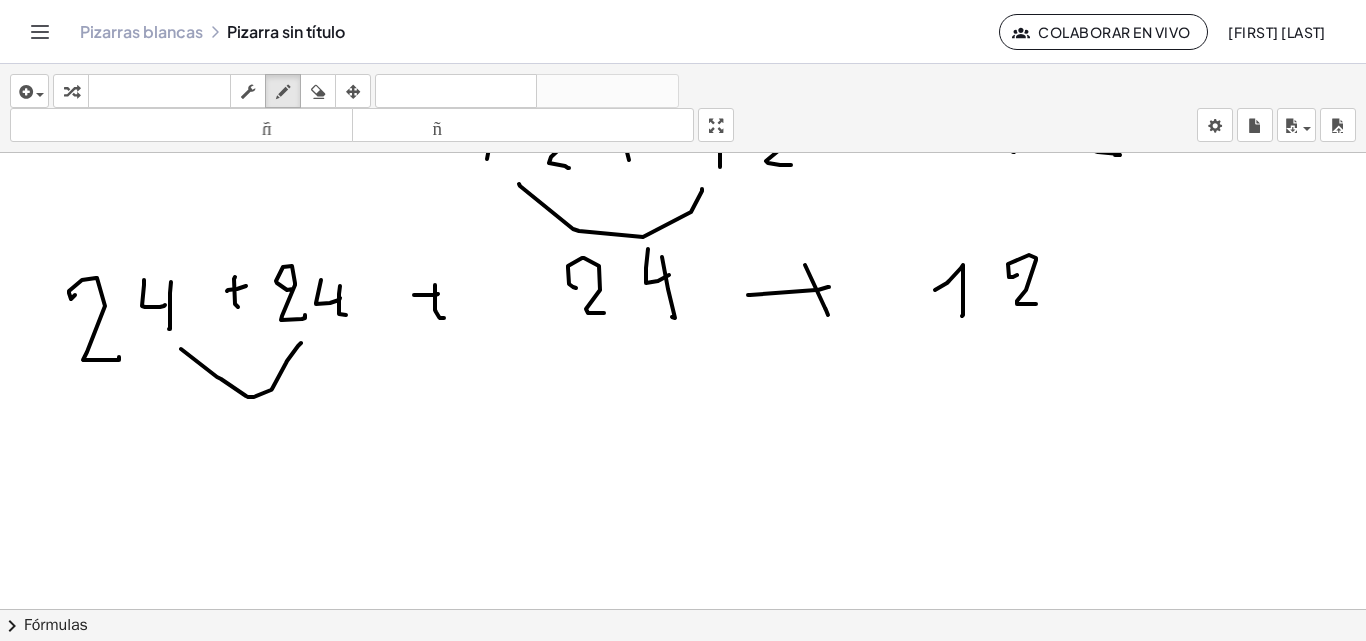 click at bounding box center (683, -475) 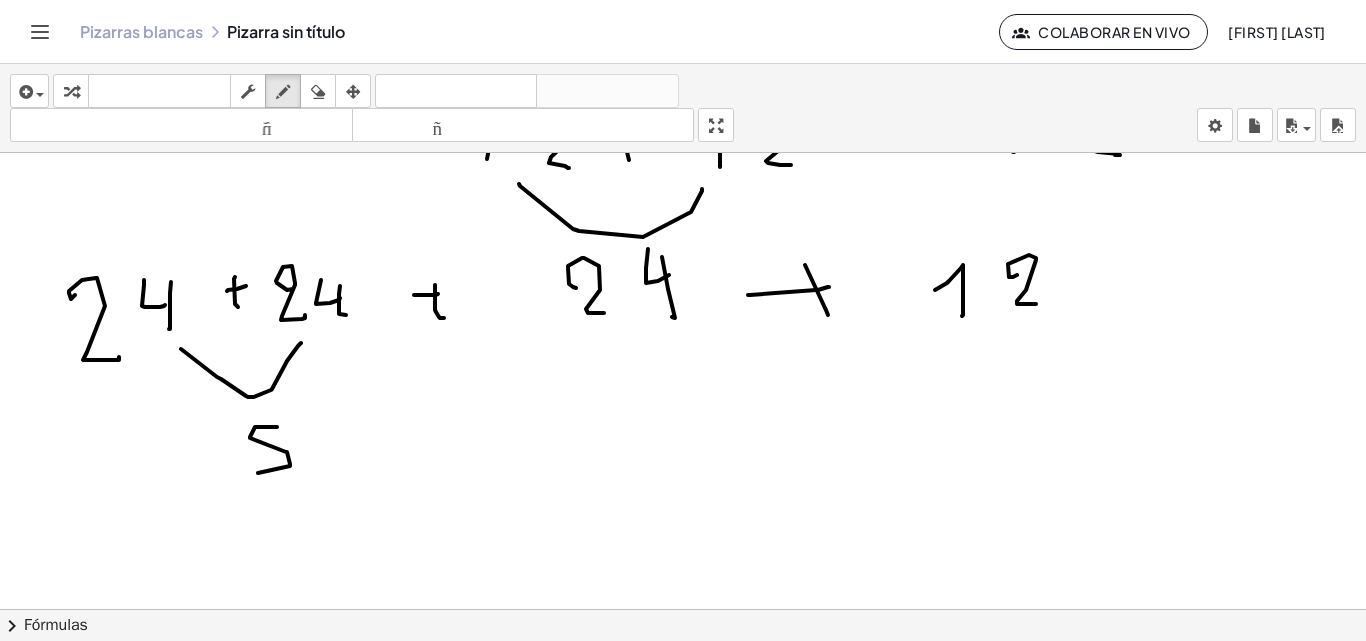 drag, startPoint x: 277, startPoint y: 427, endPoint x: 260, endPoint y: 452, distance: 30.232433 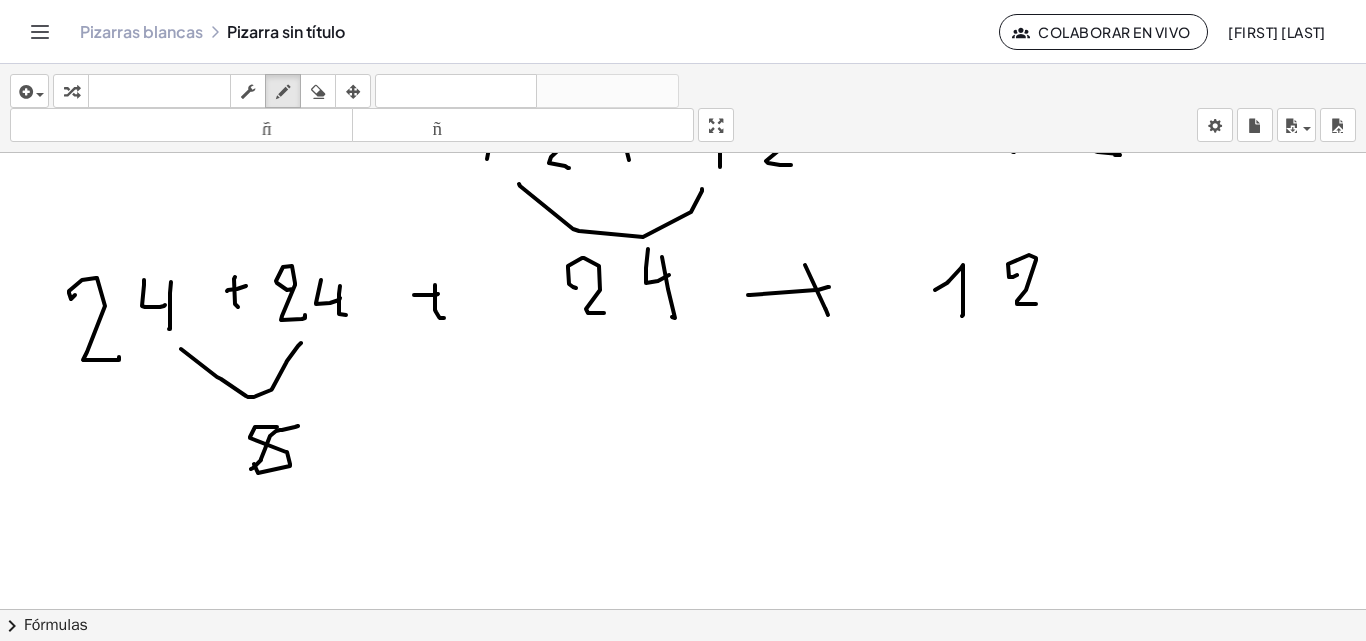 drag, startPoint x: 295, startPoint y: 427, endPoint x: 191, endPoint y: 383, distance: 112.92475 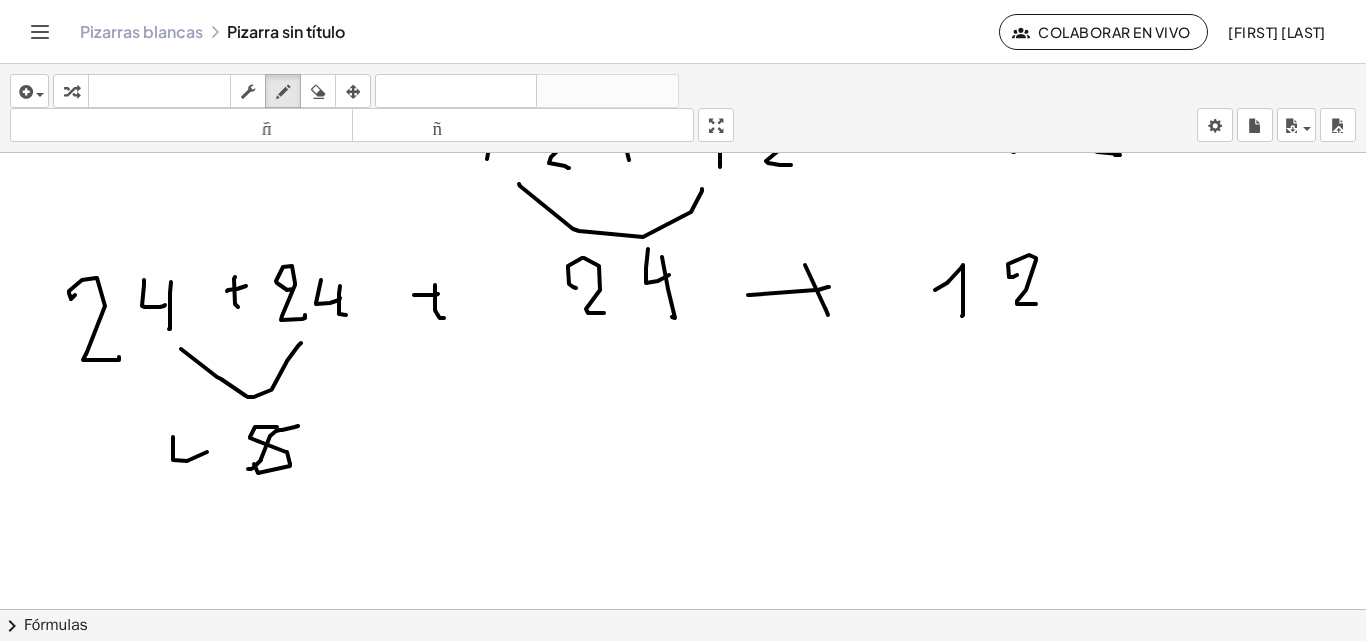 drag, startPoint x: 173, startPoint y: 437, endPoint x: 207, endPoint y: 452, distance: 37.161808 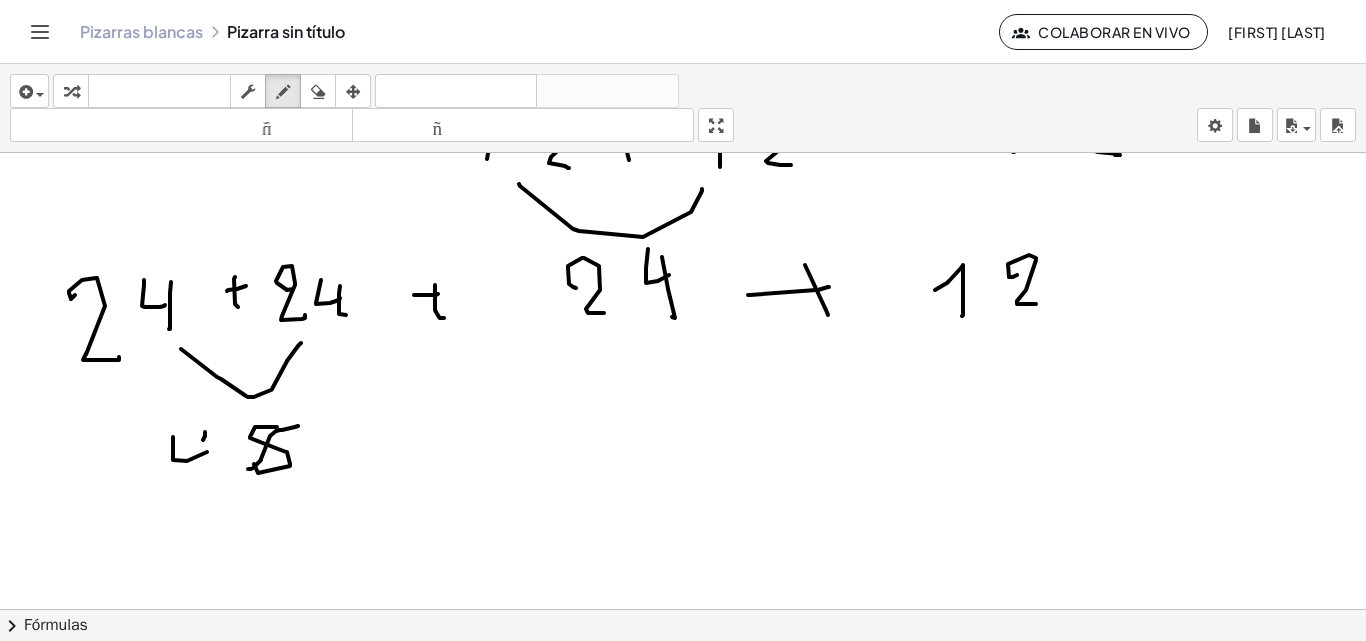 drag, startPoint x: 203, startPoint y: 440, endPoint x: 326, endPoint y: 414, distance: 125.71794 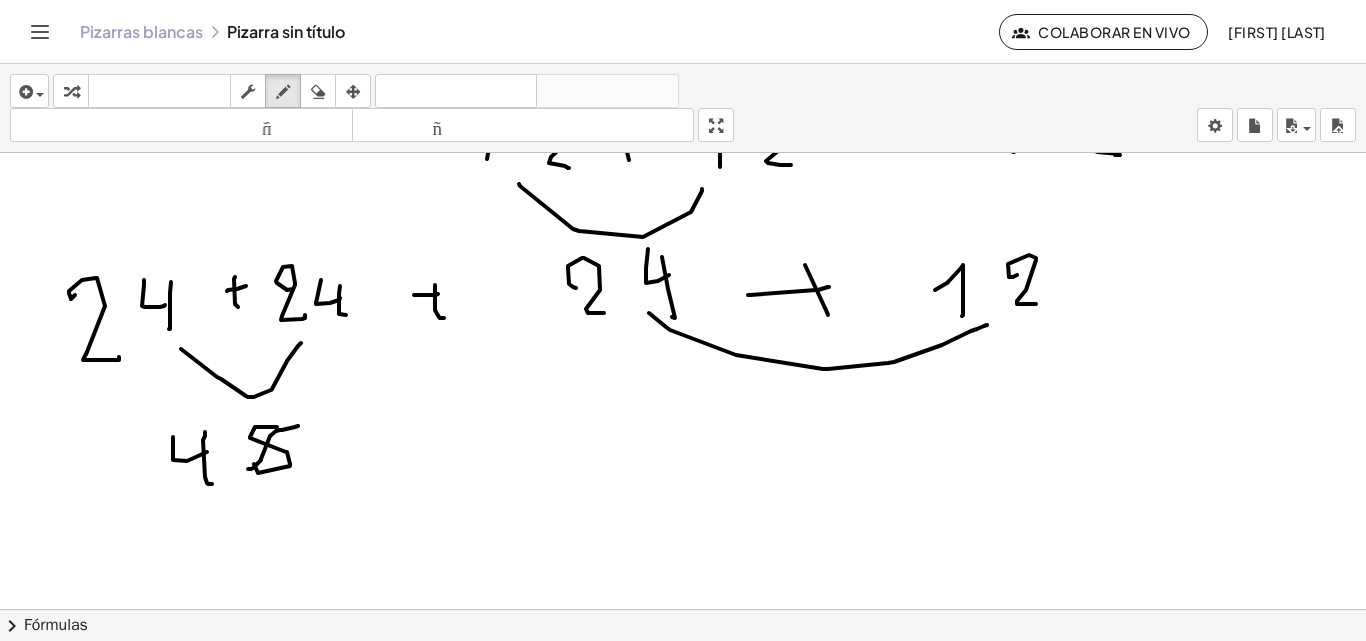 drag, startPoint x: 649, startPoint y: 313, endPoint x: 821, endPoint y: 347, distance: 175.32826 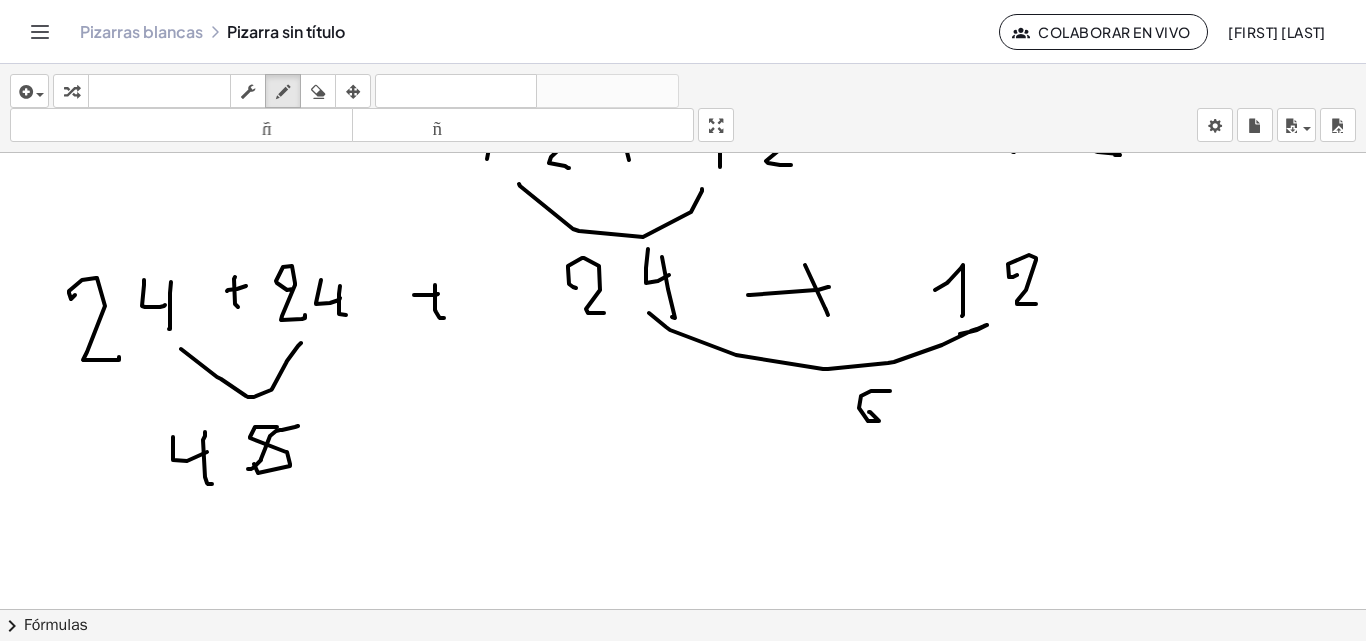 drag, startPoint x: 871, startPoint y: 391, endPoint x: 641, endPoint y: 346, distance: 234.36084 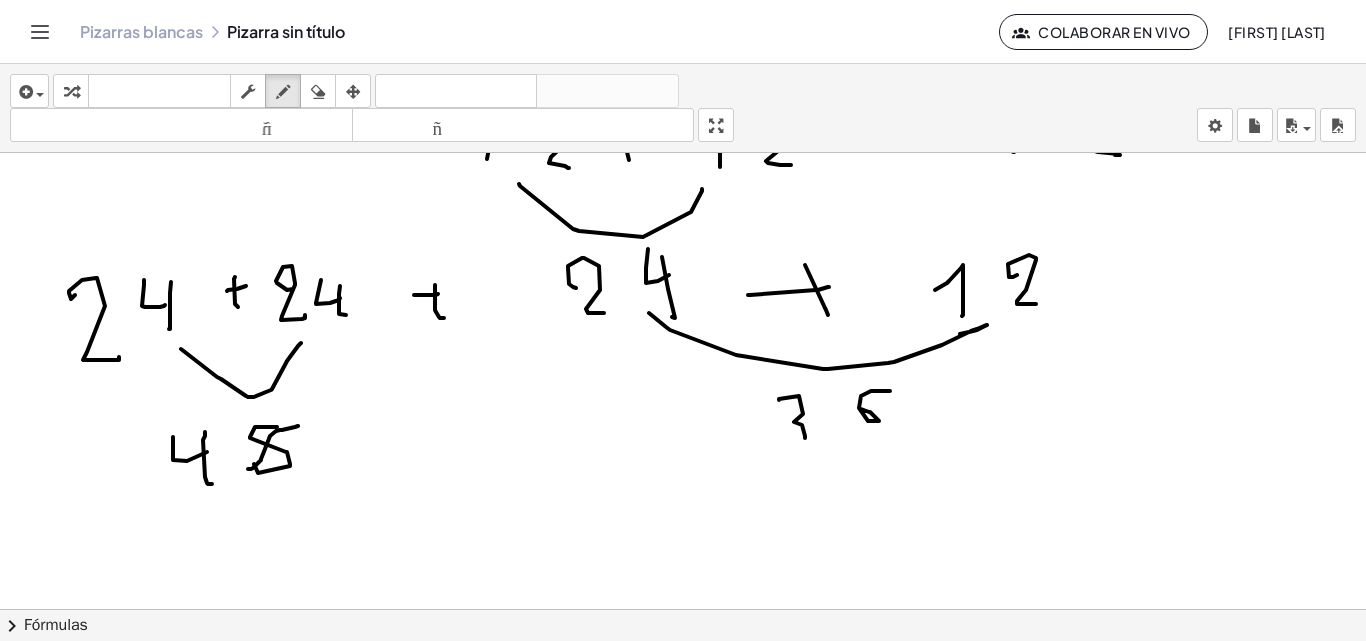 drag, startPoint x: 779, startPoint y: 400, endPoint x: 768, endPoint y: 442, distance: 43.416588 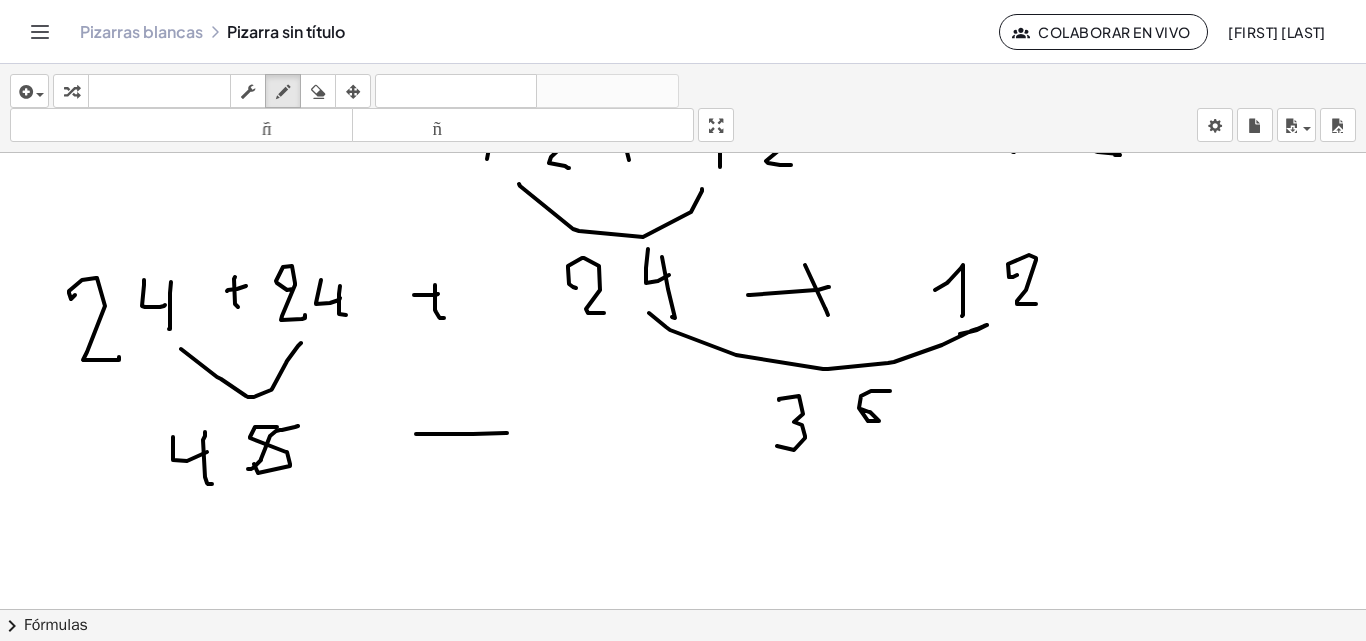 drag, startPoint x: 473, startPoint y: 434, endPoint x: 475, endPoint y: 405, distance: 29.068884 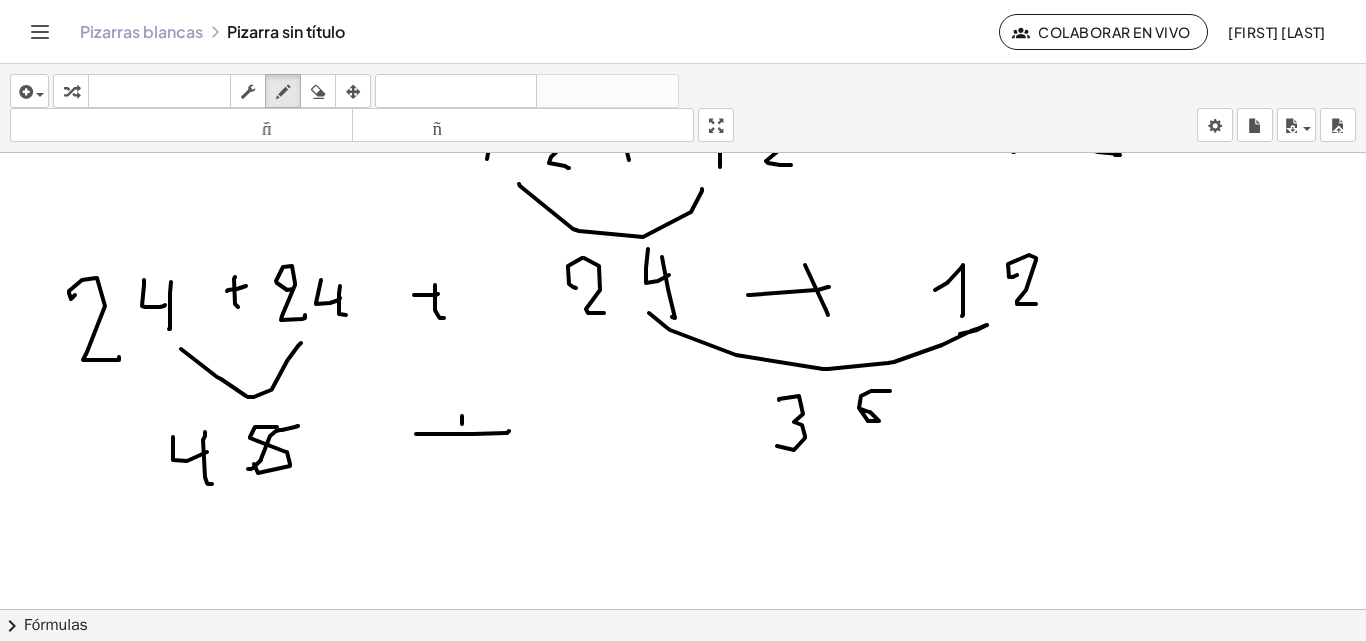 drag, startPoint x: 462, startPoint y: 424, endPoint x: 465, endPoint y: 452, distance: 28.160255 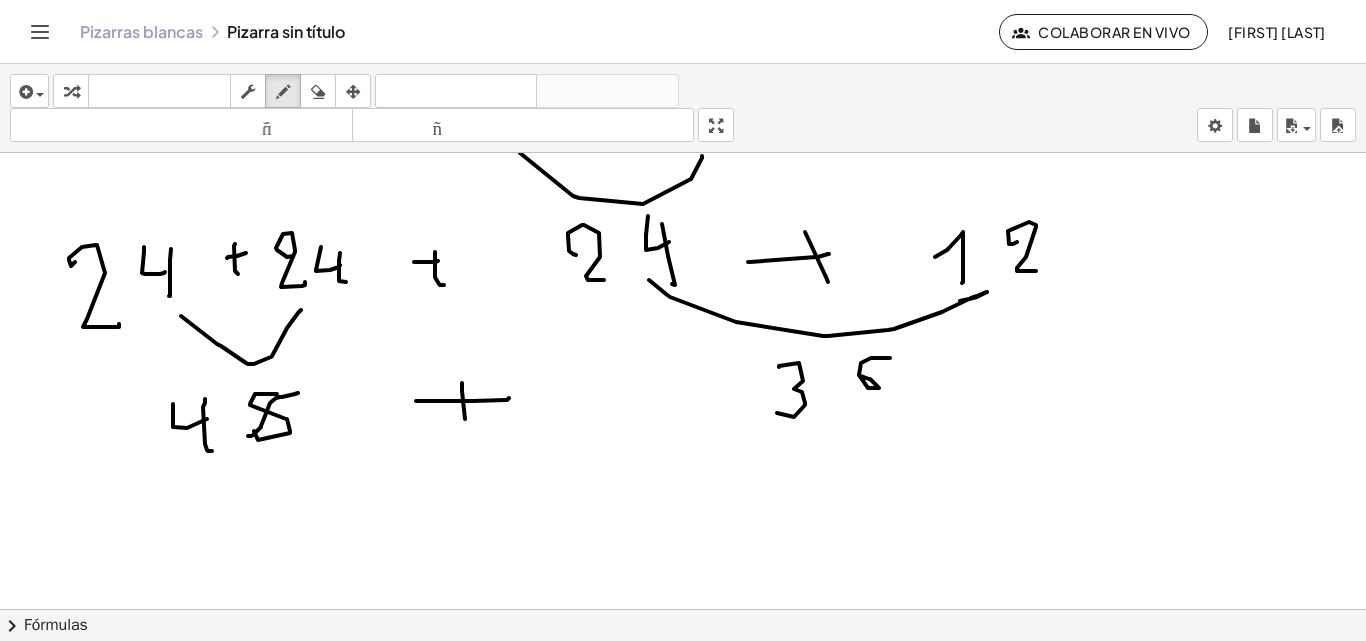 scroll, scrollTop: 1824, scrollLeft: 0, axis: vertical 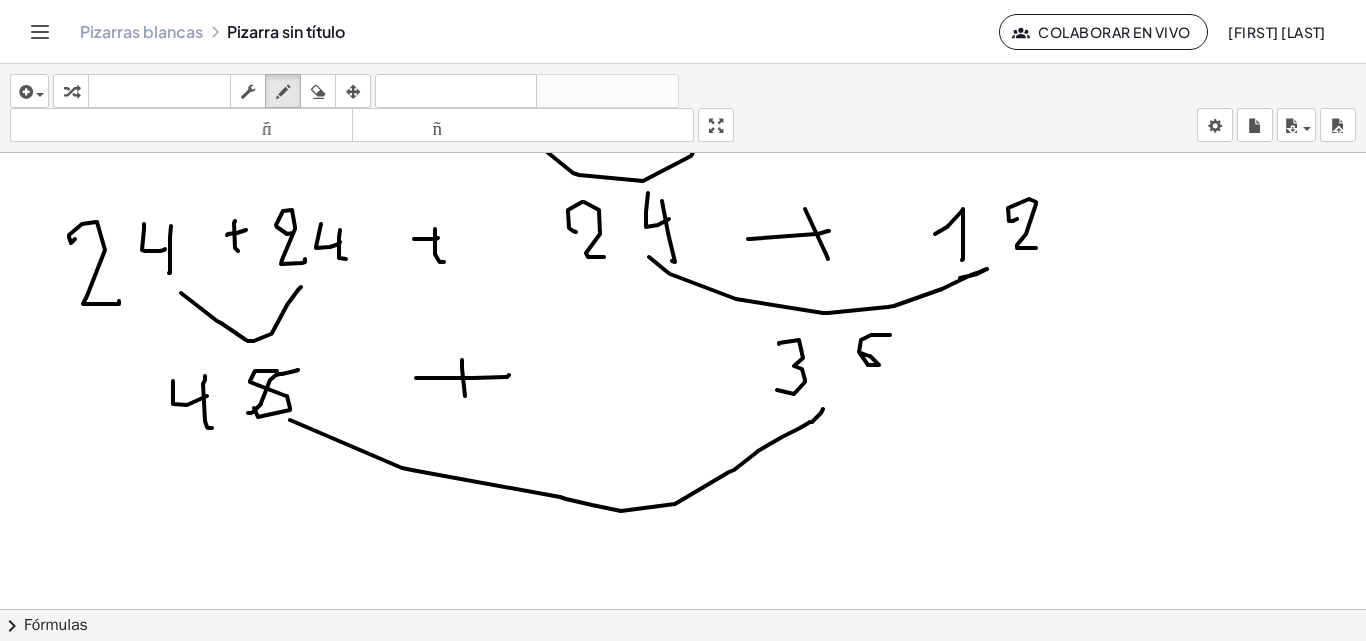 drag, startPoint x: 417, startPoint y: 471, endPoint x: 483, endPoint y: 448, distance: 69.89278 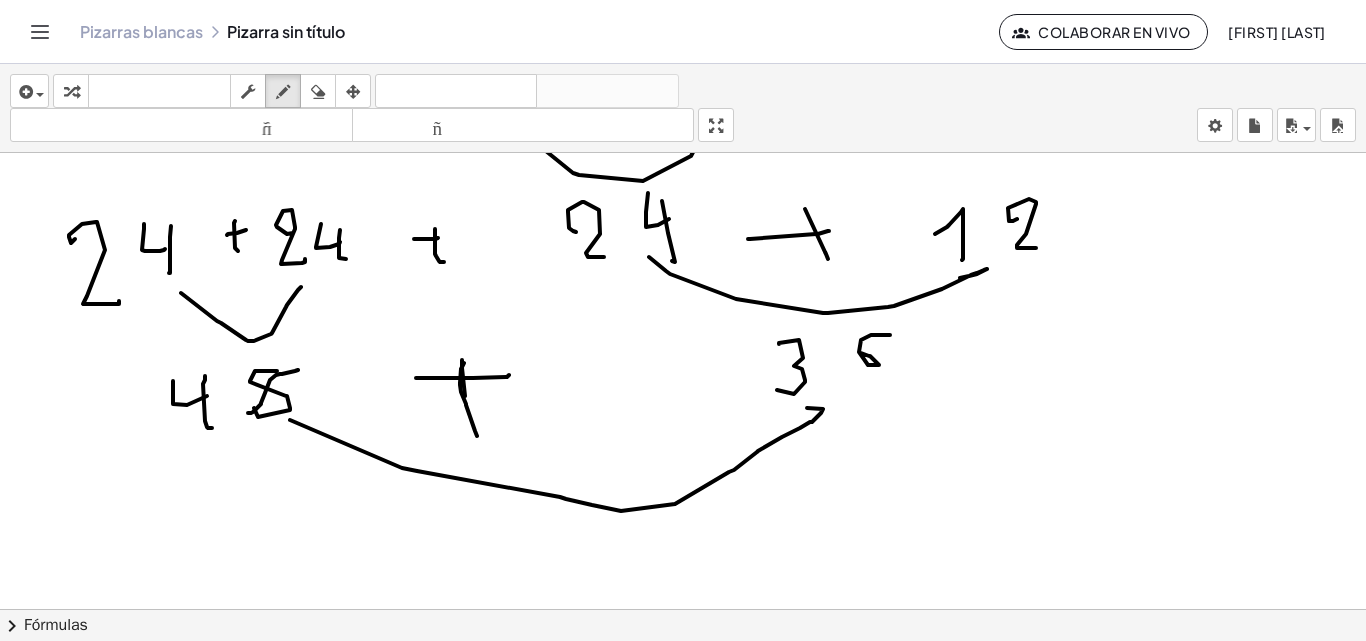 drag, startPoint x: 464, startPoint y: 363, endPoint x: 652, endPoint y: 379, distance: 188.67963 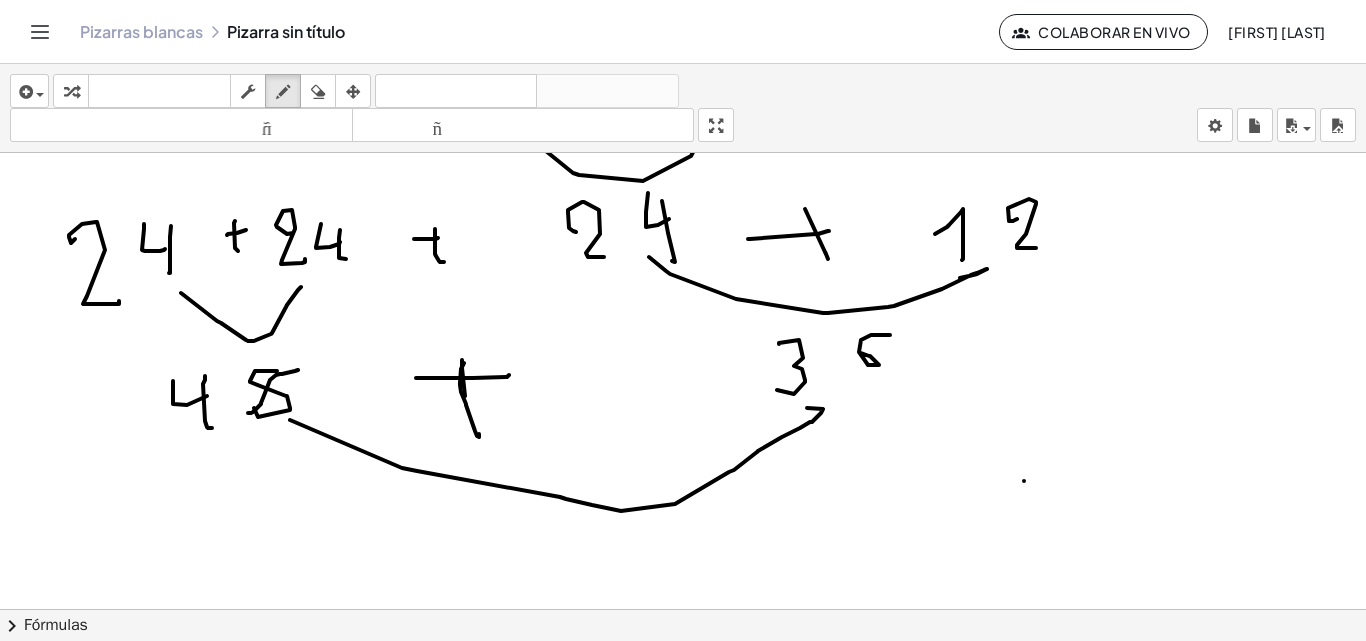 drag, startPoint x: 1024, startPoint y: 481, endPoint x: 1037, endPoint y: 490, distance: 15.811388 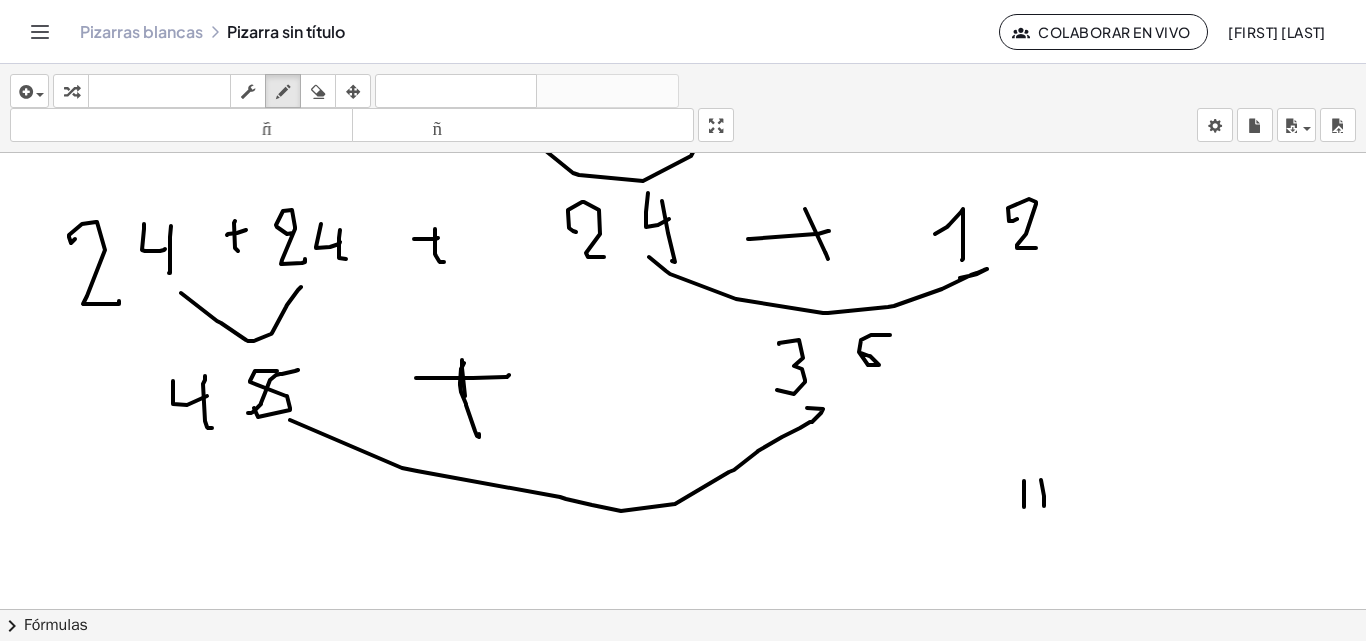 click at bounding box center [683, -303] 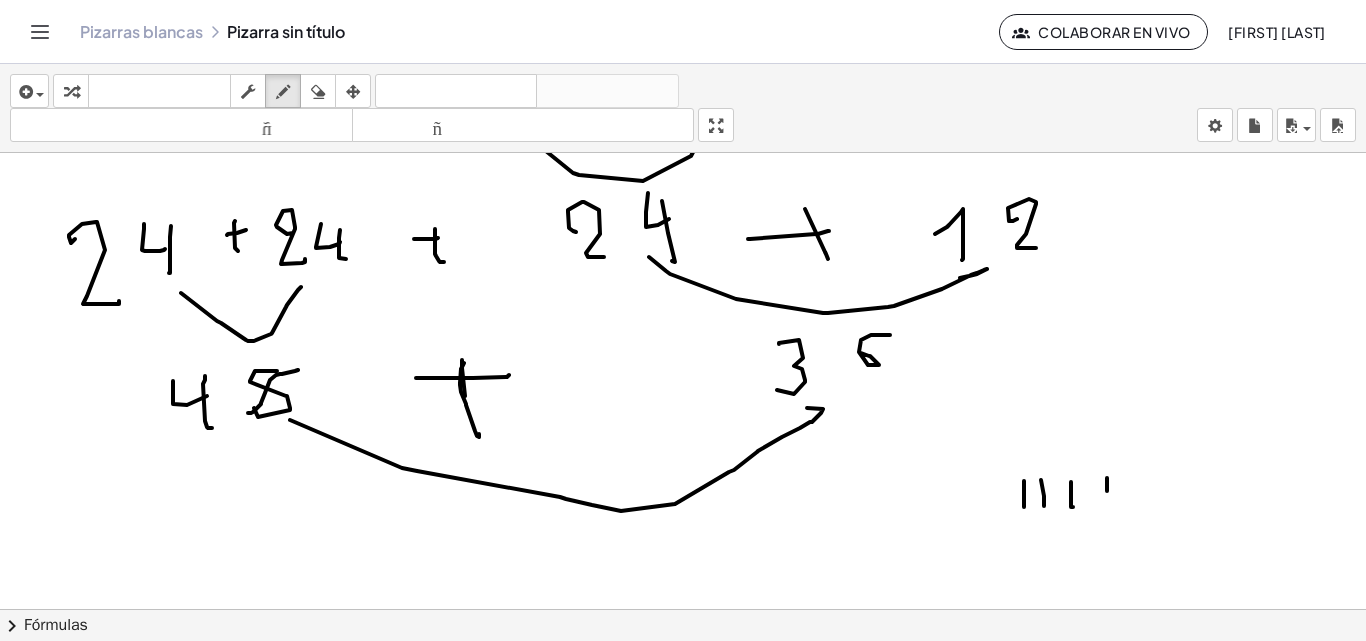 click at bounding box center [683, -303] 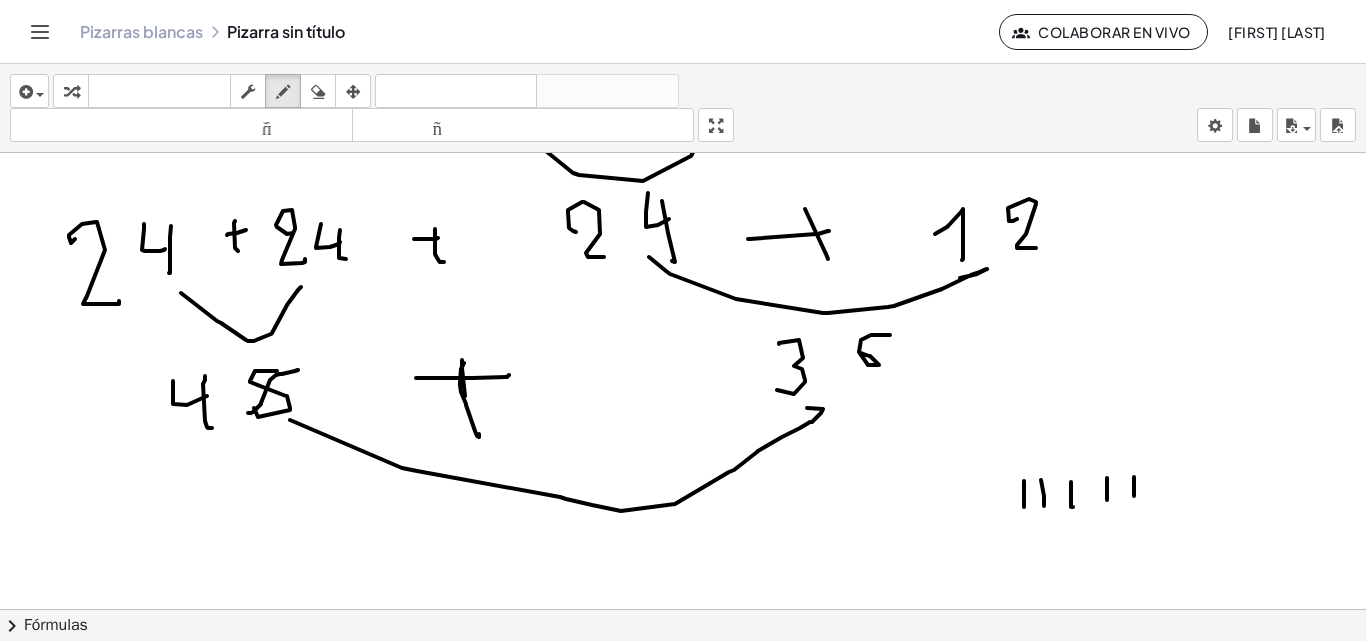 click at bounding box center [683, -303] 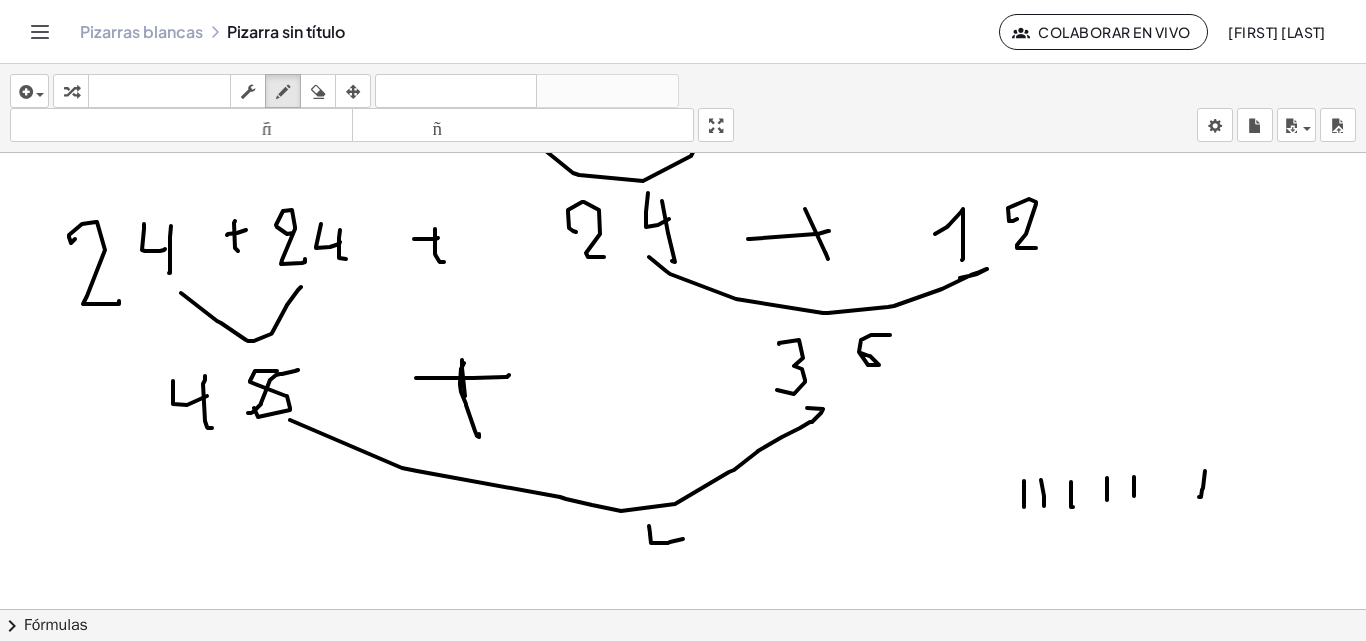 drag, startPoint x: 649, startPoint y: 526, endPoint x: 683, endPoint y: 539, distance: 36.40055 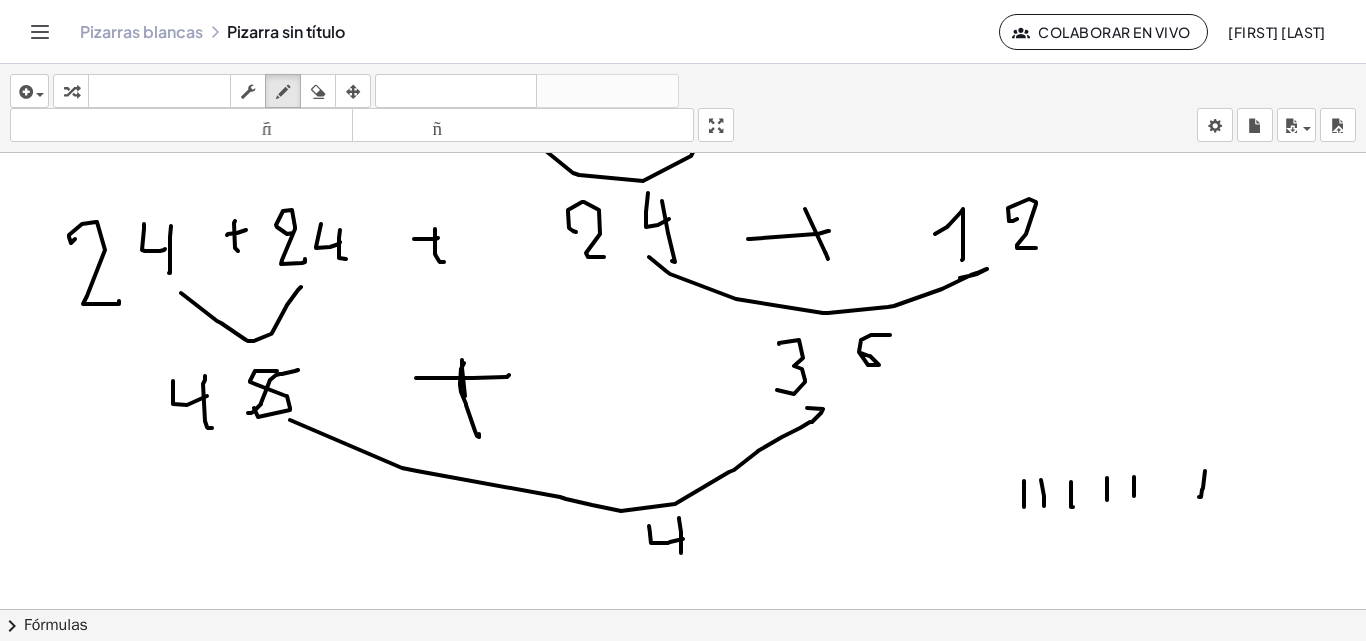 click at bounding box center (683, -303) 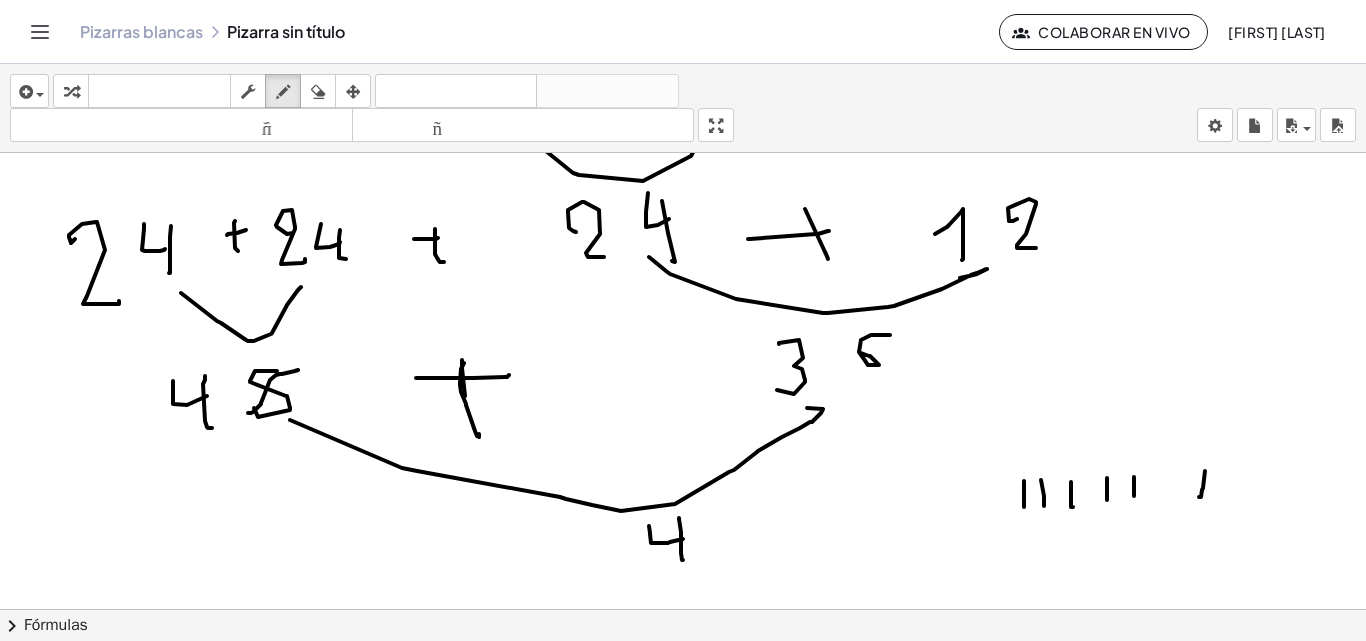 click at bounding box center (683, -303) 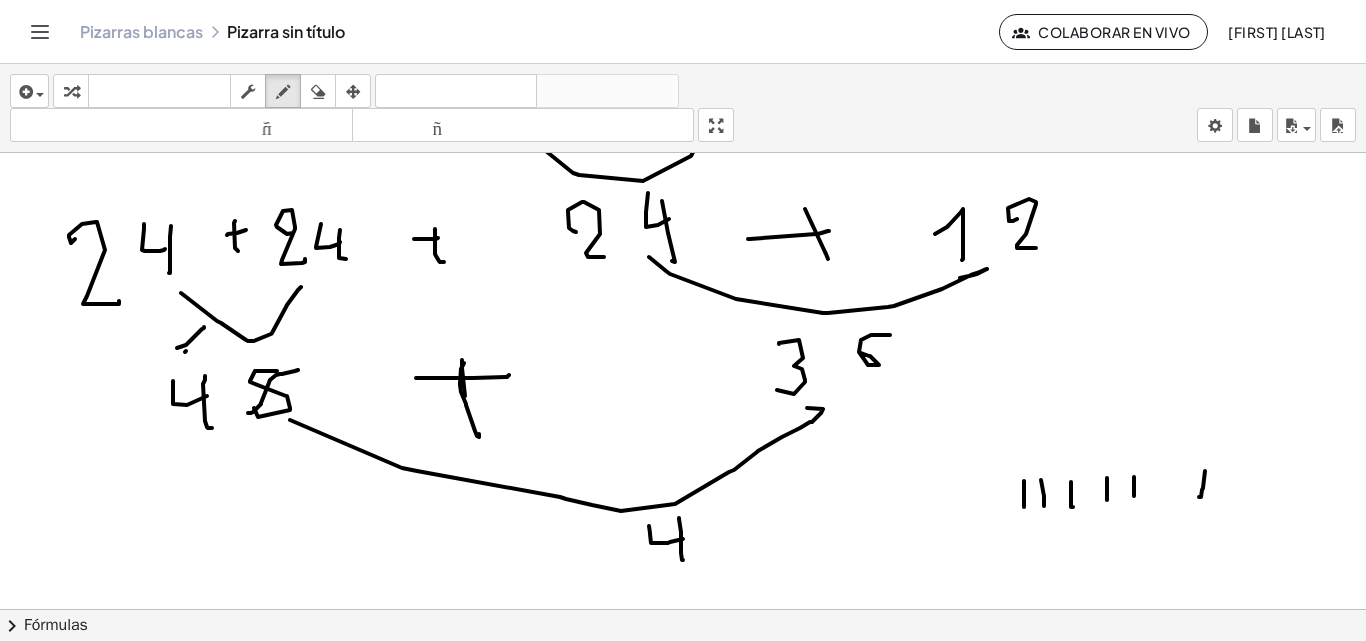 drag, startPoint x: 177, startPoint y: 348, endPoint x: 185, endPoint y: 360, distance: 14.422205 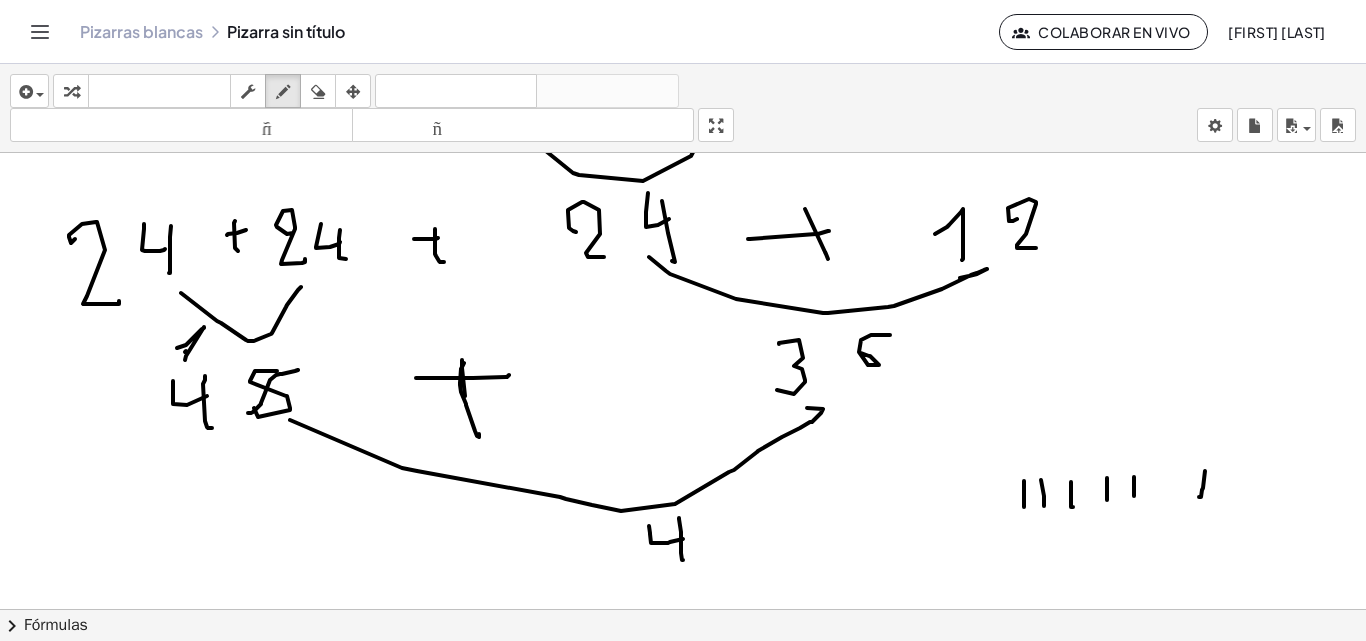 drag, startPoint x: 1065, startPoint y: 362, endPoint x: 1070, endPoint y: 378, distance: 16.763054 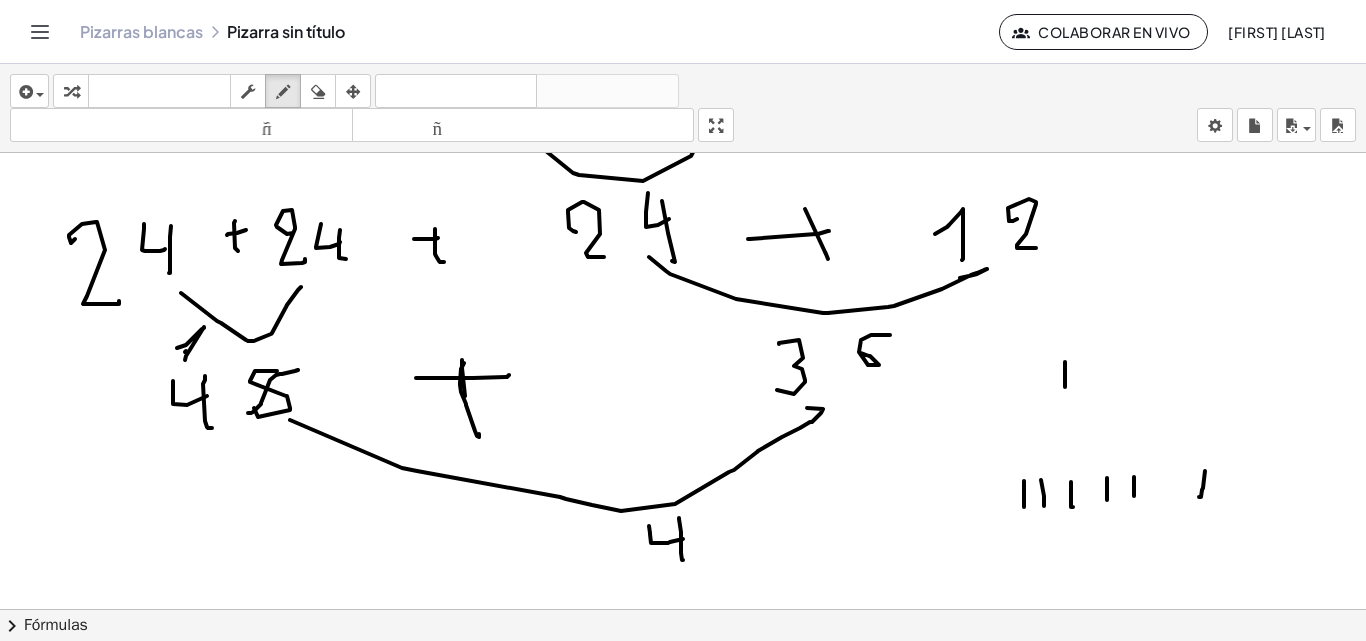 drag, startPoint x: 1102, startPoint y: 406, endPoint x: 1103, endPoint y: 347, distance: 59.008472 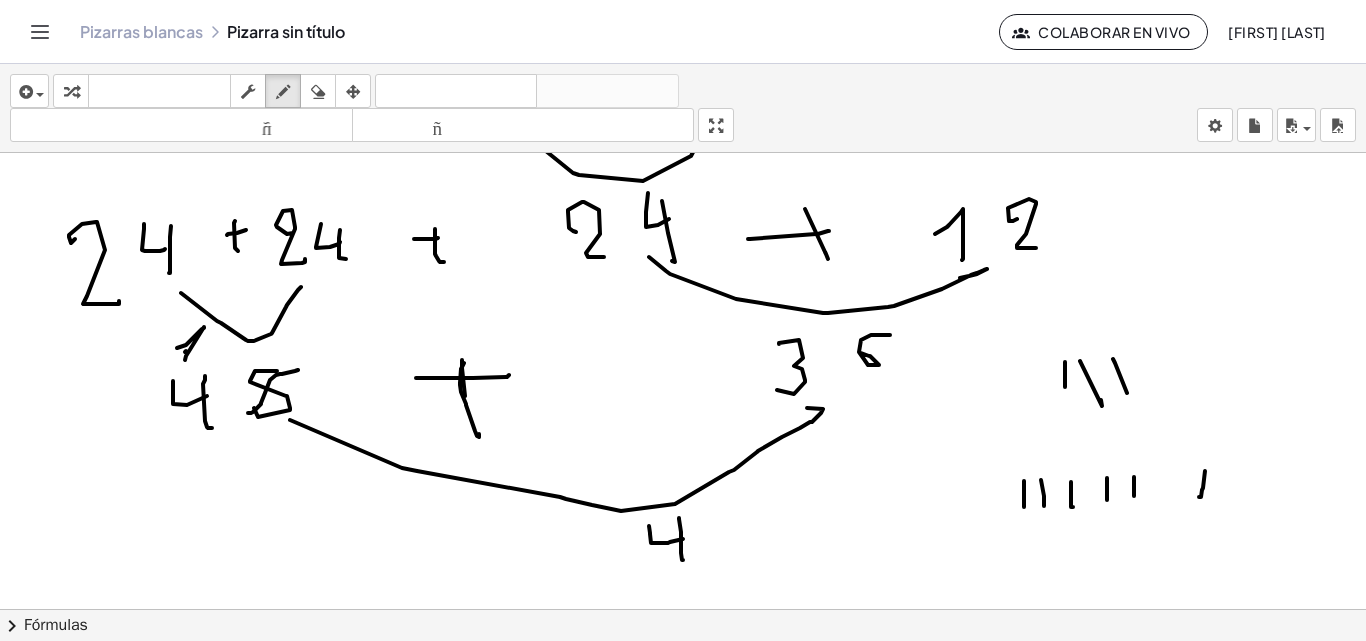 drag, startPoint x: 1127, startPoint y: 393, endPoint x: 1140, endPoint y: 365, distance: 30.870699 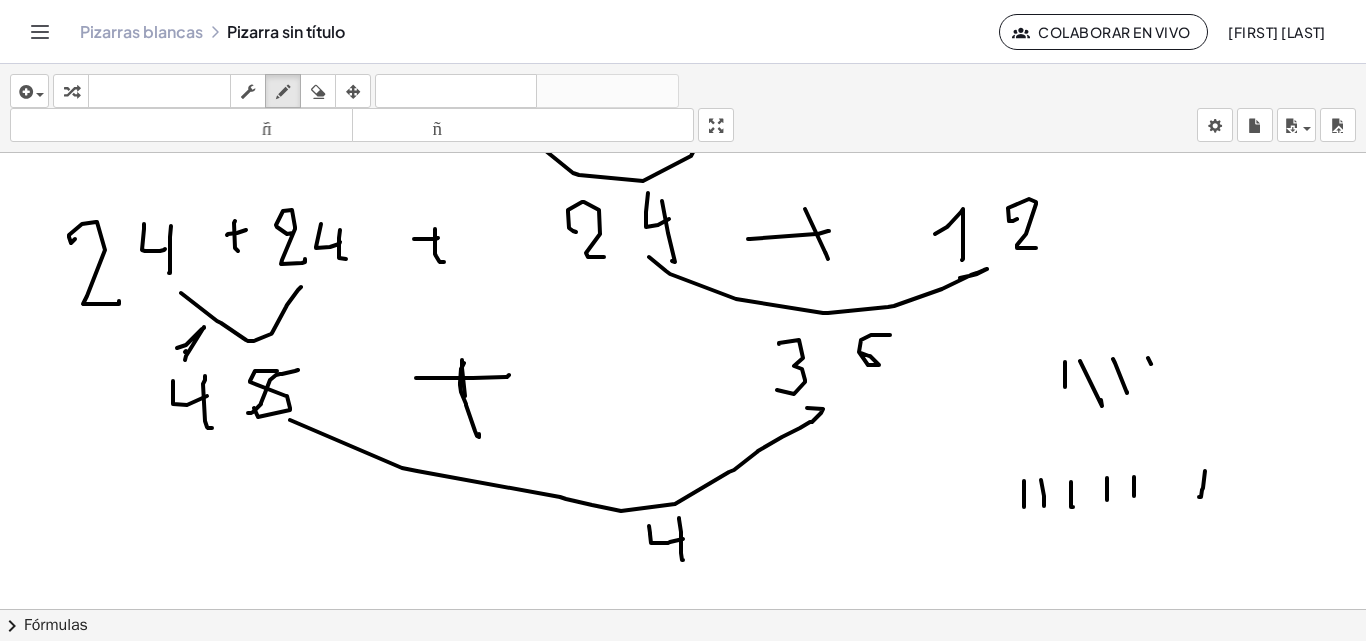 drag, startPoint x: 1151, startPoint y: 364, endPoint x: 1177, endPoint y: 339, distance: 36.069378 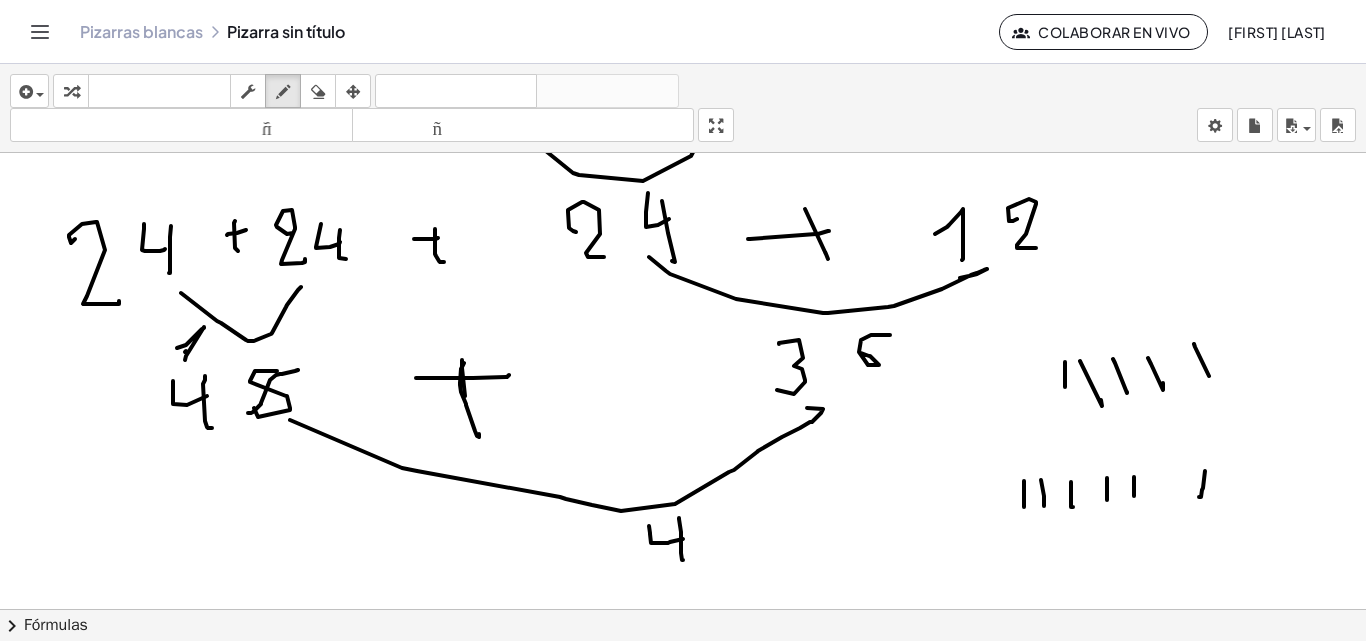 click at bounding box center [683, -303] 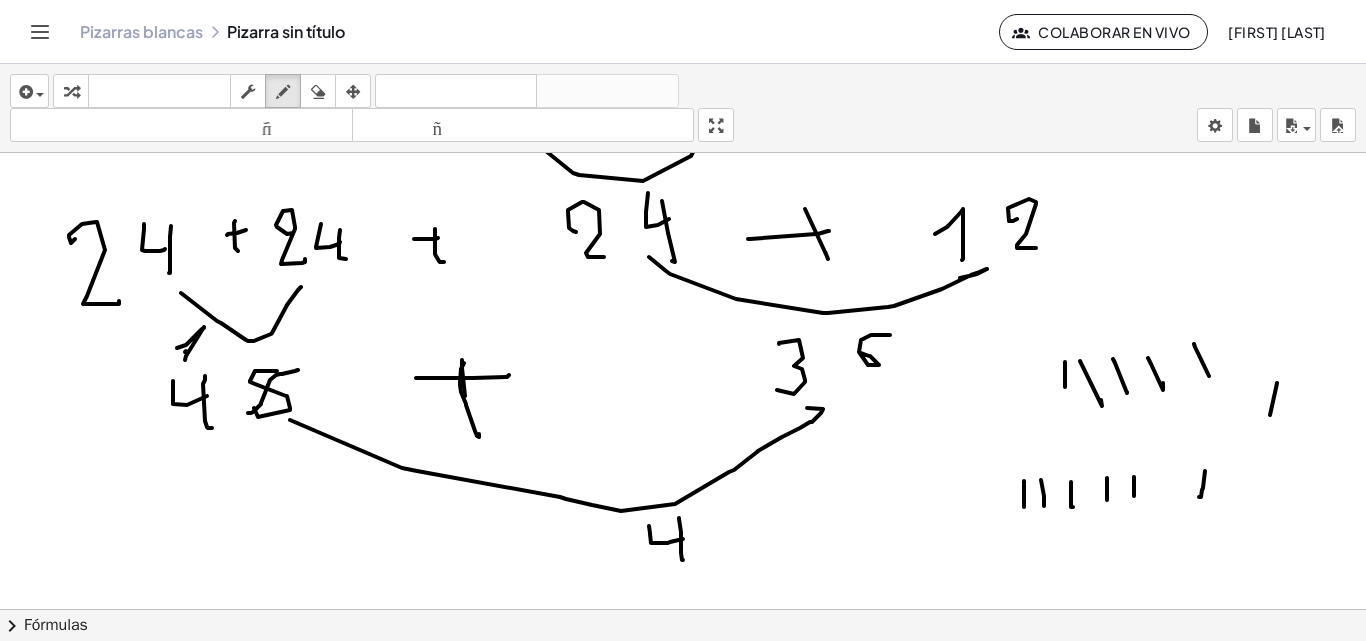 drag, startPoint x: 1270, startPoint y: 415, endPoint x: 1303, endPoint y: 376, distance: 51.088158 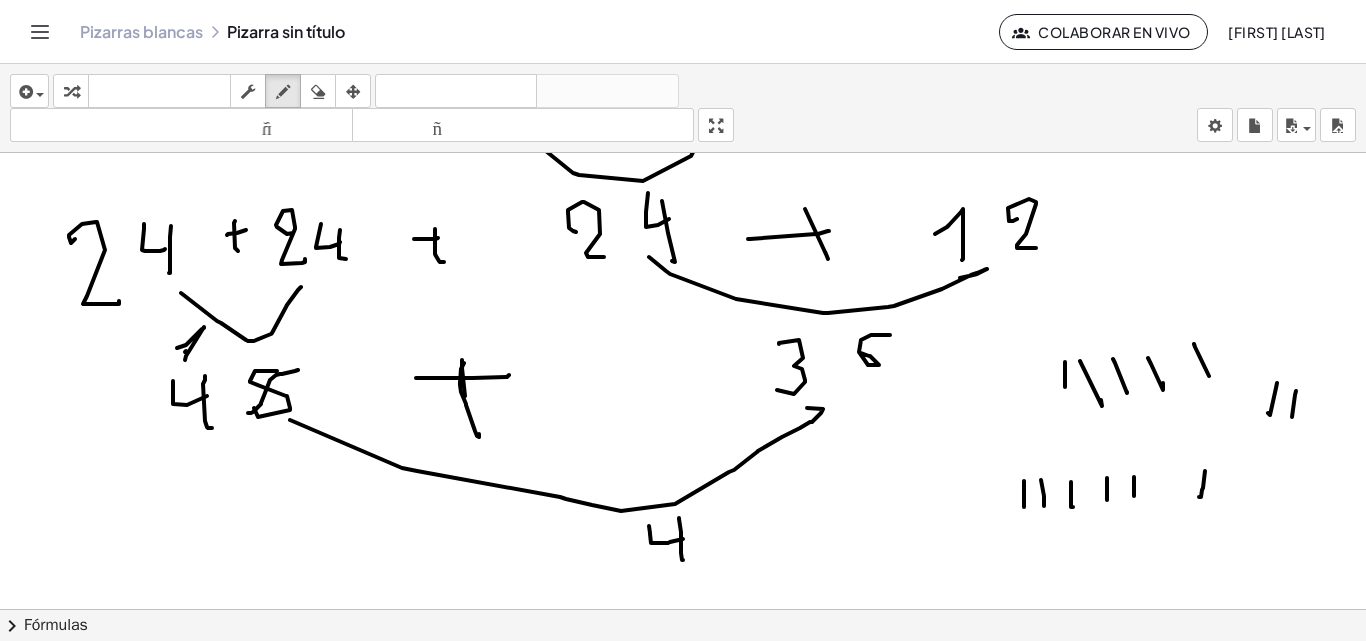 drag, startPoint x: 1292, startPoint y: 417, endPoint x: 1332, endPoint y: 388, distance: 49.40648 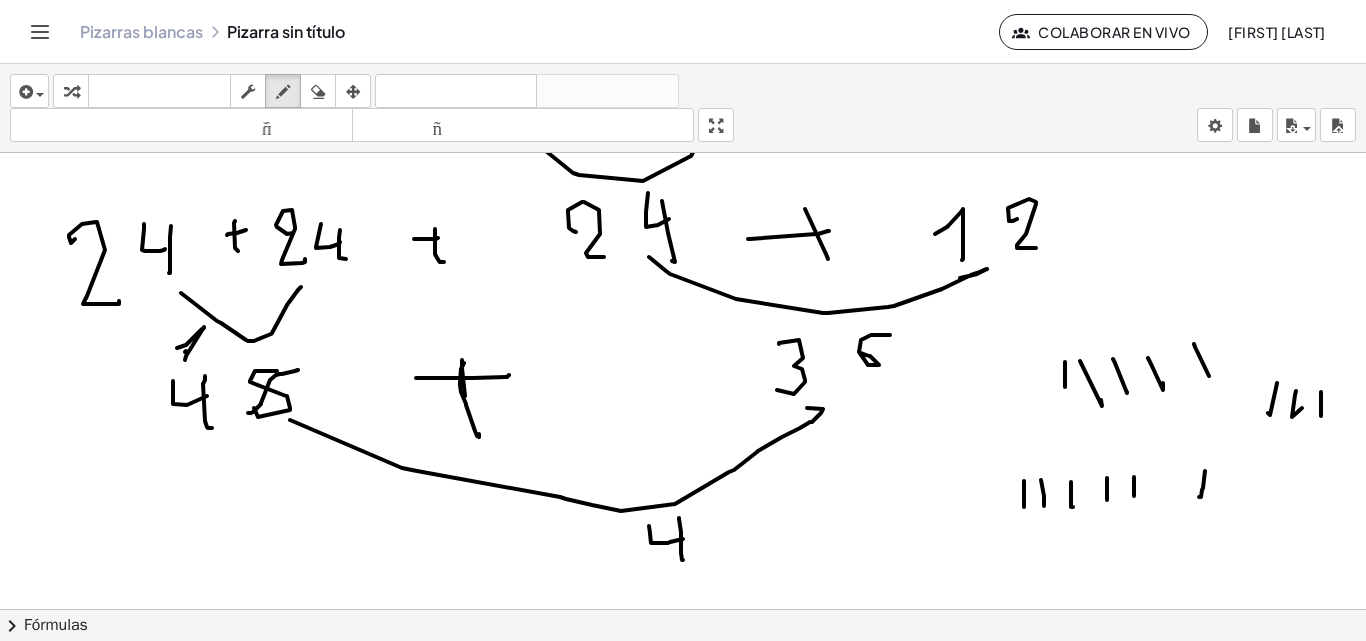 drag, startPoint x: 1321, startPoint y: 404, endPoint x: 1321, endPoint y: 416, distance: 12 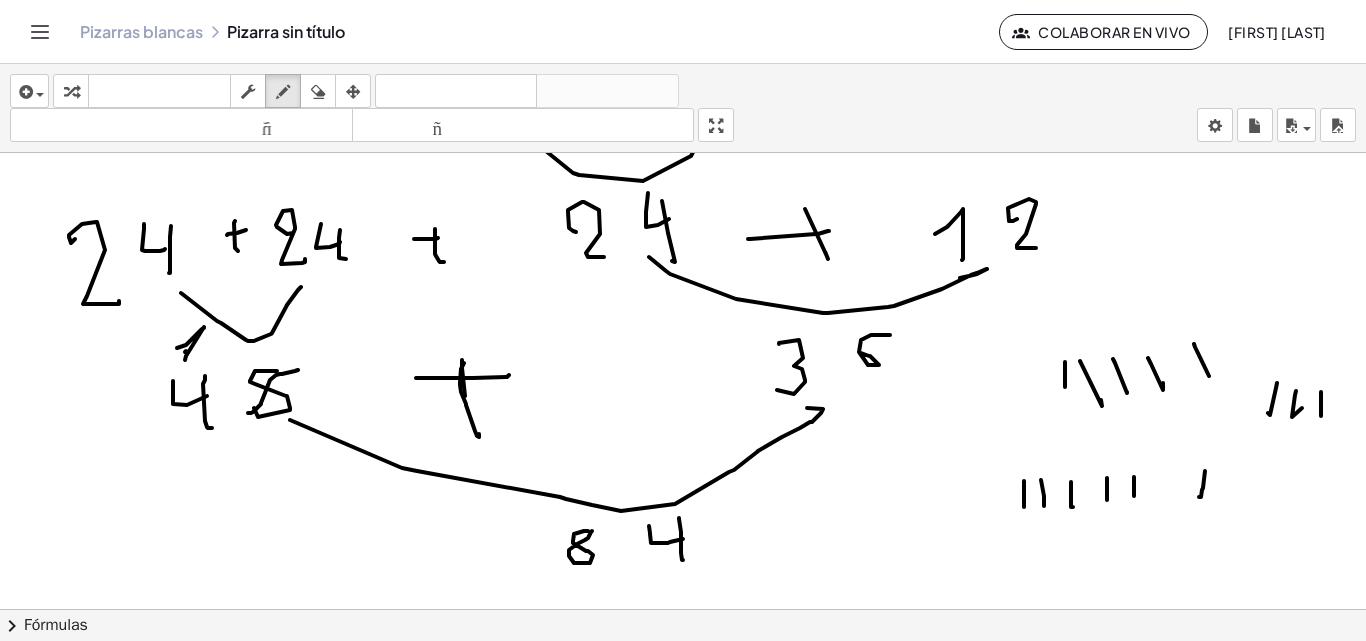 click at bounding box center (683, -303) 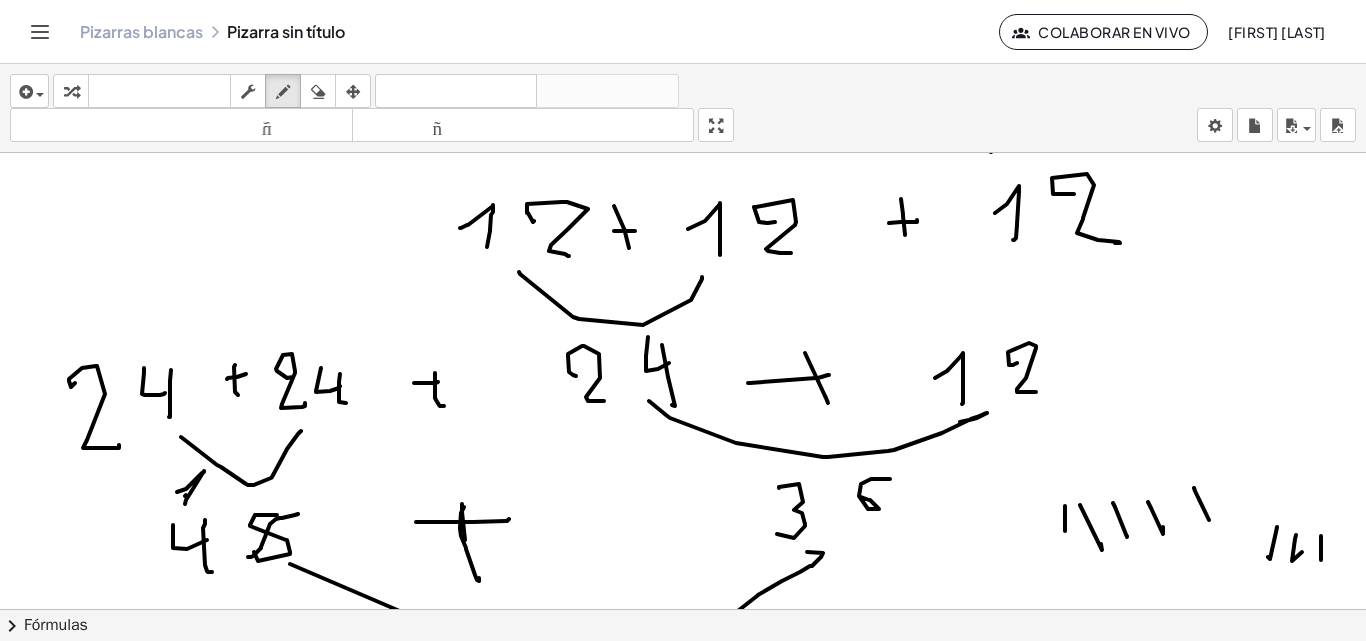 scroll, scrollTop: 1424, scrollLeft: 0, axis: vertical 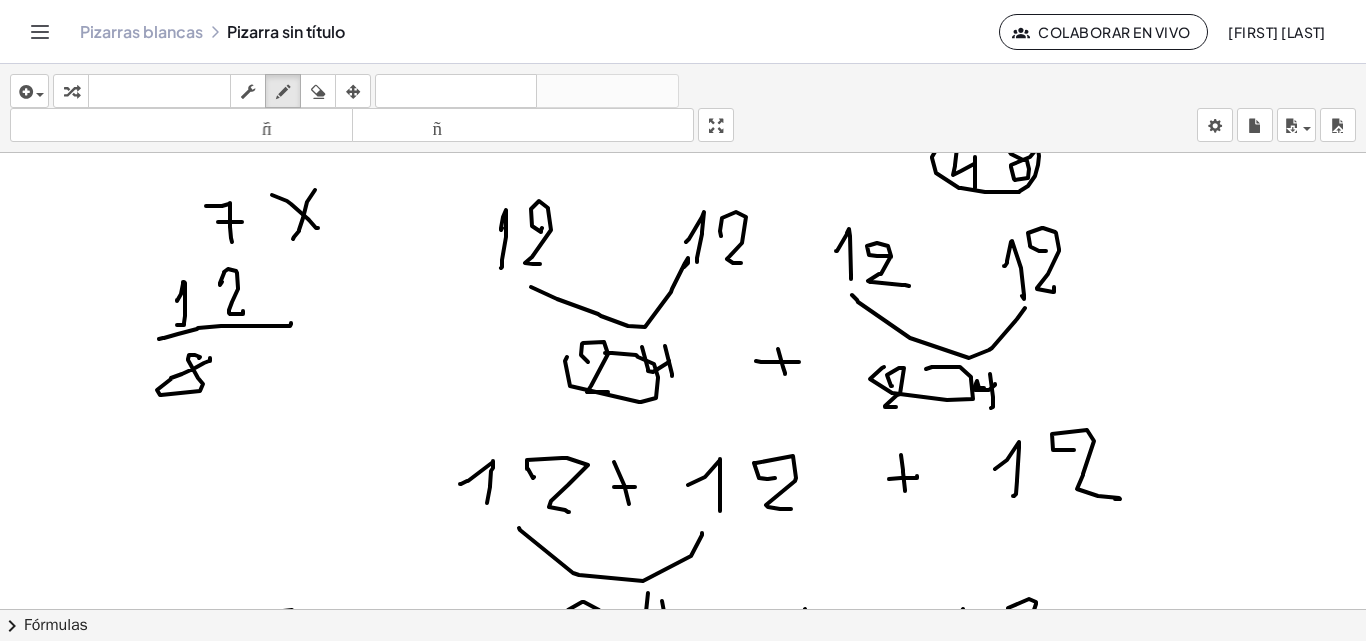 click at bounding box center [683, 97] 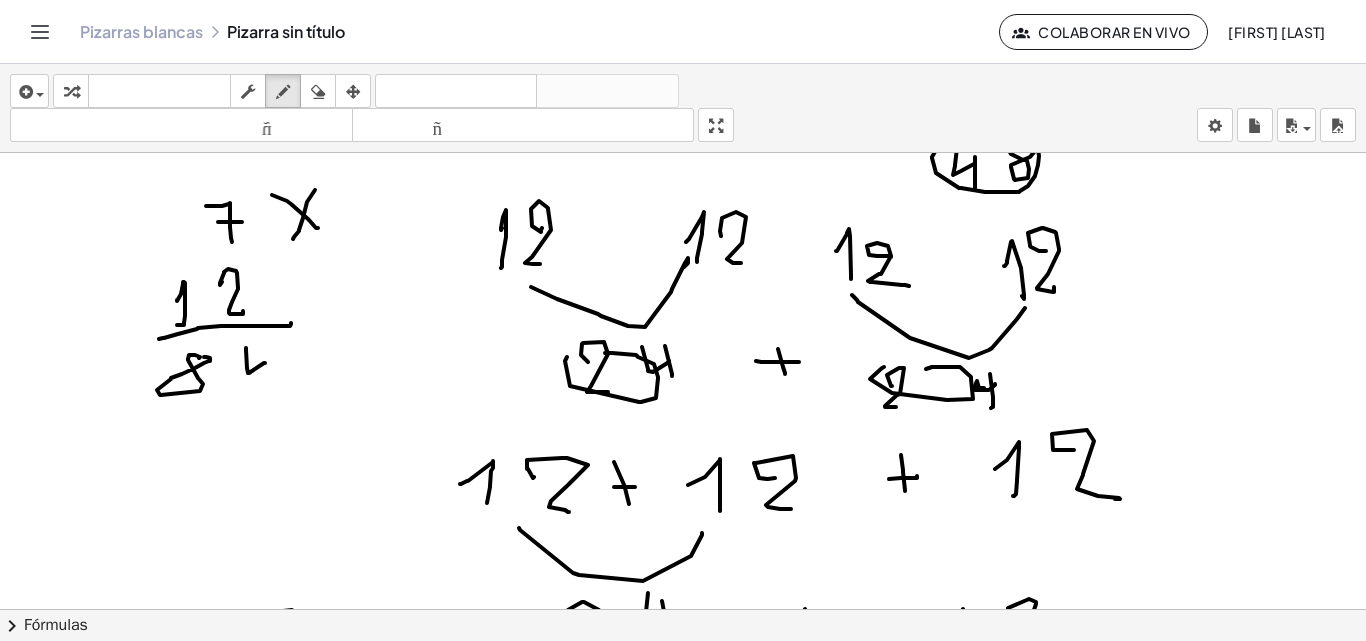 drag, startPoint x: 246, startPoint y: 348, endPoint x: 268, endPoint y: 358, distance: 24.166092 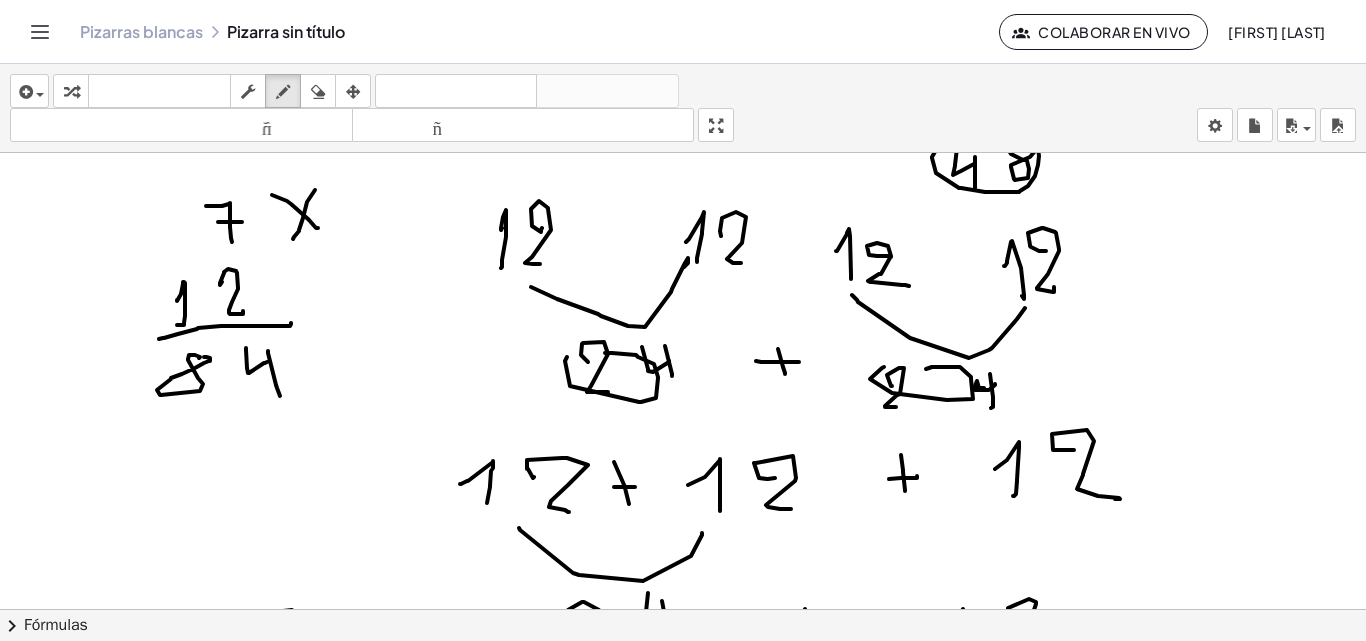 drag, startPoint x: 268, startPoint y: 351, endPoint x: 280, endPoint y: 396, distance: 46.572525 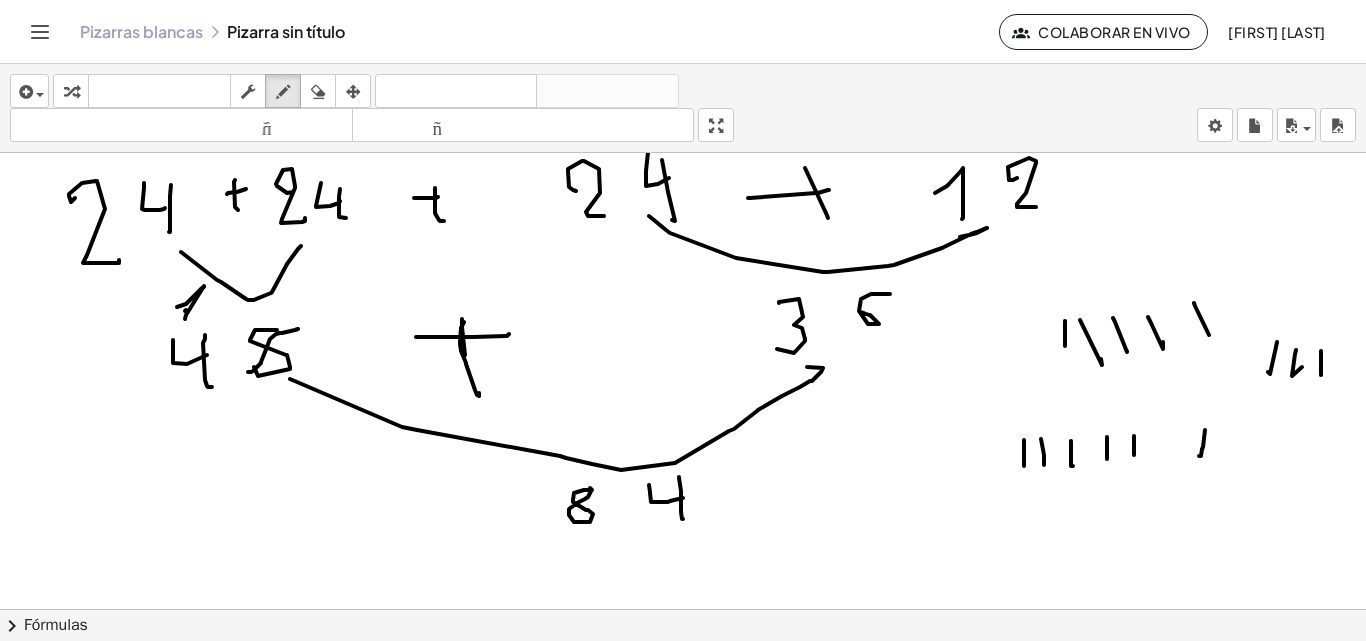 scroll, scrollTop: 1824, scrollLeft: 0, axis: vertical 